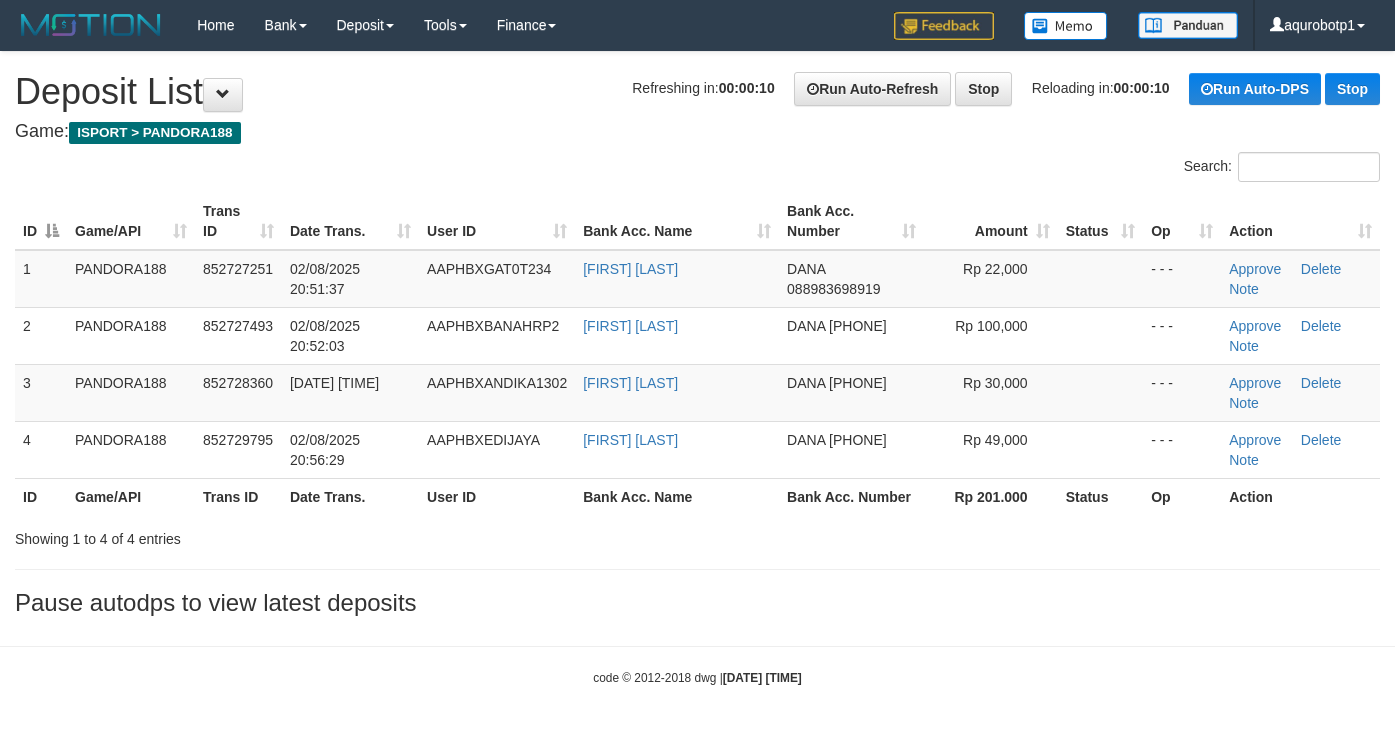 scroll, scrollTop: 0, scrollLeft: 0, axis: both 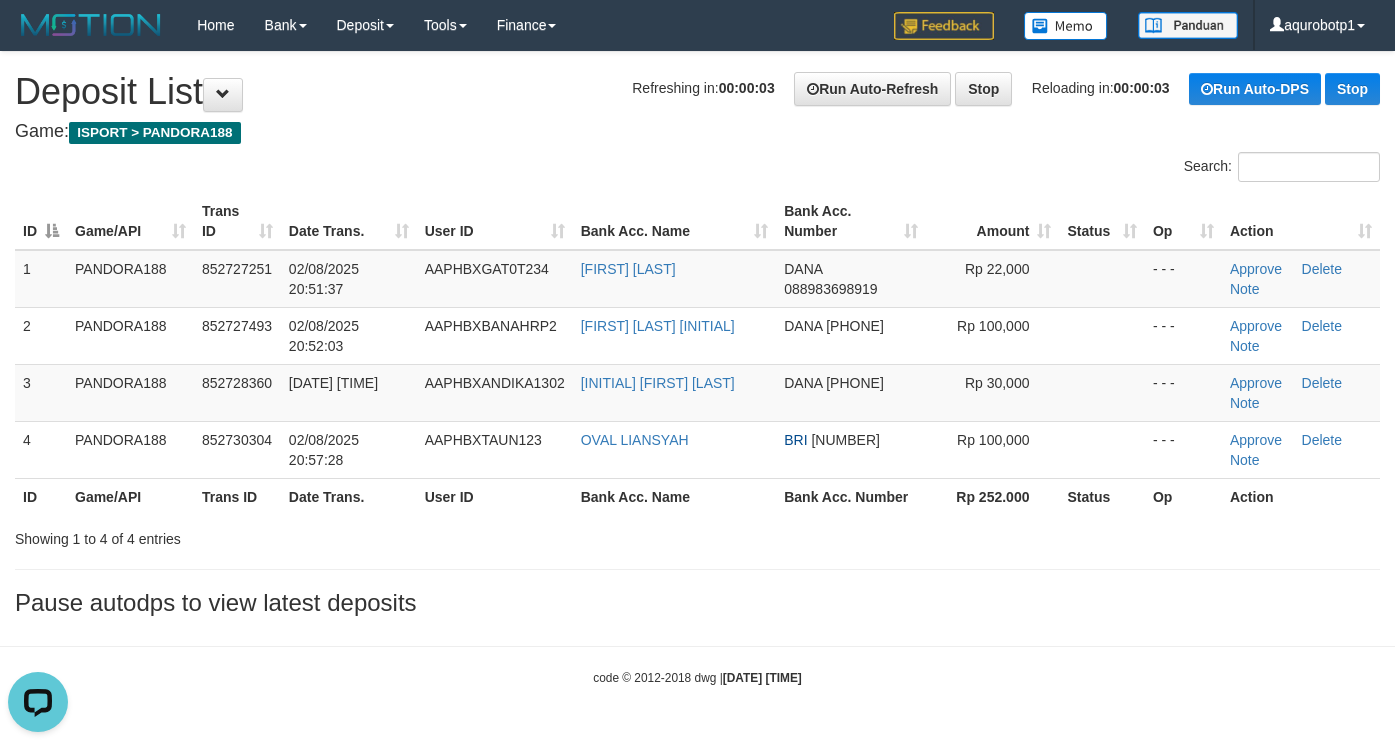 click on "Toggle navigation
Home
Bank
Account List
Load
By Website
Group
[ISPORT]													PANDORA188
By Load Group (DPS)
Group aqu-pandora
Mutasi Bank
Search
Sync
Note Mutasi
Deposit
-" at bounding box center [697, 368] 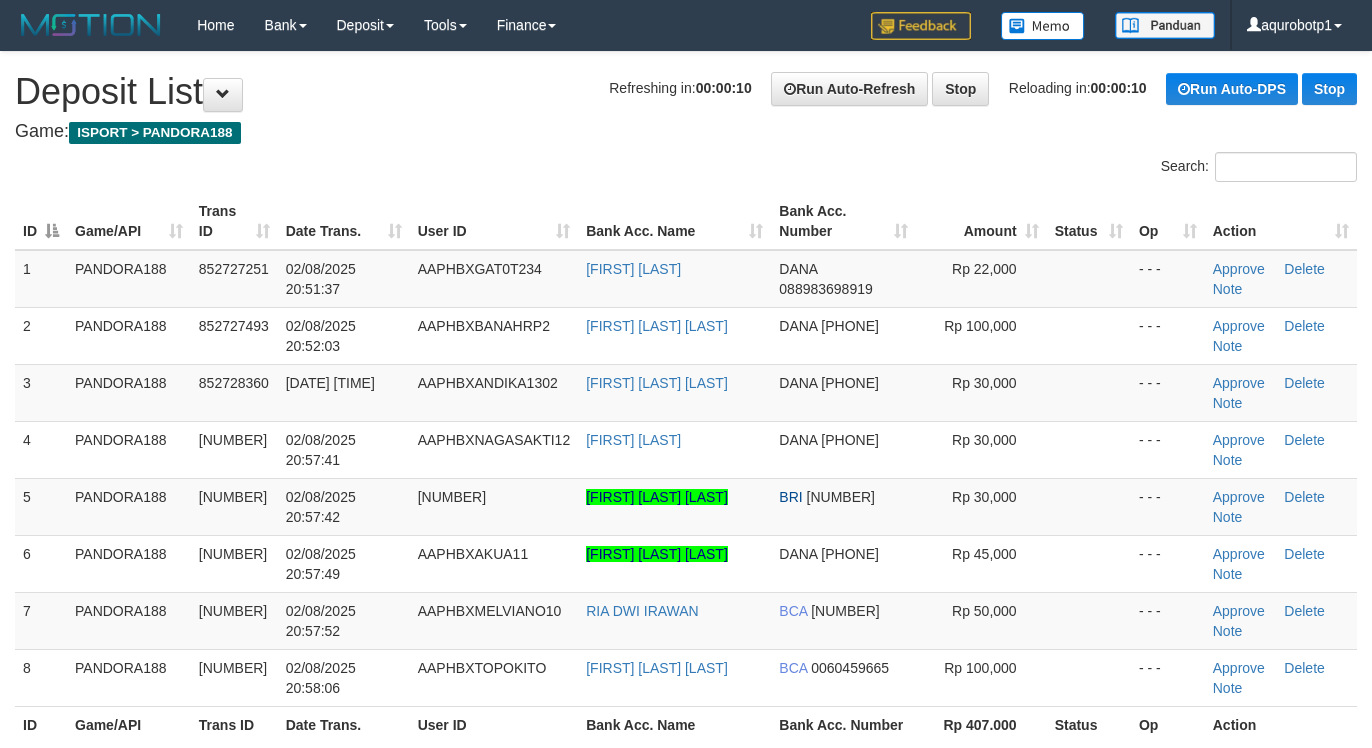 scroll, scrollTop: 0, scrollLeft: 0, axis: both 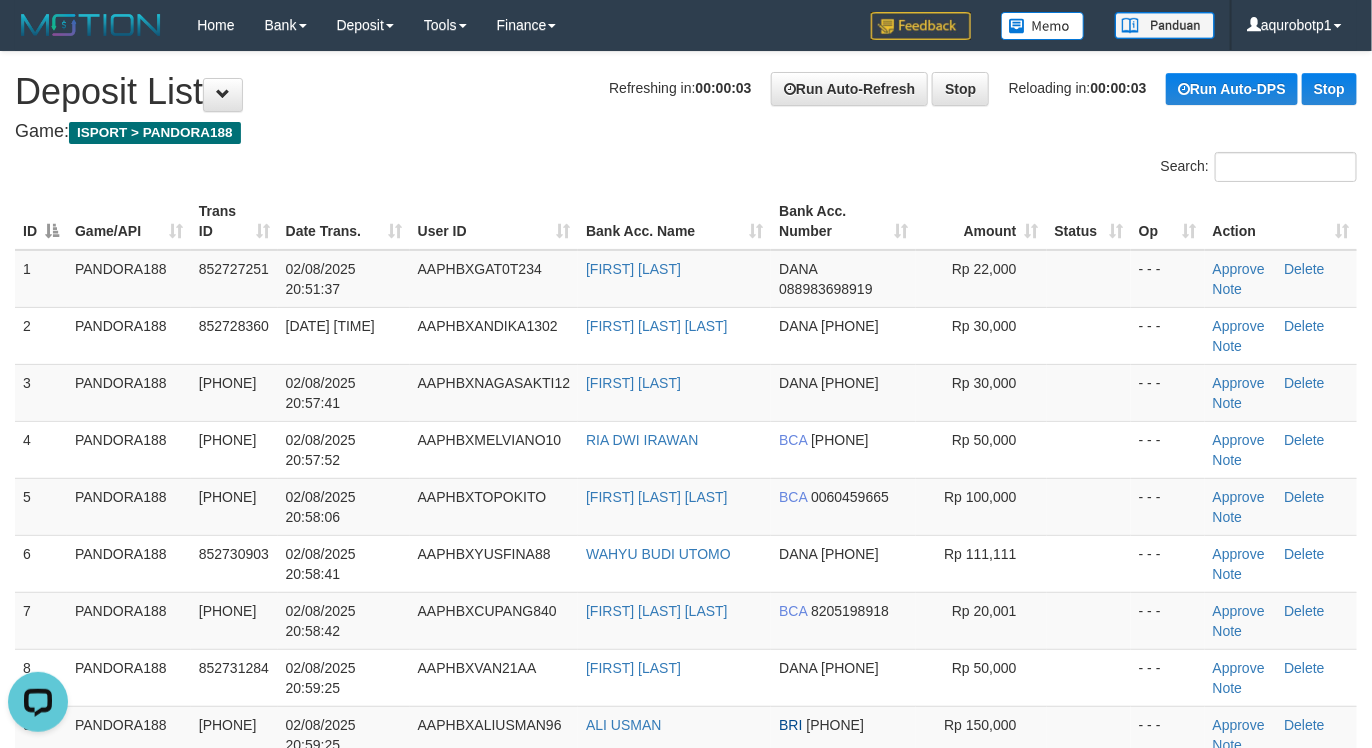 click on "Refreshing in:  00:00:03
Run Auto-Refresh
Stop
Reloading in:  00:00:03
Run Auto-DPS
Stop" at bounding box center [983, 89] 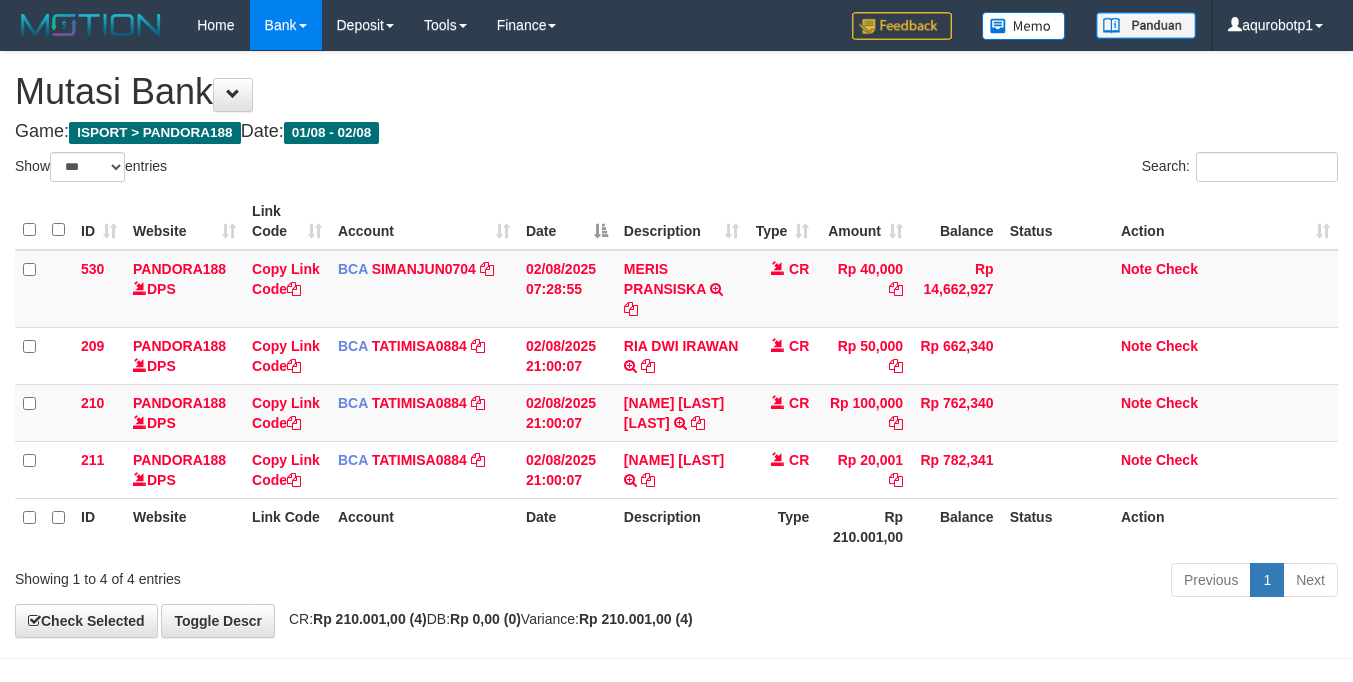 select on "***" 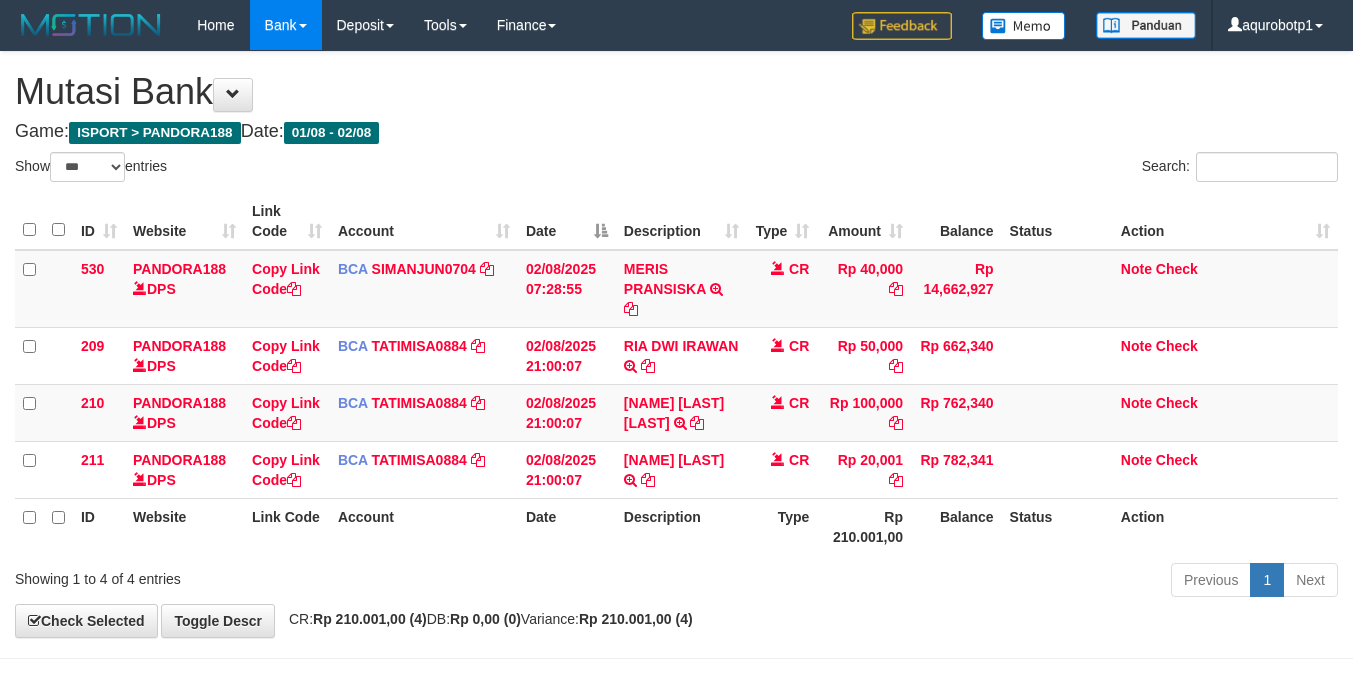 scroll, scrollTop: 0, scrollLeft: 0, axis: both 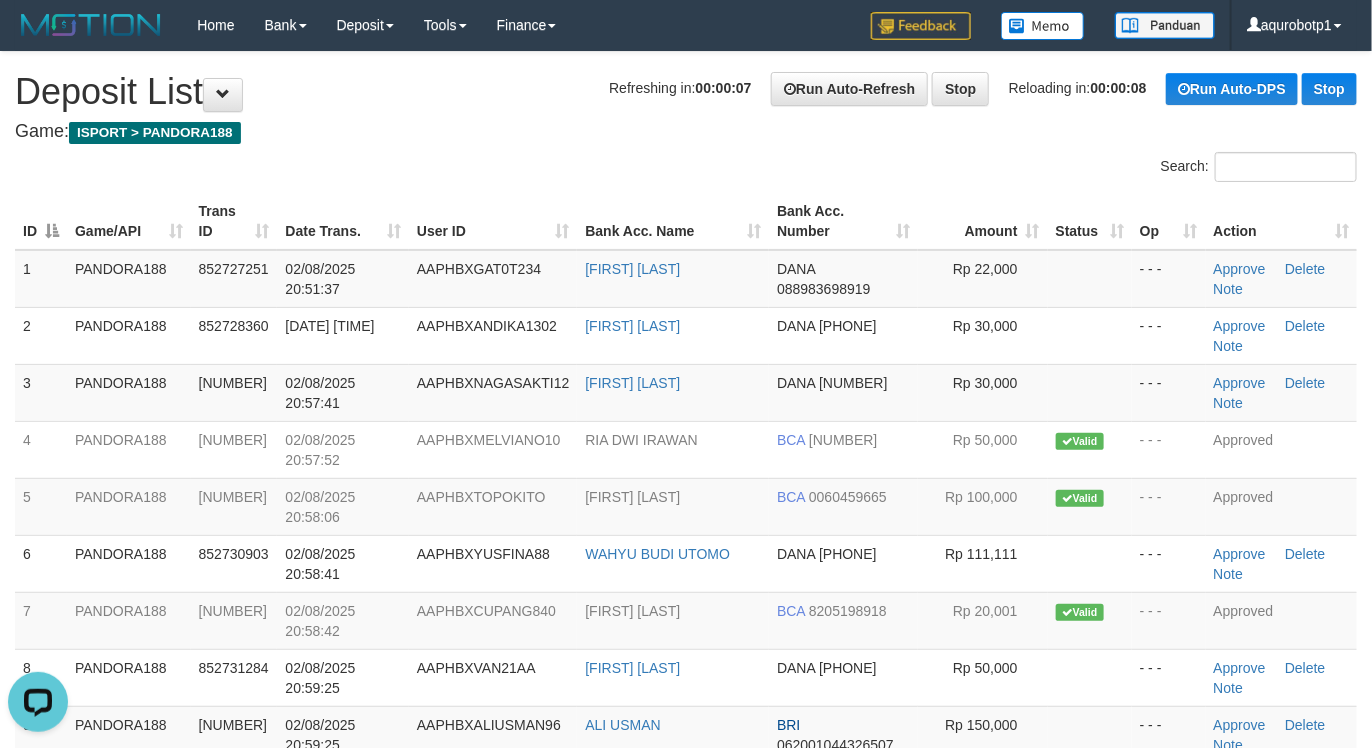 click on "Search:" at bounding box center (686, 169) 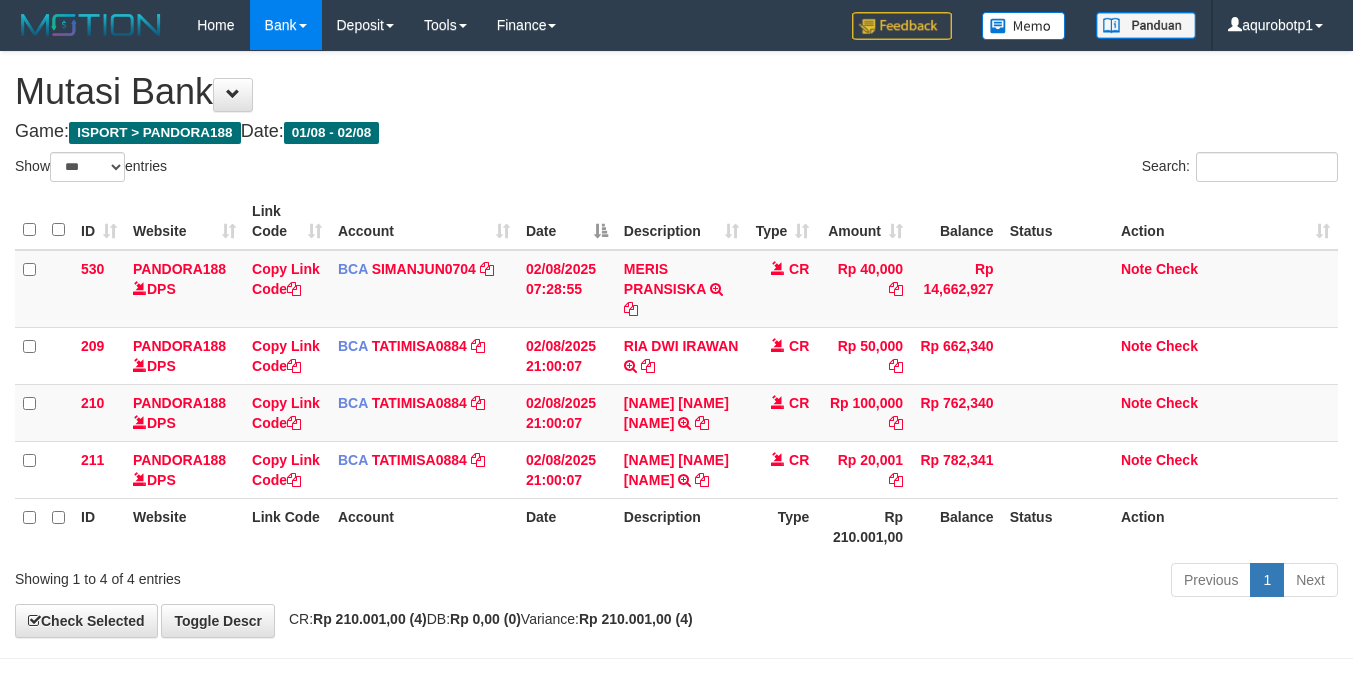 select on "***" 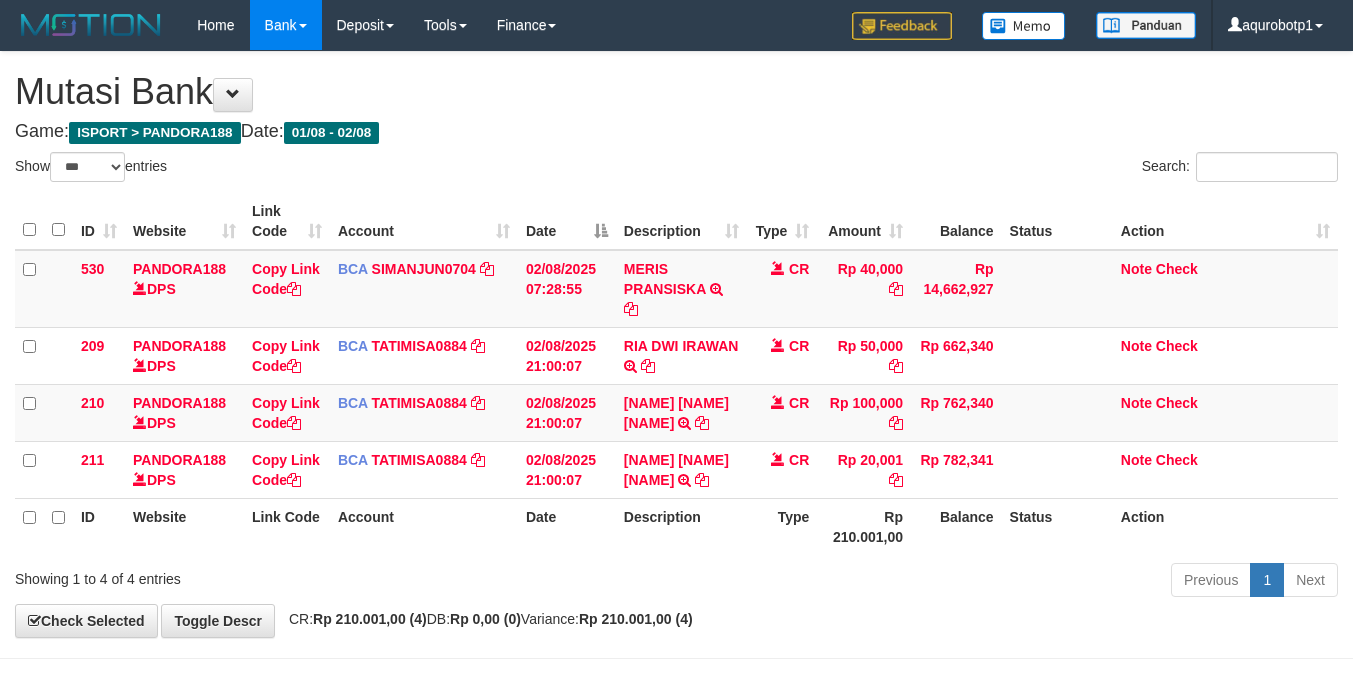 scroll, scrollTop: 0, scrollLeft: 0, axis: both 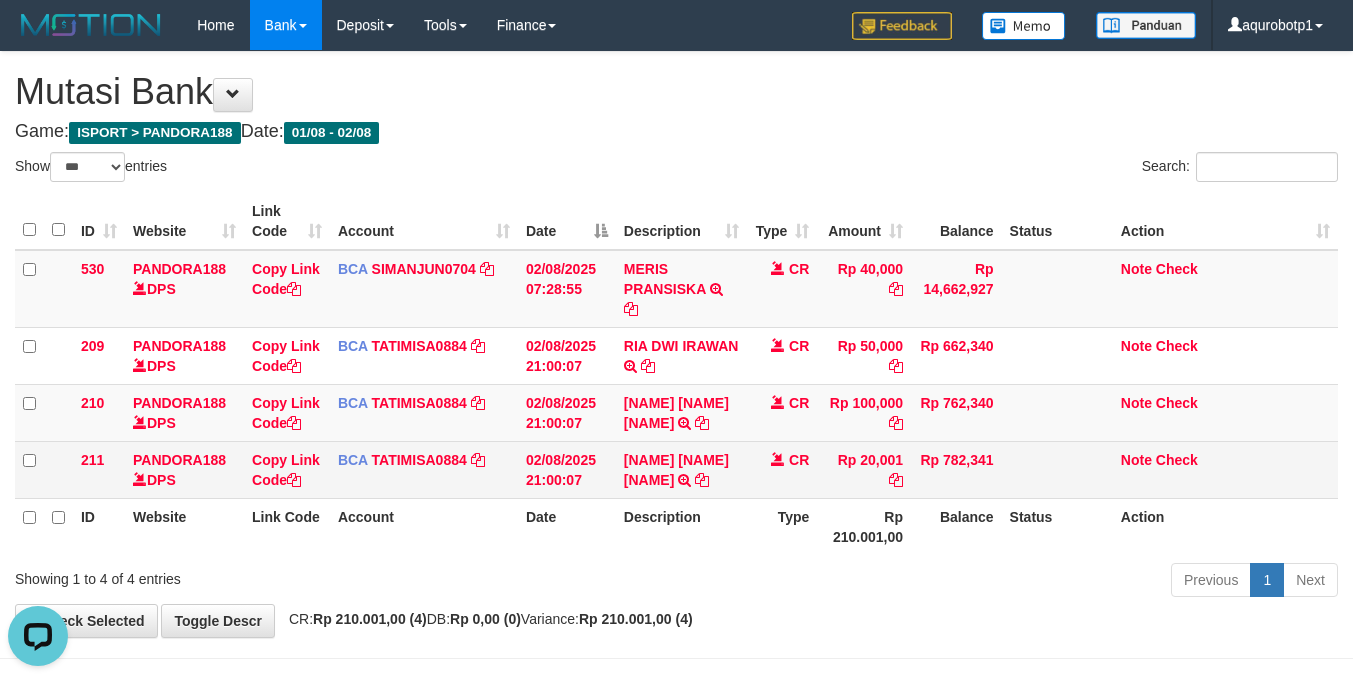 click on "Rp 782,341" at bounding box center [956, 469] 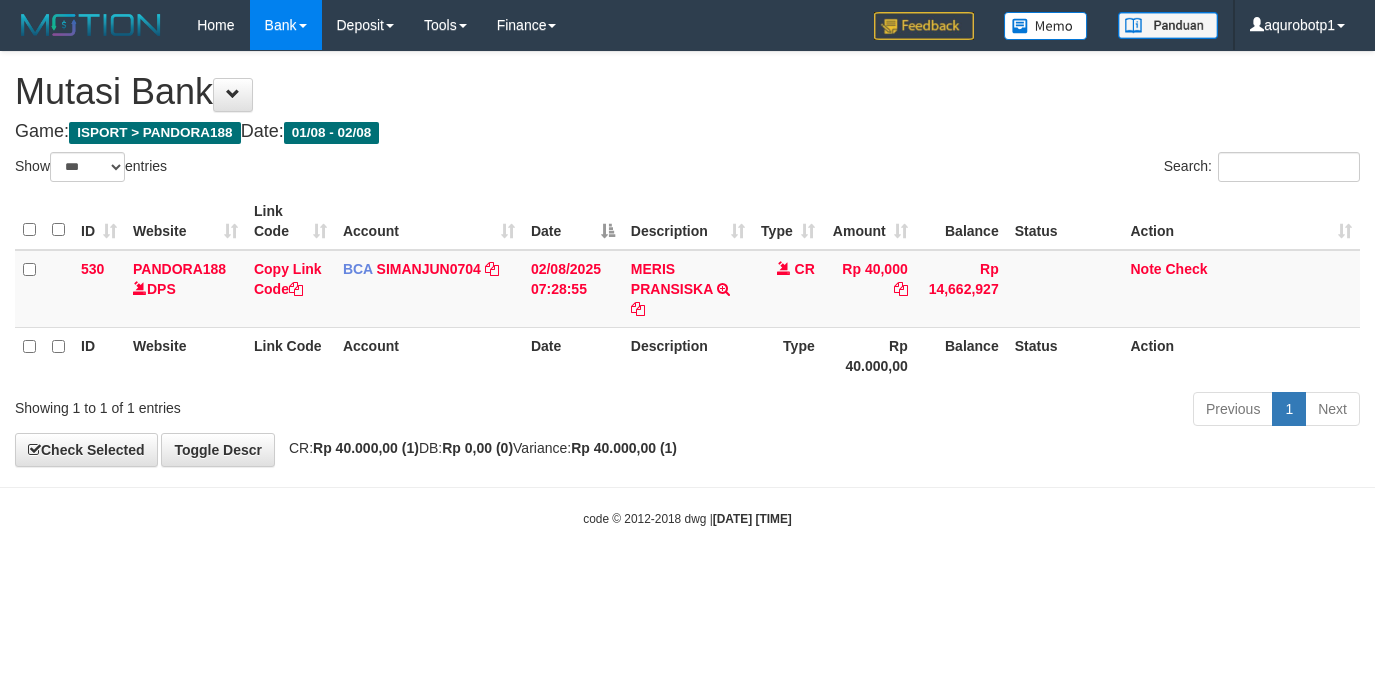 select on "***" 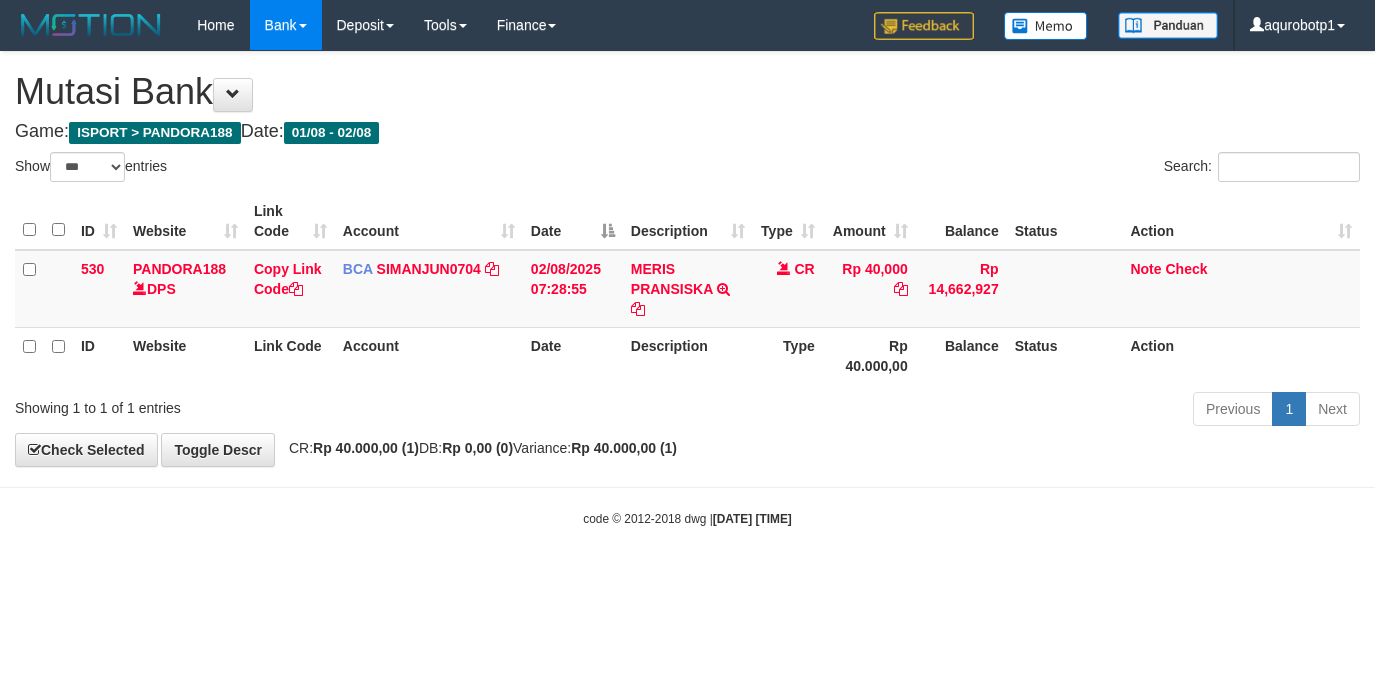 scroll, scrollTop: 0, scrollLeft: 0, axis: both 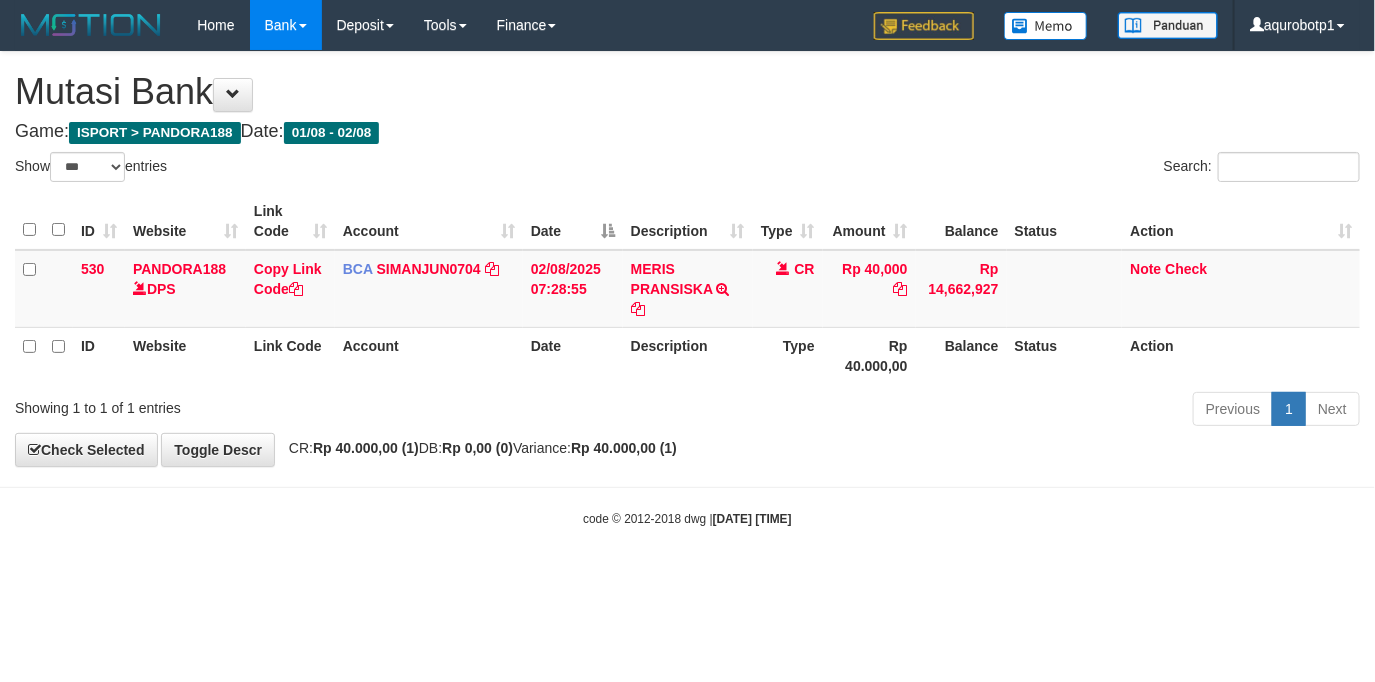 click on "Toggle navigation
Home
Bank
Account List
Load
By Website
Group
[ISPORT]													PANDORA188
By Load Group (DPS)
Group aqu-pandora
Mutasi Bank
Search
Sync
Note Mutasi
Deposit
-" at bounding box center [687, 289] 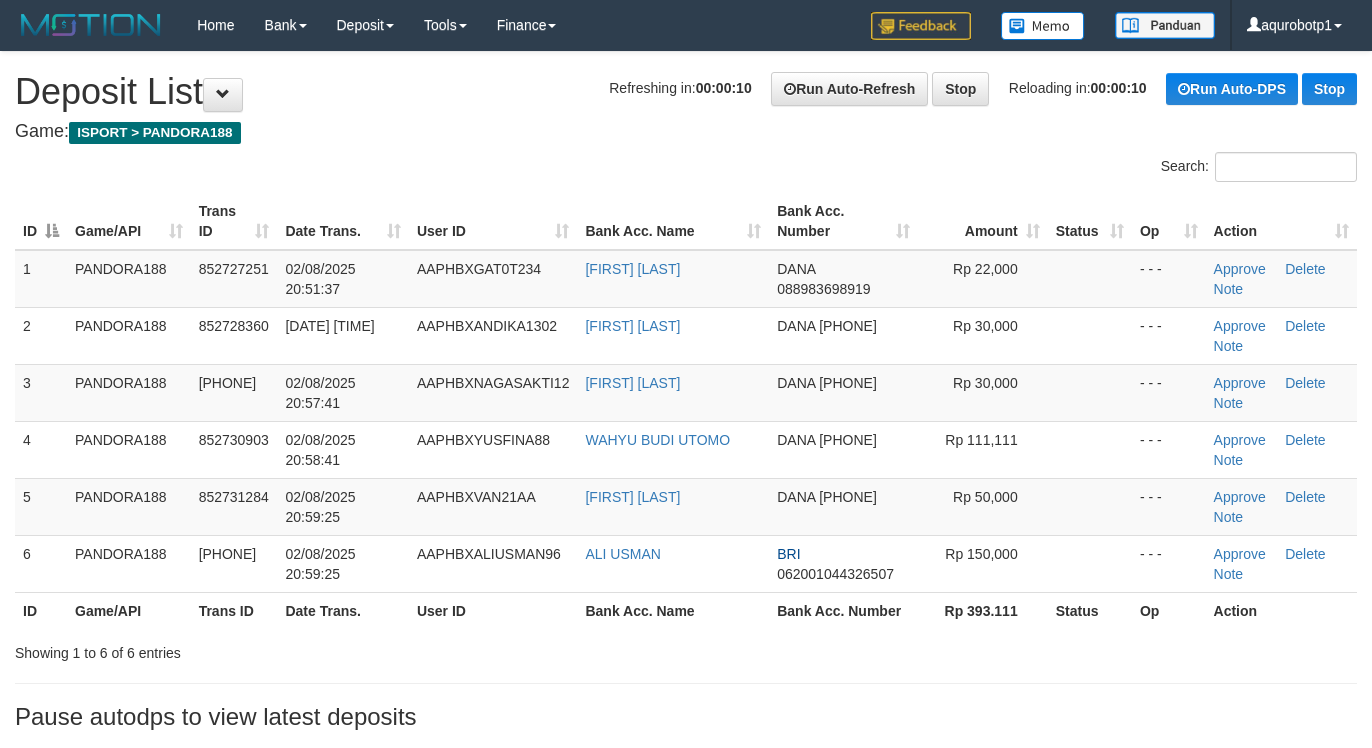 scroll, scrollTop: 0, scrollLeft: 0, axis: both 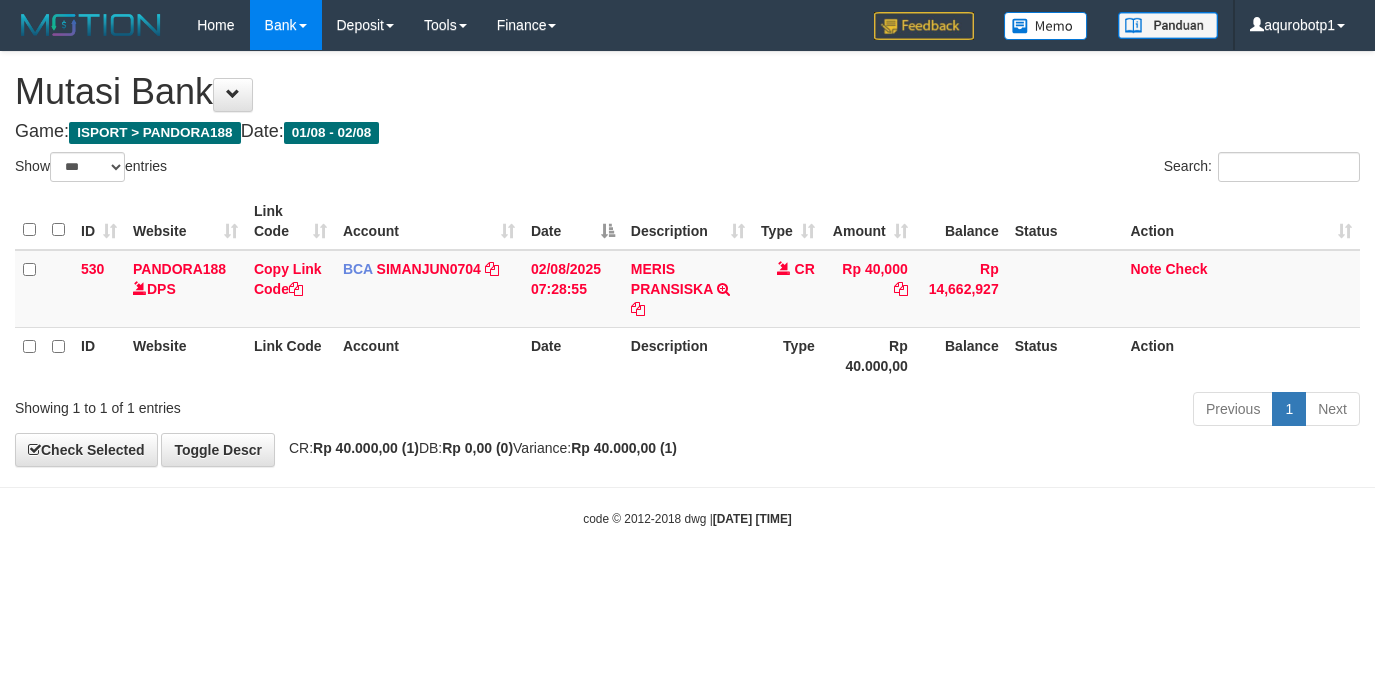 select on "***" 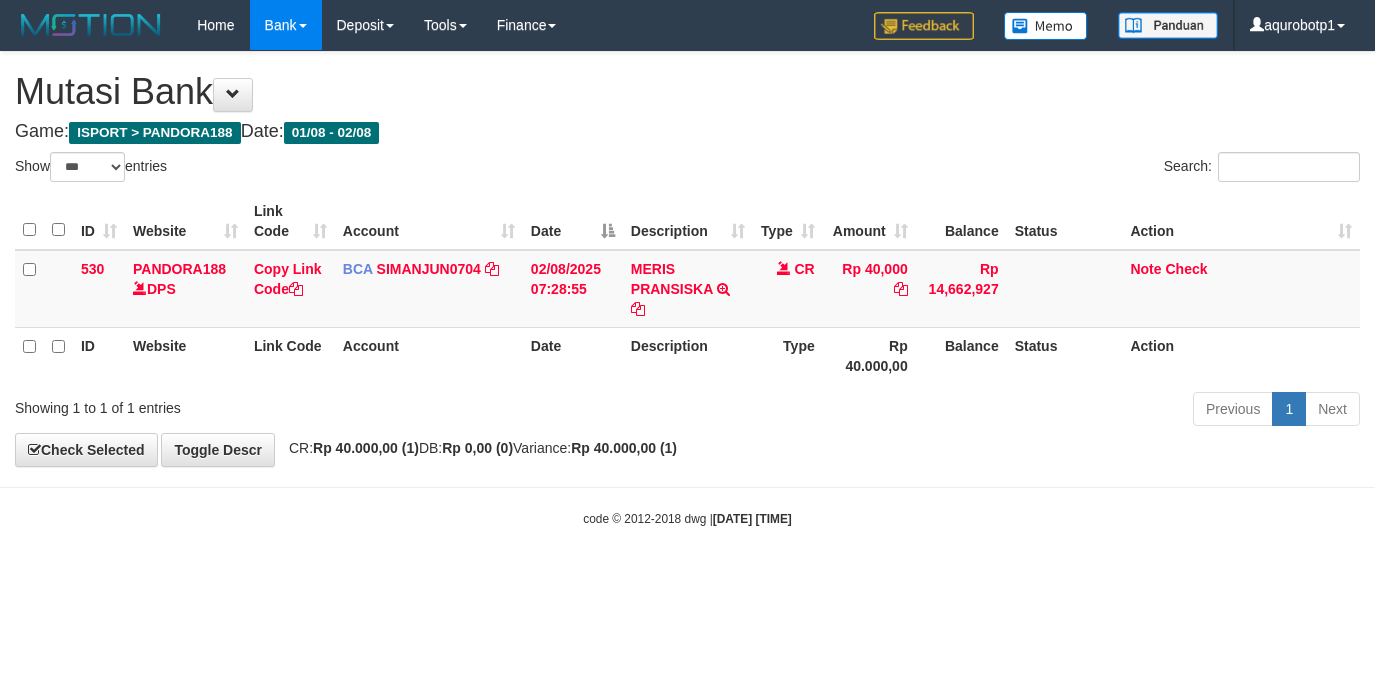 scroll, scrollTop: 0, scrollLeft: 0, axis: both 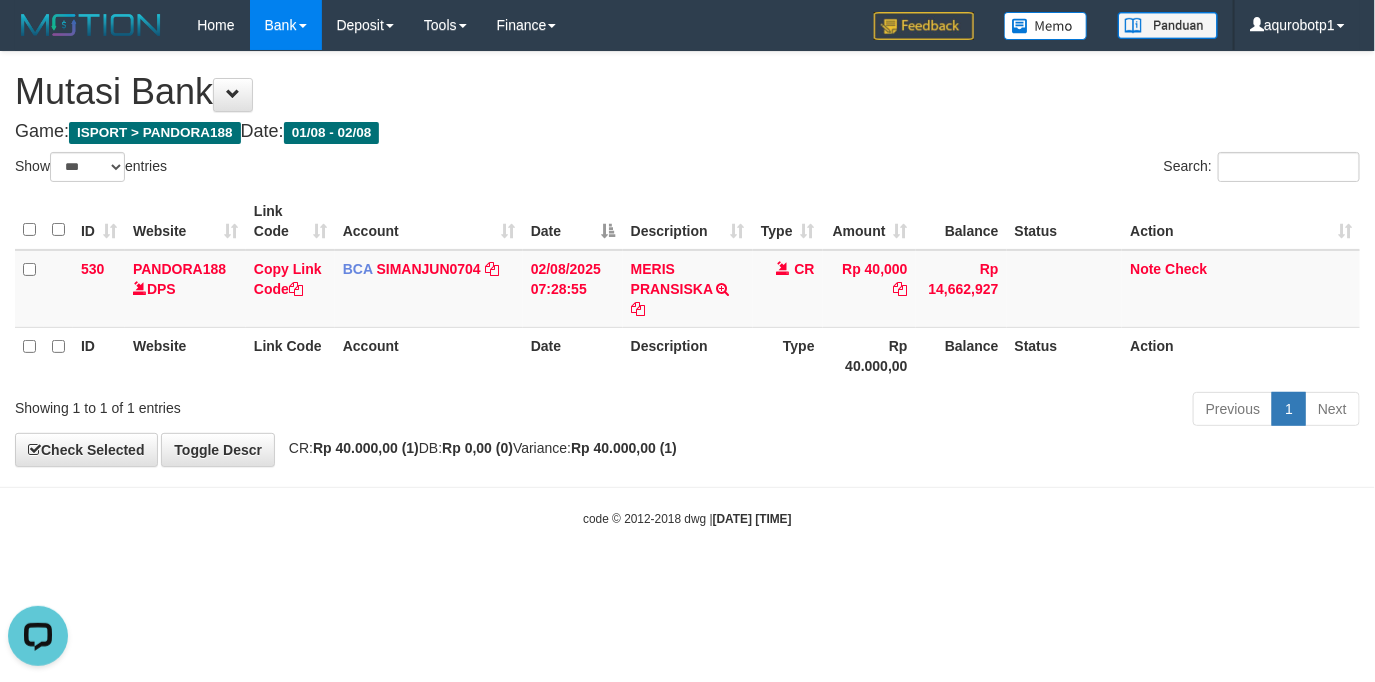 click on "Toggle navigation
Home
Bank
Account List
Load
By Website
Group
[ISPORT]													PANDORA188
By Load Group (DPS)
Group aqu-pandora
Mutasi Bank
Search
Sync
Note Mutasi
Deposit
-" at bounding box center [687, 289] 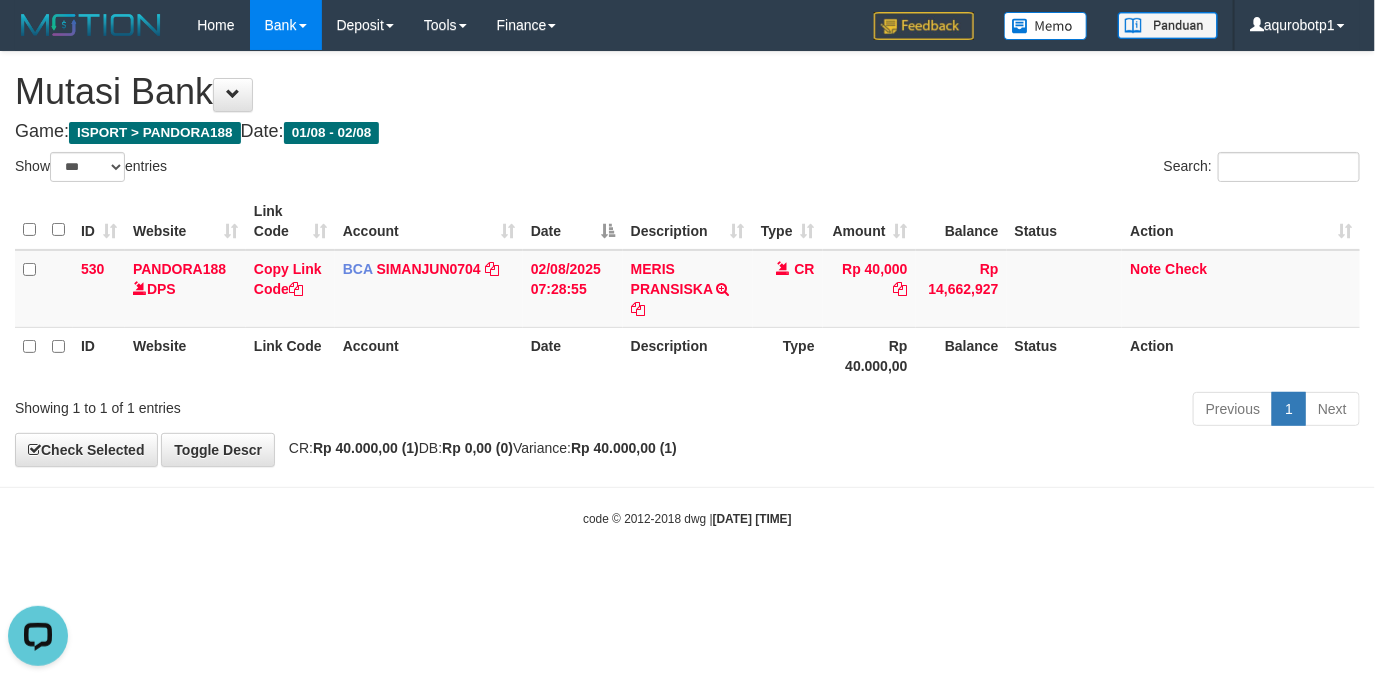 click on "Toggle navigation
Home
Bank
Account List
Load
By Website
Group
[ISPORT]													PANDORA188
By Load Group (DPS)
Group aqu-pandora
Mutasi Bank
Search
Sync
Note Mutasi
Deposit
-" at bounding box center [687, 289] 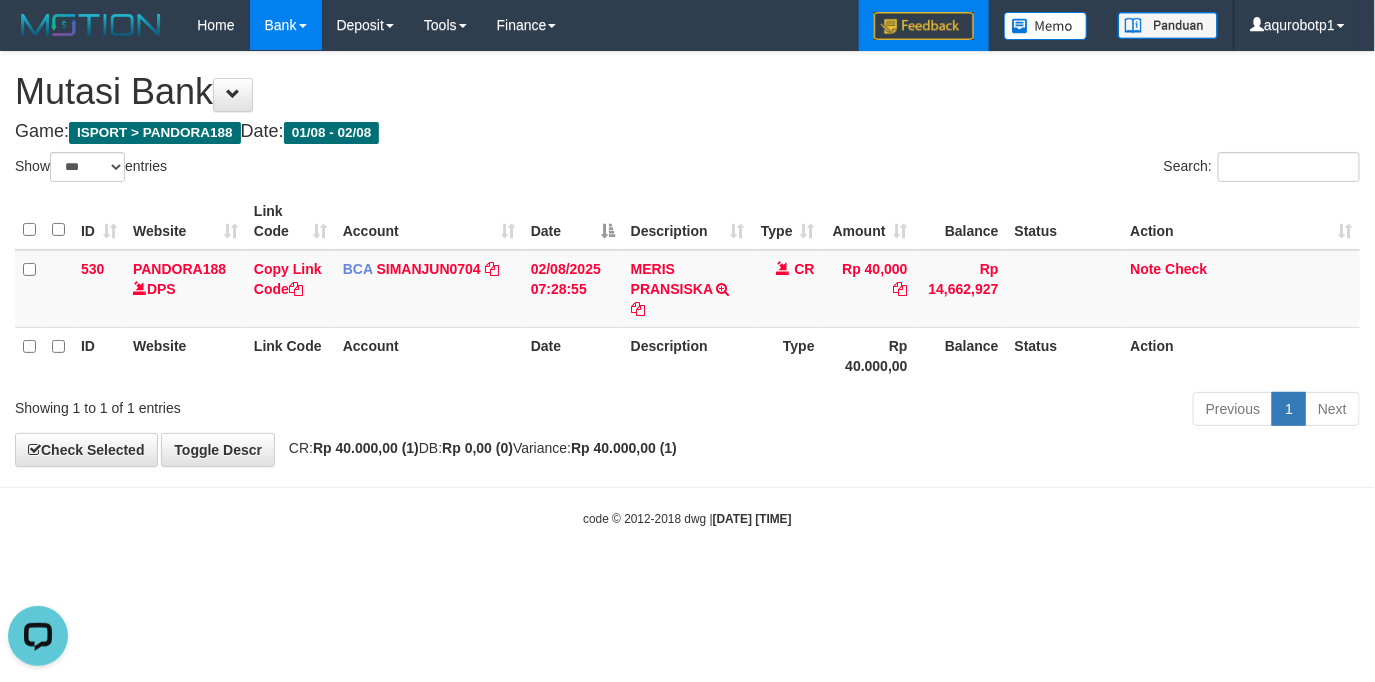drag, startPoint x: 957, startPoint y: 472, endPoint x: 955, endPoint y: 28, distance: 444.00452 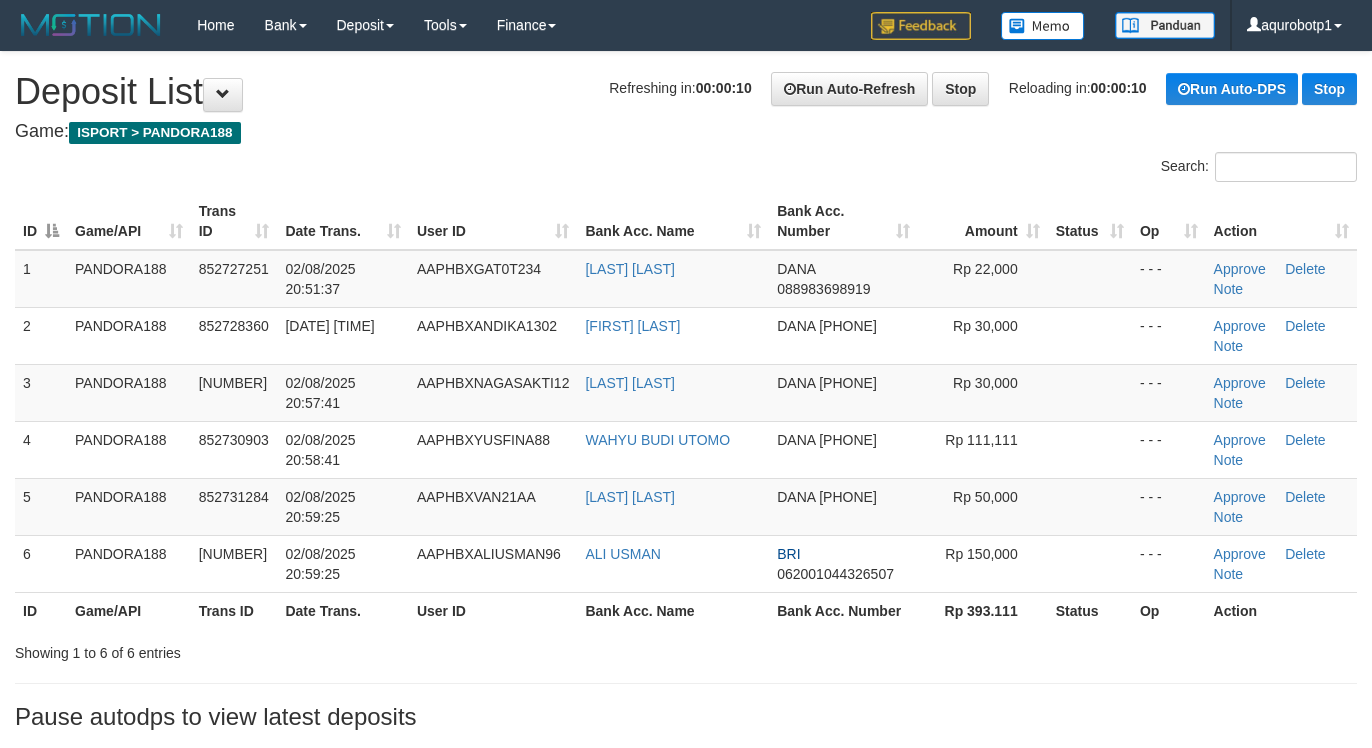 scroll, scrollTop: 0, scrollLeft: 0, axis: both 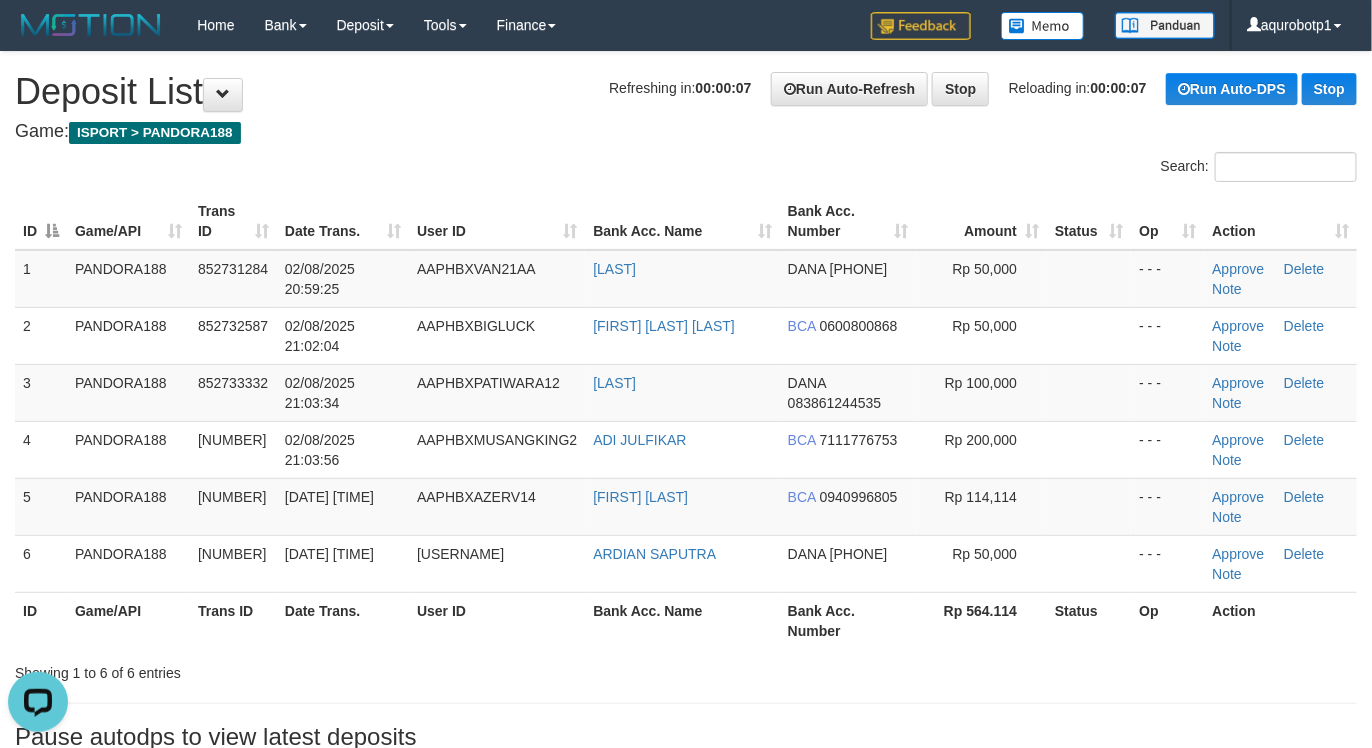 click on "**********" at bounding box center (686, 406) 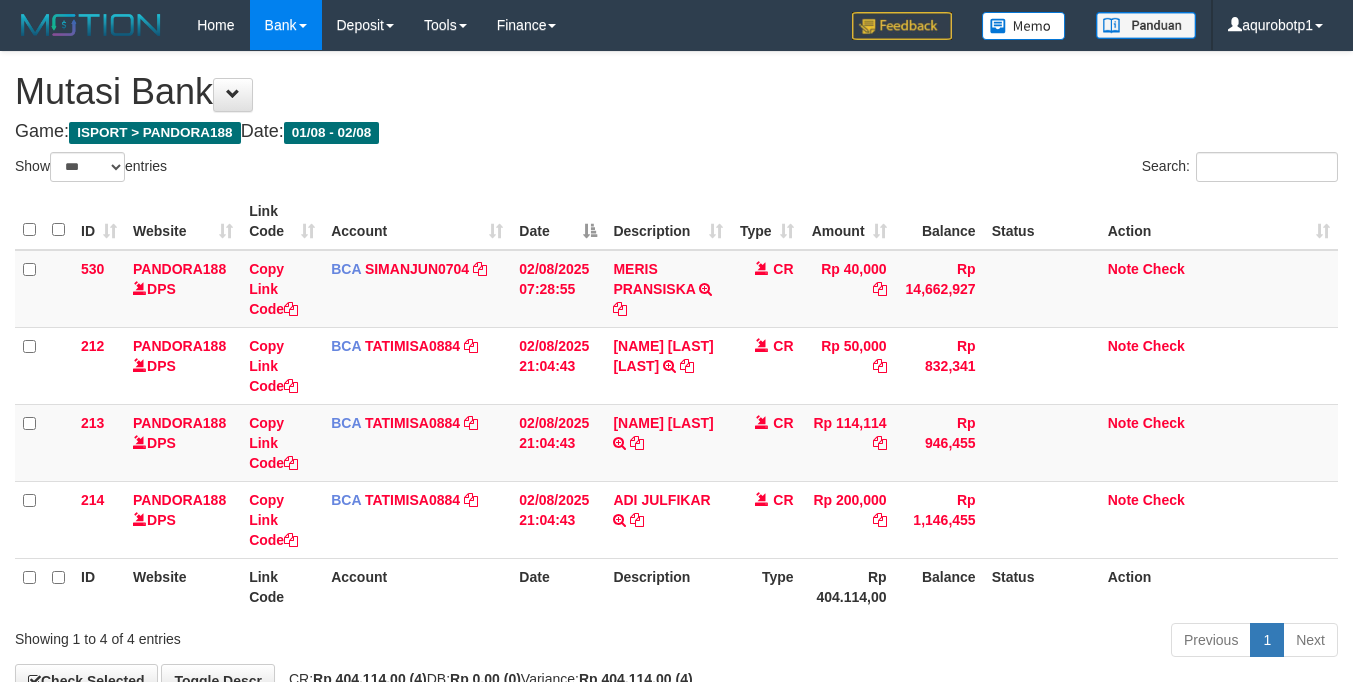 select on "***" 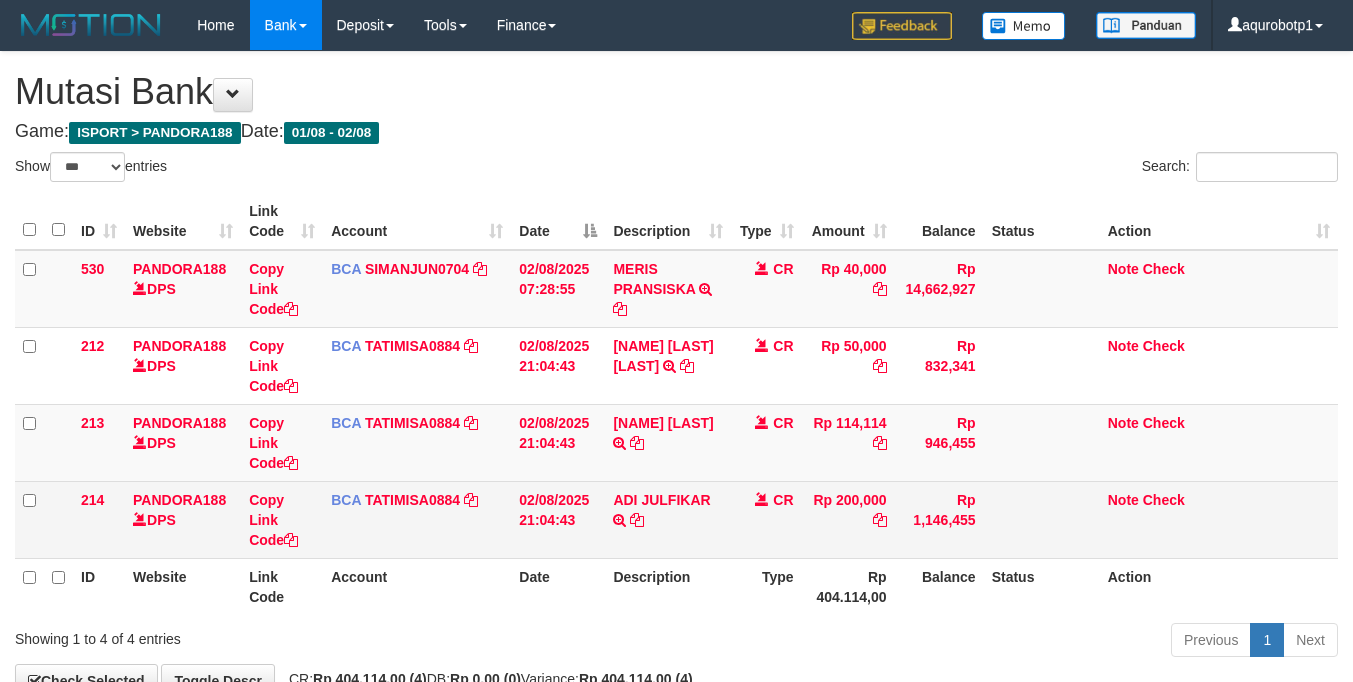 drag, startPoint x: 901, startPoint y: 565, endPoint x: 759, endPoint y: 519, distance: 149.26486 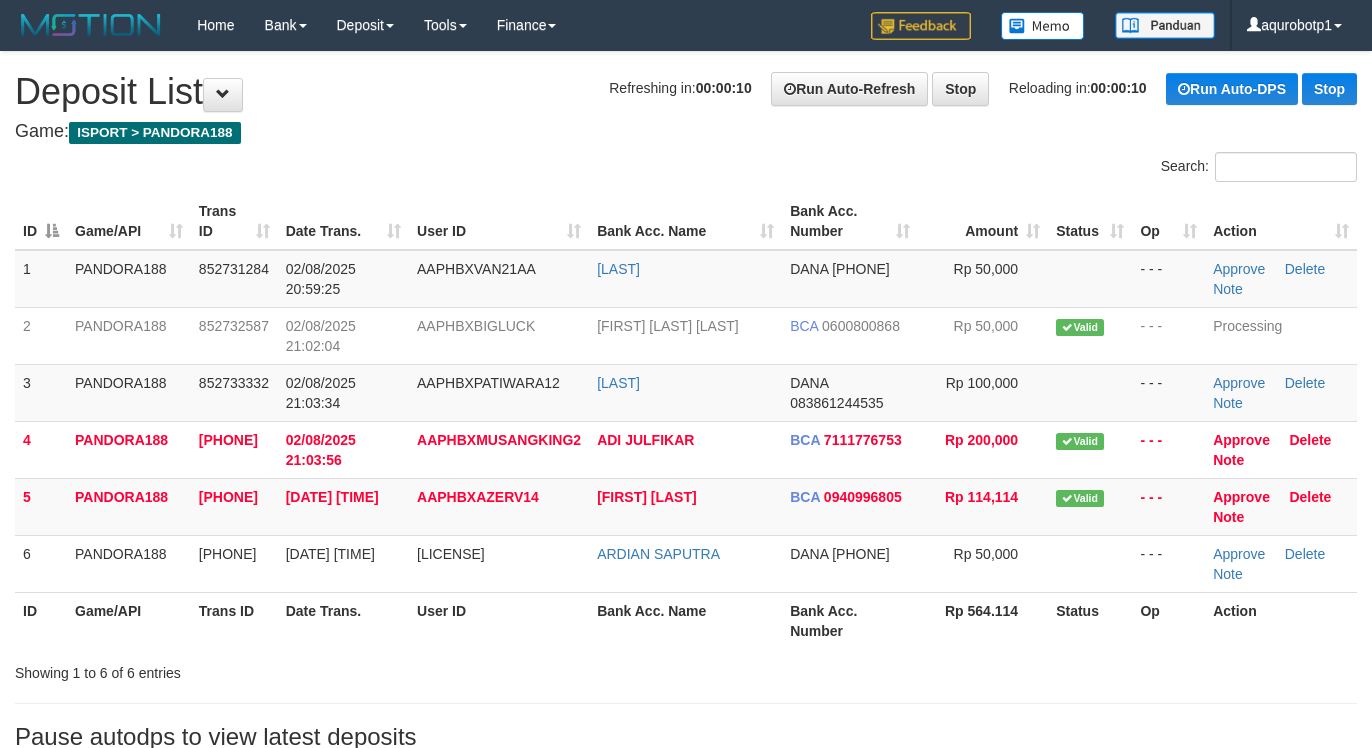 scroll, scrollTop: 0, scrollLeft: 0, axis: both 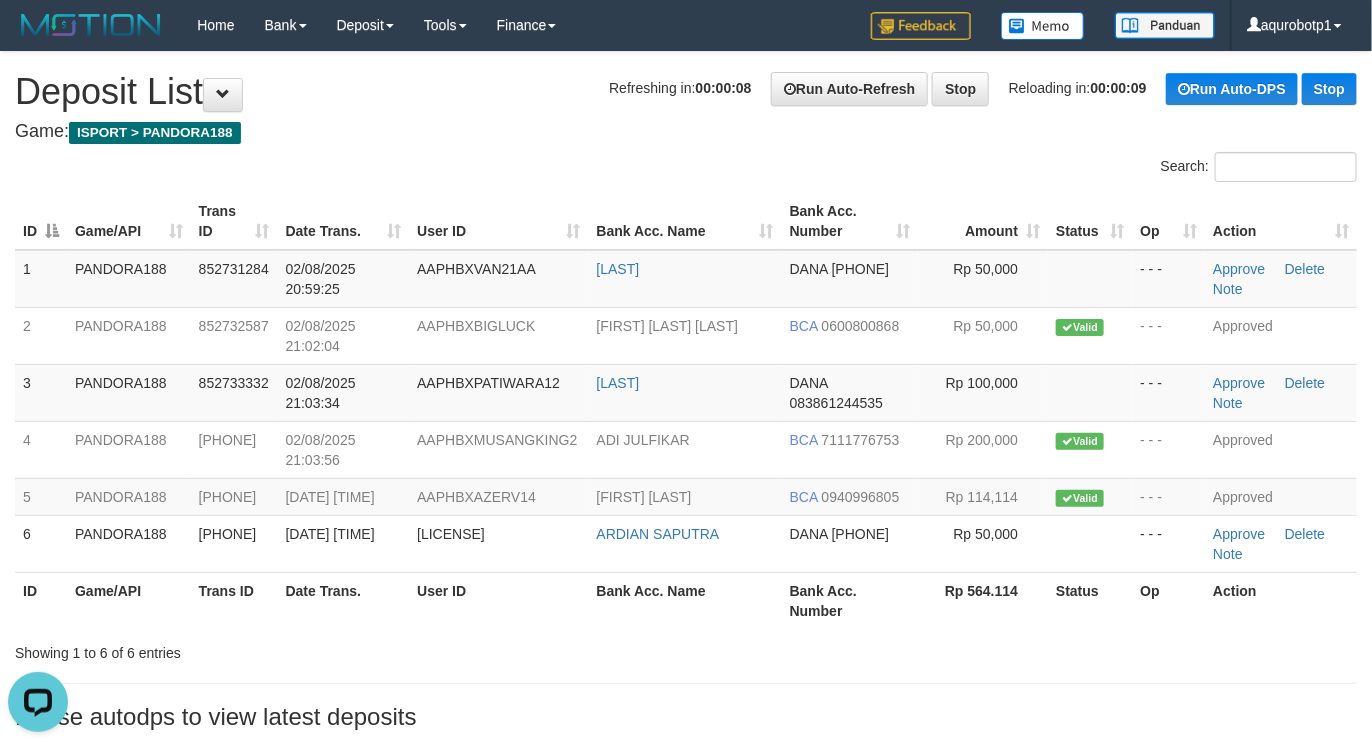 click on "Refreshing in:  00:00:08
Run Auto-Refresh
Stop
Reloading in:  00:00:09
Run Auto-DPS
Stop
Deposit List" at bounding box center (686, 92) 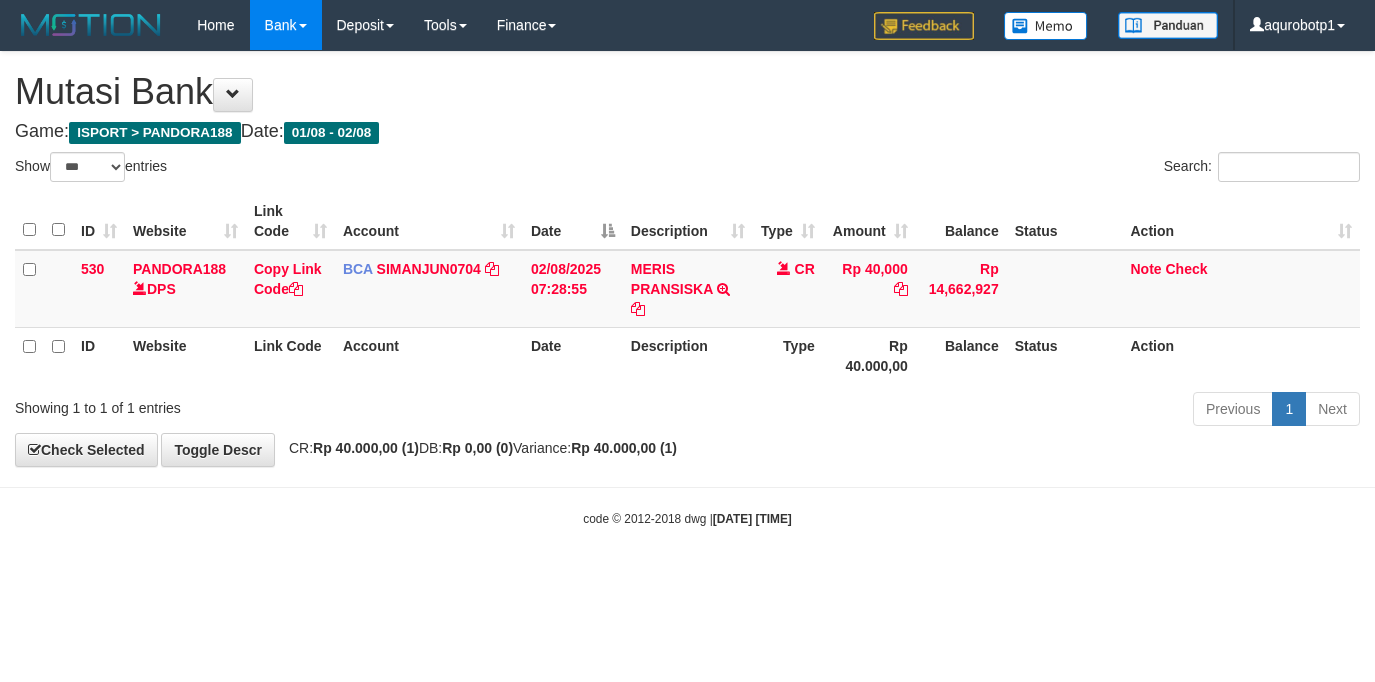 select on "***" 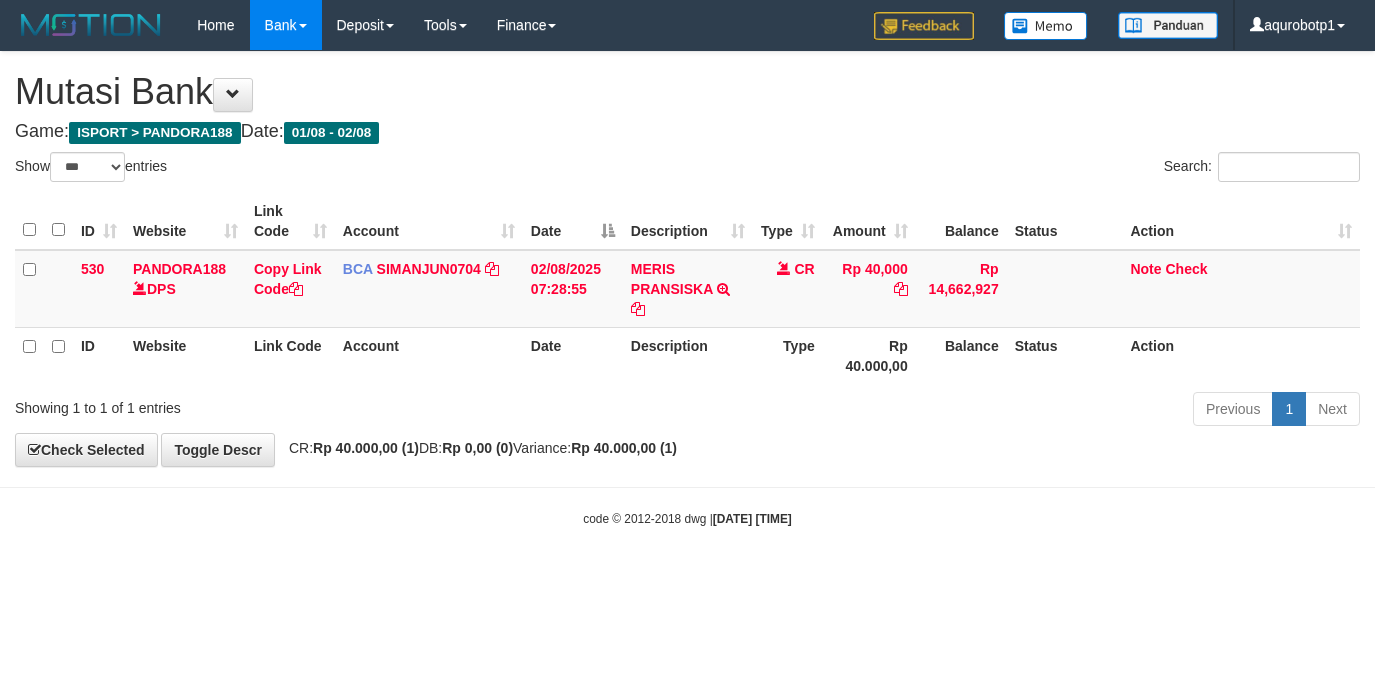 scroll, scrollTop: 0, scrollLeft: 0, axis: both 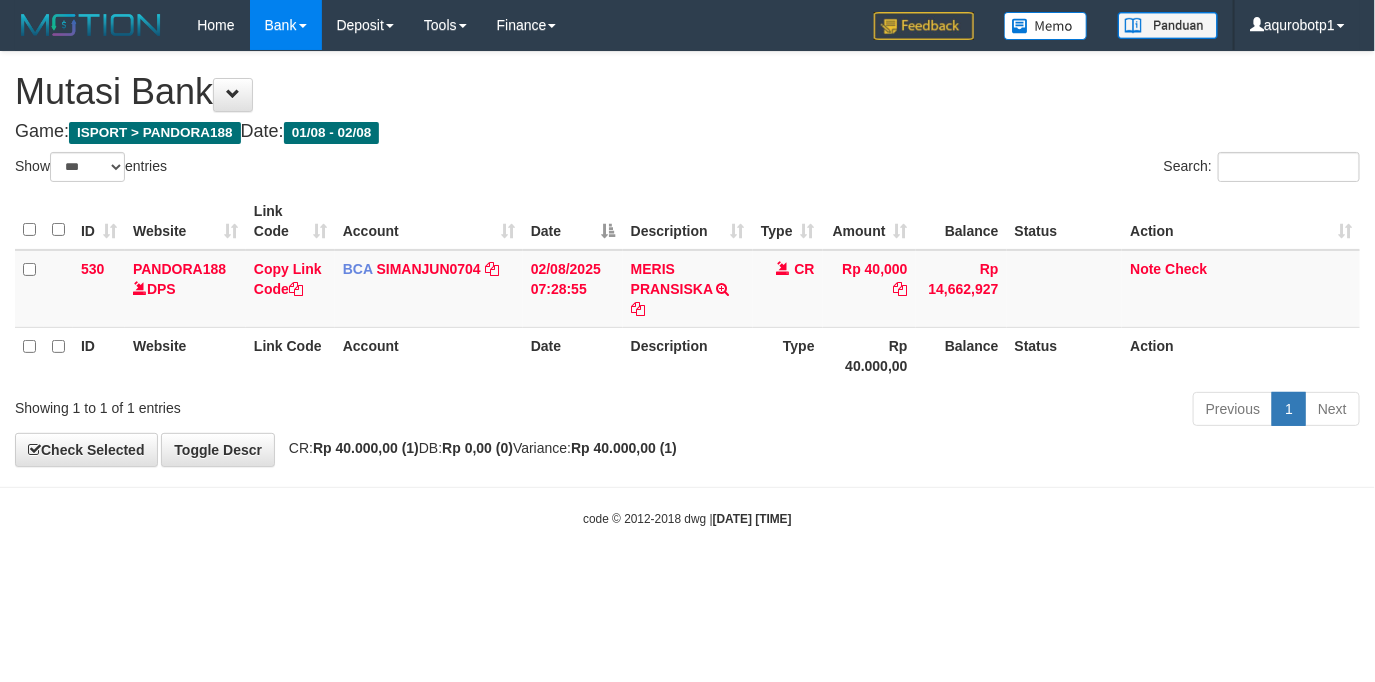 drag, startPoint x: 717, startPoint y: 508, endPoint x: 16, endPoint y: 309, distance: 728.69885 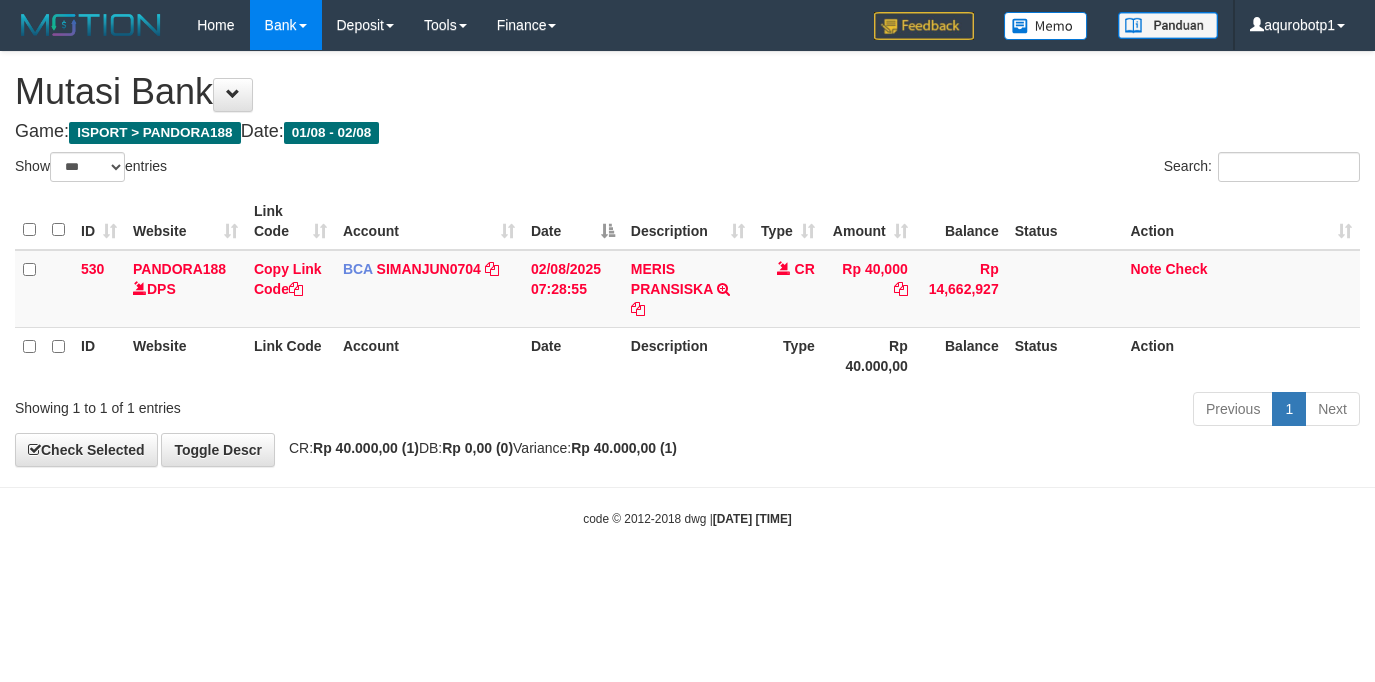 select on "***" 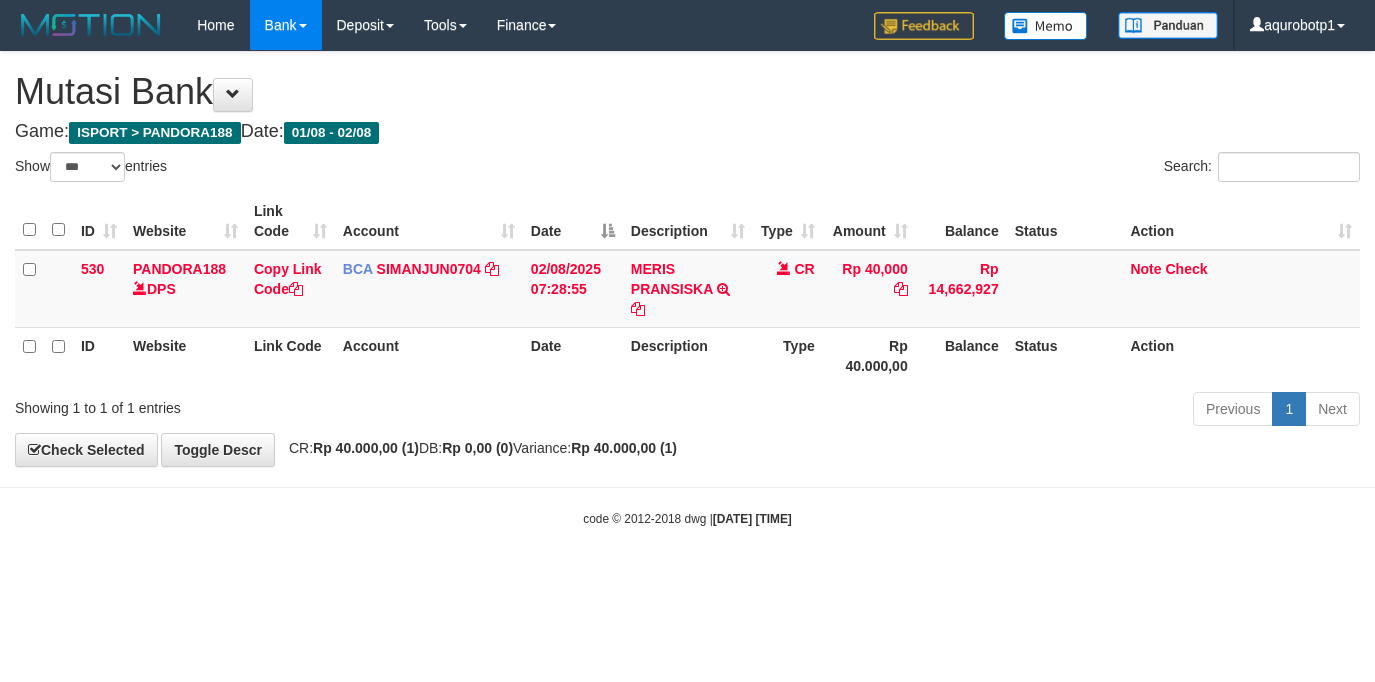 scroll, scrollTop: 0, scrollLeft: 0, axis: both 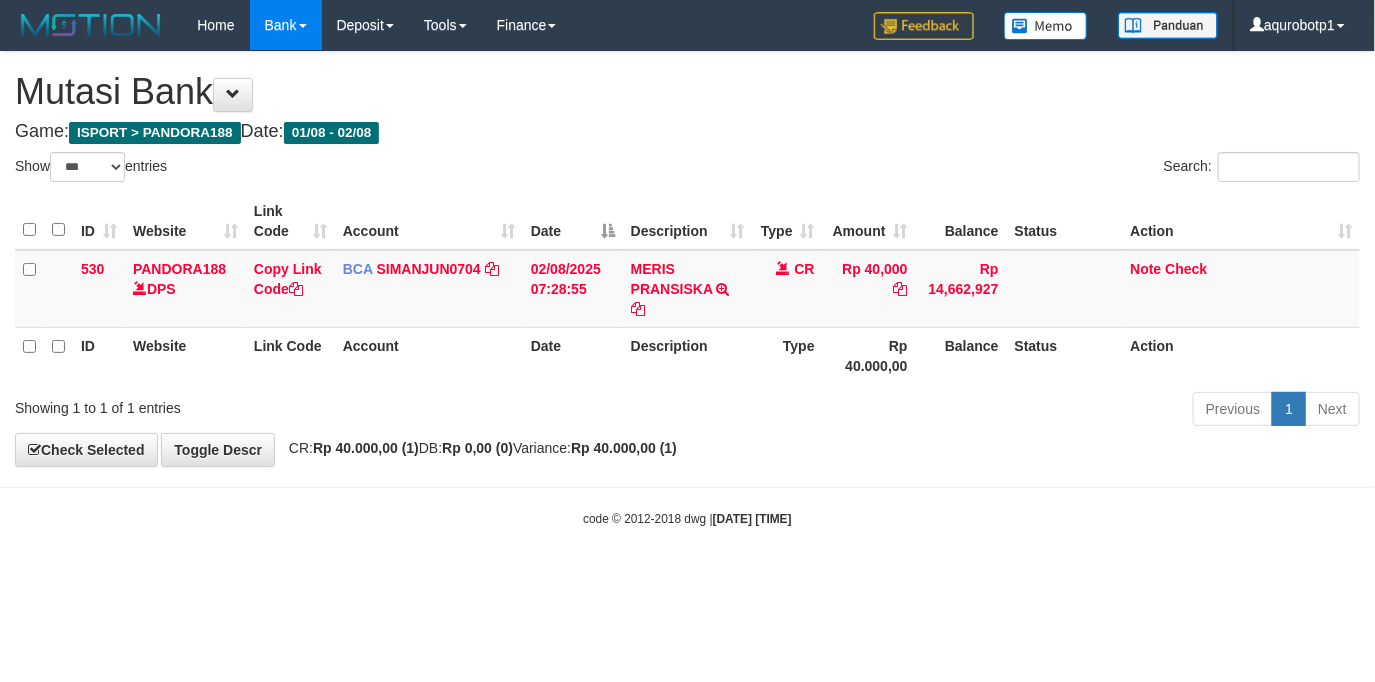 click on "Toggle navigation
Home
Bank
Account List
Load
By Website
Group
[ISPORT]													PANDORA188
By Load Group (DPS)
Group aqu-pandora
Mutasi Bank
Search
Sync
Note Mutasi
Deposit
-" at bounding box center (687, 289) 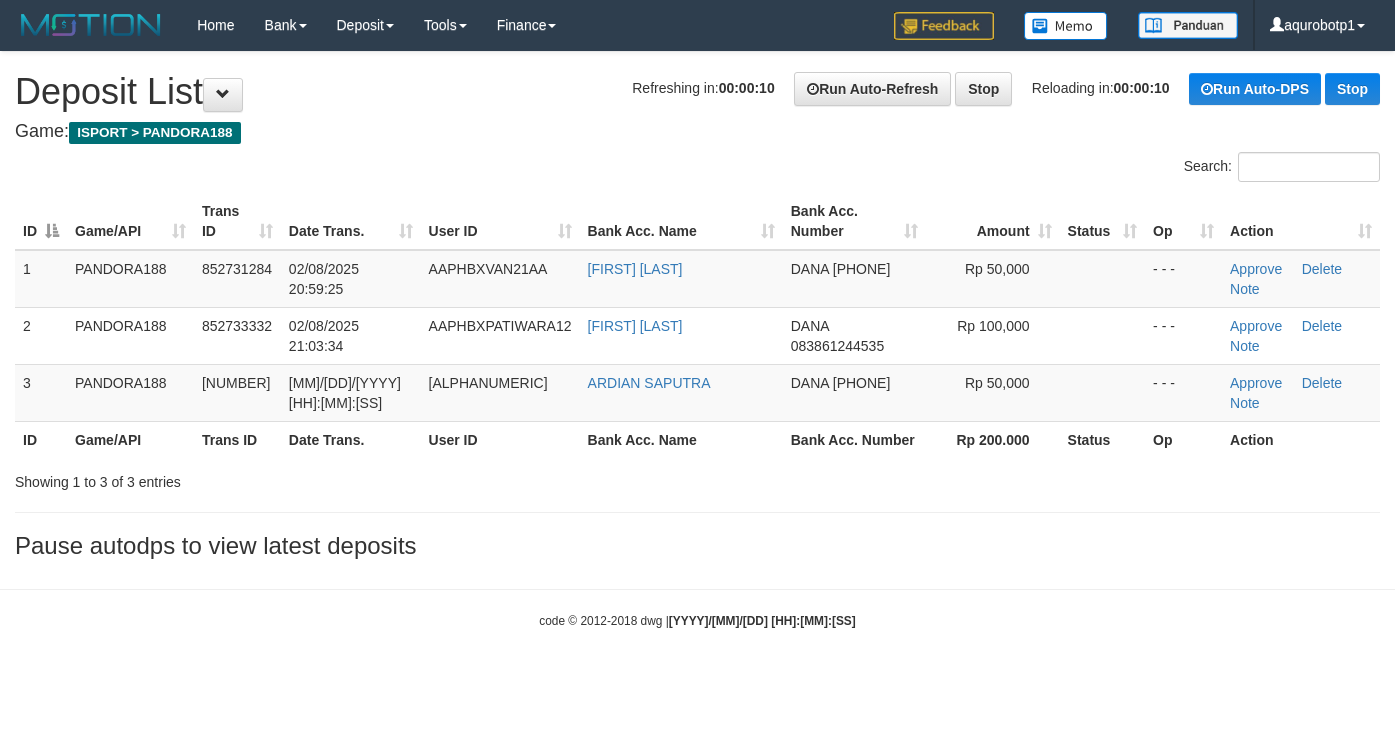 scroll, scrollTop: 0, scrollLeft: 0, axis: both 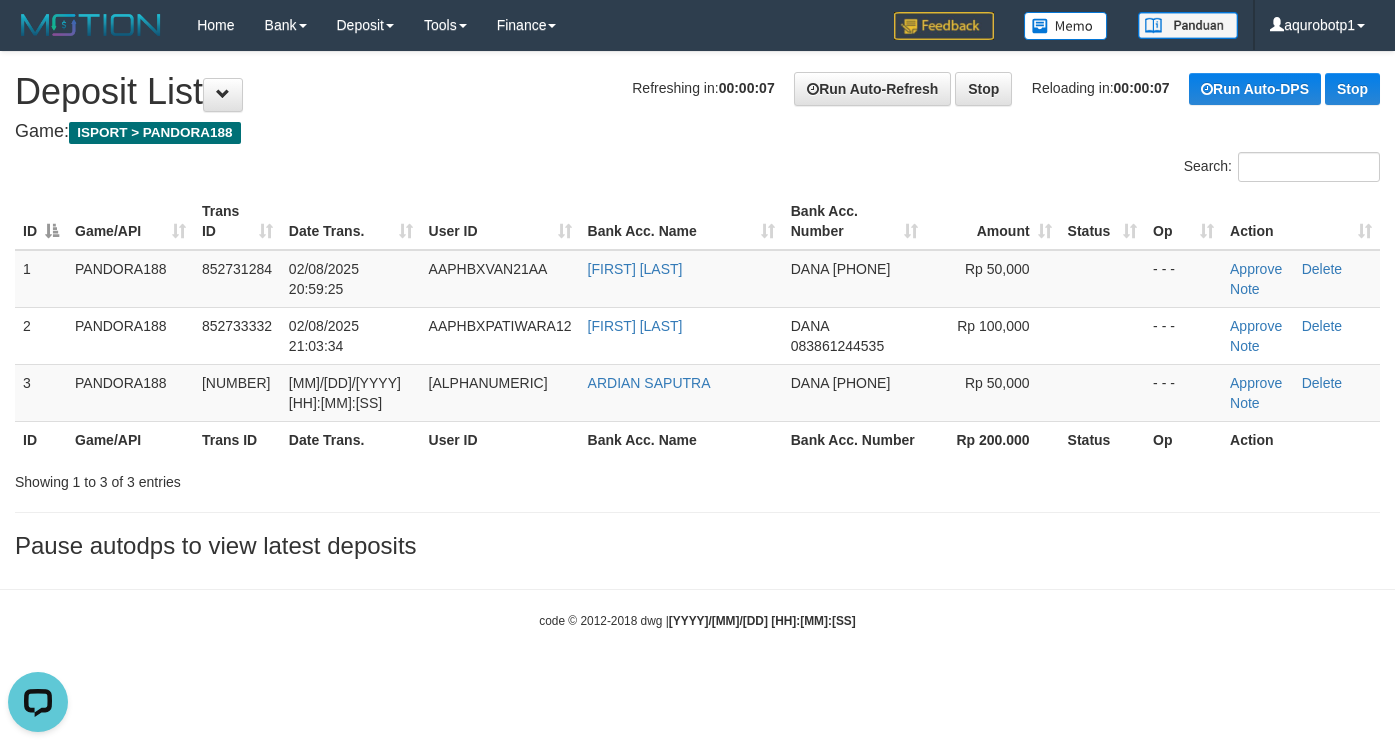 click on "Search:" at bounding box center [697, 169] 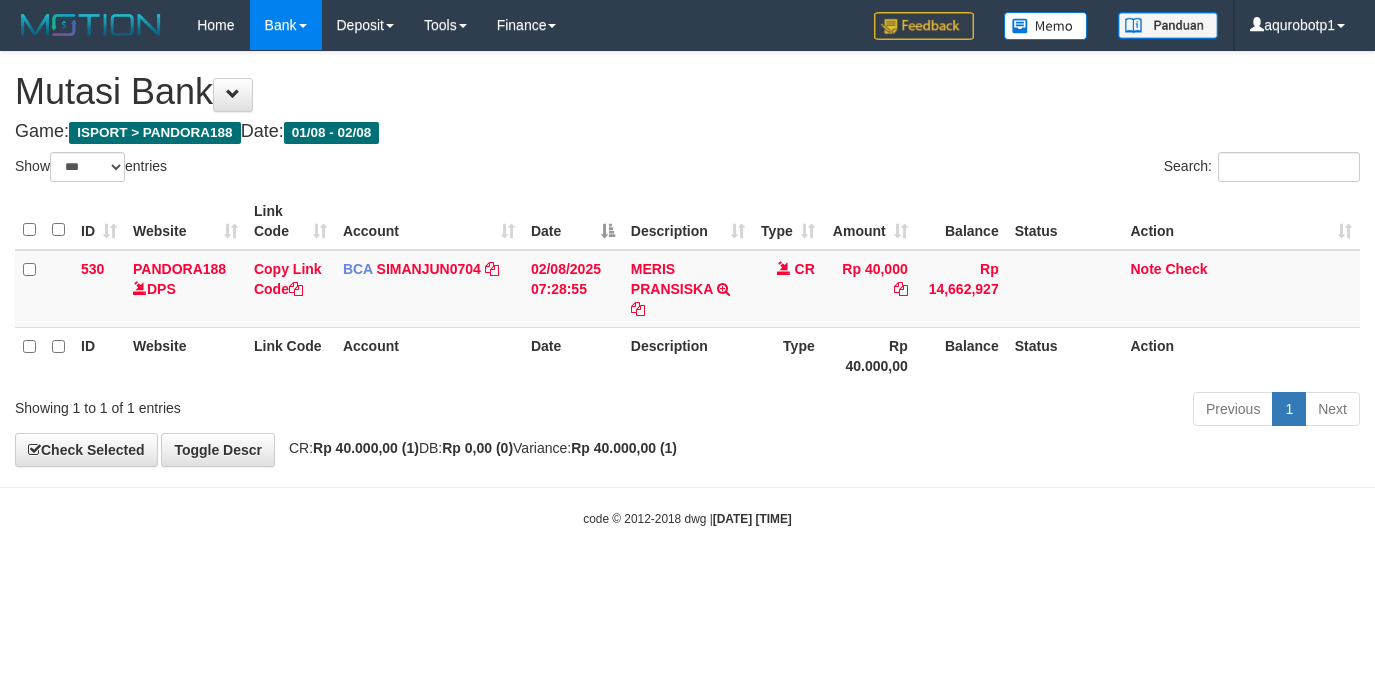 select on "***" 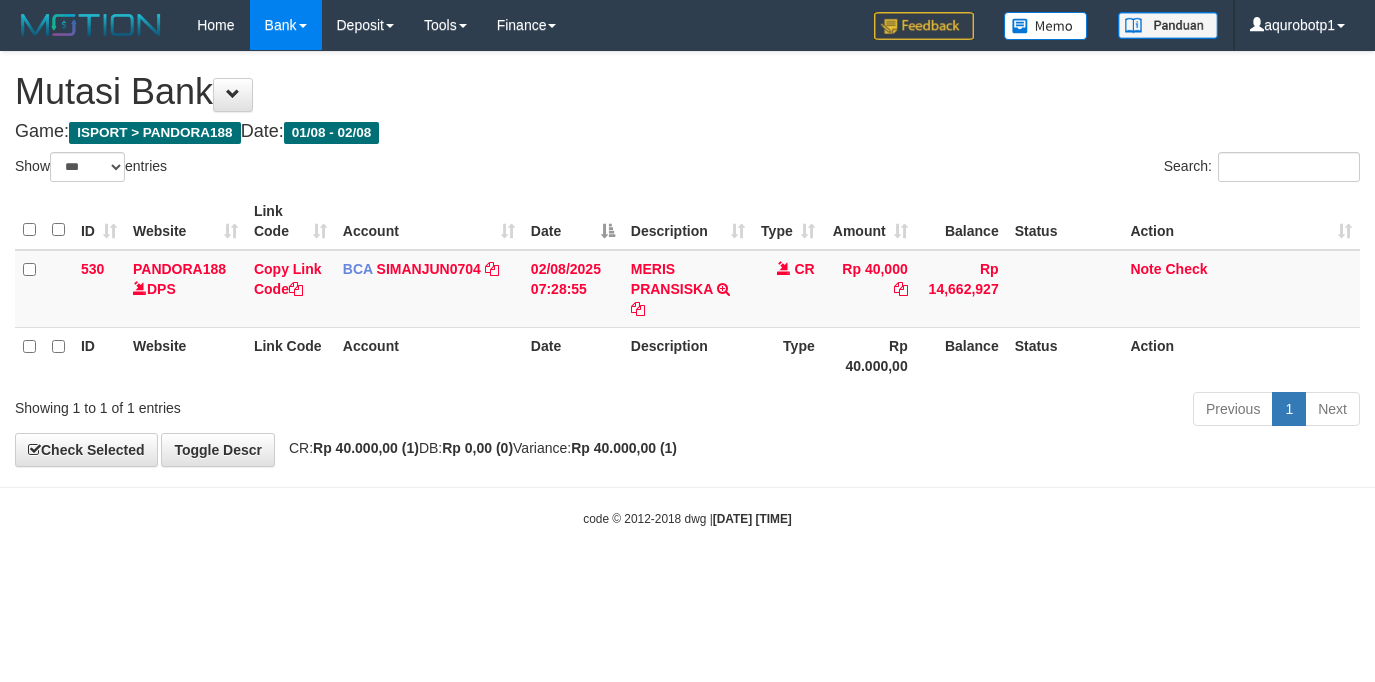 scroll, scrollTop: 0, scrollLeft: 0, axis: both 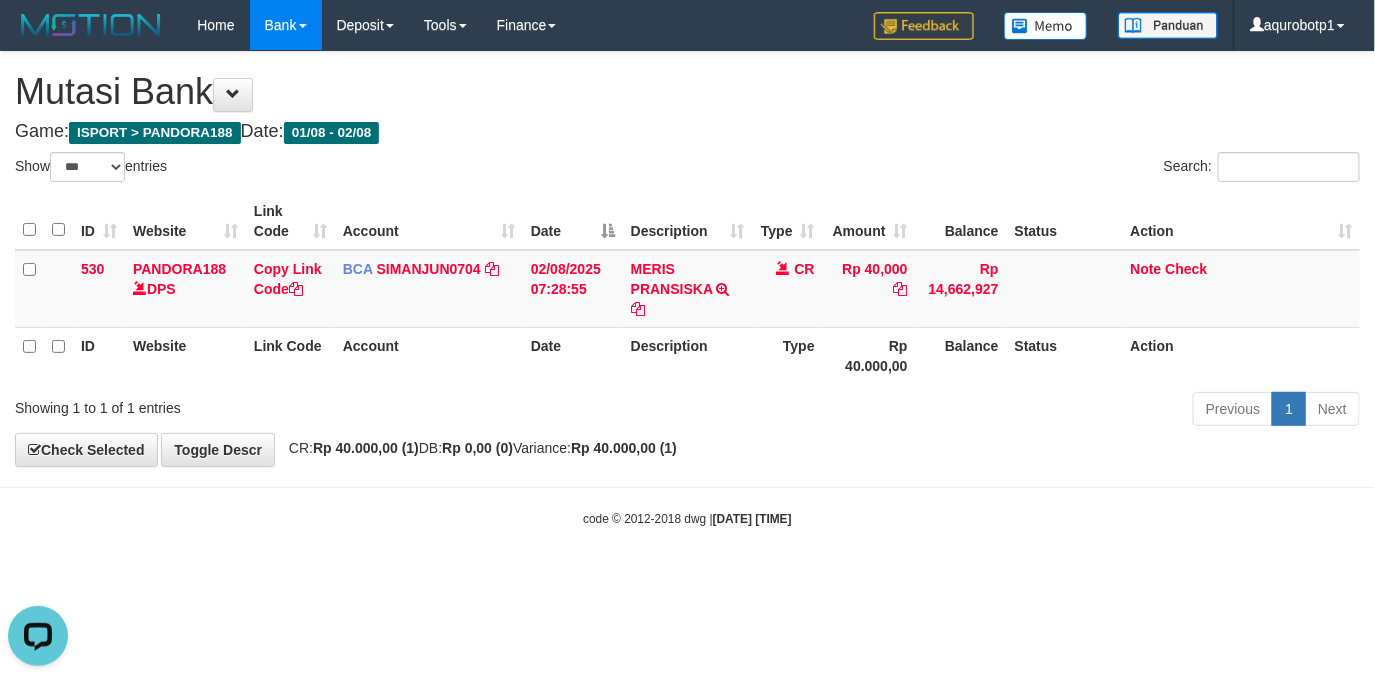 drag, startPoint x: 550, startPoint y: 492, endPoint x: 652, endPoint y: 58, distance: 445.82507 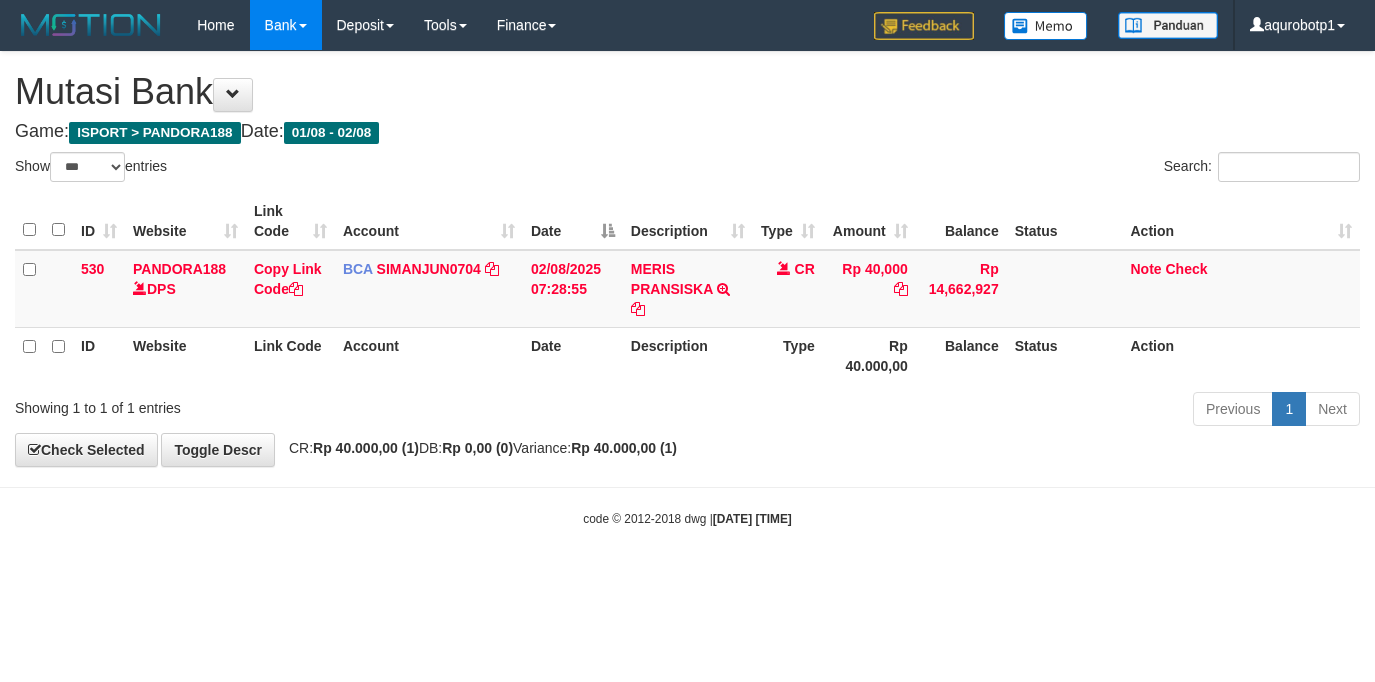 select on "***" 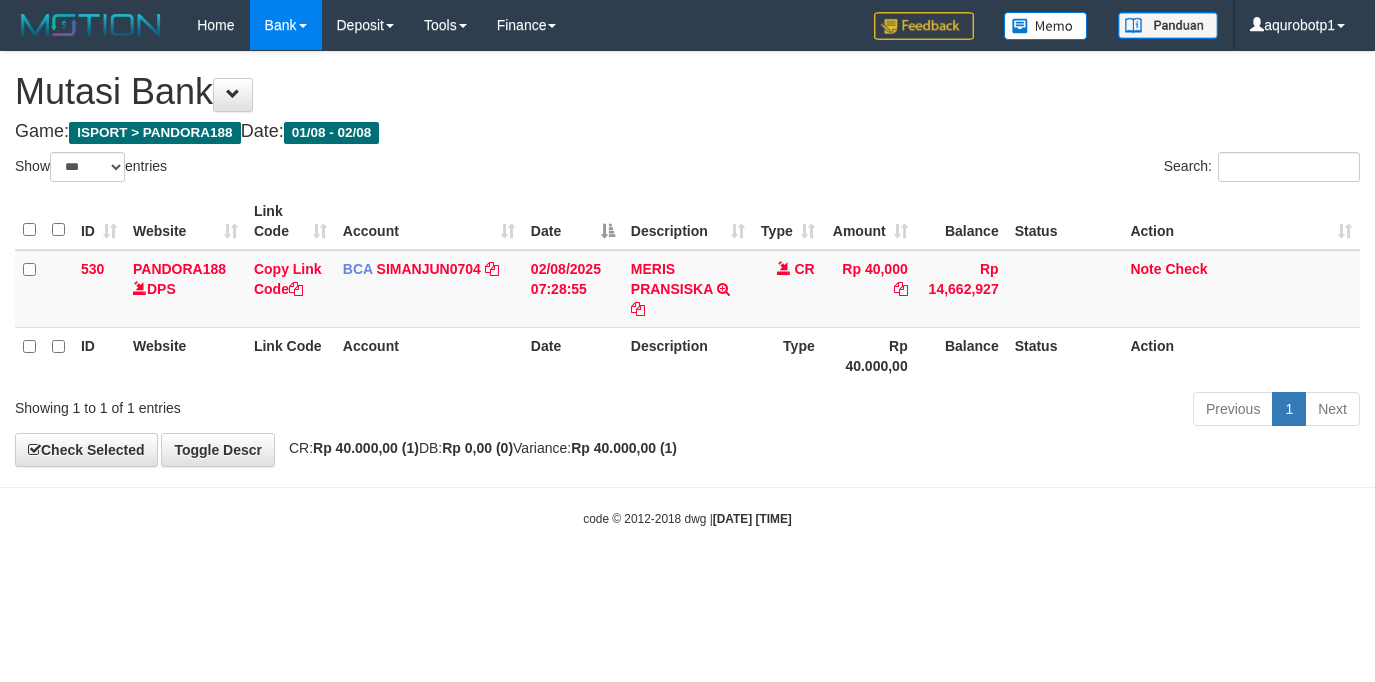scroll, scrollTop: 0, scrollLeft: 0, axis: both 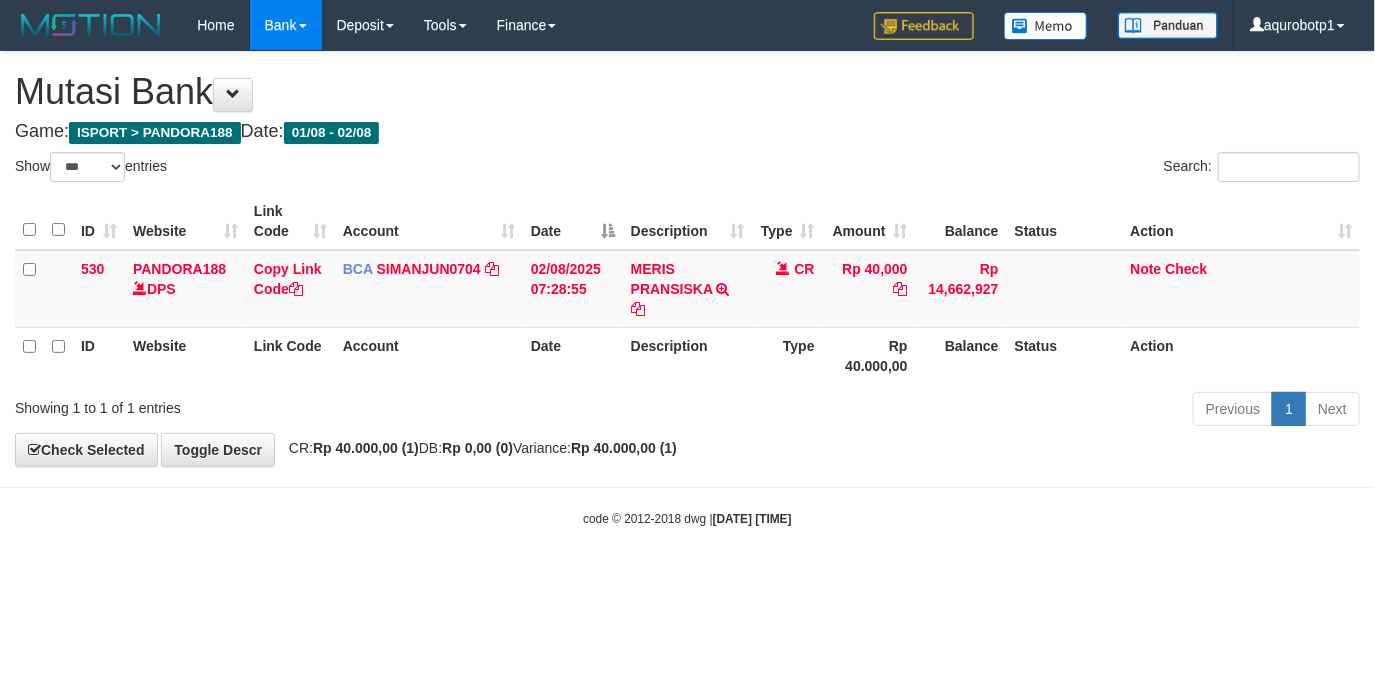 click on "Toggle navigation
Home
Bank
Account List
Load
By Website
Group
[ISPORT]													PANDORA188
By Load Group (DPS)
Group aqu-pandora
Mutasi Bank
Search
Sync
Note Mutasi
Deposit
-" at bounding box center (687, 289) 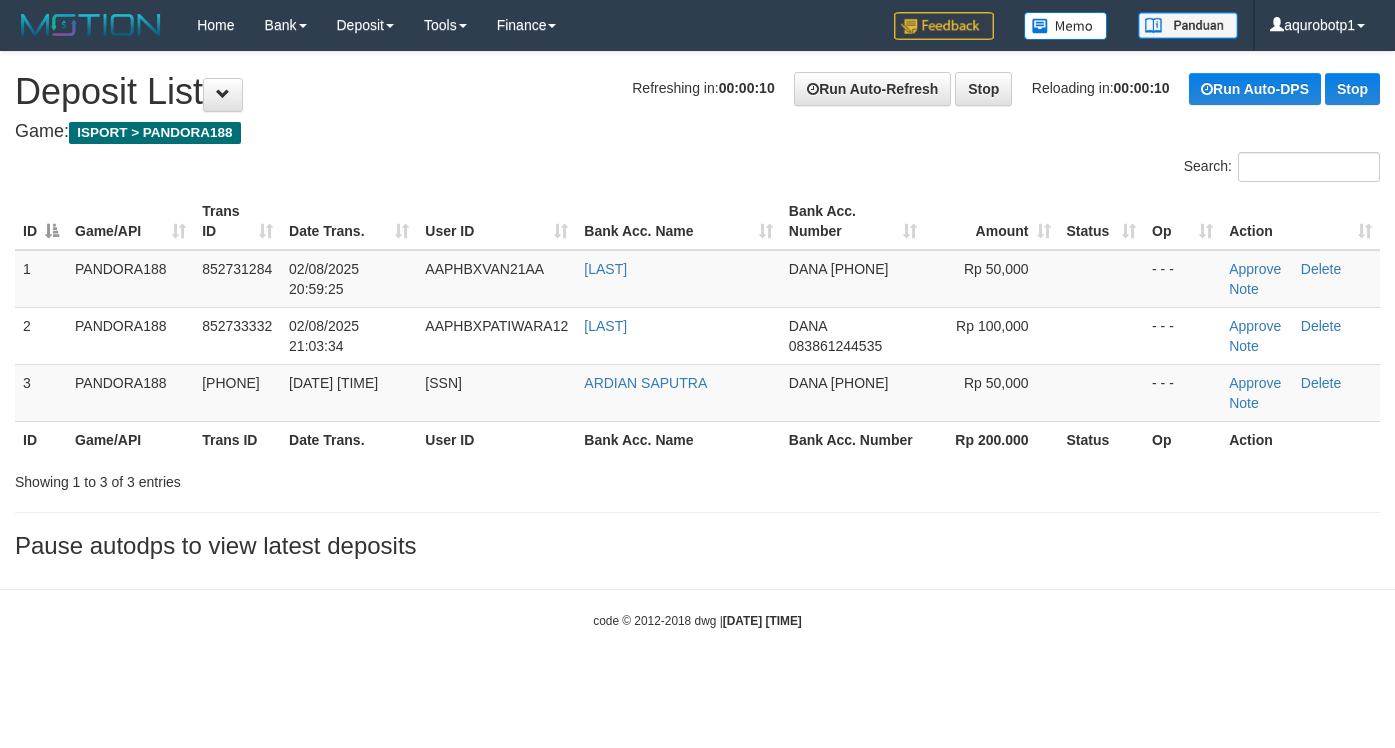 scroll, scrollTop: 0, scrollLeft: 0, axis: both 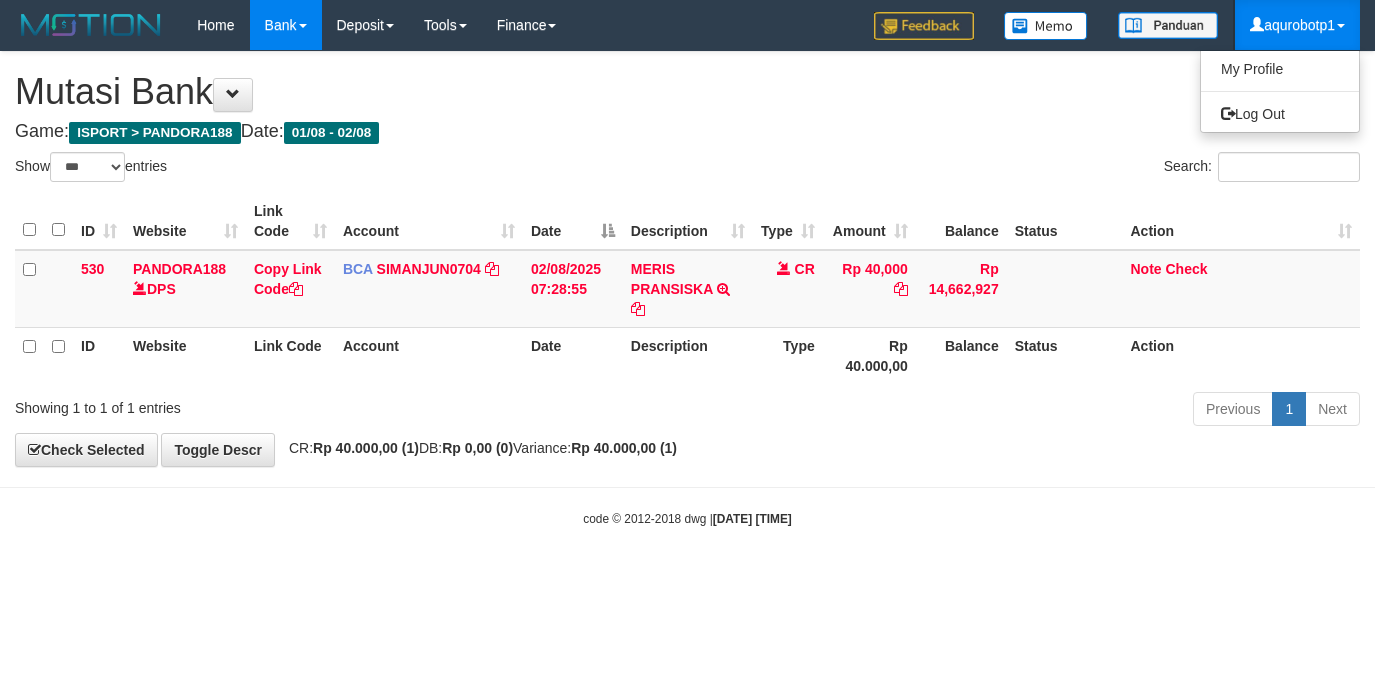 select on "***" 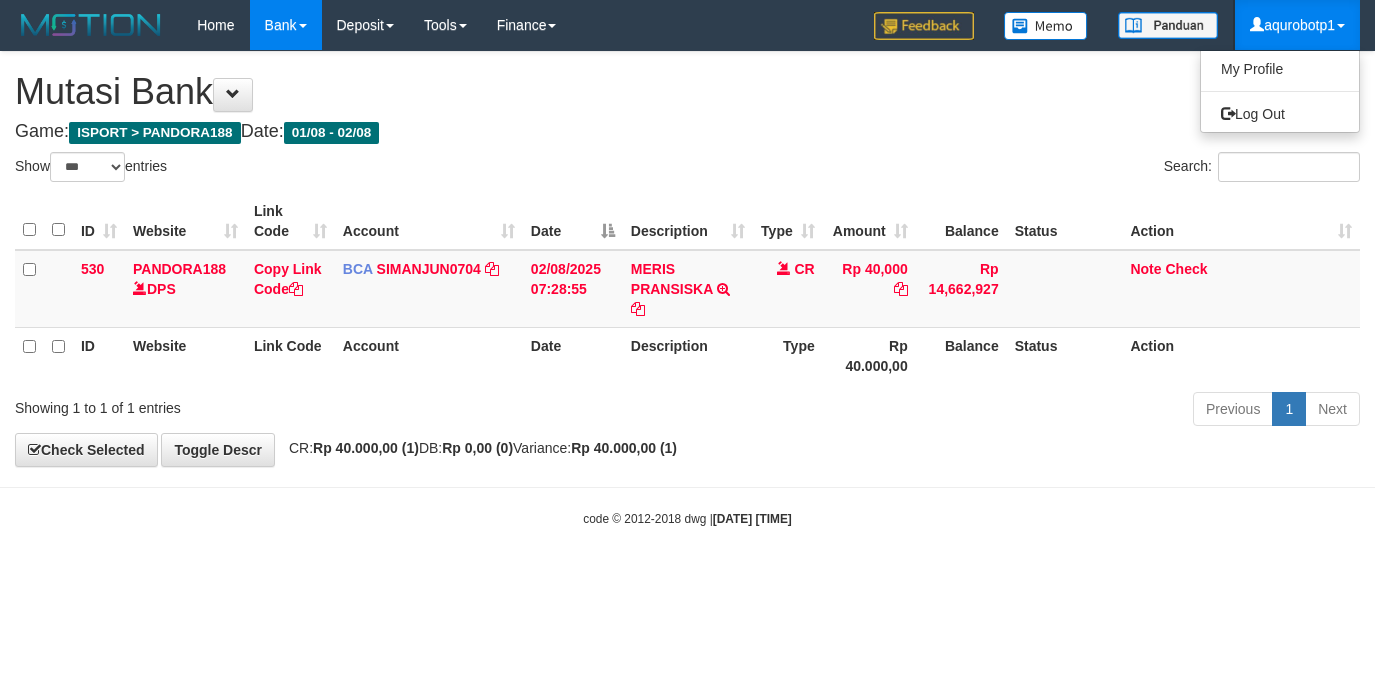 scroll, scrollTop: 0, scrollLeft: 0, axis: both 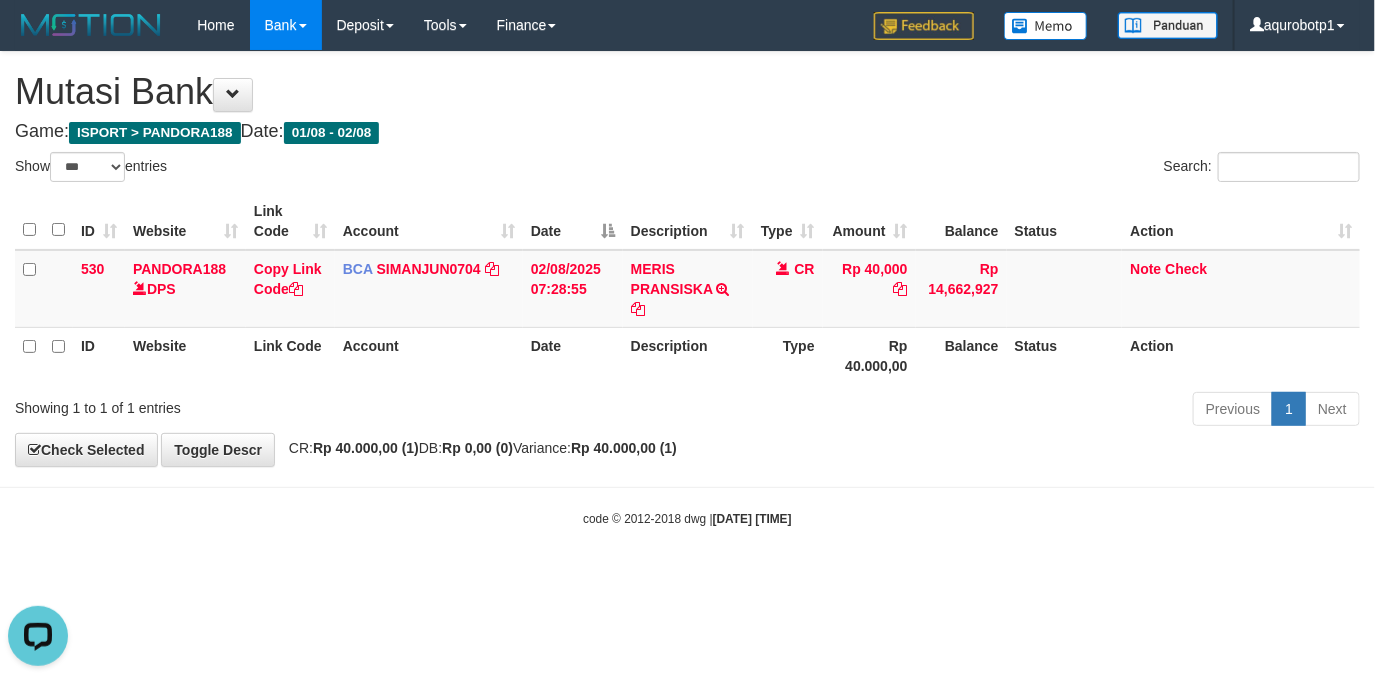 click on "Toggle navigation
Home
Bank
Account List
Load
By Website
Group
[ISPORT]													PANDORA188
By Load Group (DPS)
Group aqu-pandora
Mutasi Bank
Search
Sync
Note Mutasi
Deposit
-" at bounding box center (687, 289) 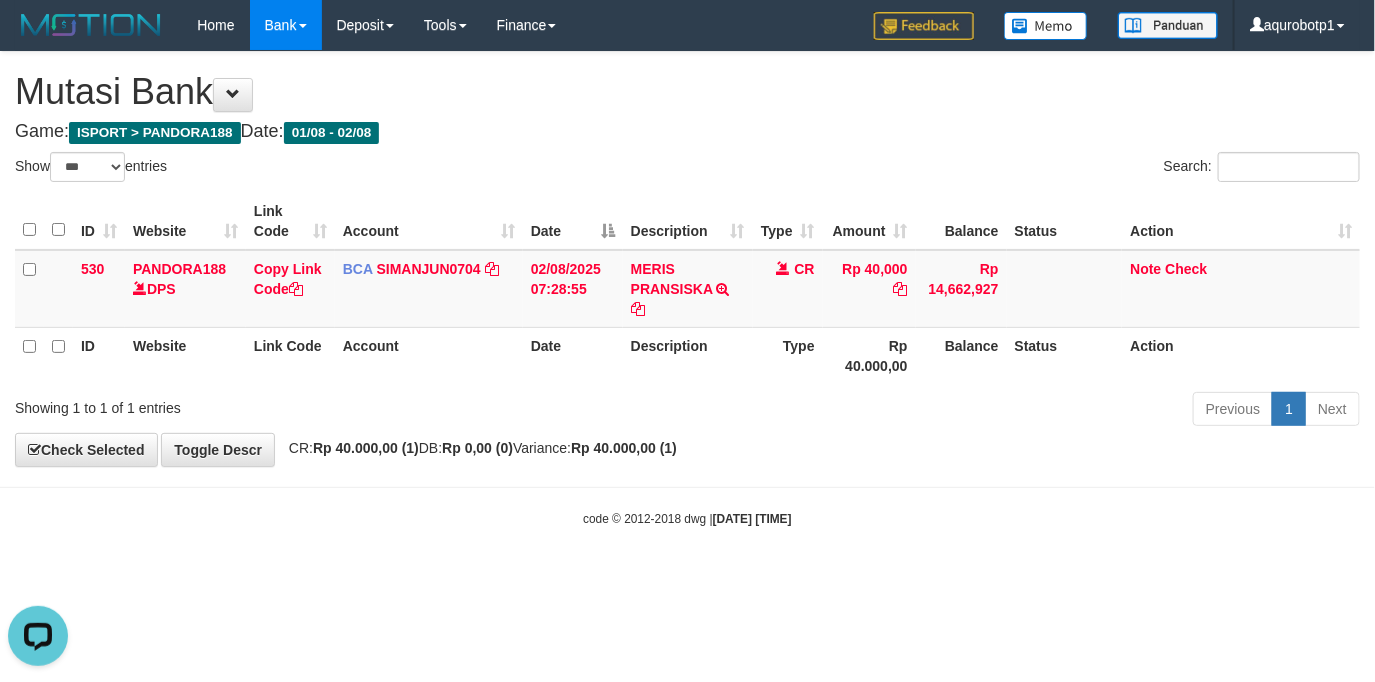 click on "Toggle navigation
Home
Bank
Account List
Load
By Website
Group
[ISPORT]													PANDORA188
By Load Group (DPS)
Group aqu-pandora
Mutasi Bank
Search
Sync
Note Mutasi
Deposit
-" at bounding box center (687, 289) 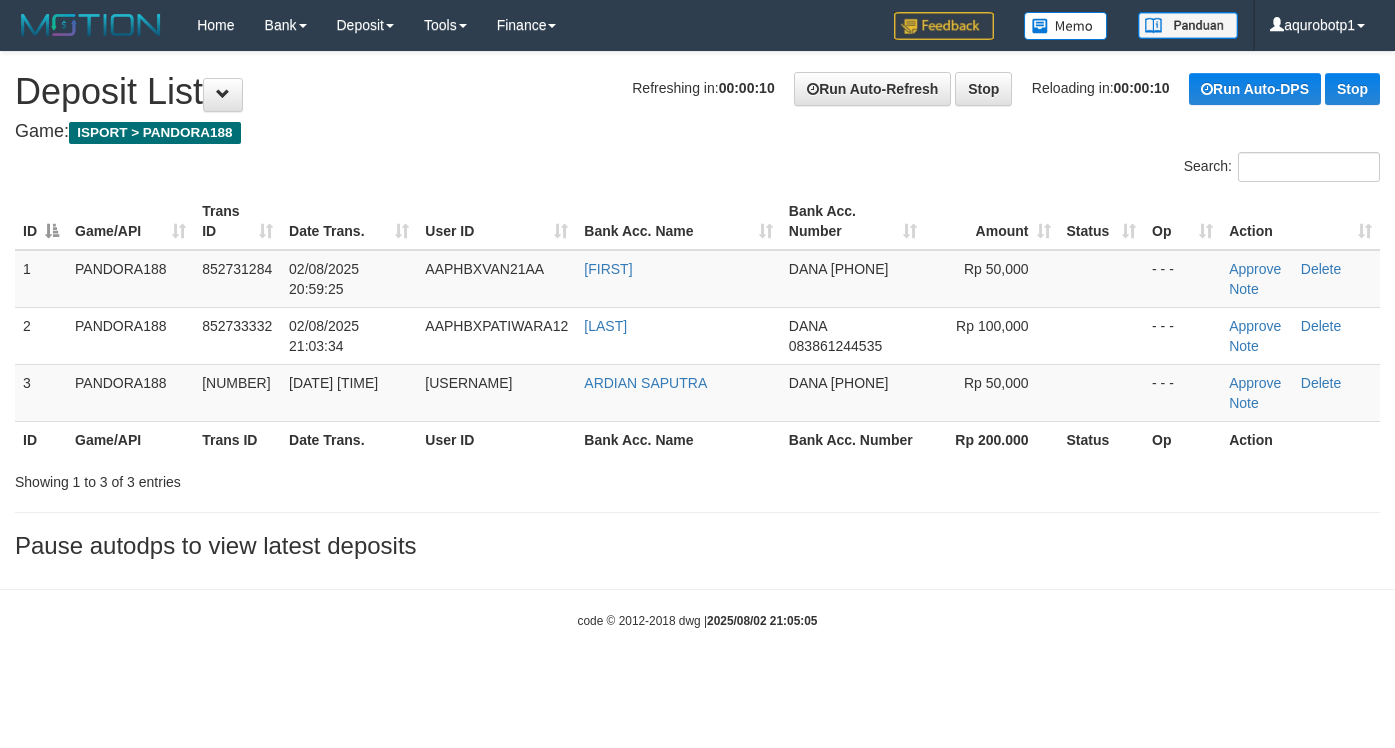 scroll, scrollTop: 0, scrollLeft: 0, axis: both 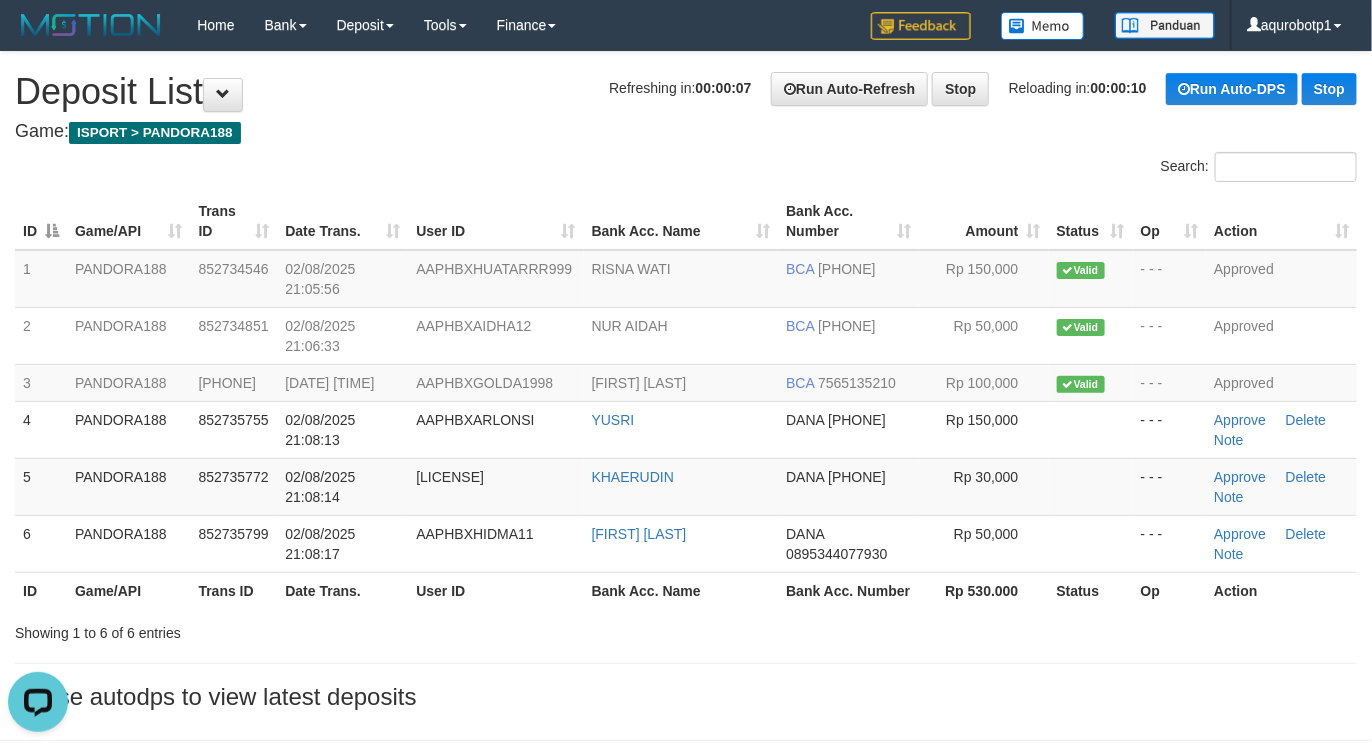 click on "**********" at bounding box center [686, 386] 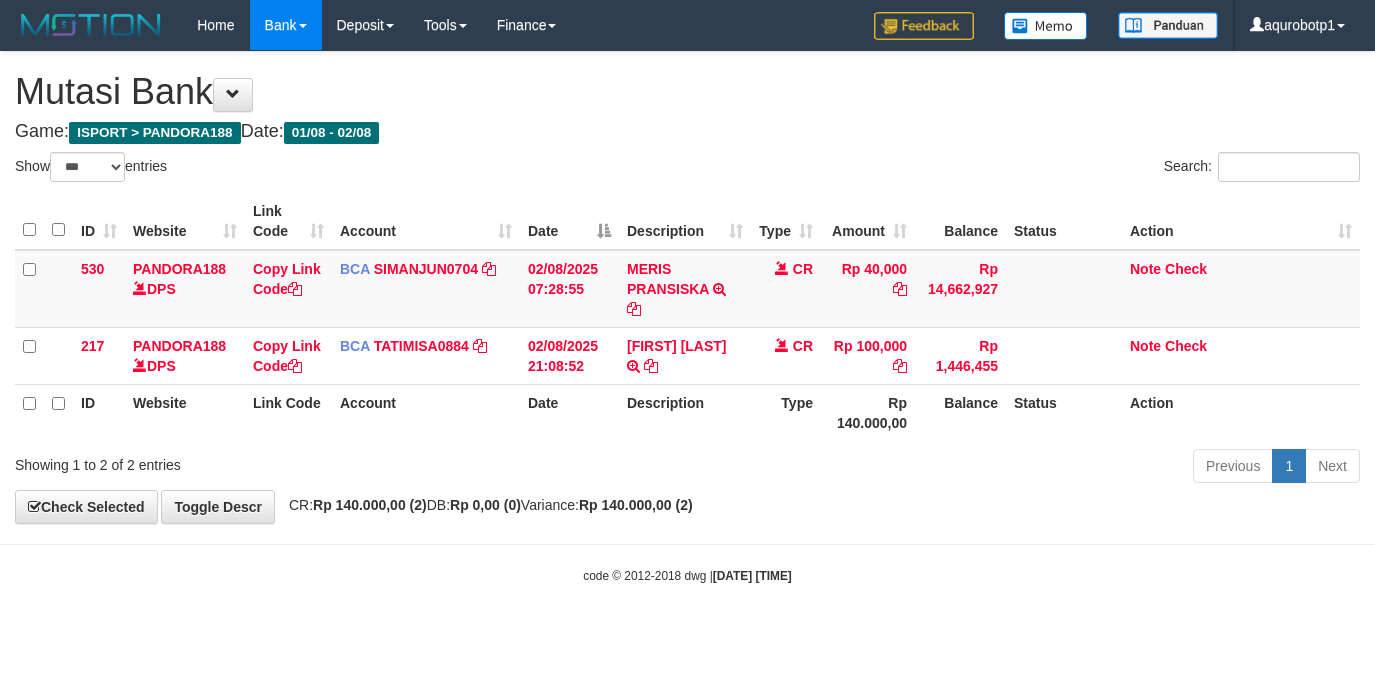 select on "***" 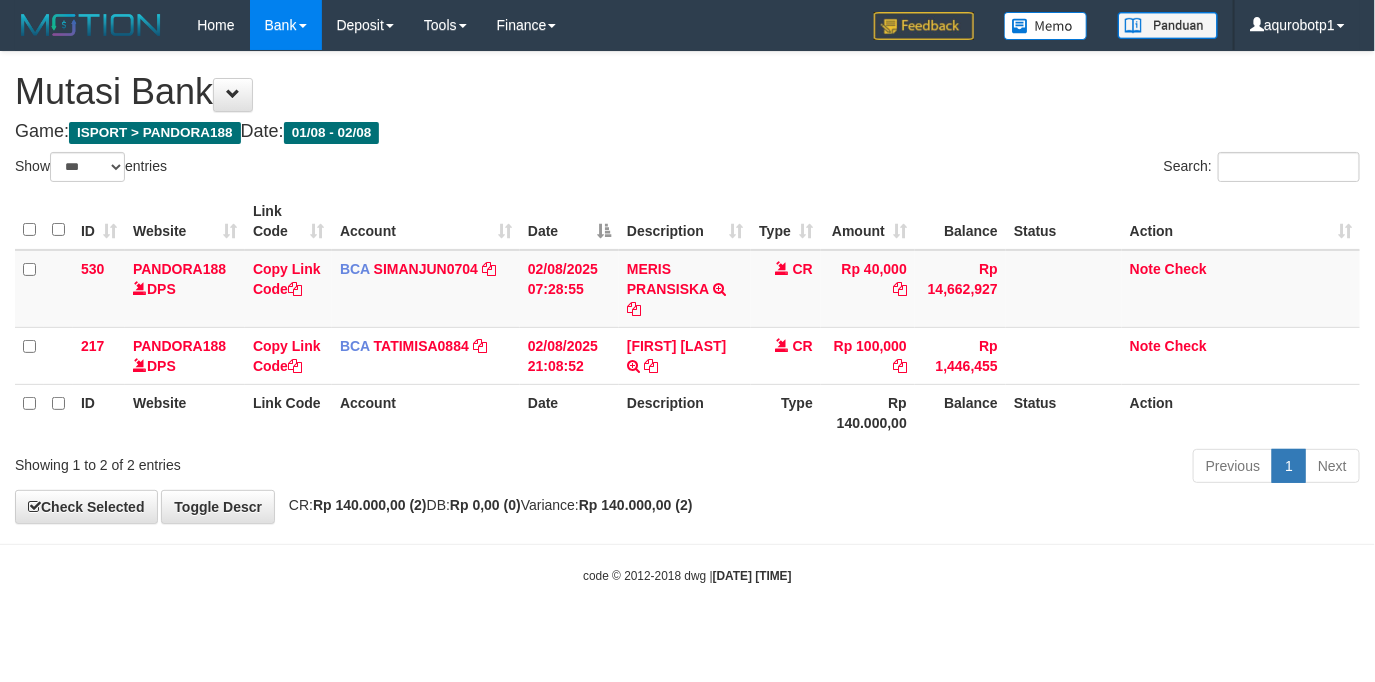 click on "**********" at bounding box center (687, 287) 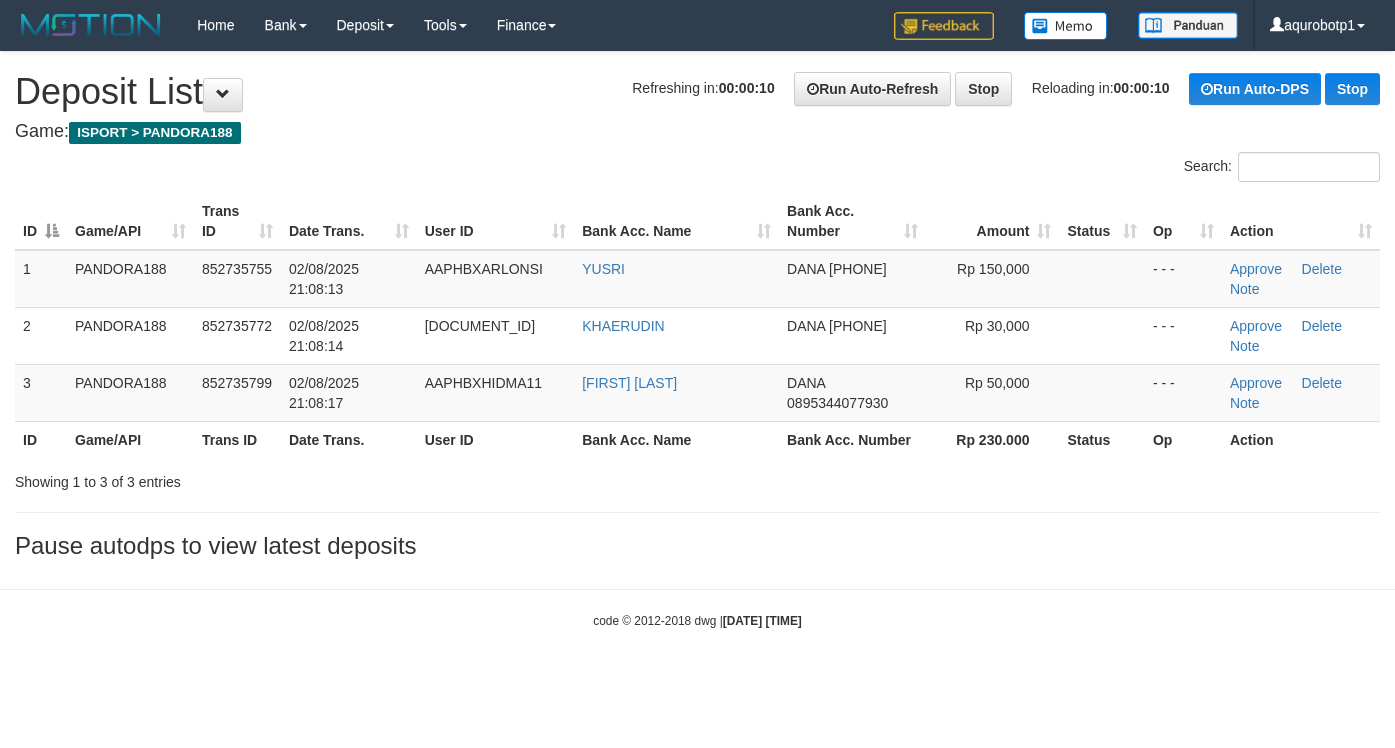 scroll, scrollTop: 0, scrollLeft: 0, axis: both 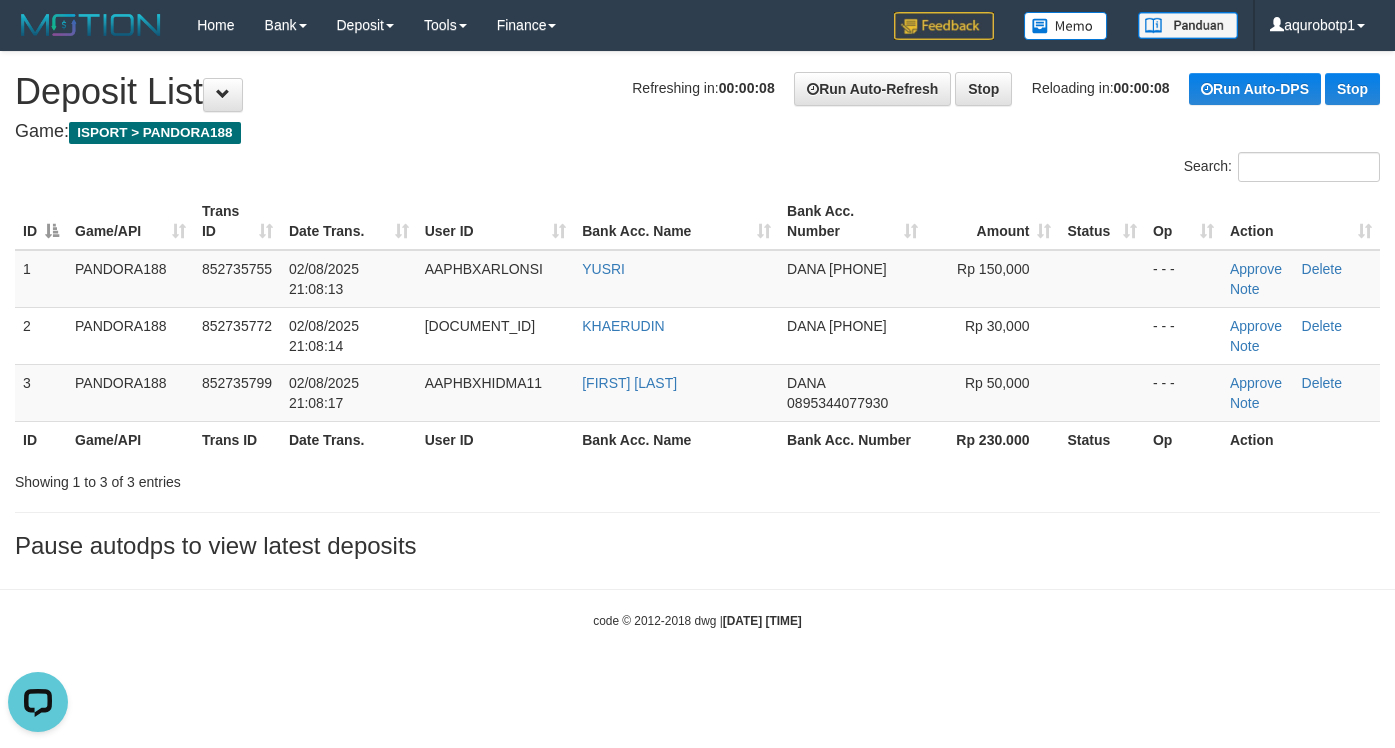 click on "**********" at bounding box center (697, 310) 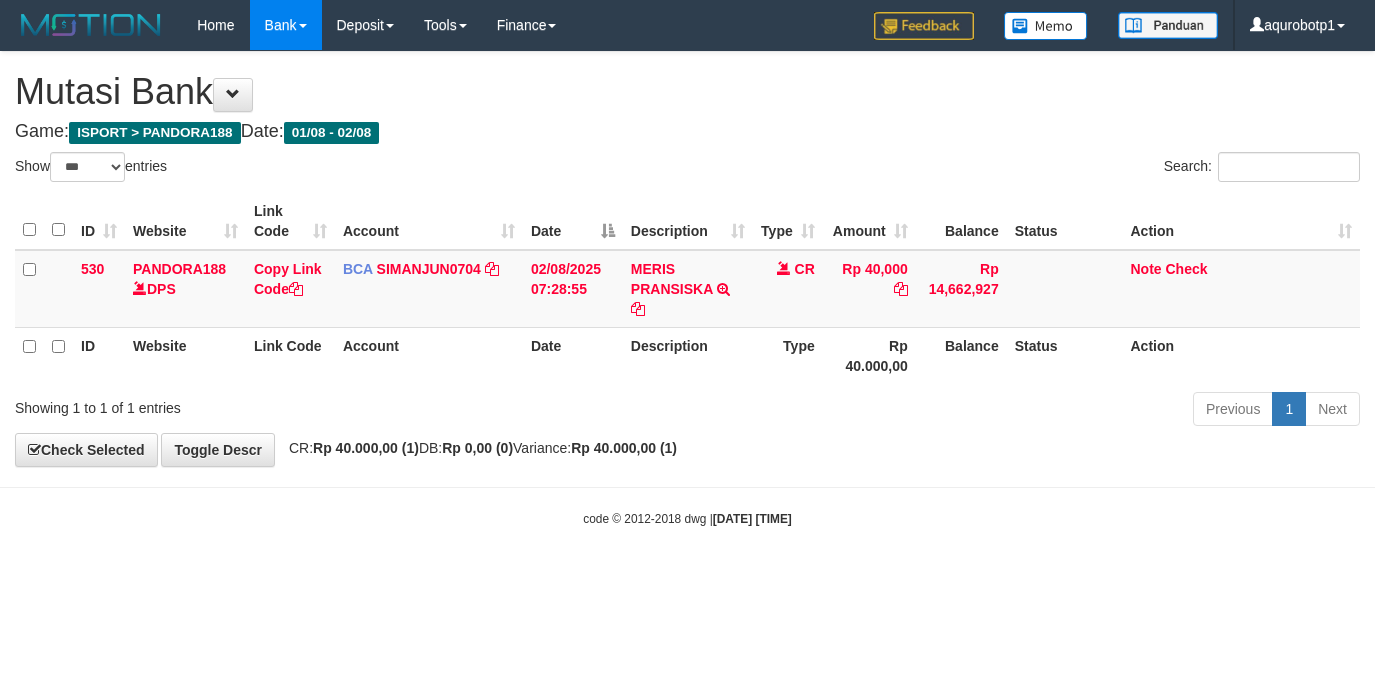 select on "***" 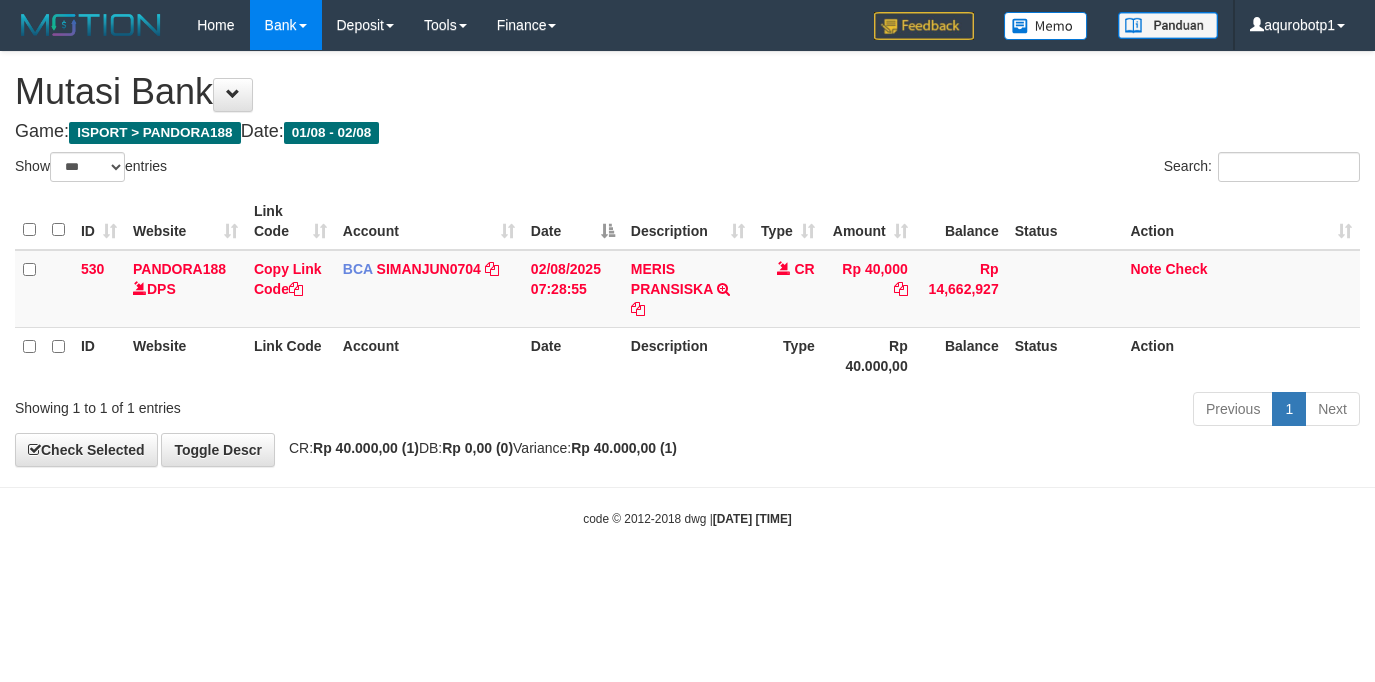 scroll, scrollTop: 0, scrollLeft: 0, axis: both 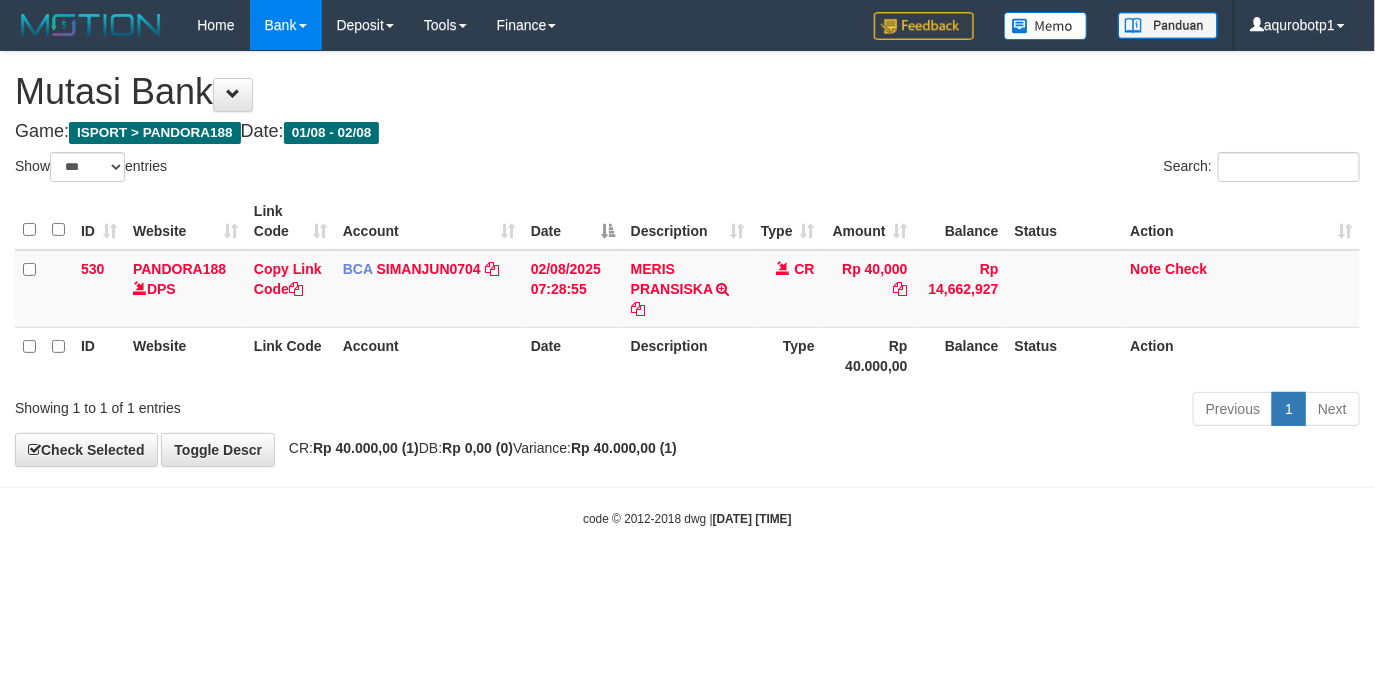 click on "Date" at bounding box center (573, 355) 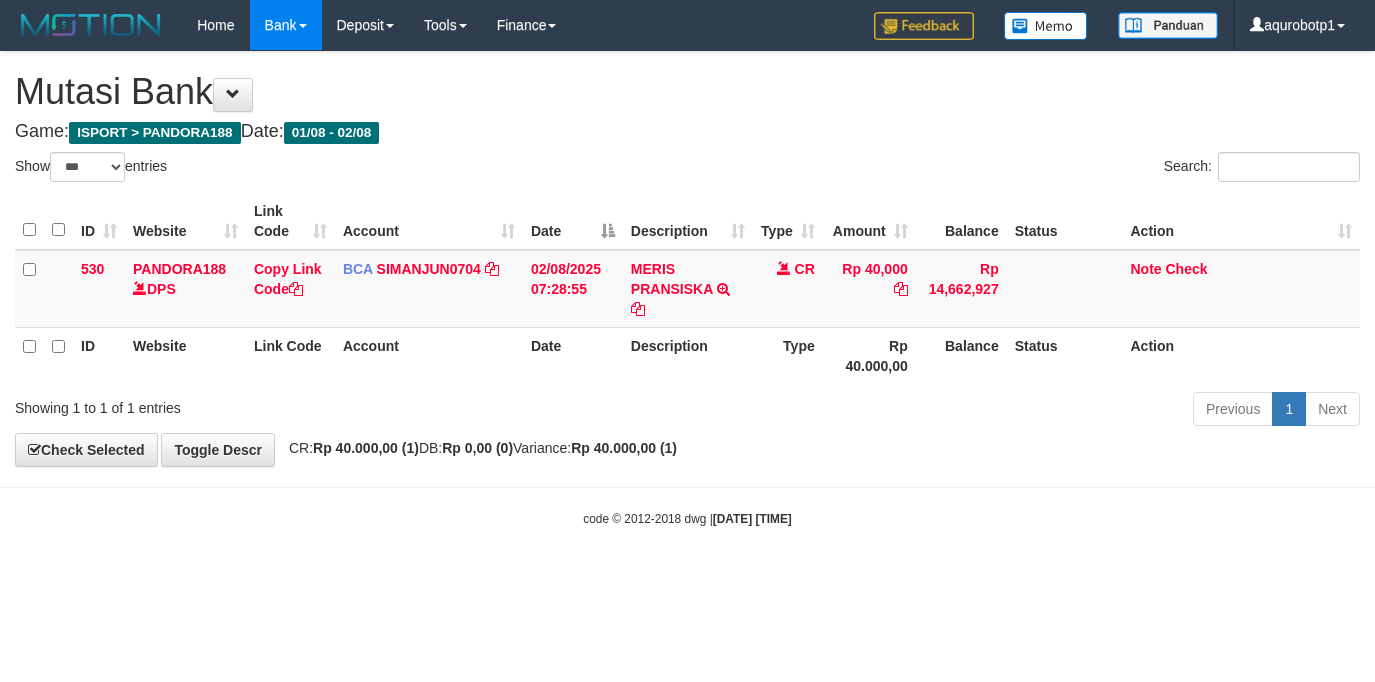 select on "***" 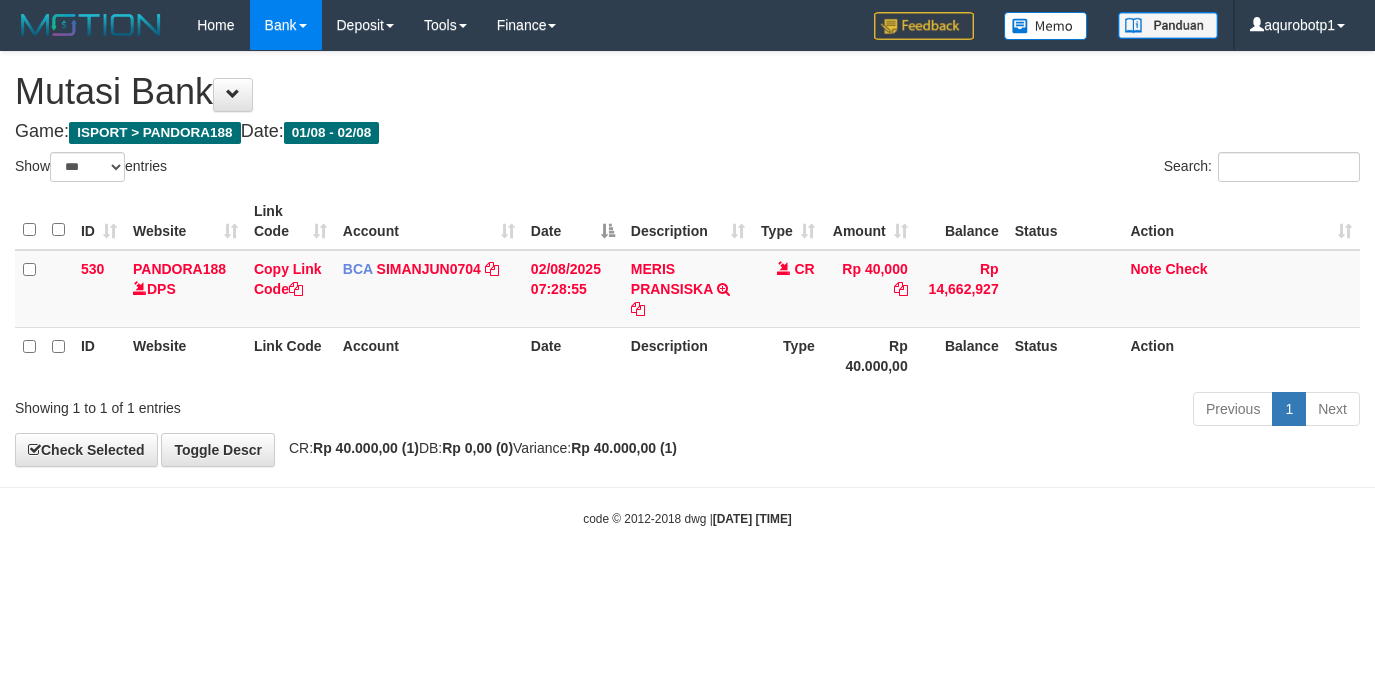 scroll, scrollTop: 0, scrollLeft: 0, axis: both 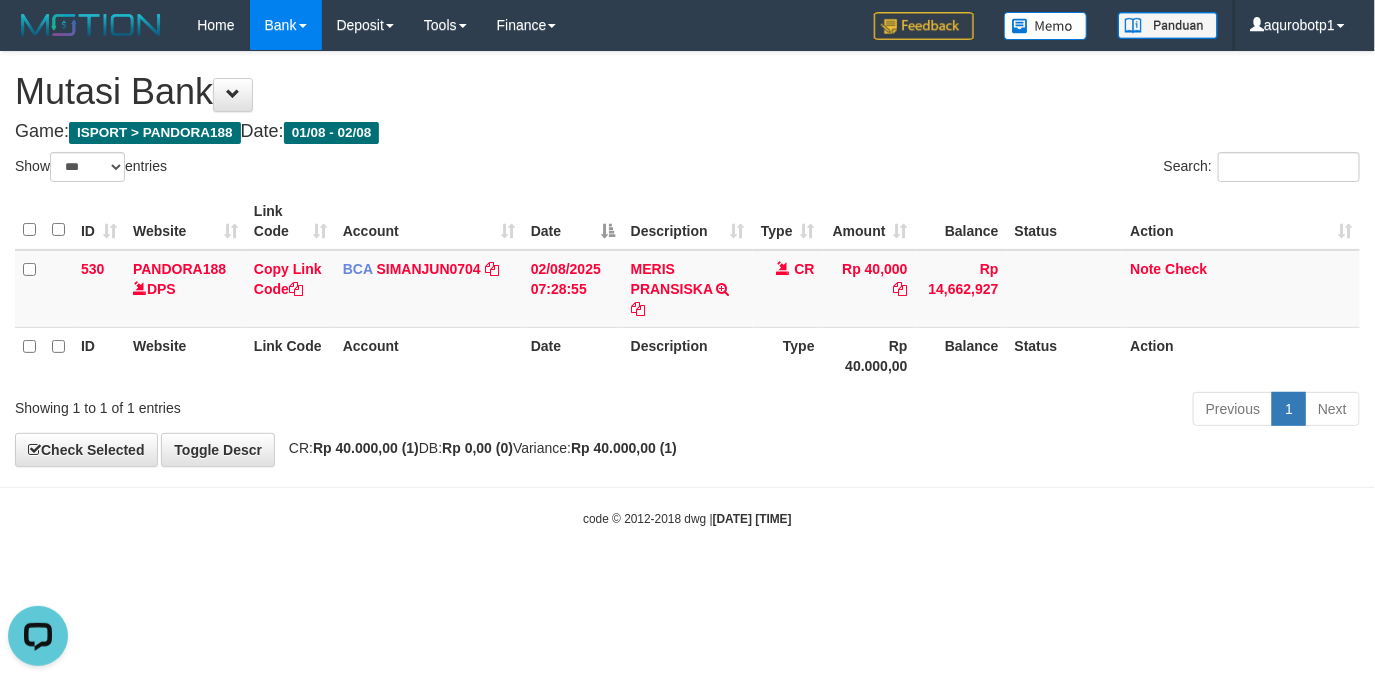 click on "Toggle navigation
Home
Bank
Account List
Load
By Website
Group
[ISPORT]													PANDORA188
By Load Group (DPS)
Group aqu-pandora
Mutasi Bank
Search
Sync
Note Mutasi
Deposit" at bounding box center [687, 289] 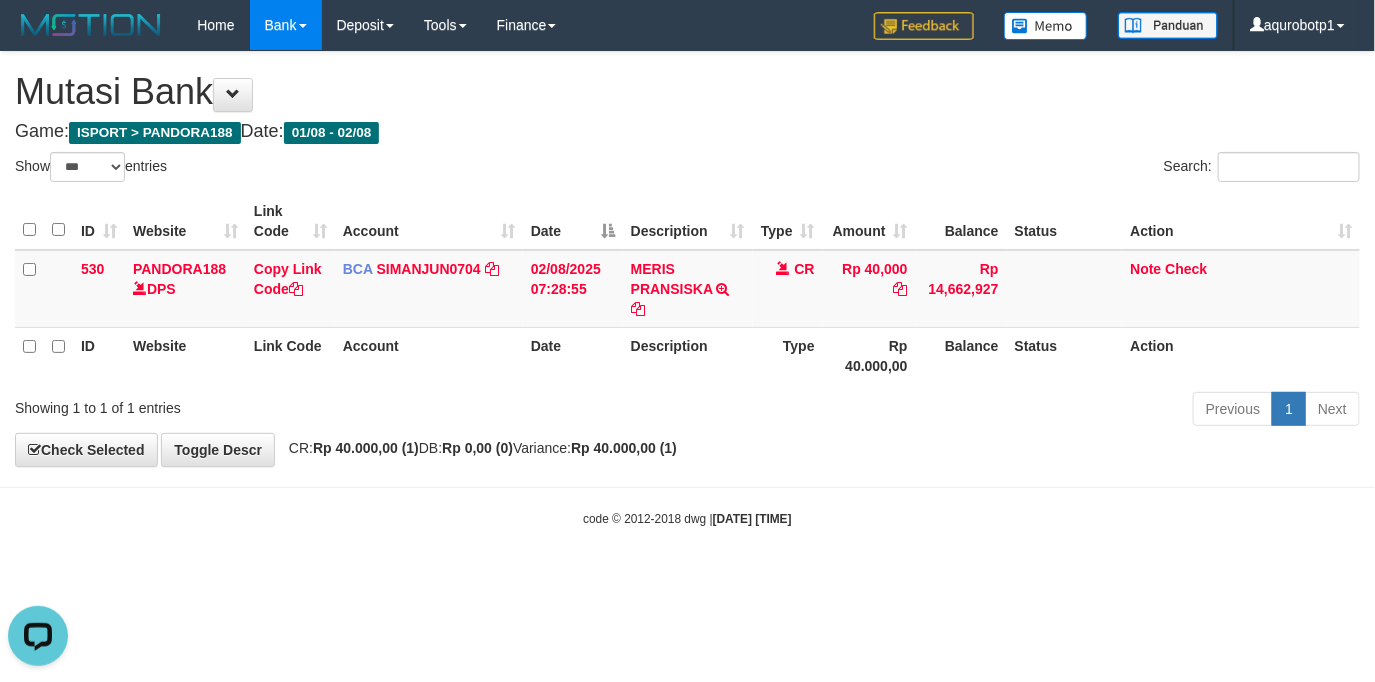 click on "Toggle navigation
Home
Bank
Account List
Load
By Website
Group
[ISPORT]													PANDORA188
By Load Group (DPS)
Group aqu-pandora
Mutasi Bank
Search
Sync
Note Mutasi
Deposit" at bounding box center (687, 289) 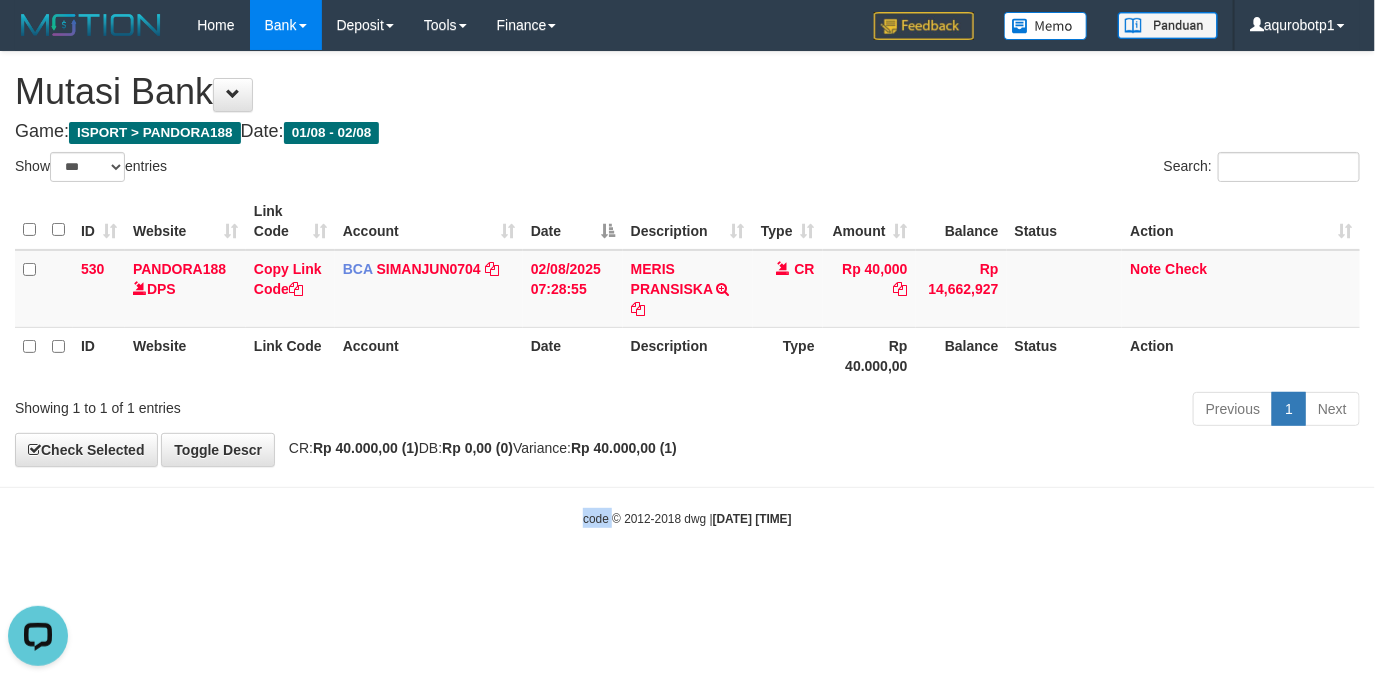 click on "Toggle navigation
Home
Bank
Account List
Load
By Website
Group
[ISPORT]													PANDORA188
By Load Group (DPS)
Group aqu-pandora
Mutasi Bank
Search
Sync
Note Mutasi
Deposit" at bounding box center [687, 289] 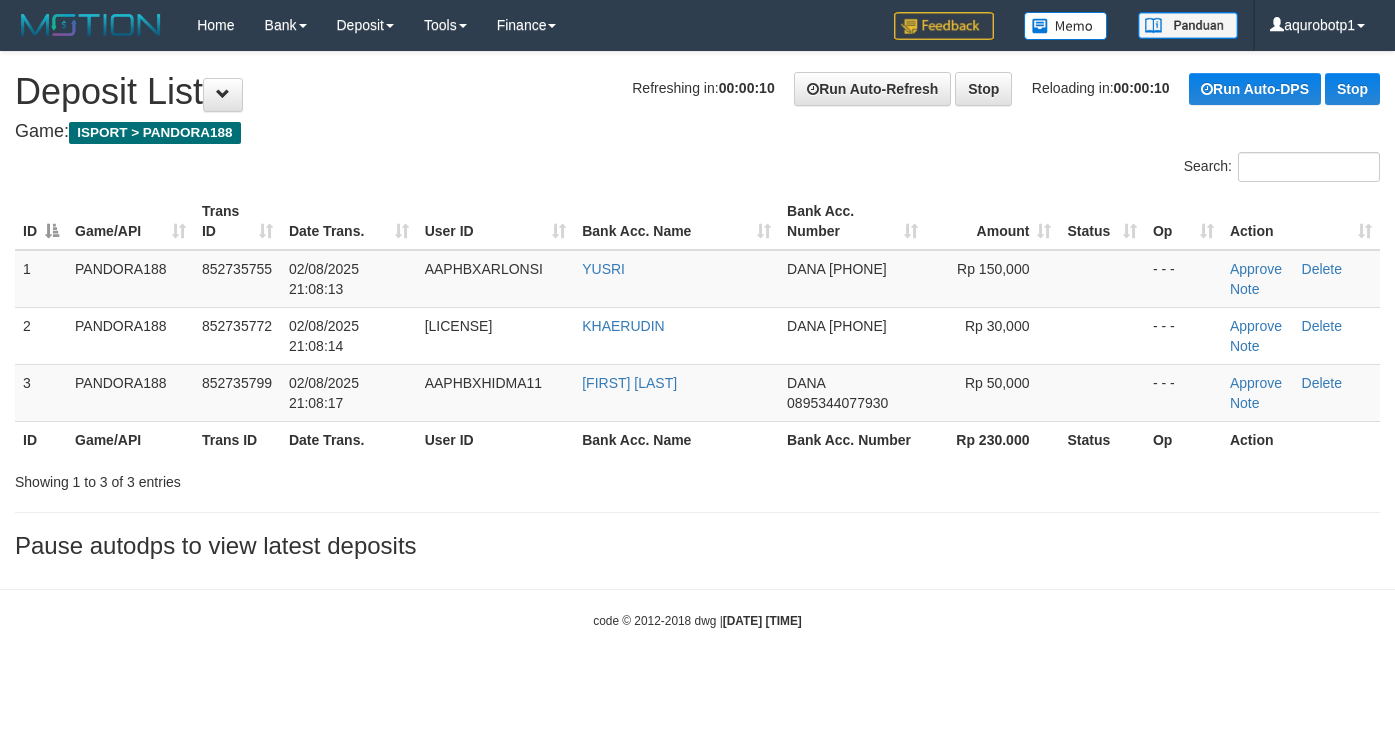 scroll, scrollTop: 0, scrollLeft: 0, axis: both 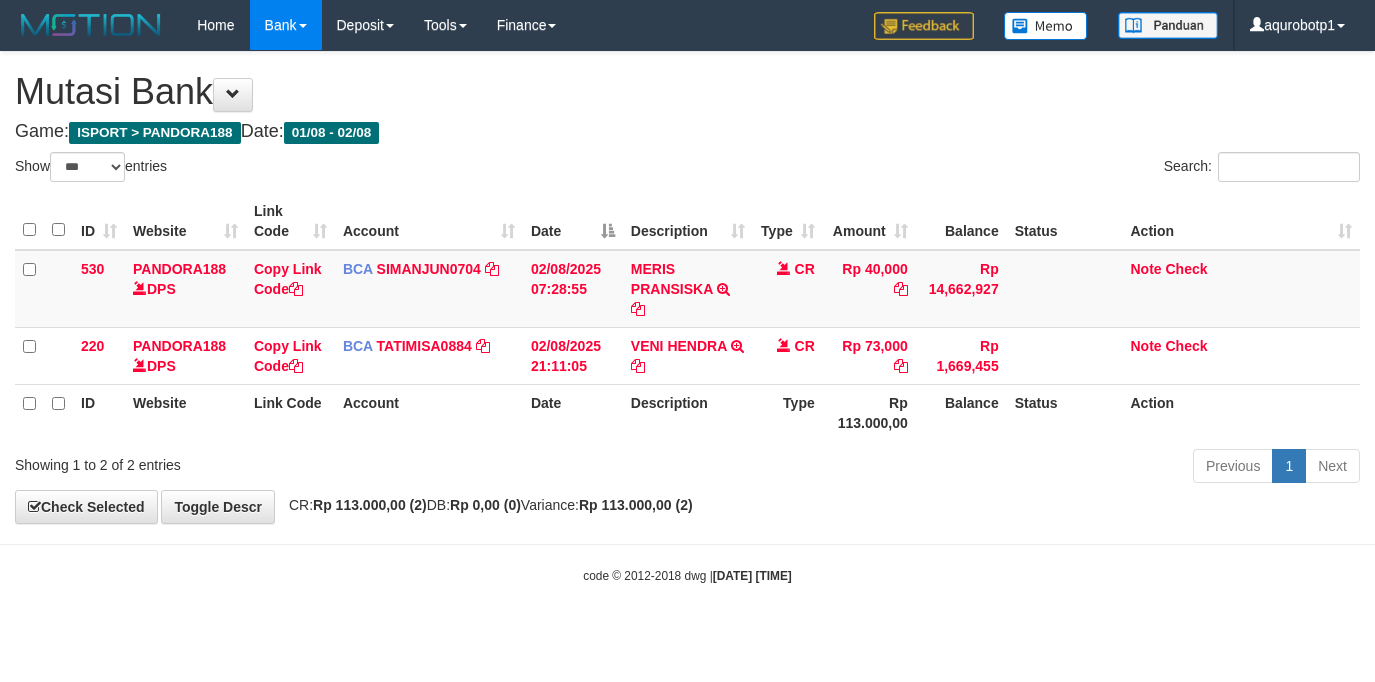 select on "***" 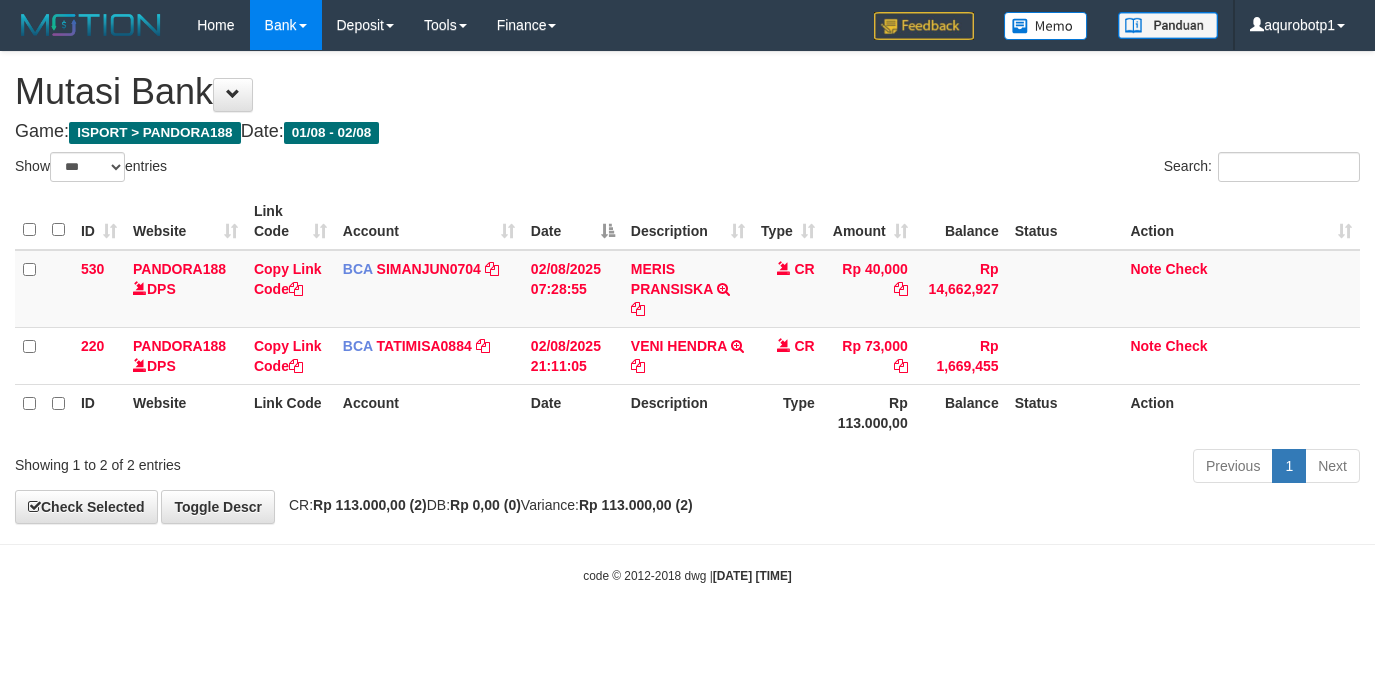 scroll, scrollTop: 0, scrollLeft: 0, axis: both 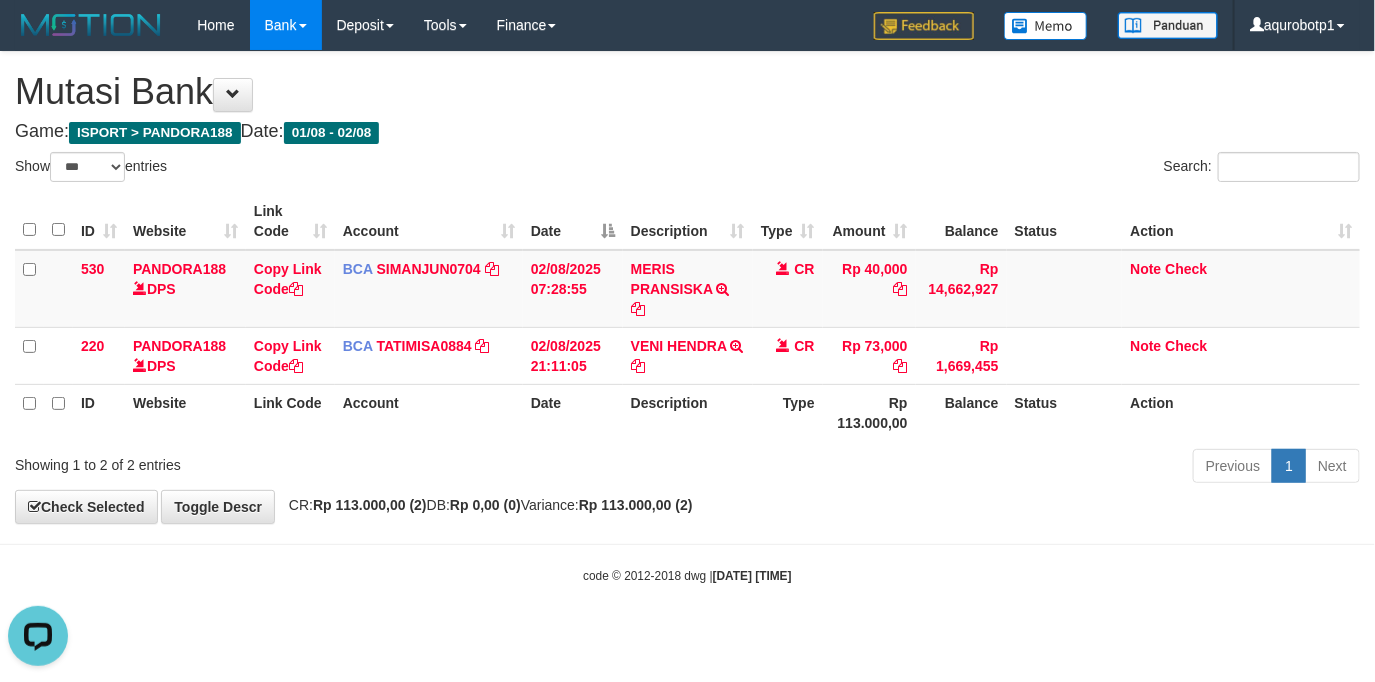 drag, startPoint x: 813, startPoint y: 411, endPoint x: 778, endPoint y: 411, distance: 35 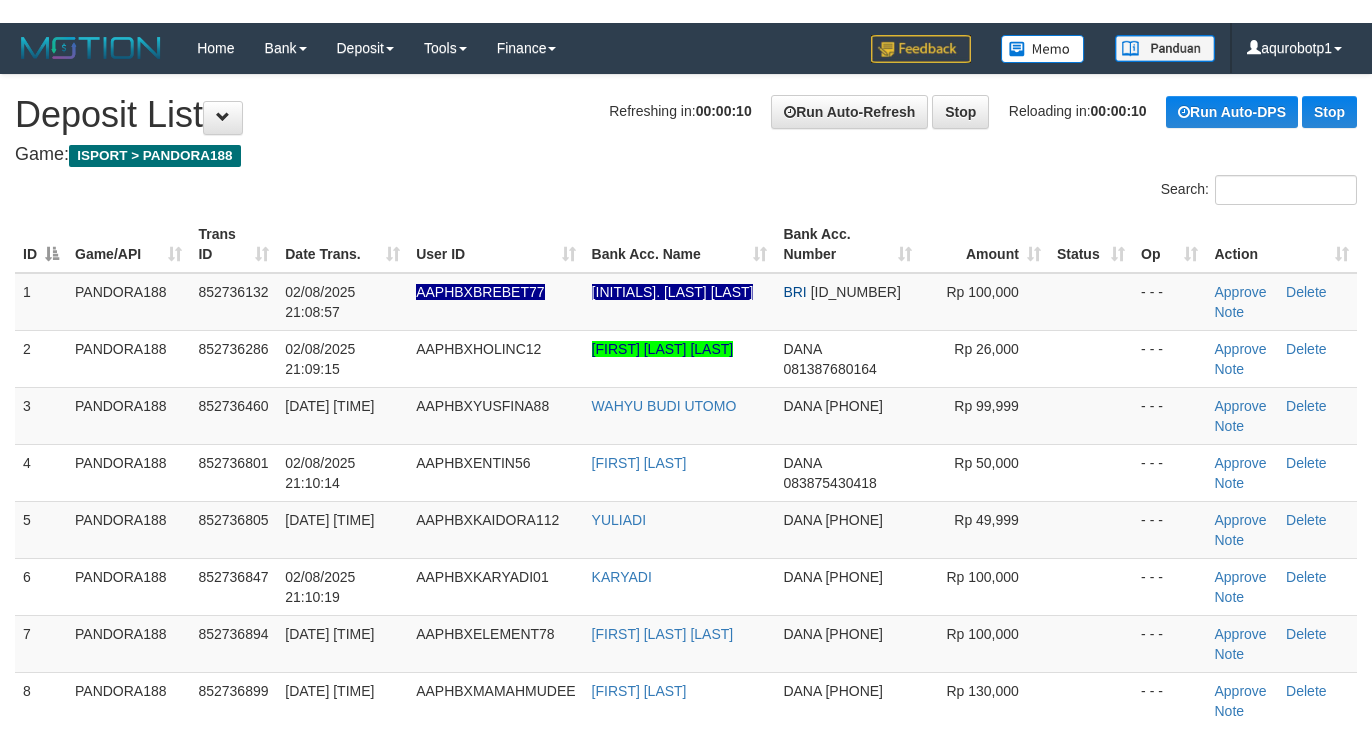 scroll, scrollTop: 0, scrollLeft: 0, axis: both 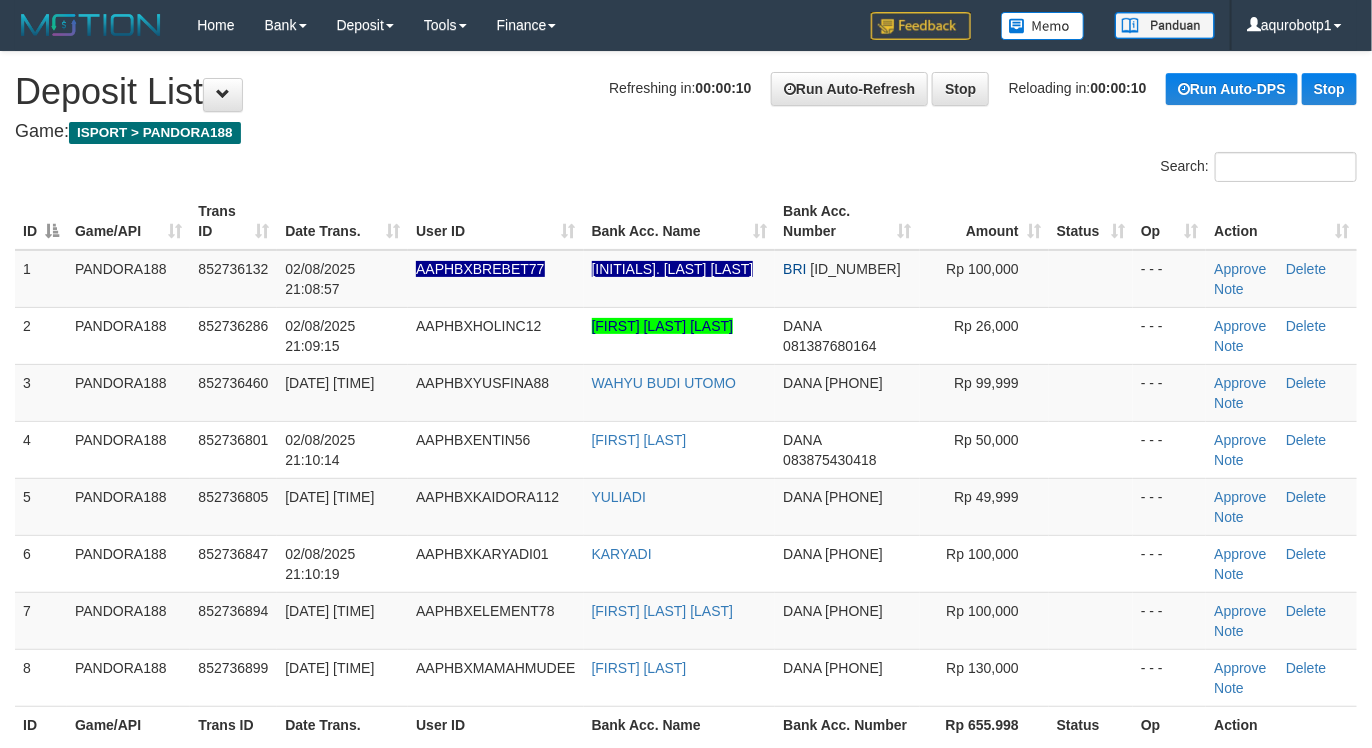 click on "Bank Acc. Name" at bounding box center [680, 221] 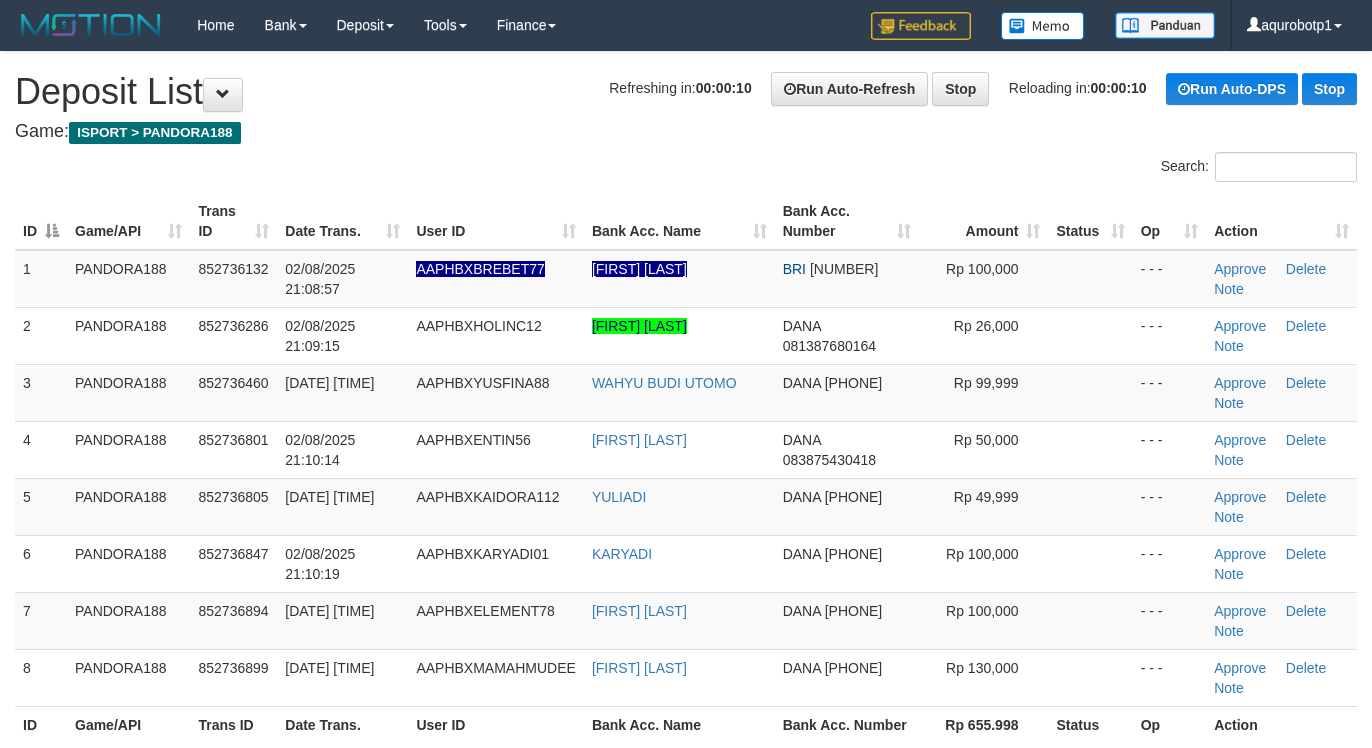 scroll, scrollTop: 0, scrollLeft: 0, axis: both 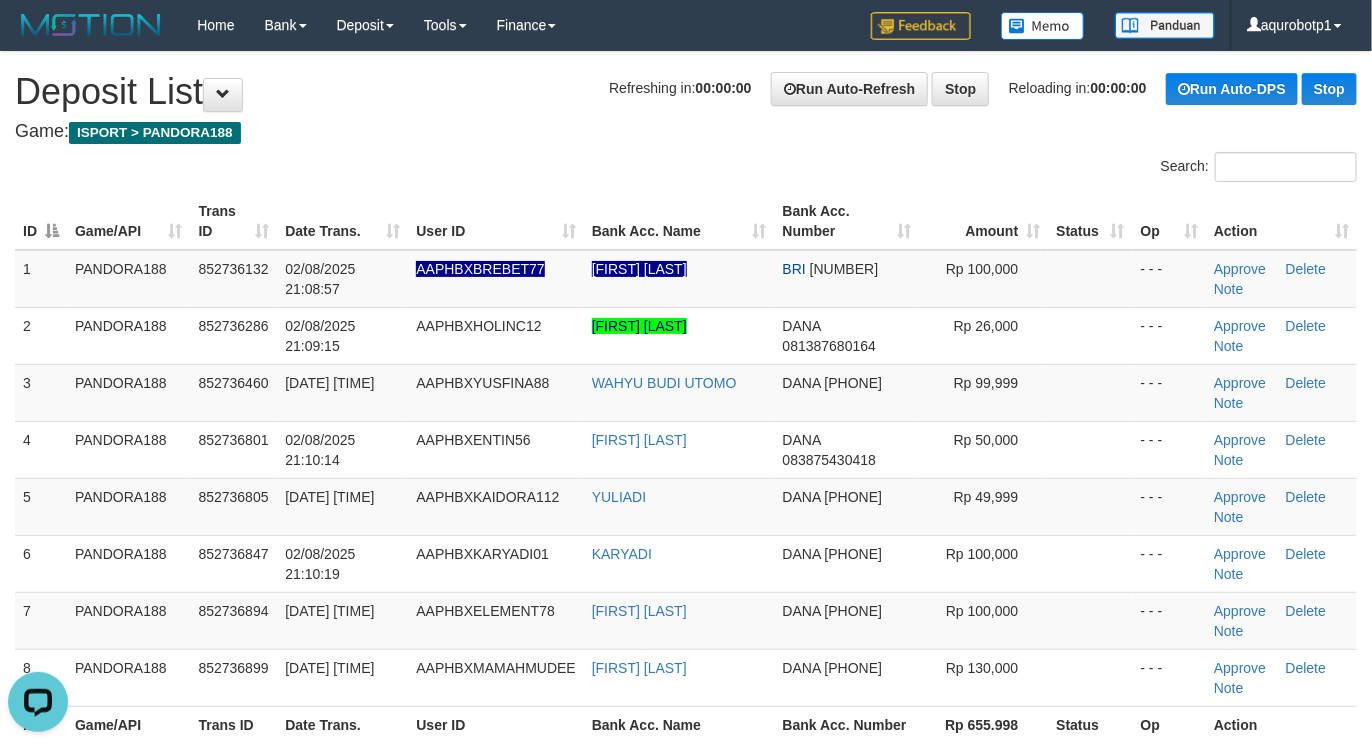 click on "Refreshing in:  00:00:00" at bounding box center (680, 88) 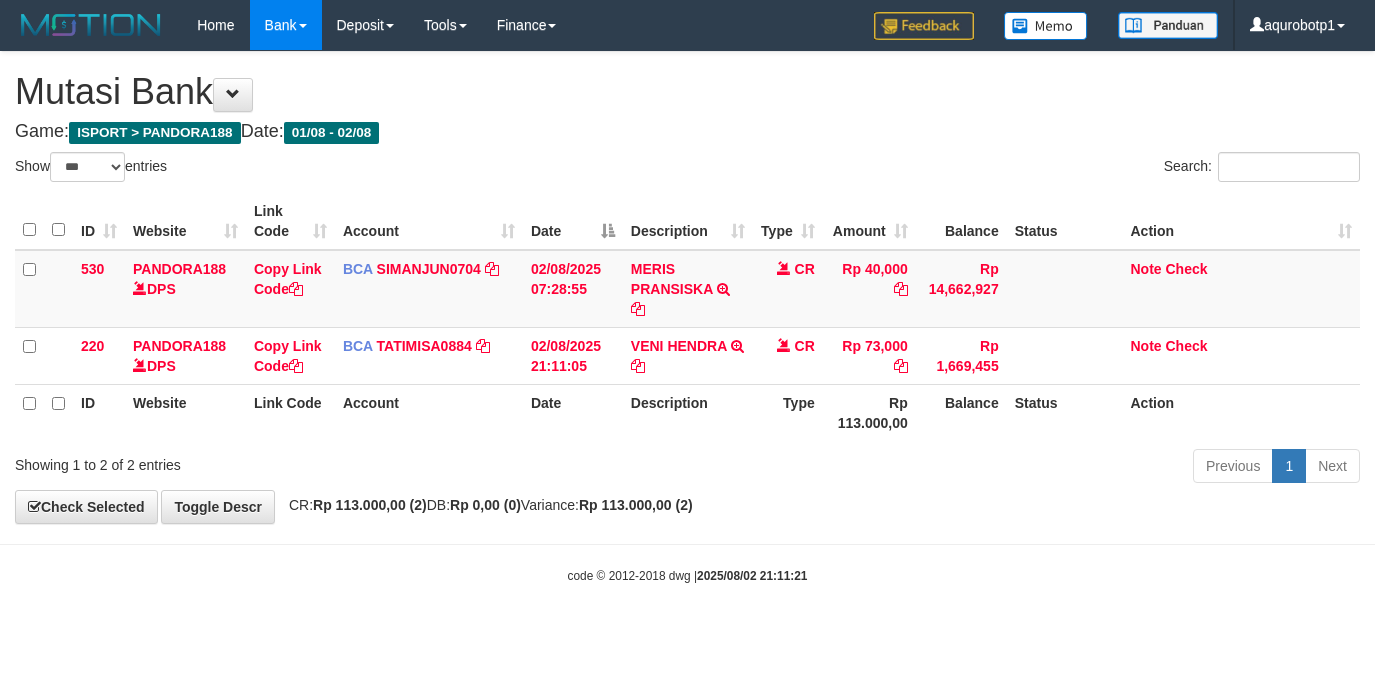 select on "***" 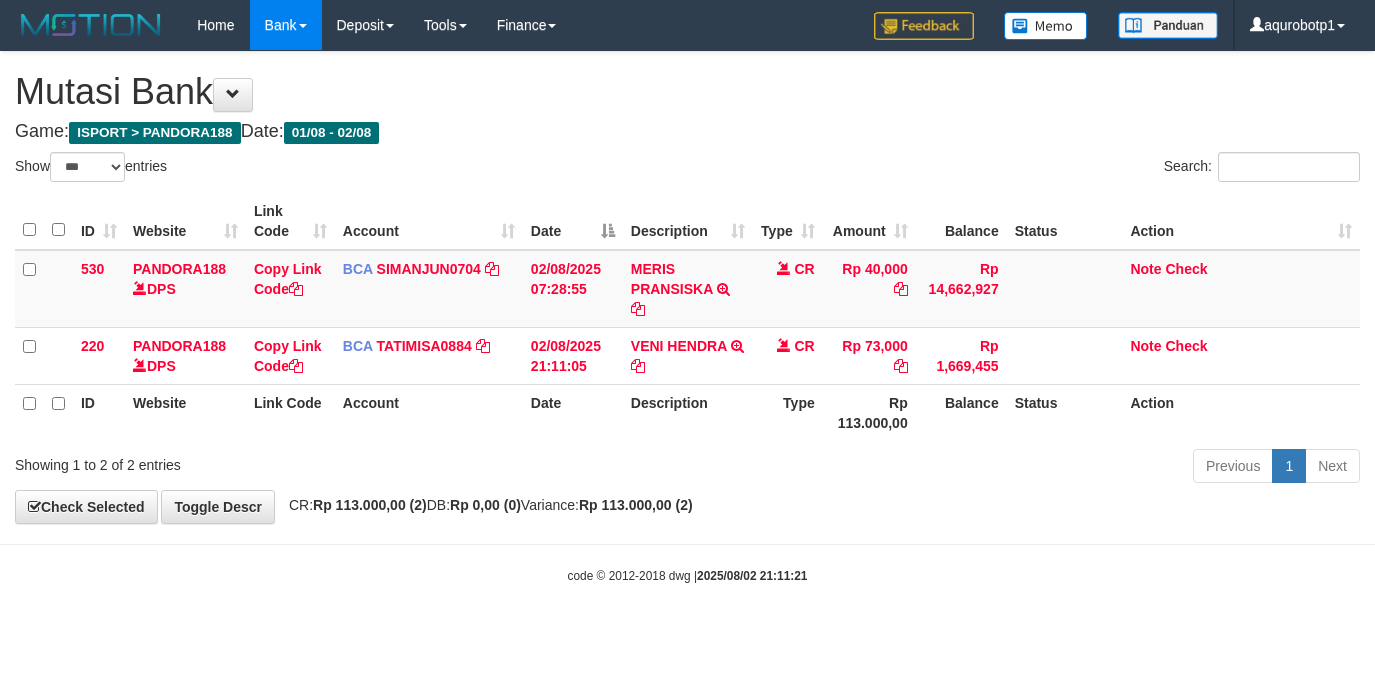 scroll, scrollTop: 0, scrollLeft: 0, axis: both 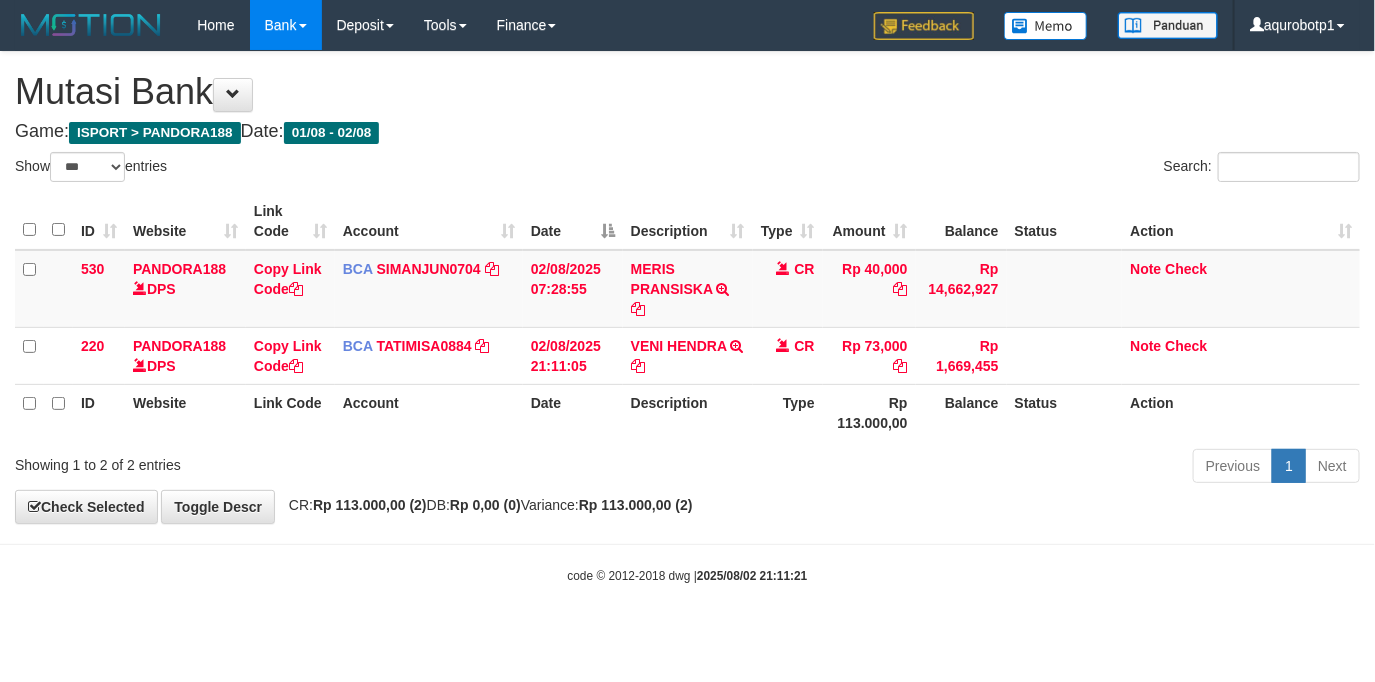 click on "**********" at bounding box center (687, 287) 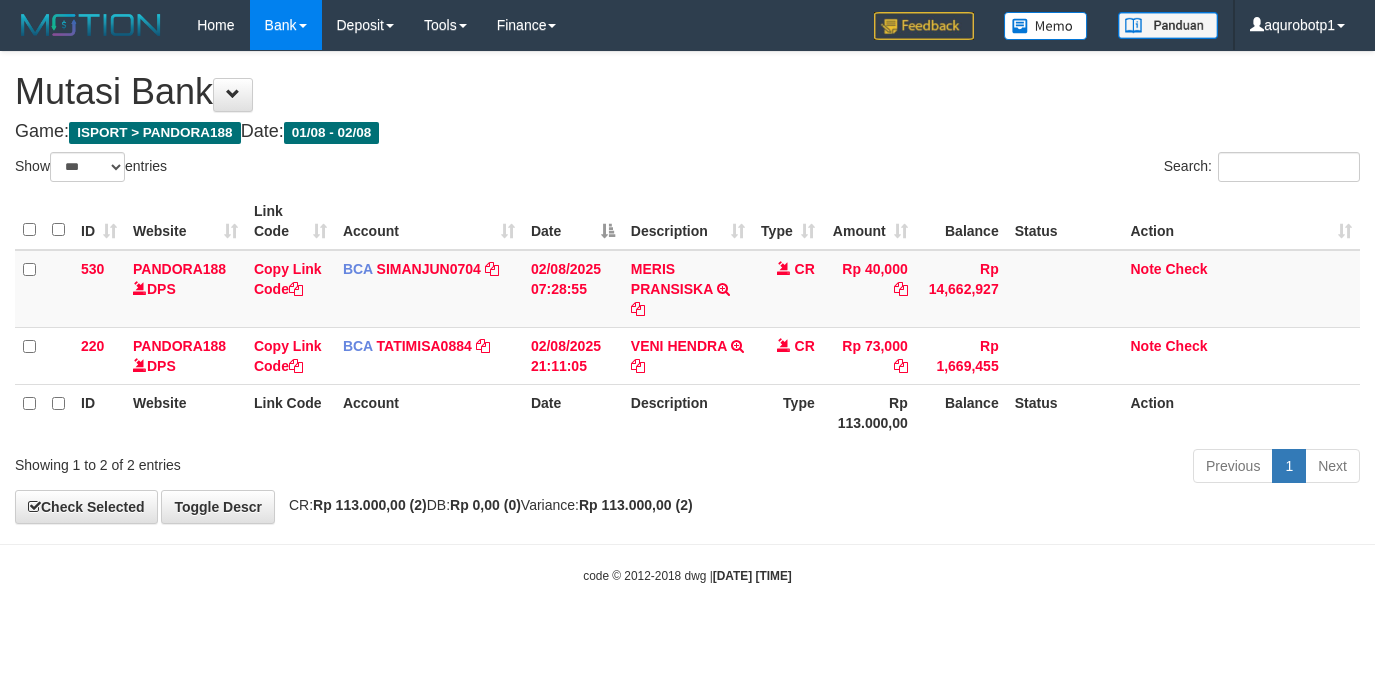 select on "***" 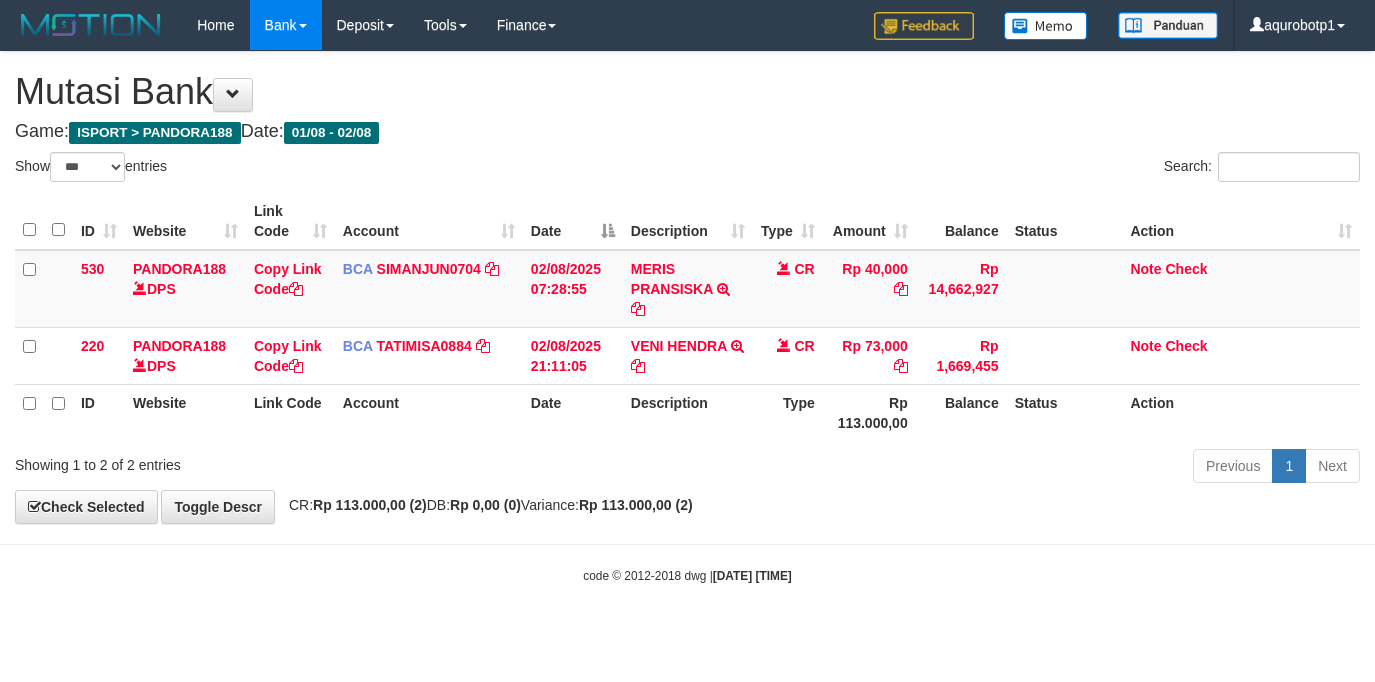 scroll, scrollTop: 0, scrollLeft: 0, axis: both 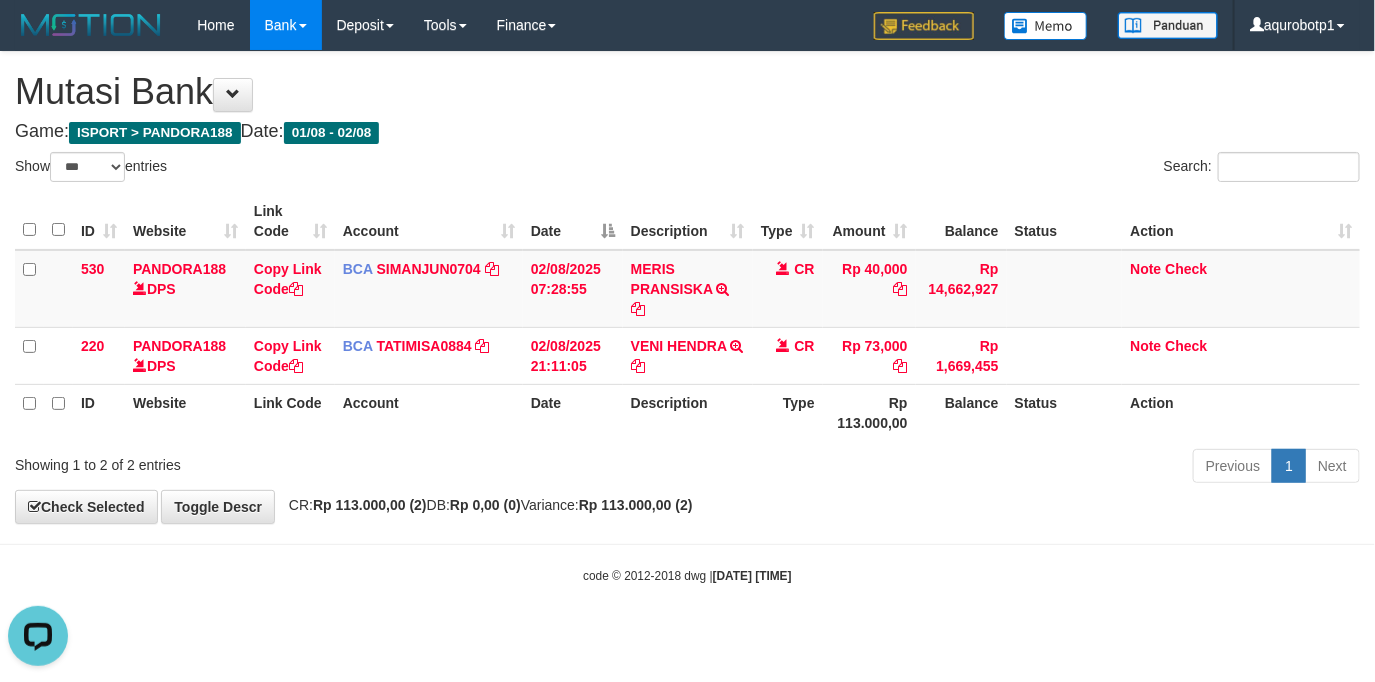 click on "Toggle navigation
Home
Bank
Account List
Load
By Website
Group
[ISPORT]													PANDORA188
By Load Group (DPS)
Group aqu-pandora
Mutasi Bank
Search
Sync
Note Mutasi
Deposit
-" at bounding box center [687, 317] 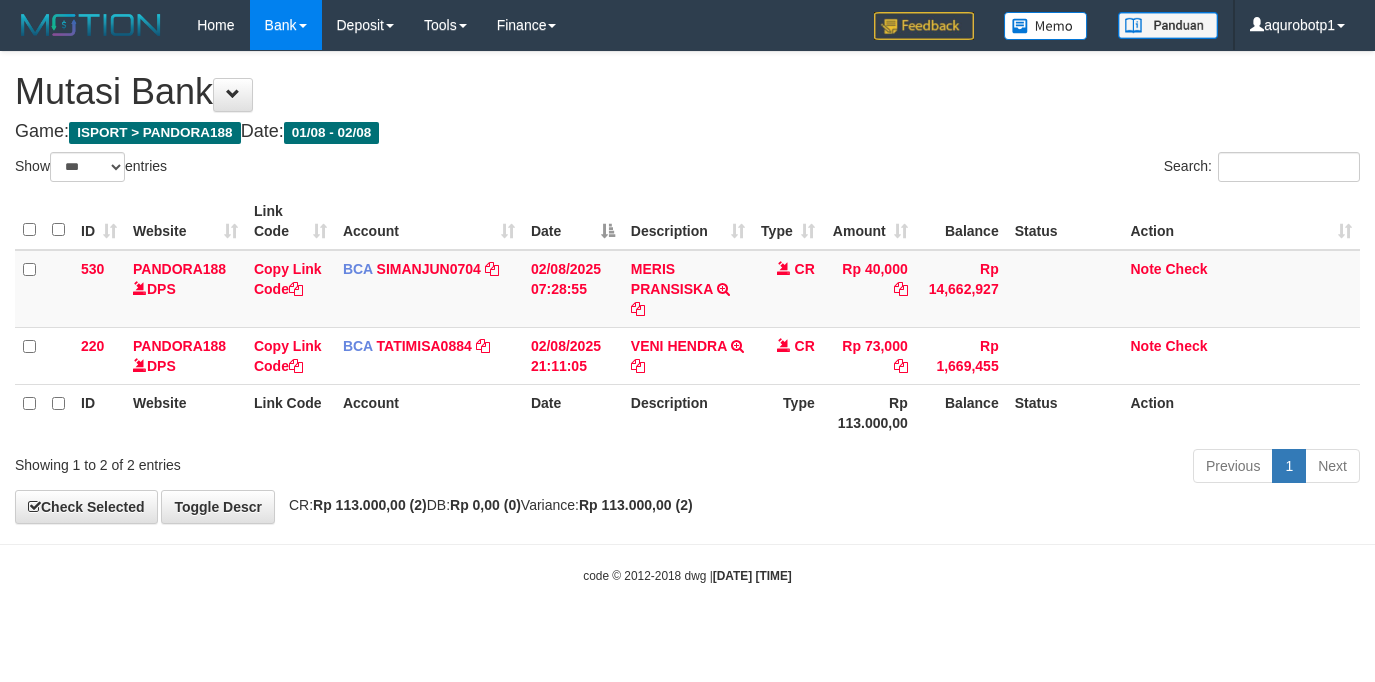 select on "***" 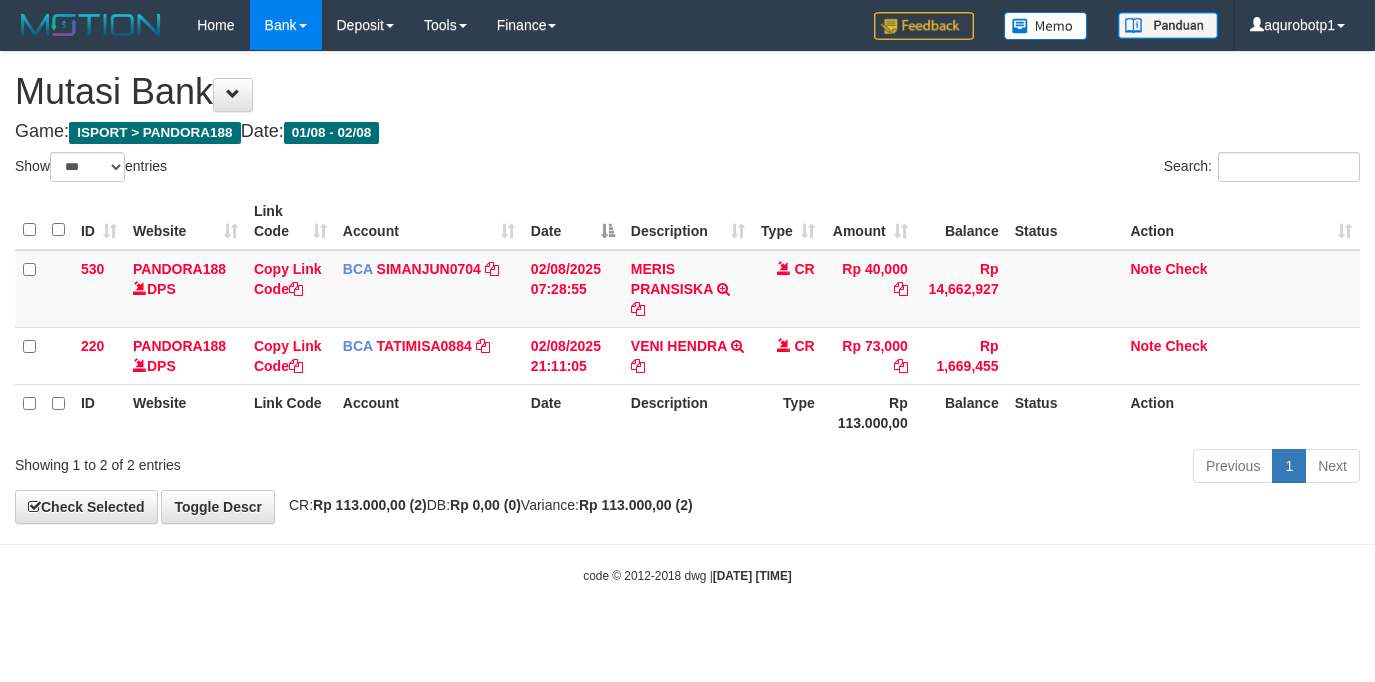 scroll, scrollTop: 0, scrollLeft: 0, axis: both 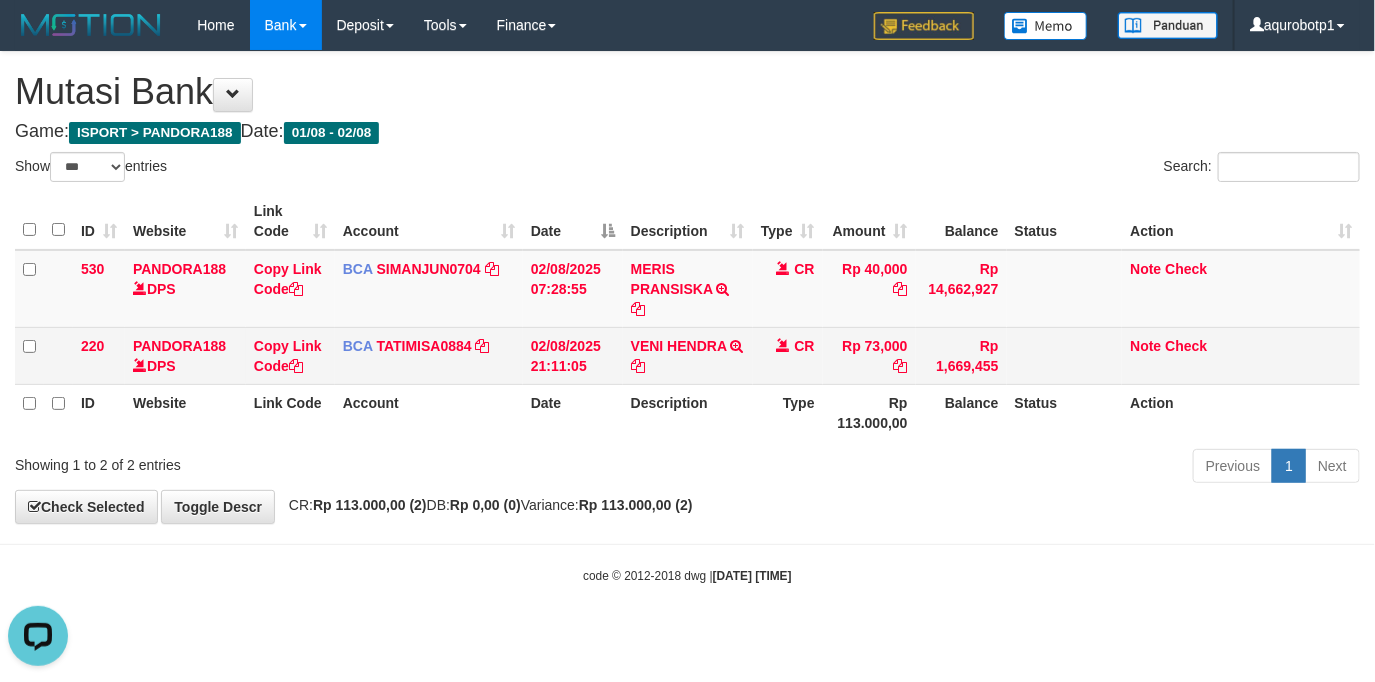 click on "VENI HENDRA         TRSF E-BANKING CR 0208/FTSCY/WS95271
73000.00VENI HENDRA" at bounding box center (688, 355) 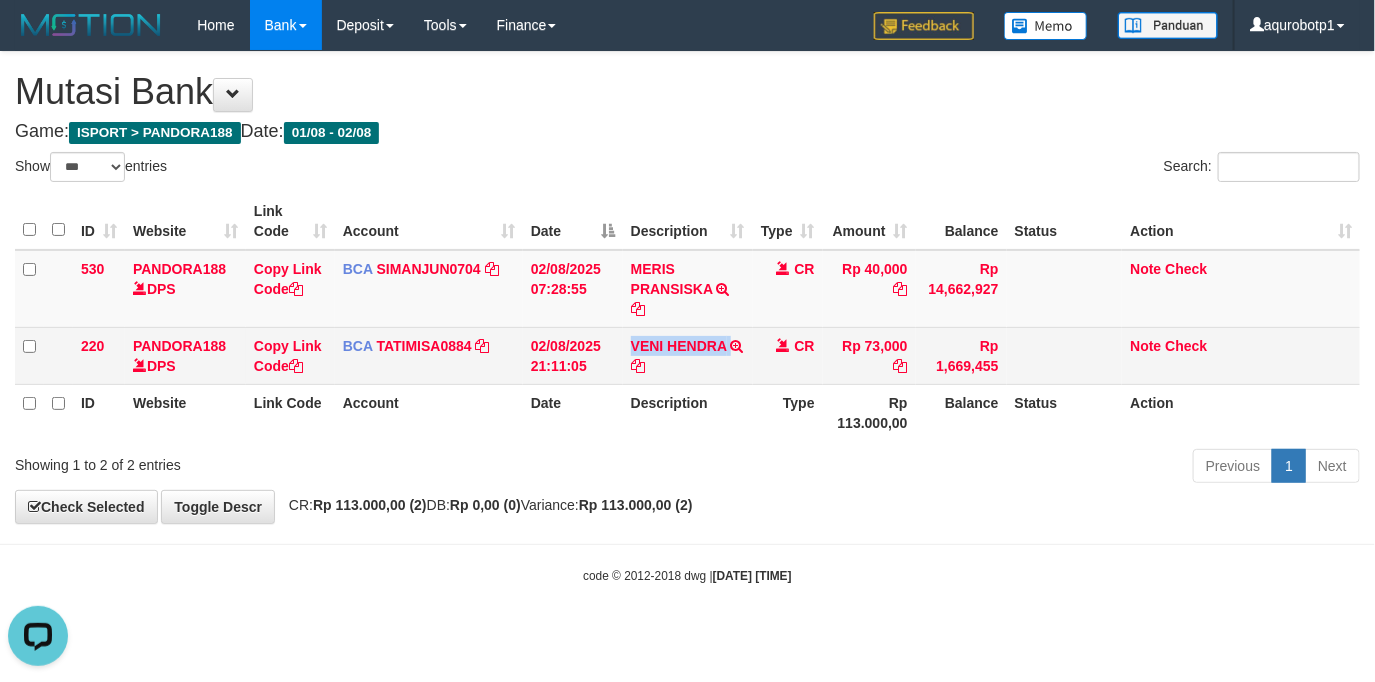 click on "VENI HENDRA         TRSF E-BANKING CR 0208/FTSCY/WS95271
73000.00VENI HENDRA" at bounding box center (688, 355) 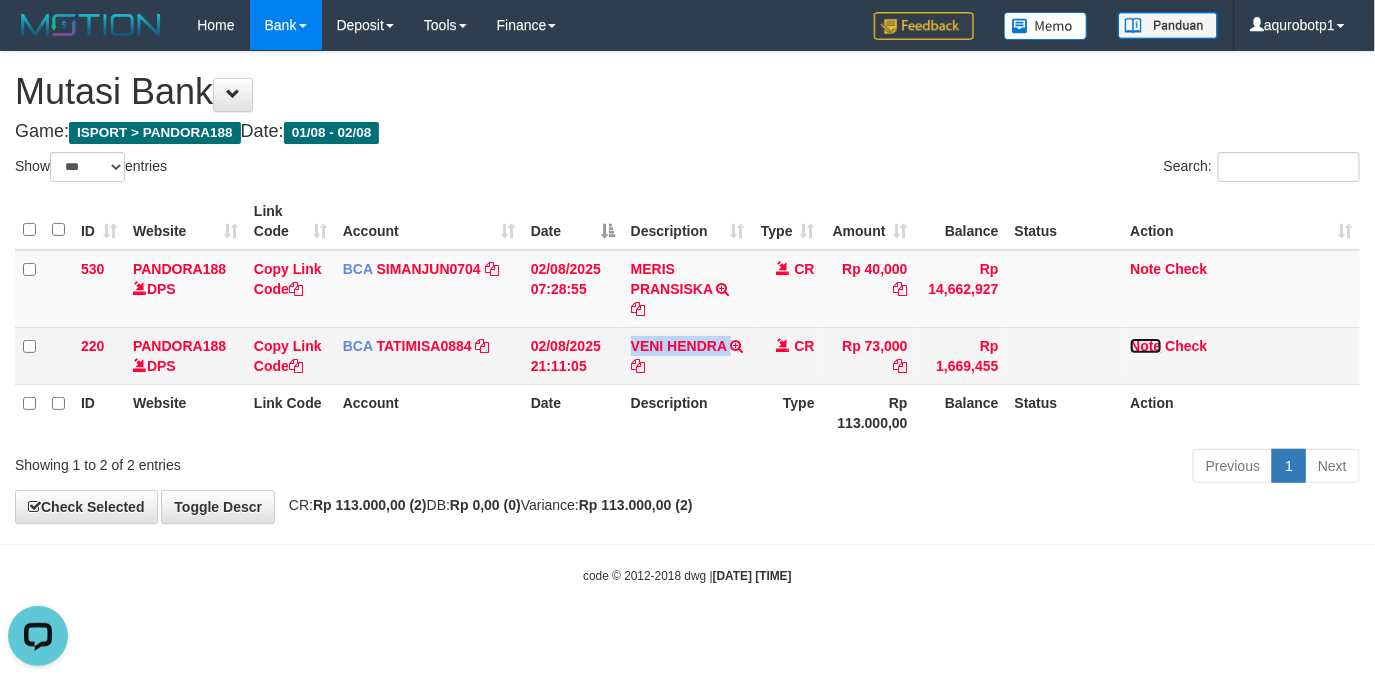 click on "Note" at bounding box center [1145, 346] 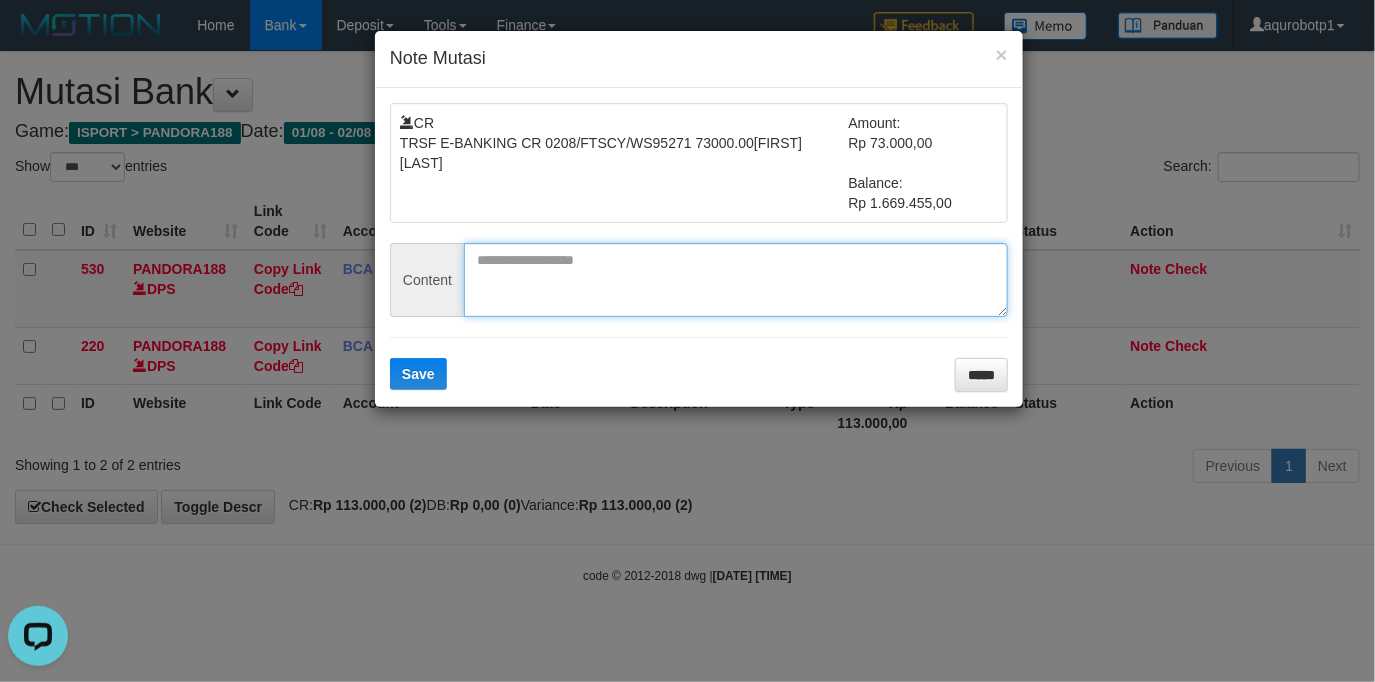 click at bounding box center [736, 280] 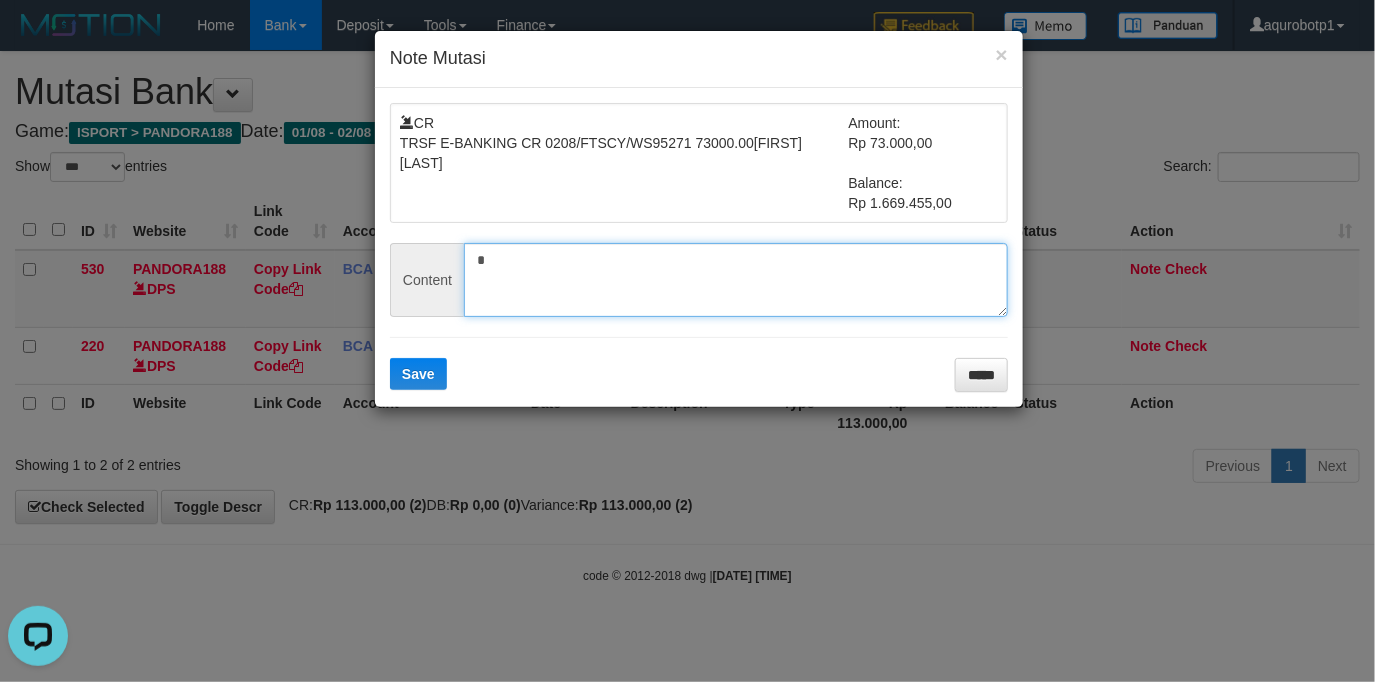 paste on "**********" 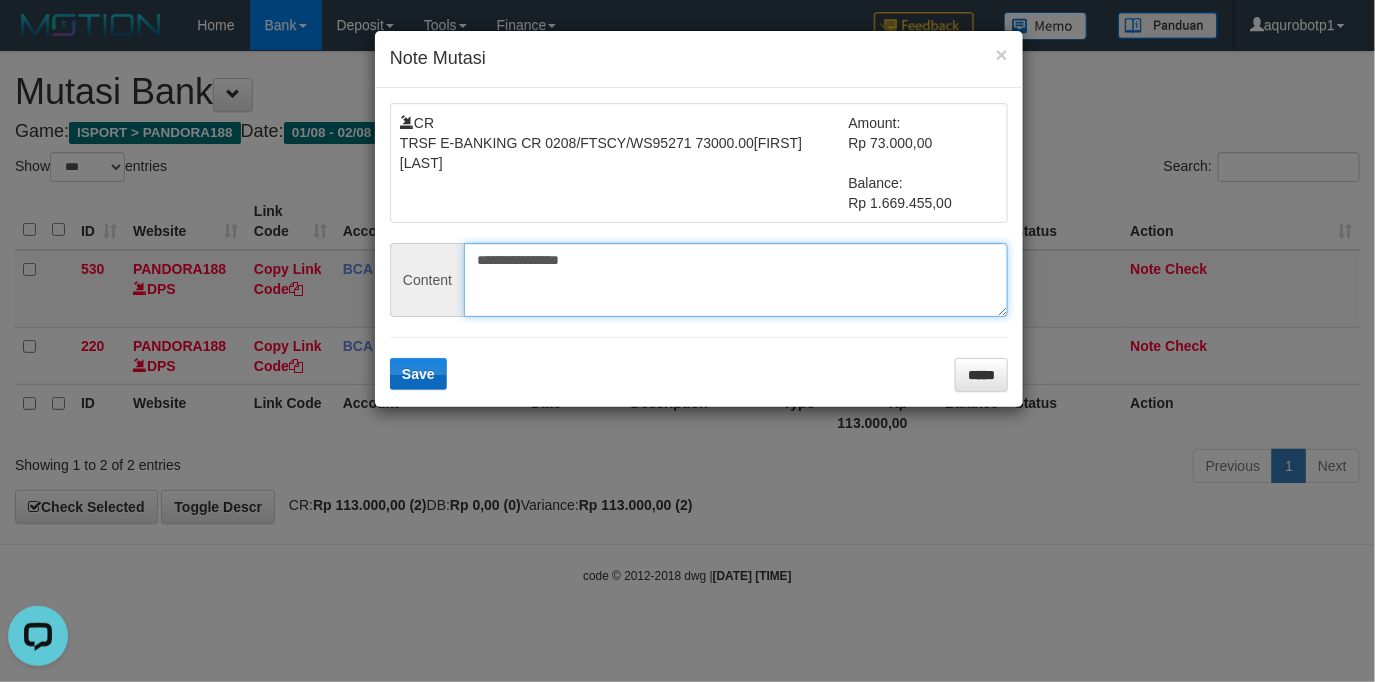 type on "**********" 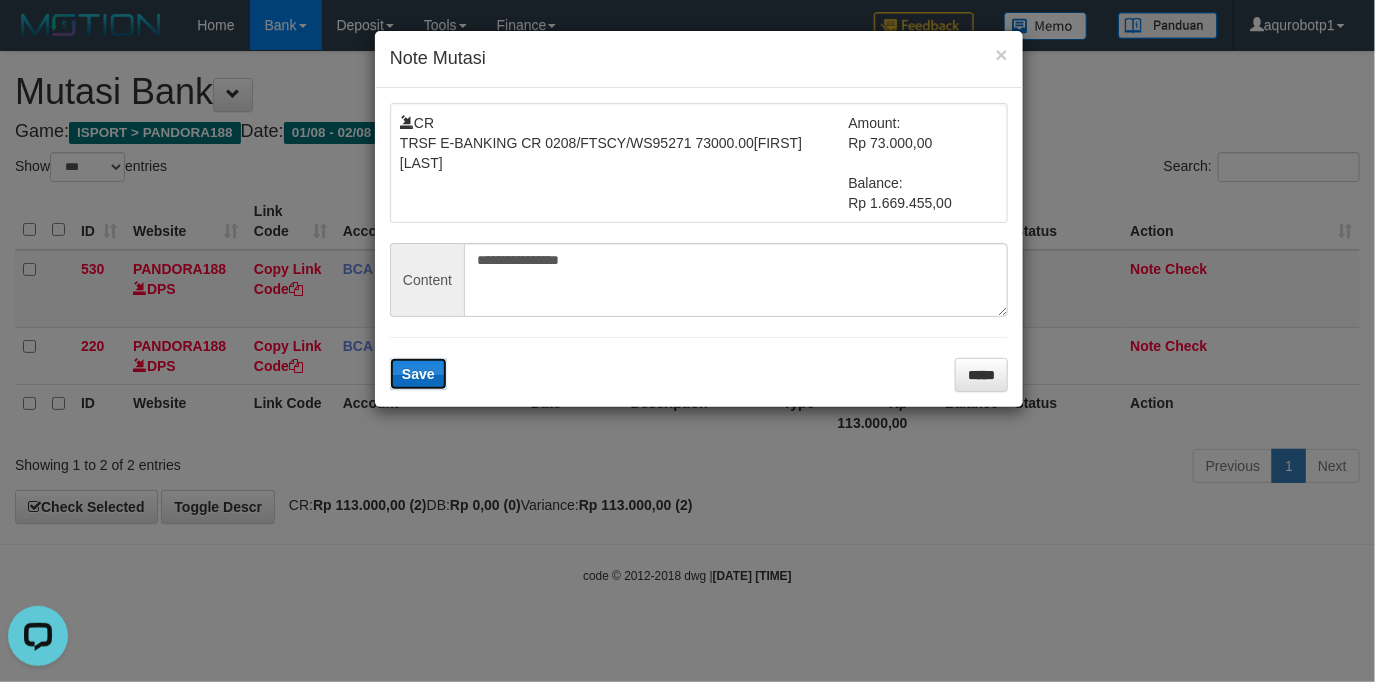 click on "Save" at bounding box center (418, 374) 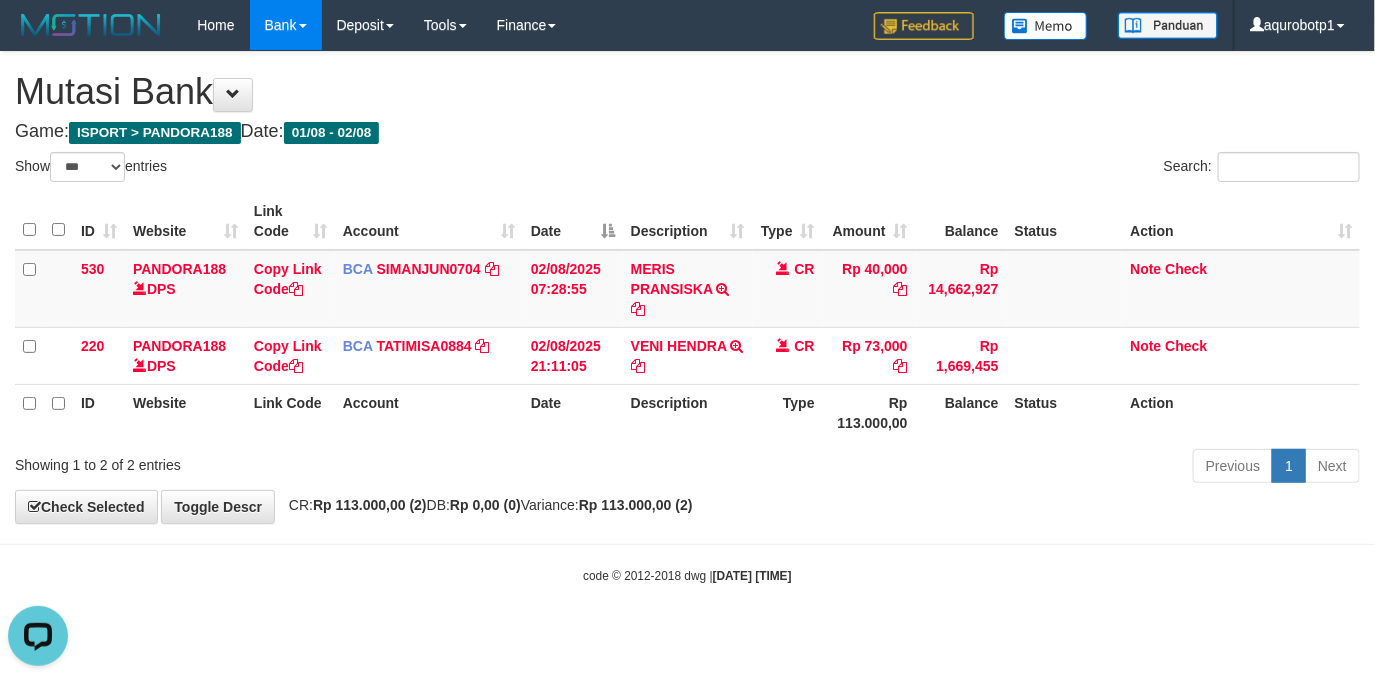 click on "Previous 1 Next" at bounding box center (974, 468) 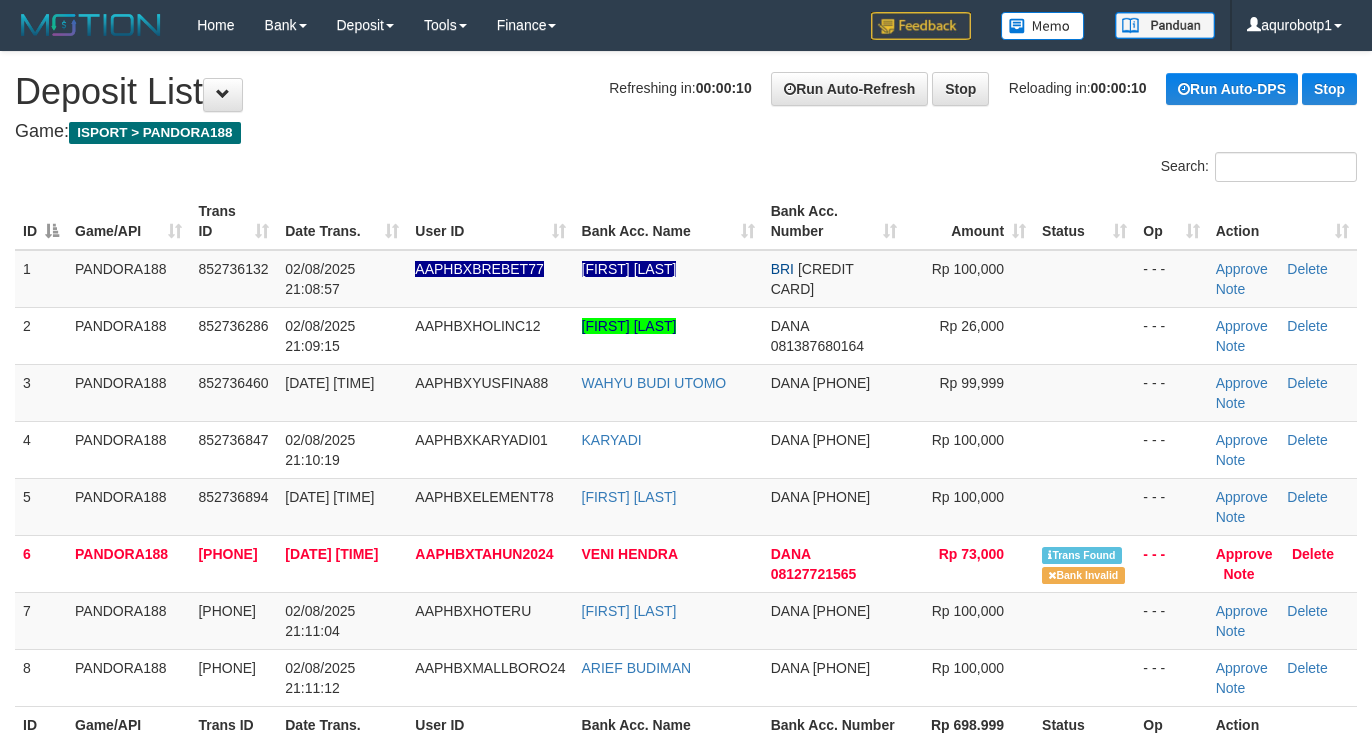 scroll, scrollTop: 0, scrollLeft: 0, axis: both 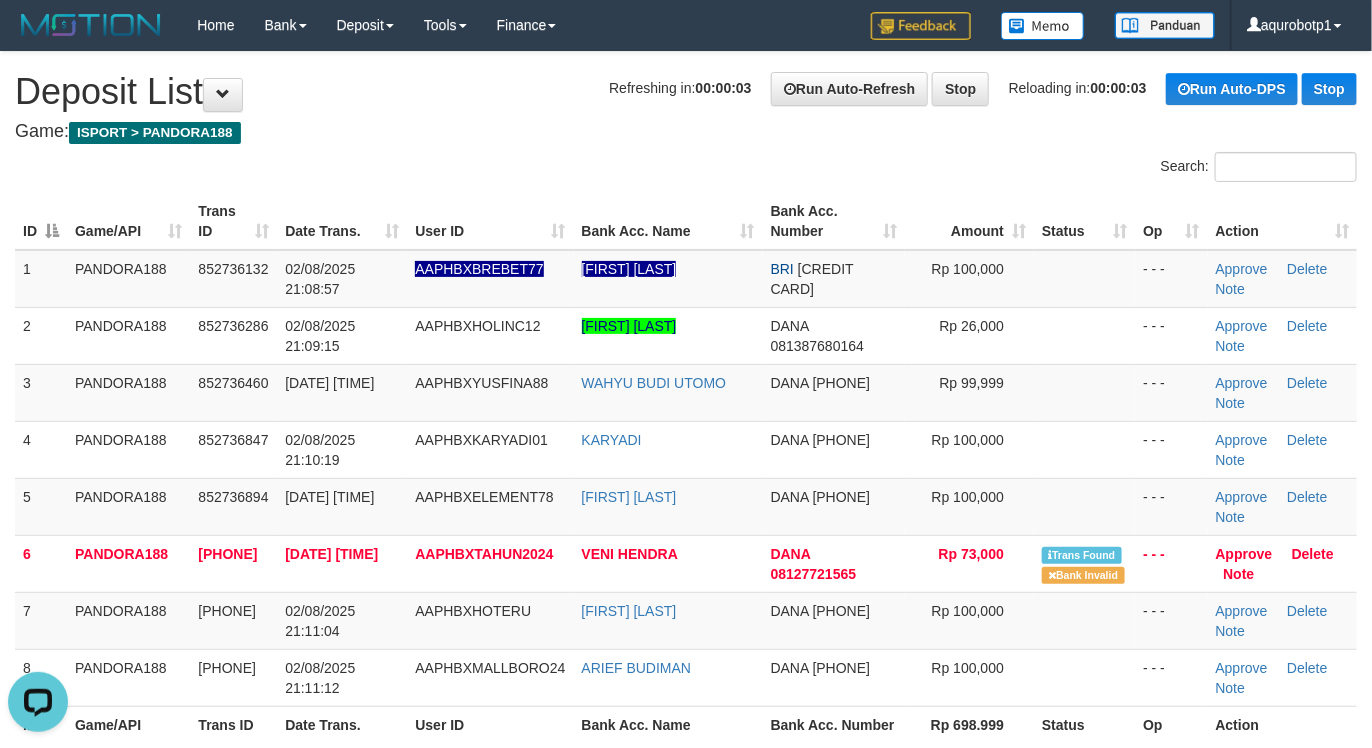 click on "Bank Acc. Name" at bounding box center (668, 221) 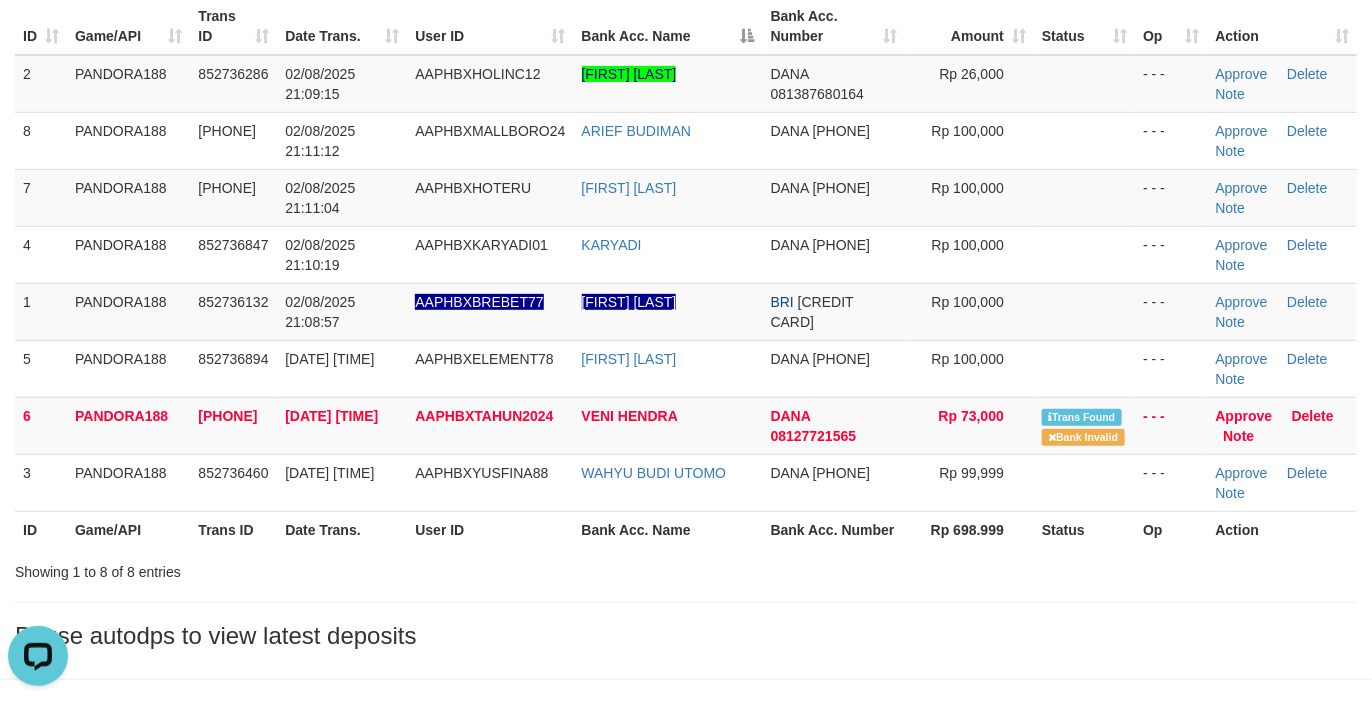 scroll, scrollTop: 267, scrollLeft: 0, axis: vertical 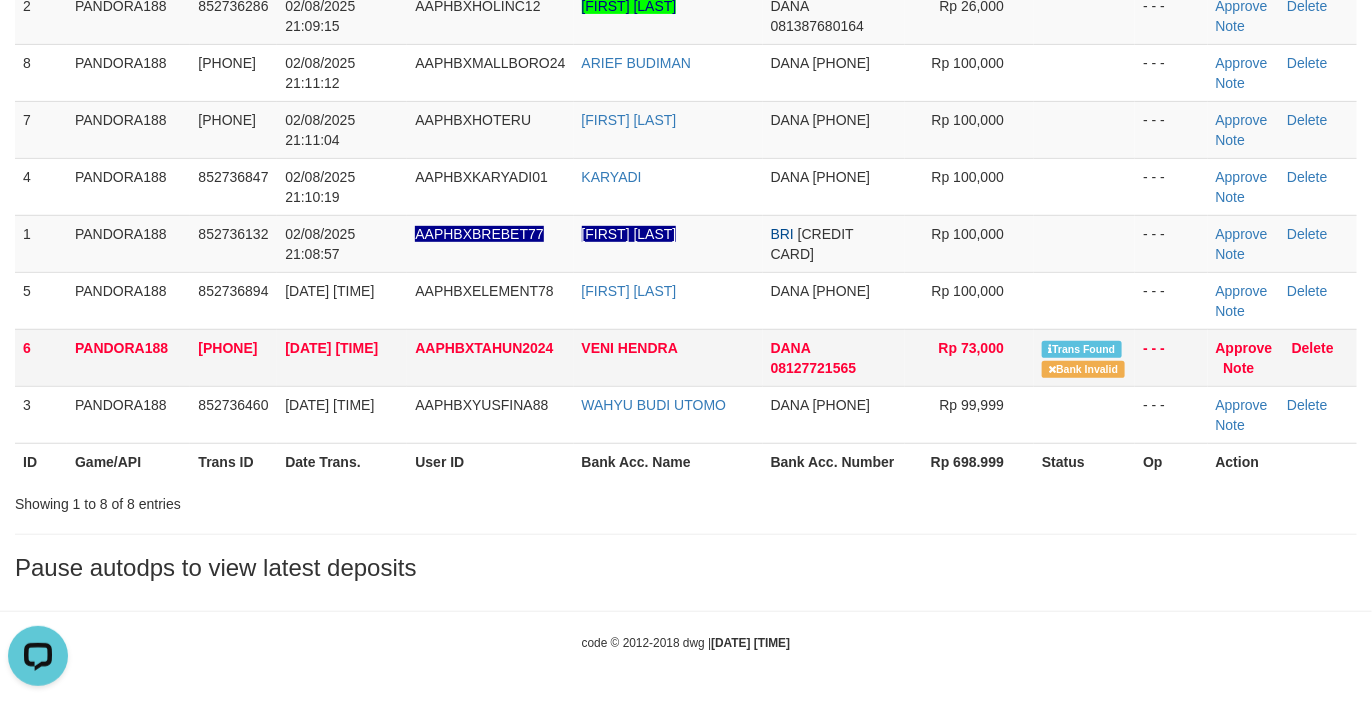 click on "AAPHBXTAHUN2024" at bounding box center (490, 357) 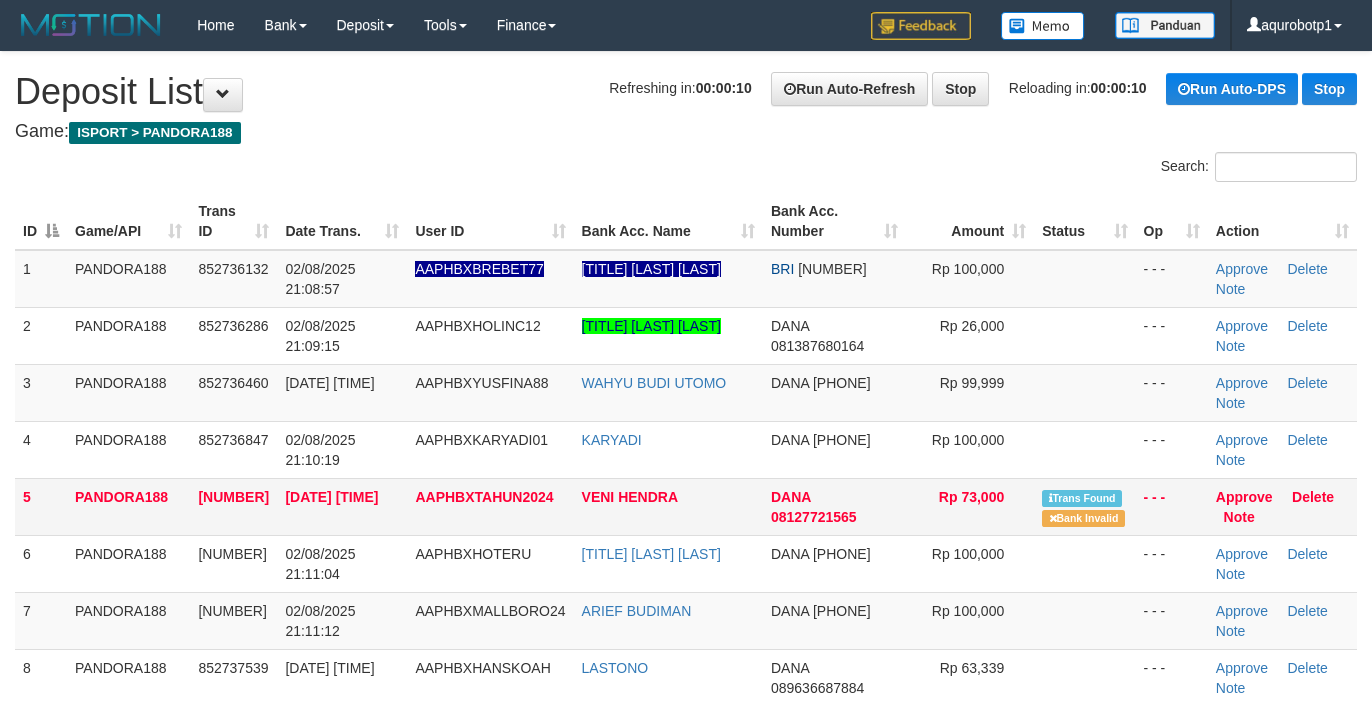 scroll, scrollTop: 0, scrollLeft: 0, axis: both 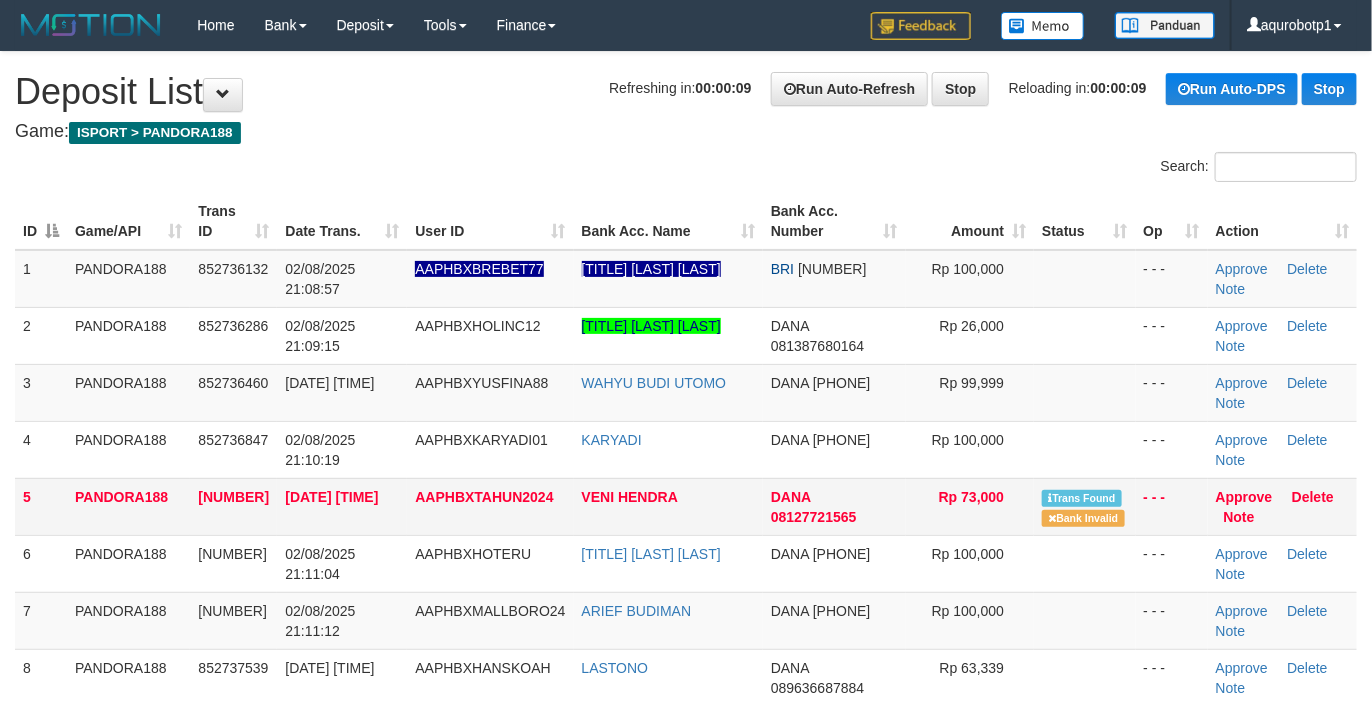 click on "AAPHBXTAHUN2024" at bounding box center (490, 506) 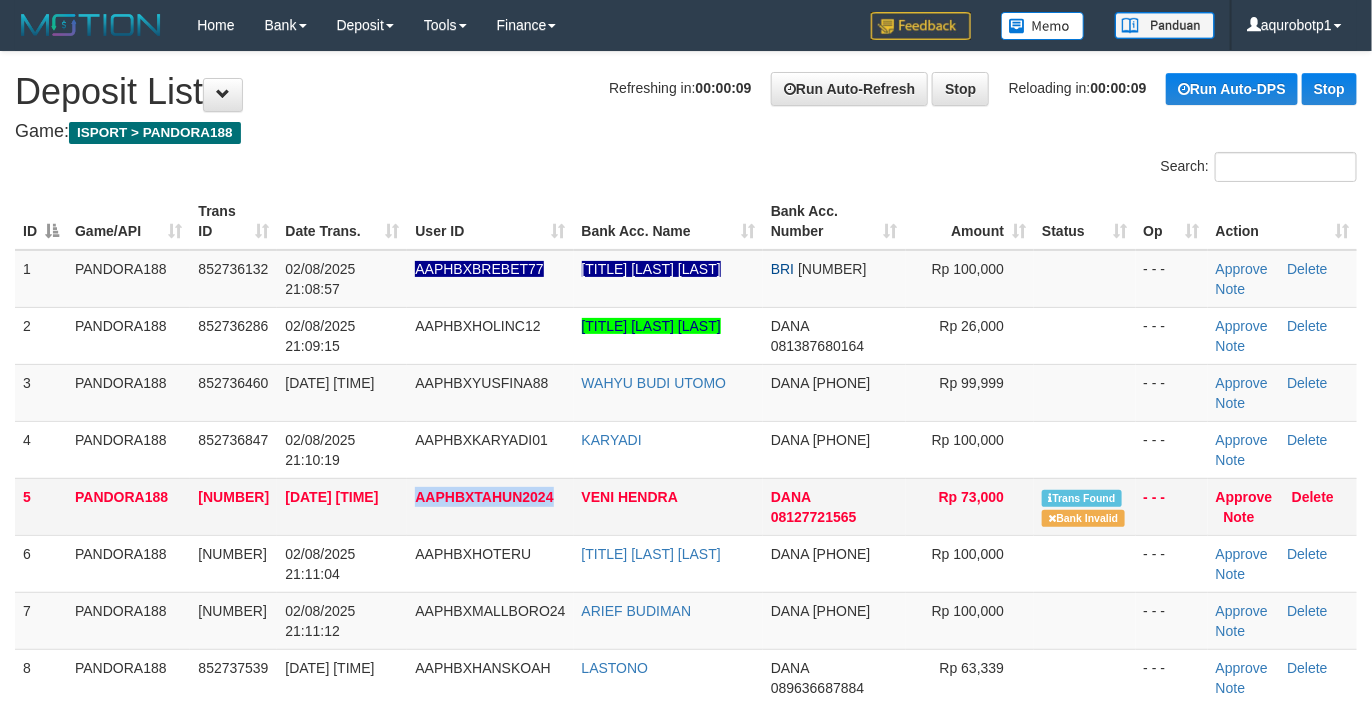 click on "AAPHBXTAHUN2024" at bounding box center (490, 506) 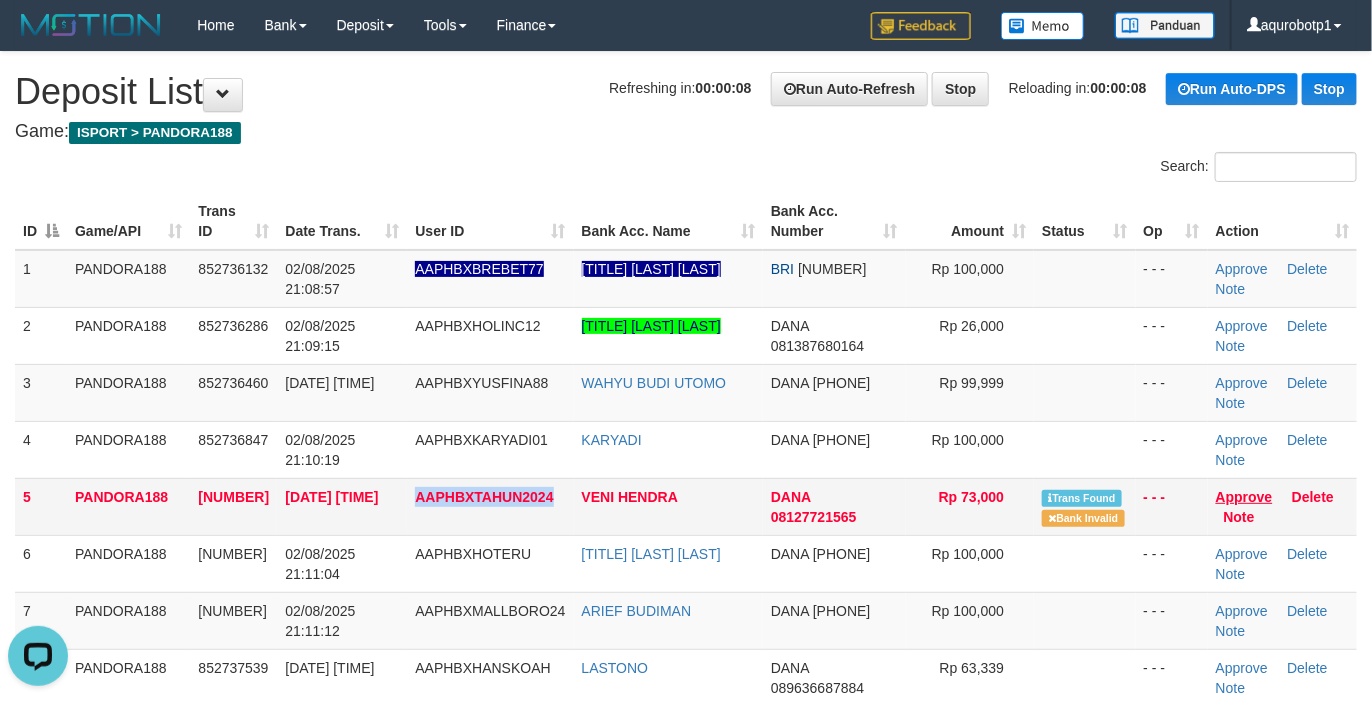 scroll, scrollTop: 0, scrollLeft: 0, axis: both 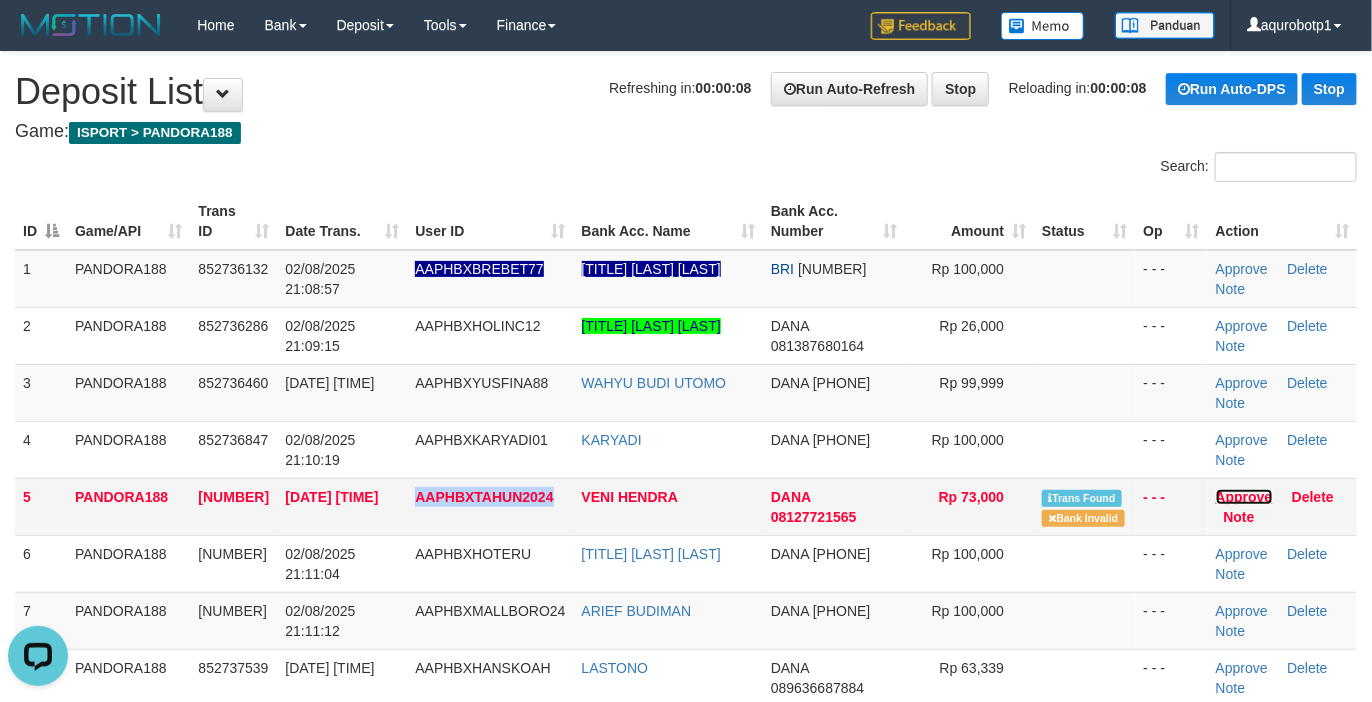 click on "Approve" at bounding box center (1244, 497) 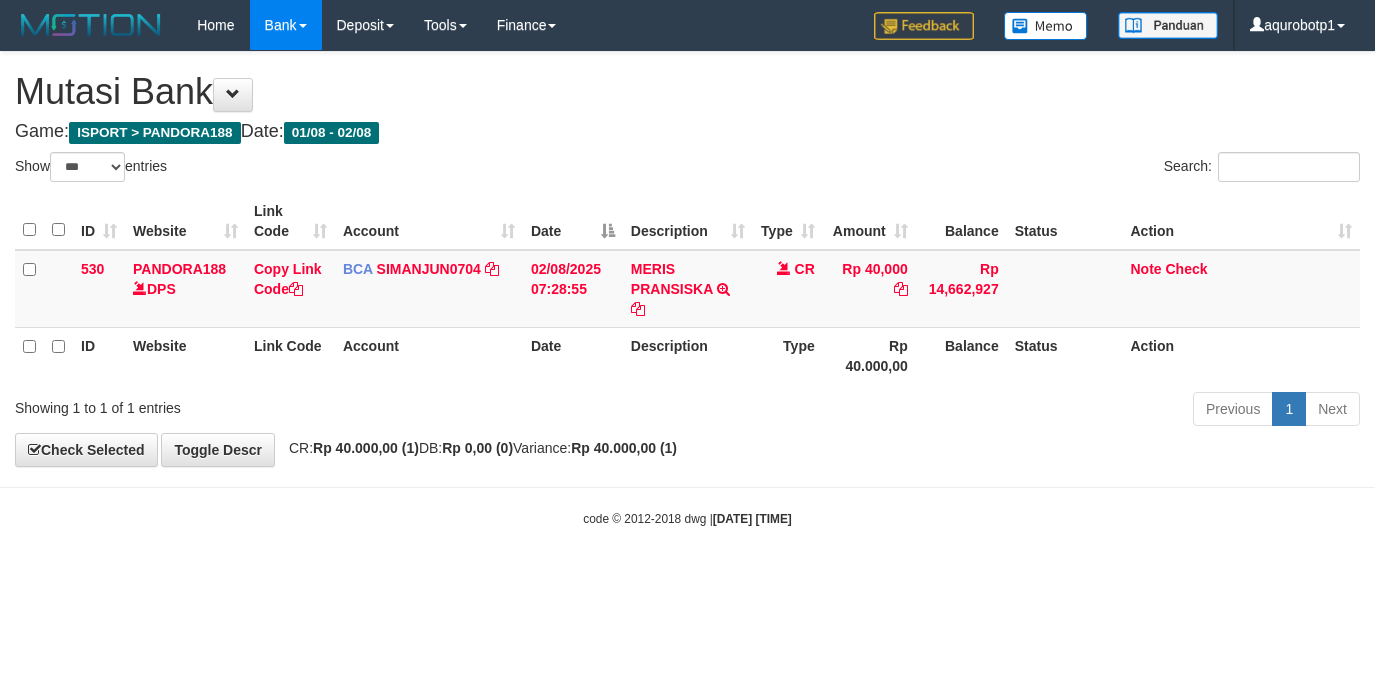 select on "***" 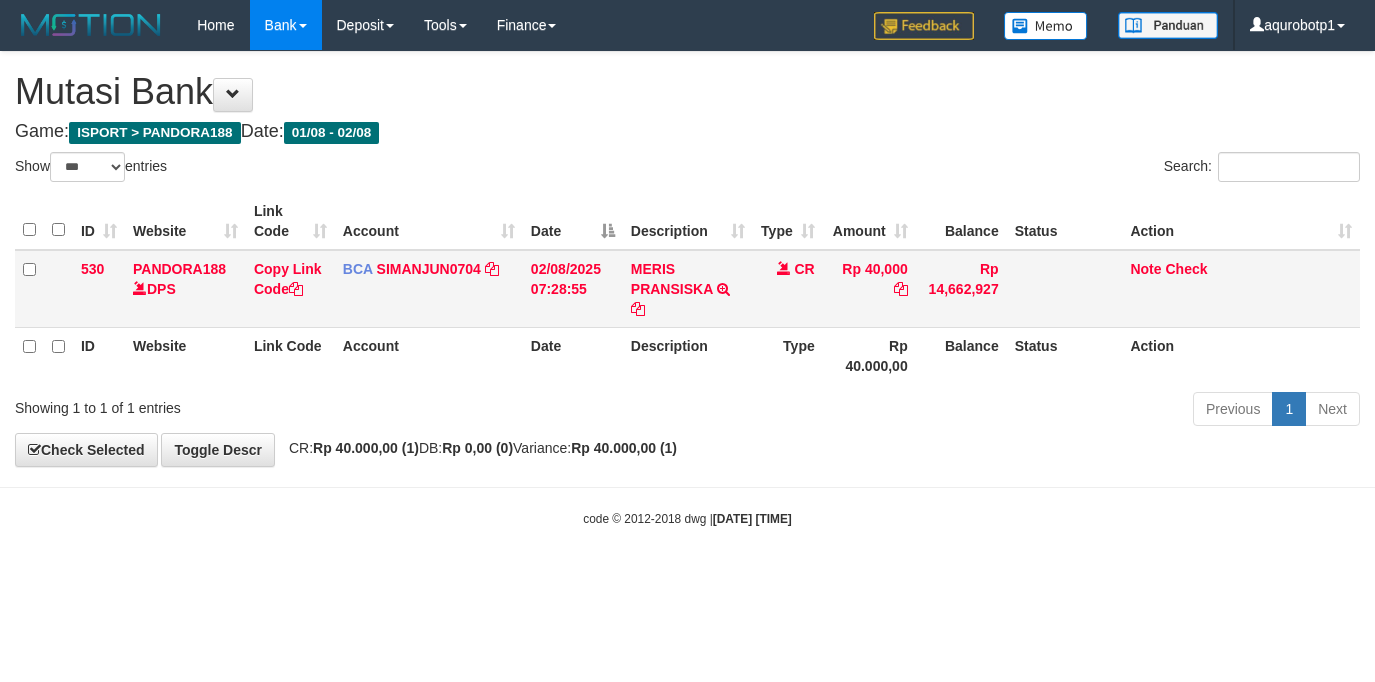 scroll, scrollTop: 0, scrollLeft: 0, axis: both 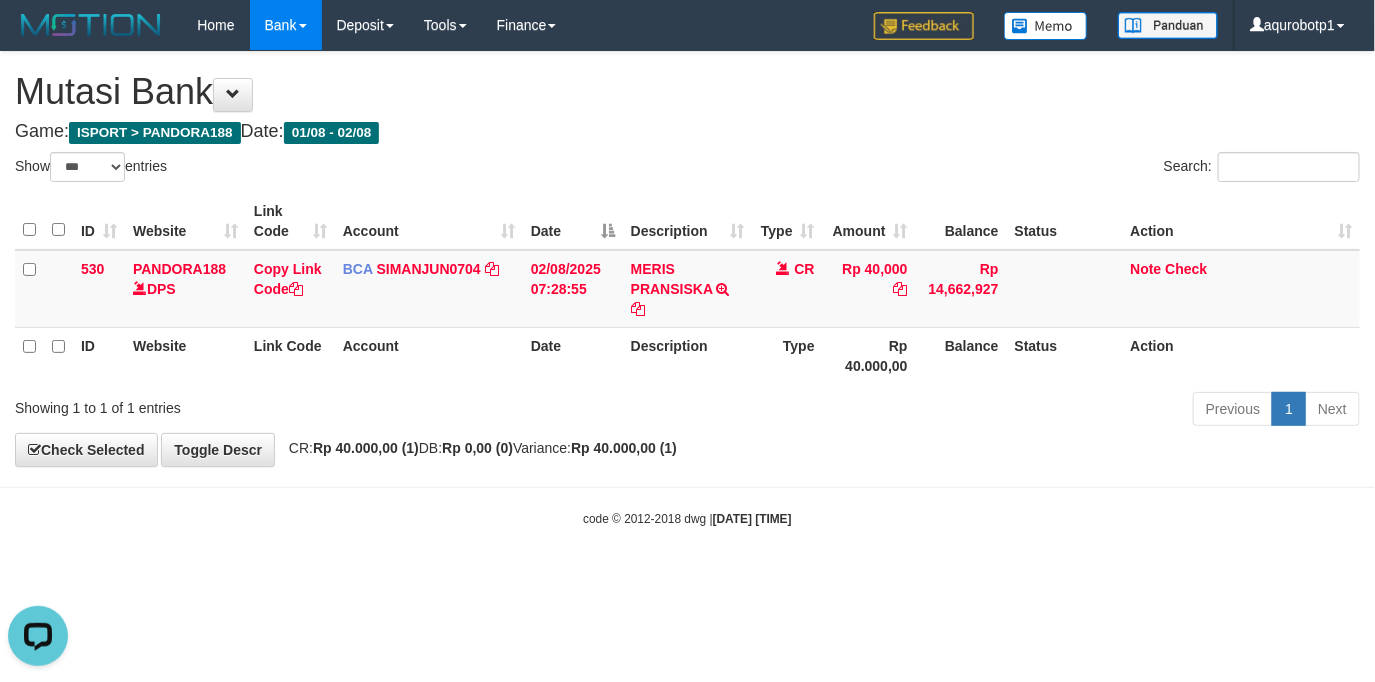 click on "Previous 1 Next" at bounding box center [974, 411] 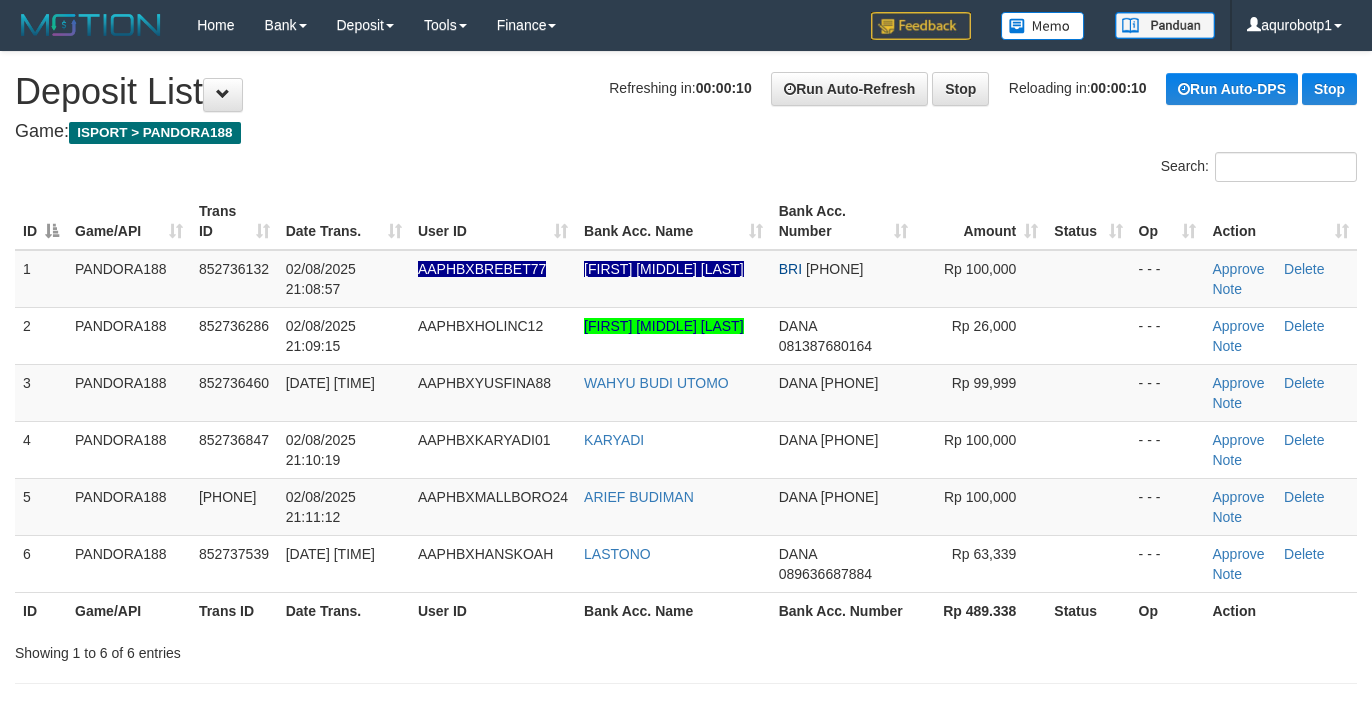 scroll, scrollTop: 0, scrollLeft: 0, axis: both 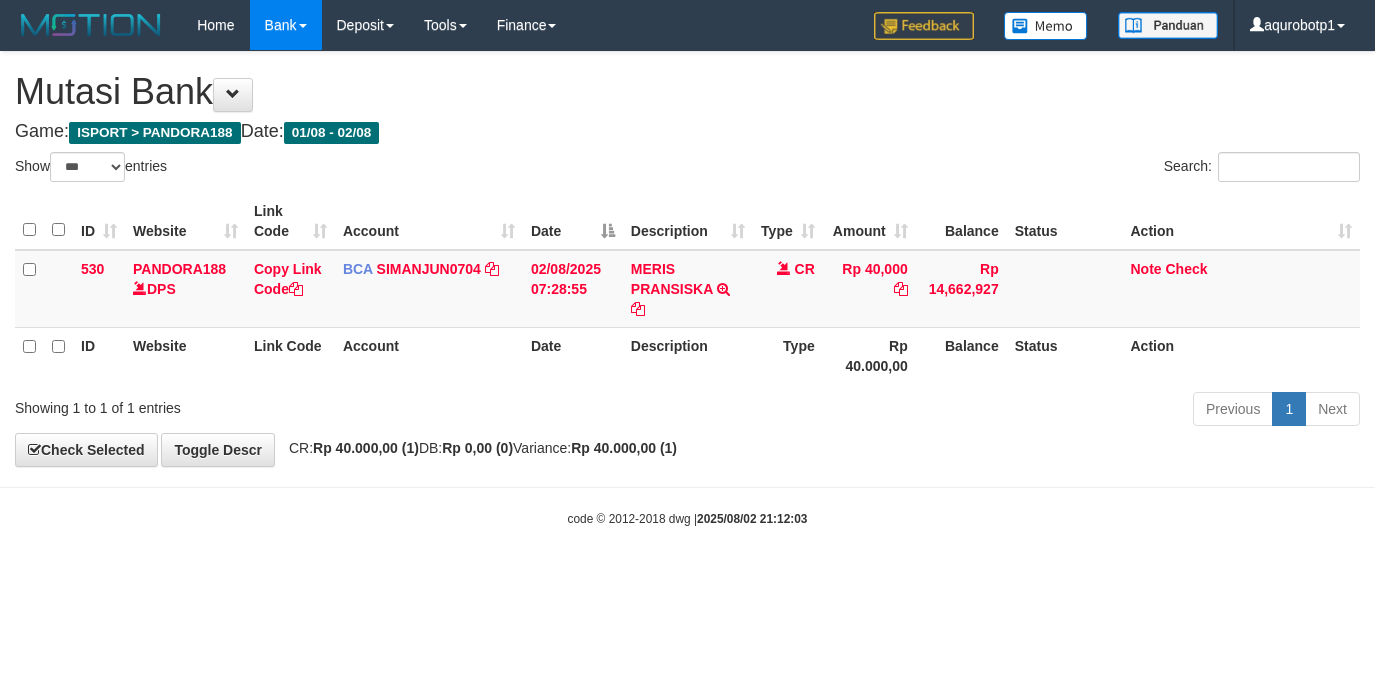 select on "***" 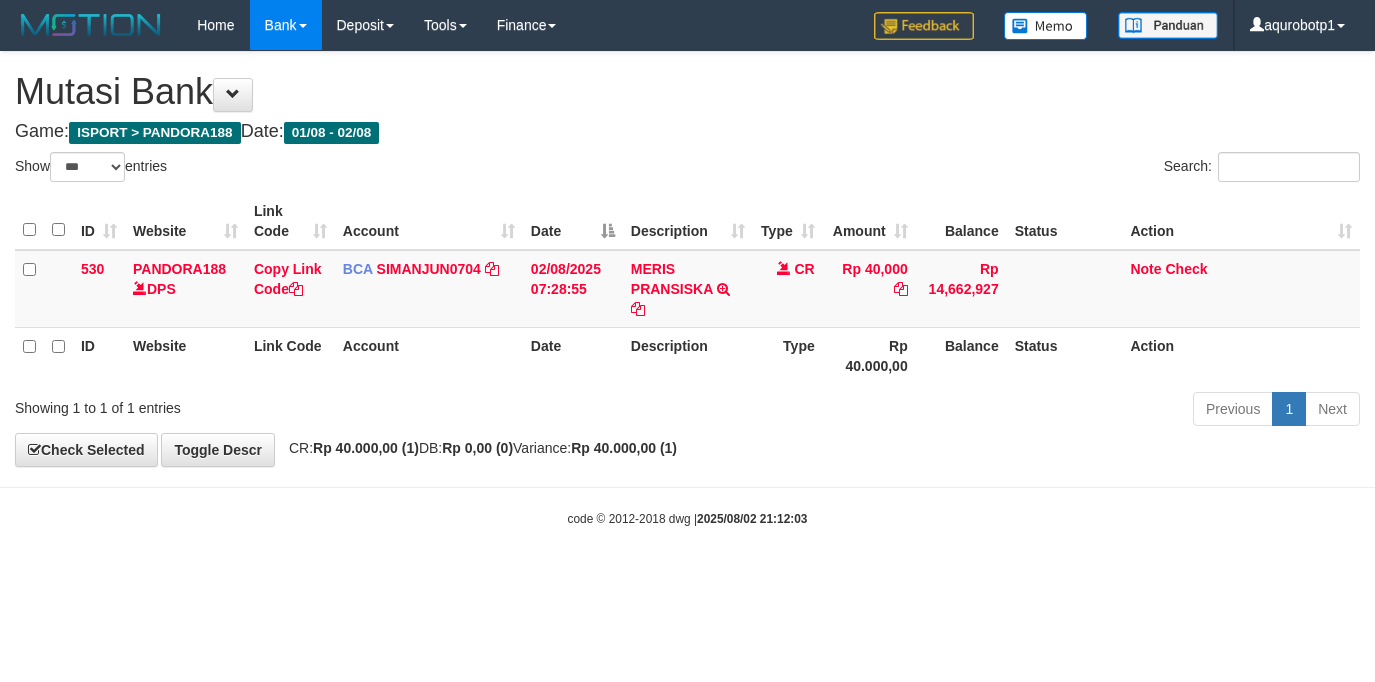 scroll, scrollTop: 0, scrollLeft: 0, axis: both 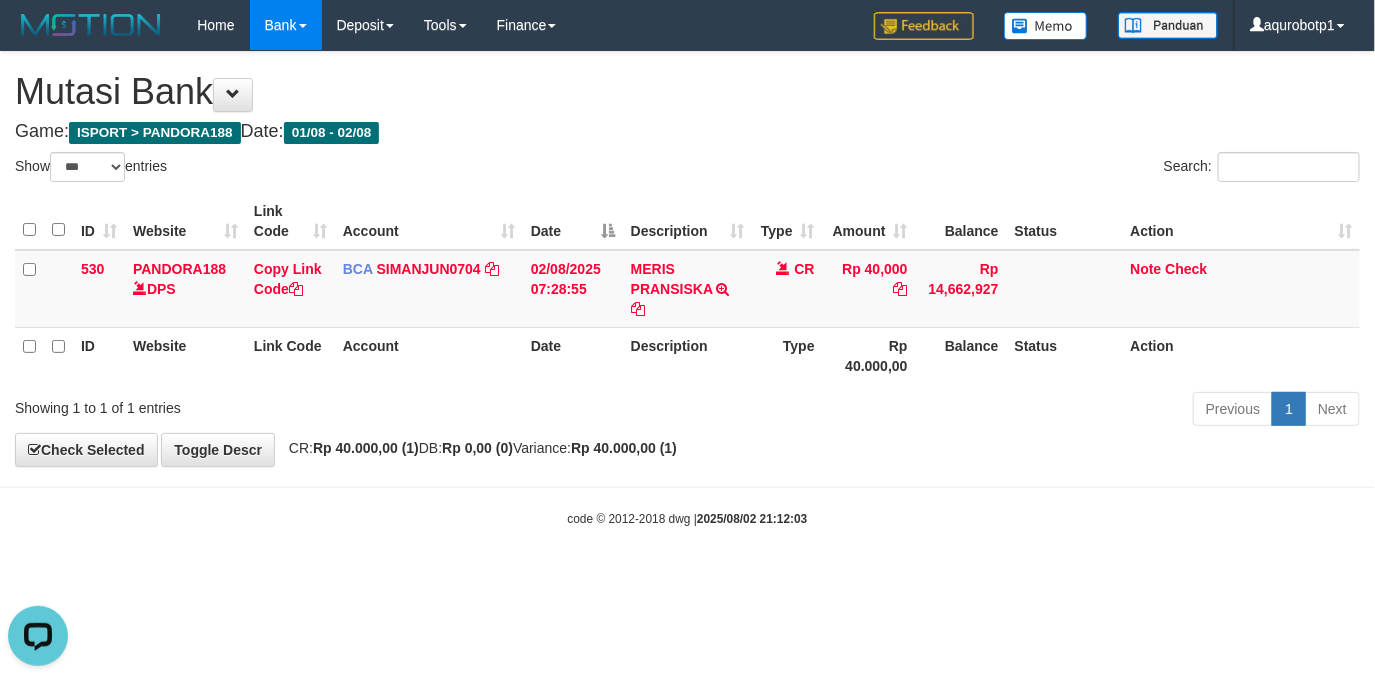 click on "Toggle navigation
Home
Bank
Account List
Load
By Website
Group
[ISPORT]													PANDORA188
By Load Group (DPS)
Group aqu-pandora
Mutasi Bank
Search
Sync
Note Mutasi
Deposit
-" at bounding box center [687, 289] 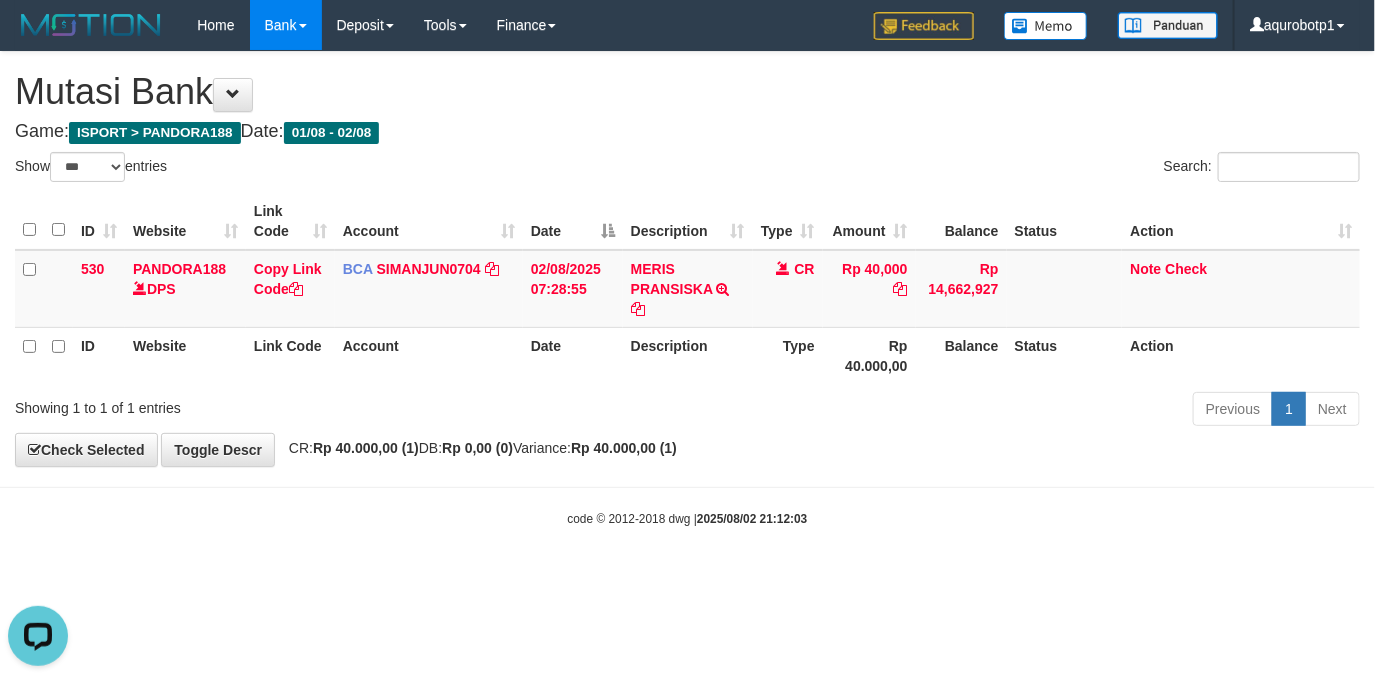 click on "code © 2012-2018 dwg |  2025/08/02 21:12:03" at bounding box center (687, 518) 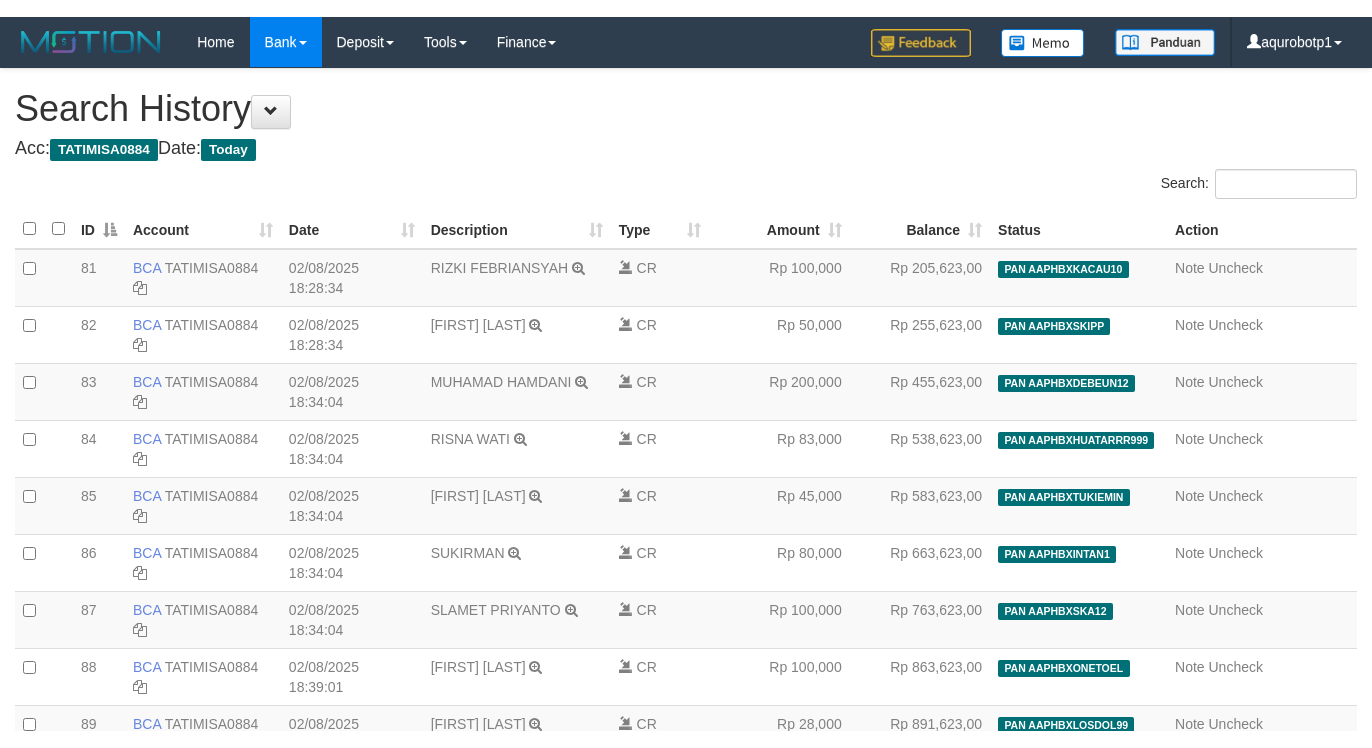 scroll, scrollTop: 7125, scrollLeft: 0, axis: vertical 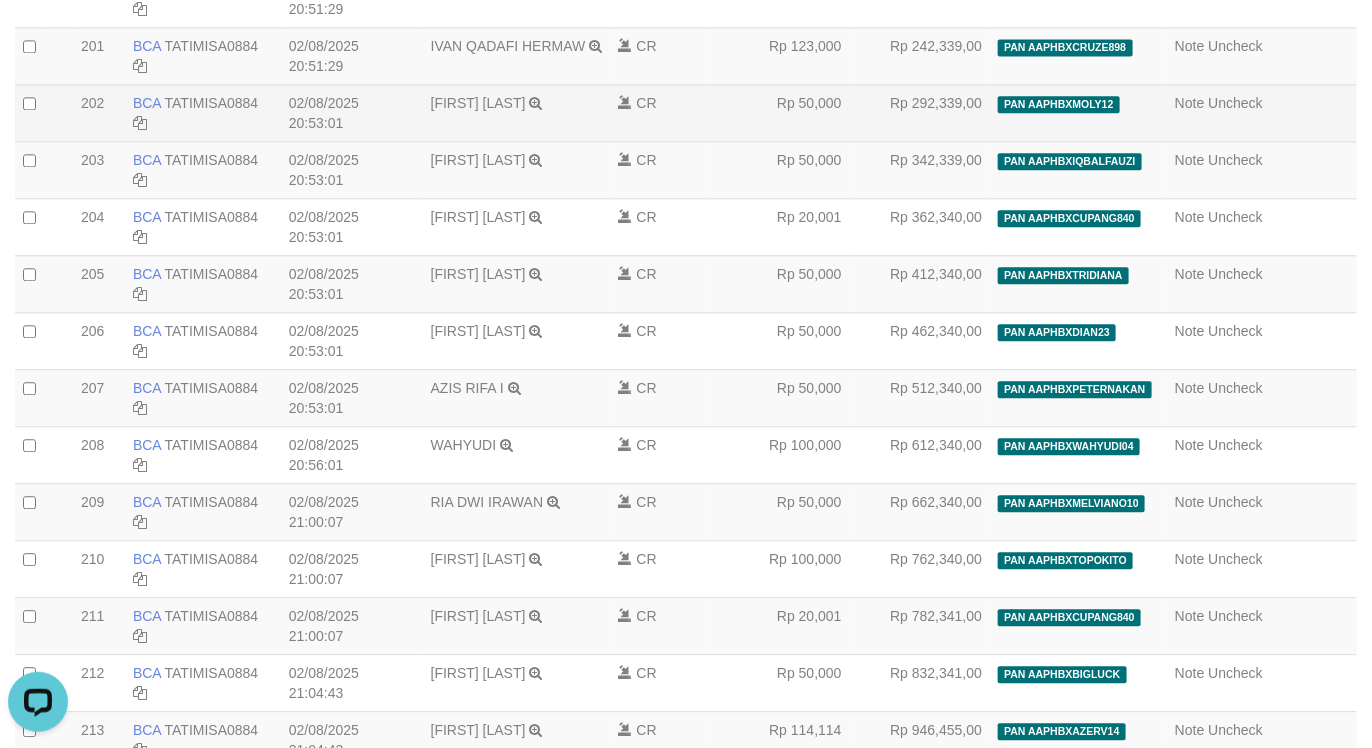 click on "Note
Uncheck" at bounding box center (1262, 112) 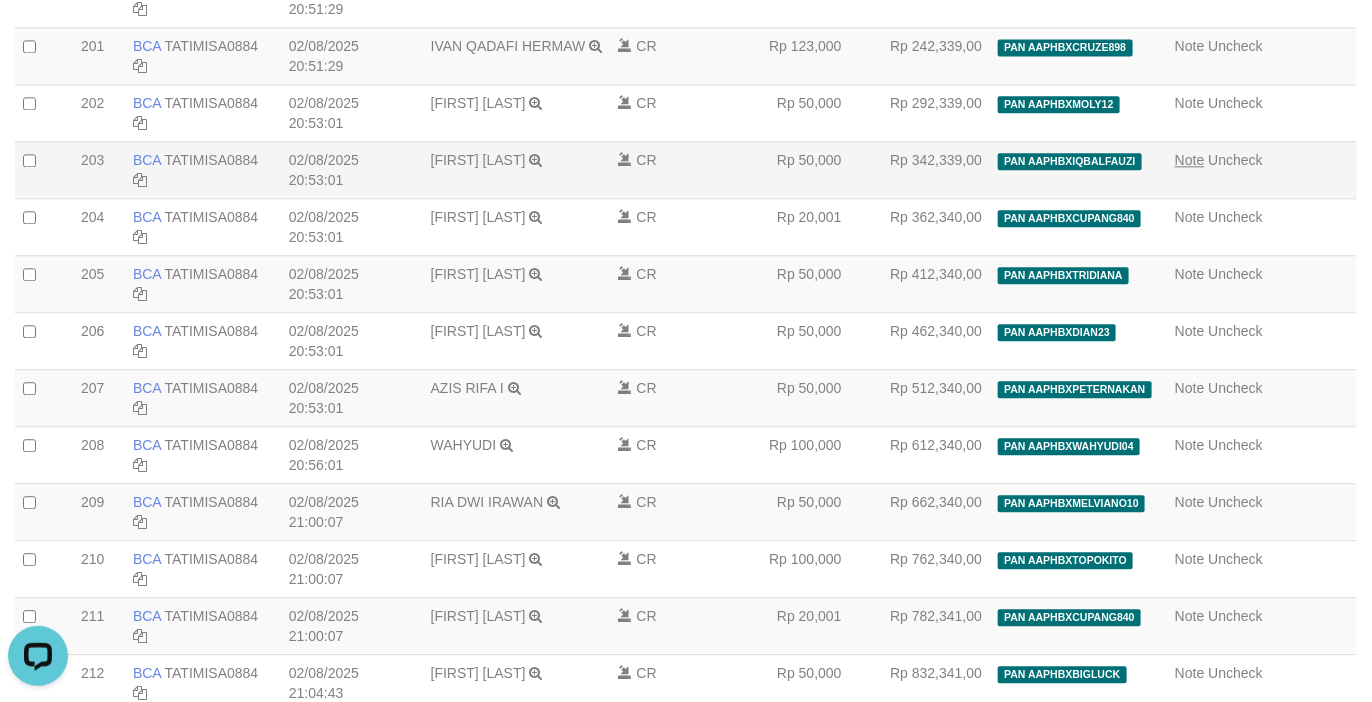 scroll, scrollTop: 7474, scrollLeft: 0, axis: vertical 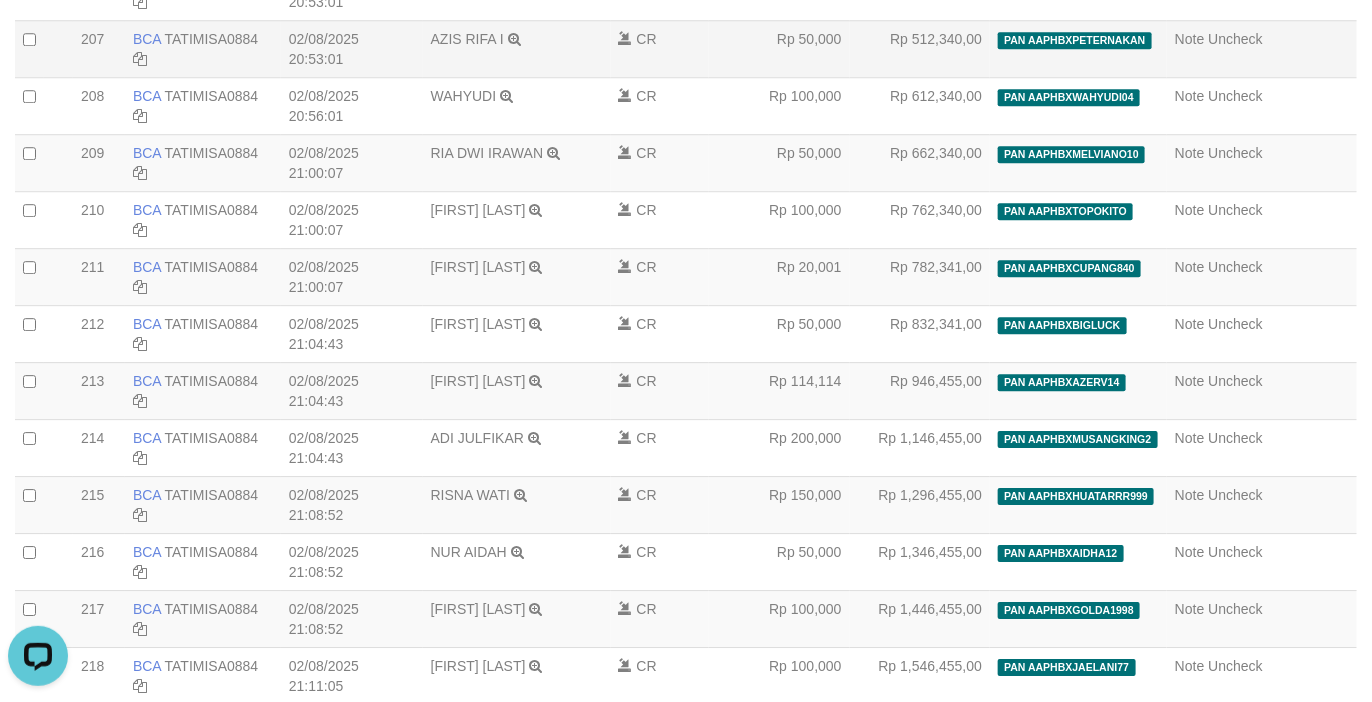 click on "Note
Uncheck" at bounding box center (1262, 48) 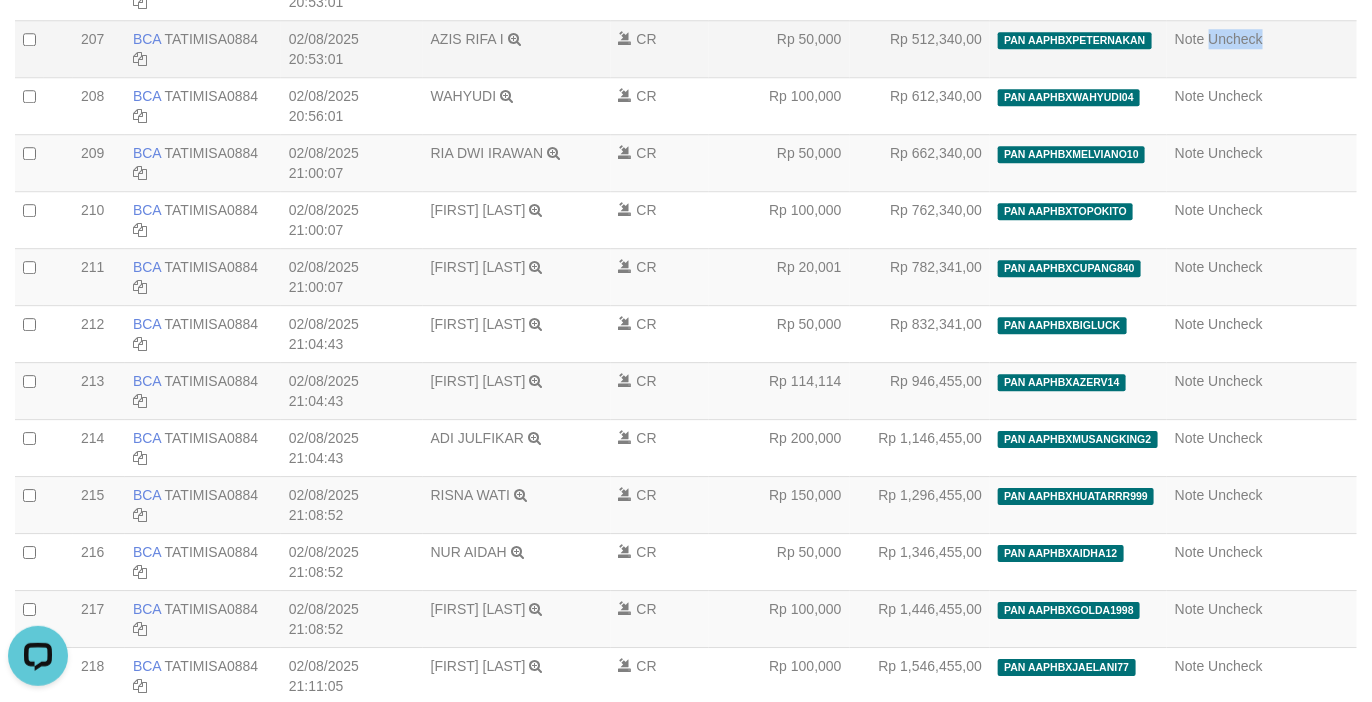 click on "Note
Uncheck" at bounding box center [1262, 48] 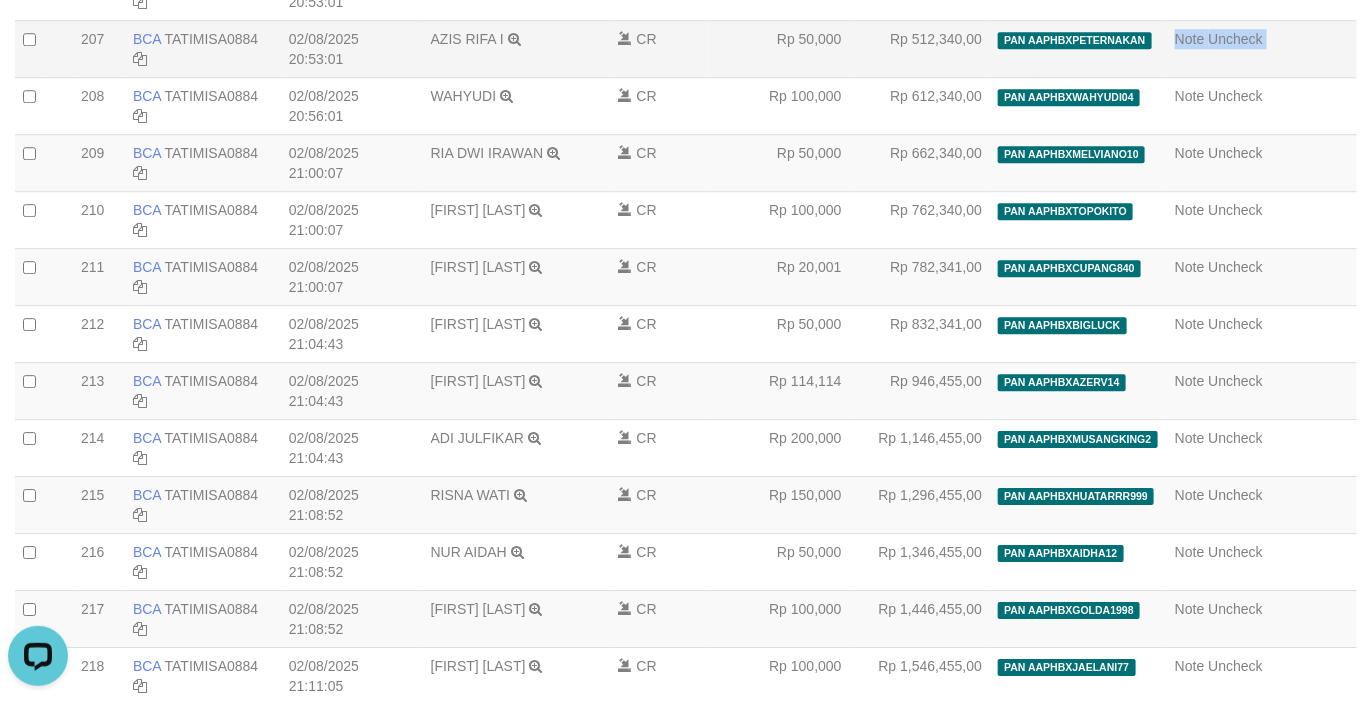 click on "Note
Uncheck" at bounding box center [1262, 48] 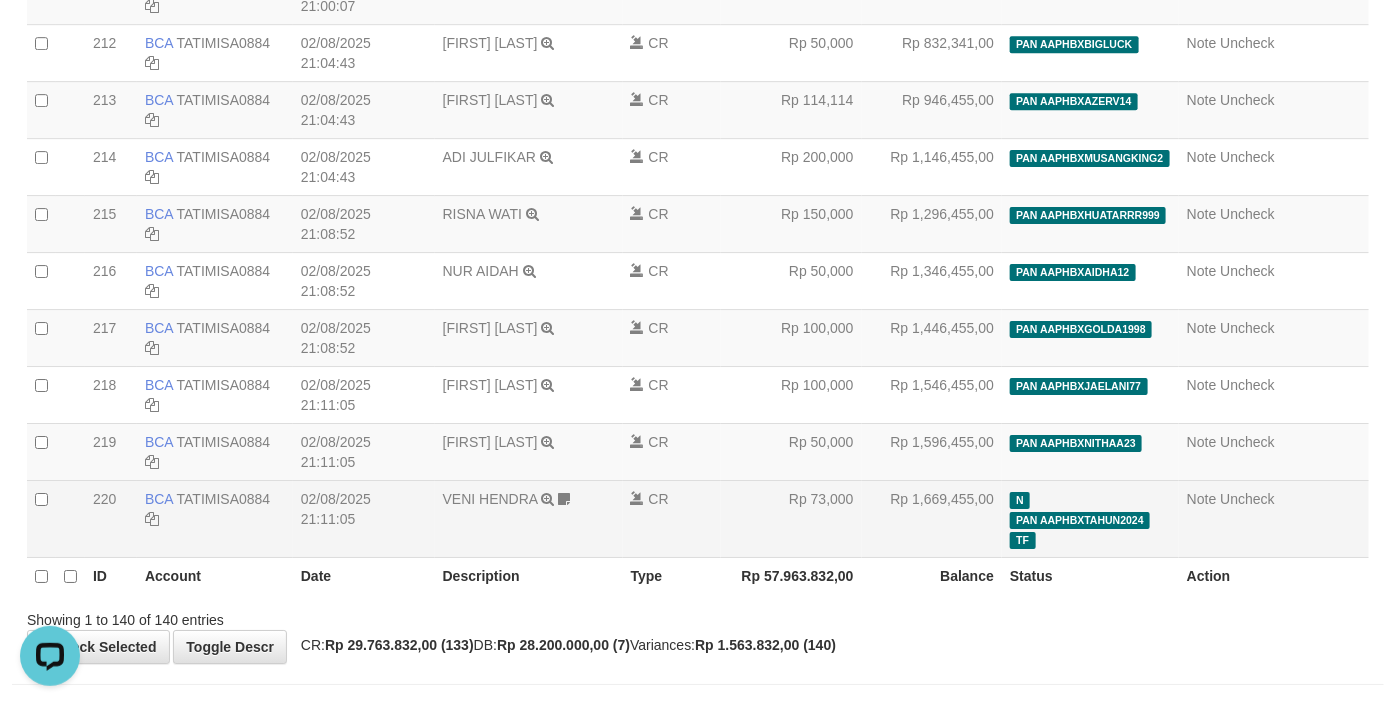 scroll, scrollTop: 7891, scrollLeft: 0, axis: vertical 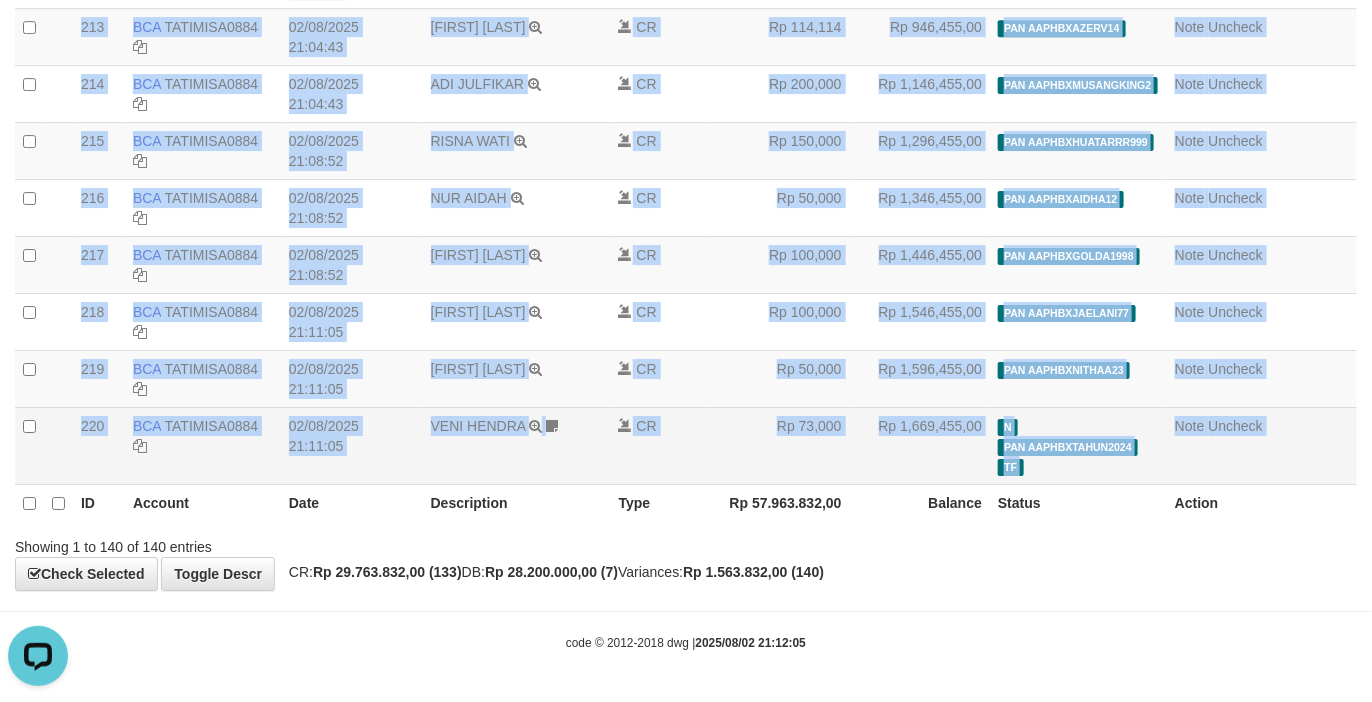 click on "Note
Uncheck" at bounding box center (1262, 445) 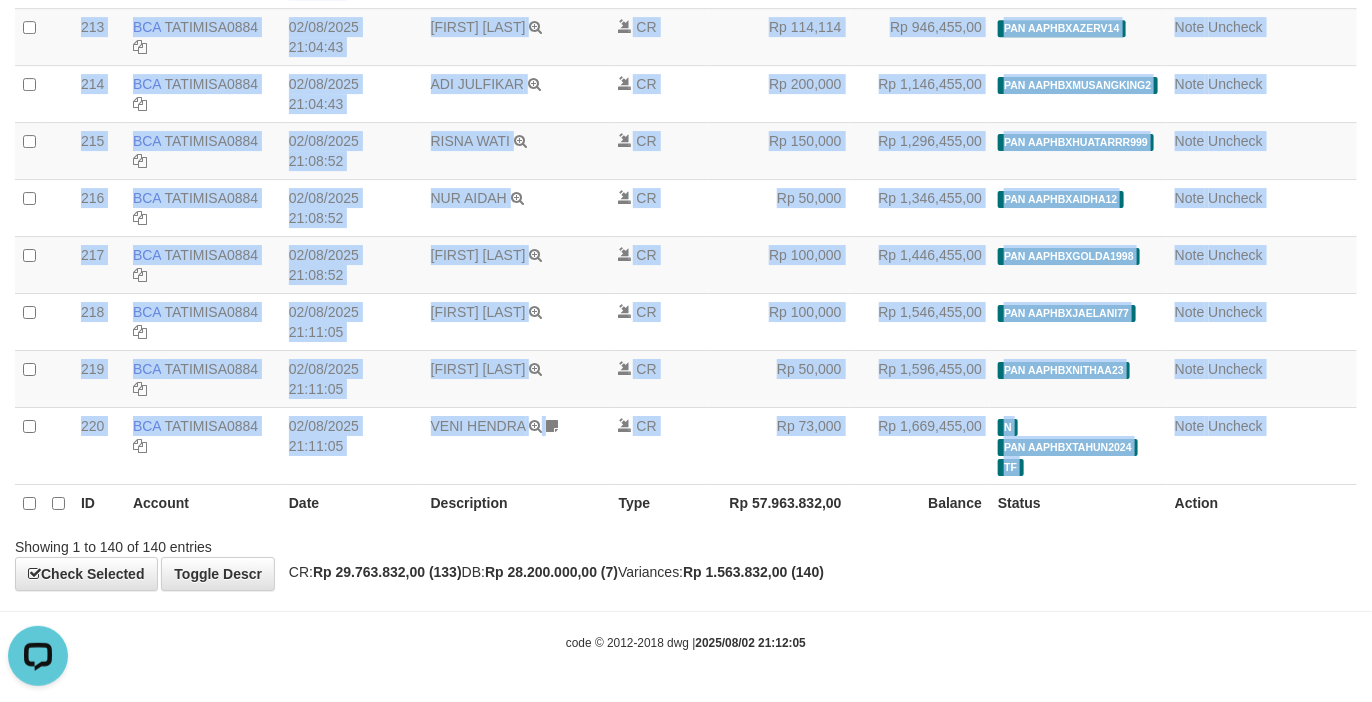 copy on "Note
Uncheck
20250802000208
208
208
BCA
TATIMISA0884
DPS
TATI MISANTI
mutasi_20250802_4859 | 208
deposit_20250802 | 10583
mutasi_20250802_4859 | 208
02/08/2025 20:56:01
WAHYUDI       TRSF E-BANKING CR 0208/FTSCY/WS95031
100000.00WAHYUDI
CR
Rp 100,000
Rp 612,340,00
PAN AAPHBXWAHYUDI04          deposit_20250802 | 10583 | 852728134
Note
Uncheck
20250802000209
209
209
BCA
TATIMISA0884
DPS
TATI MISANTI
mutasi_20250802_4859 | 209
deposit_20250802 | 10681
mutasi_20250802_4859 | 209
02/08/2025 21:00:07
RIA DWI IRAWAN       TRSF E-BANKING CR 0208/FTSCY/WS95031
50000.00RIA DWI IRAWAN
CR
Rp 50,000
Rp 662,340,00
PAN AAPHBXMELVIANO10          deposit_20250802 | 10681 | 8527305..." 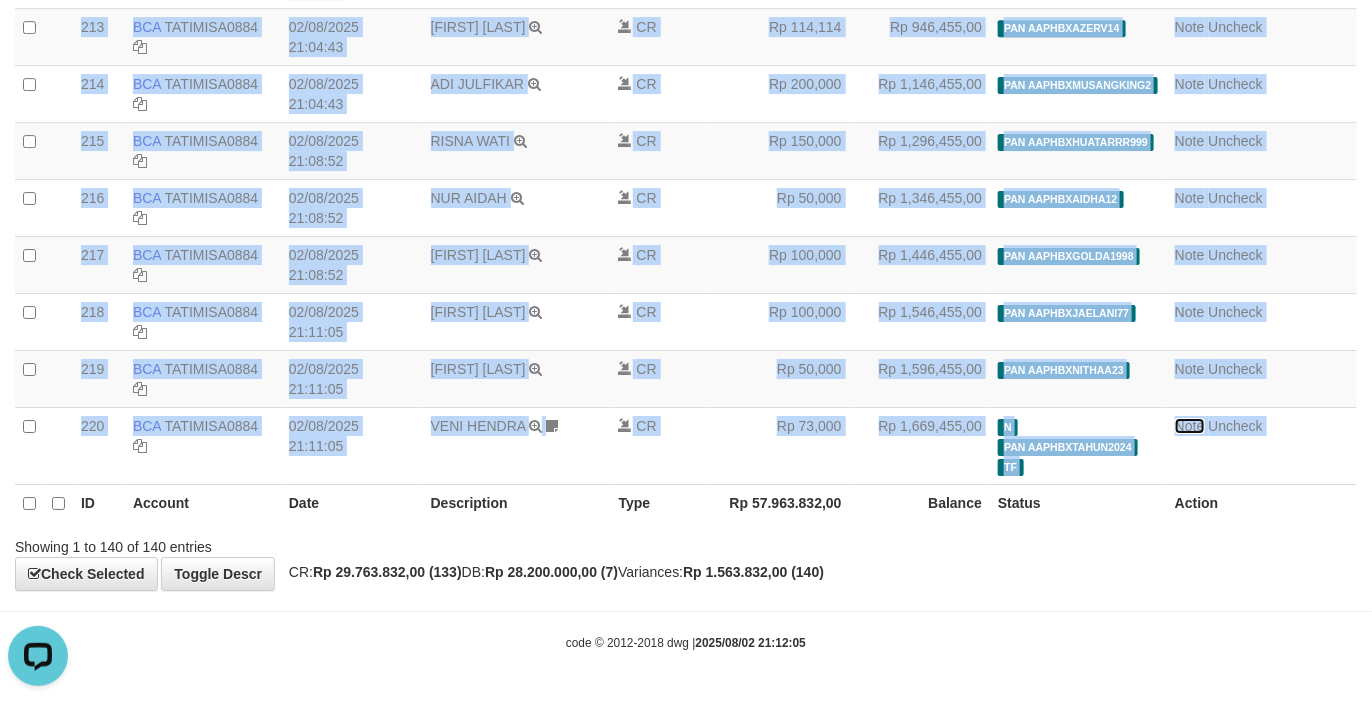 drag, startPoint x: 1188, startPoint y: 424, endPoint x: 1044, endPoint y: 504, distance: 164.73009 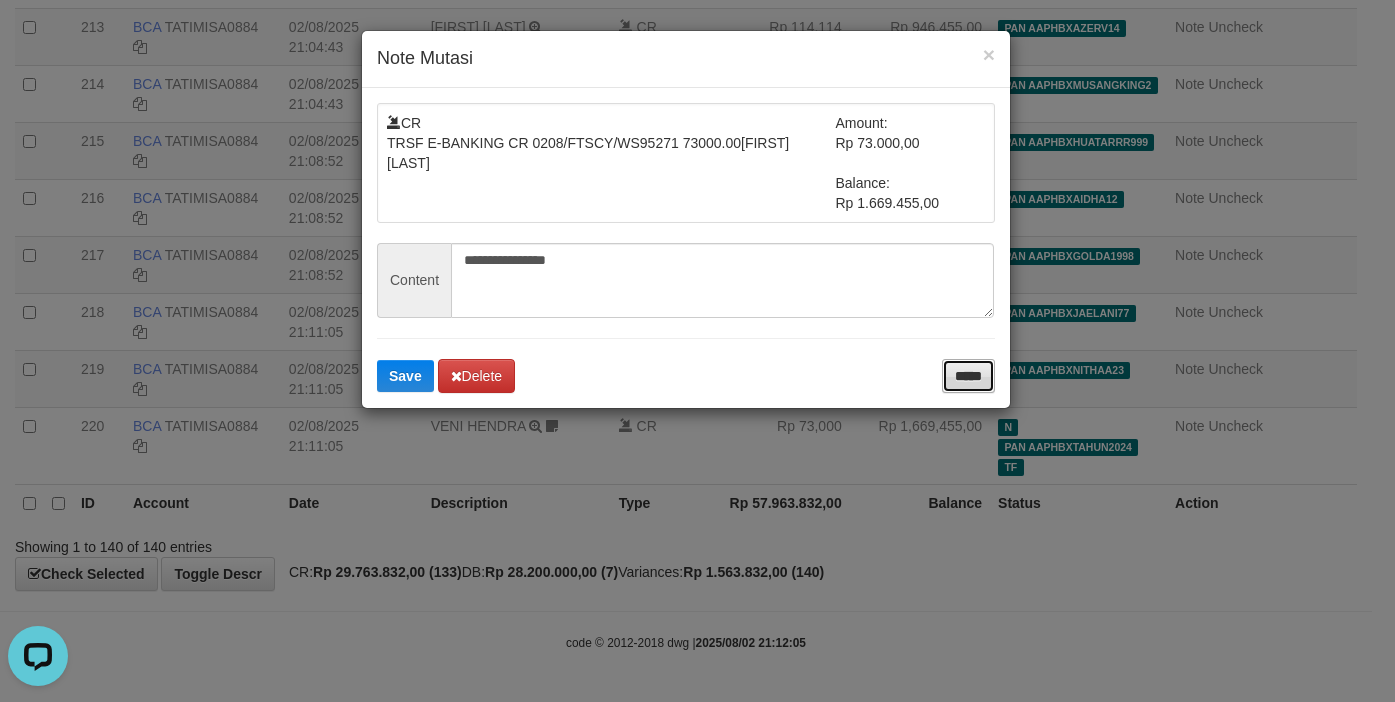 click on "*****" at bounding box center (968, 376) 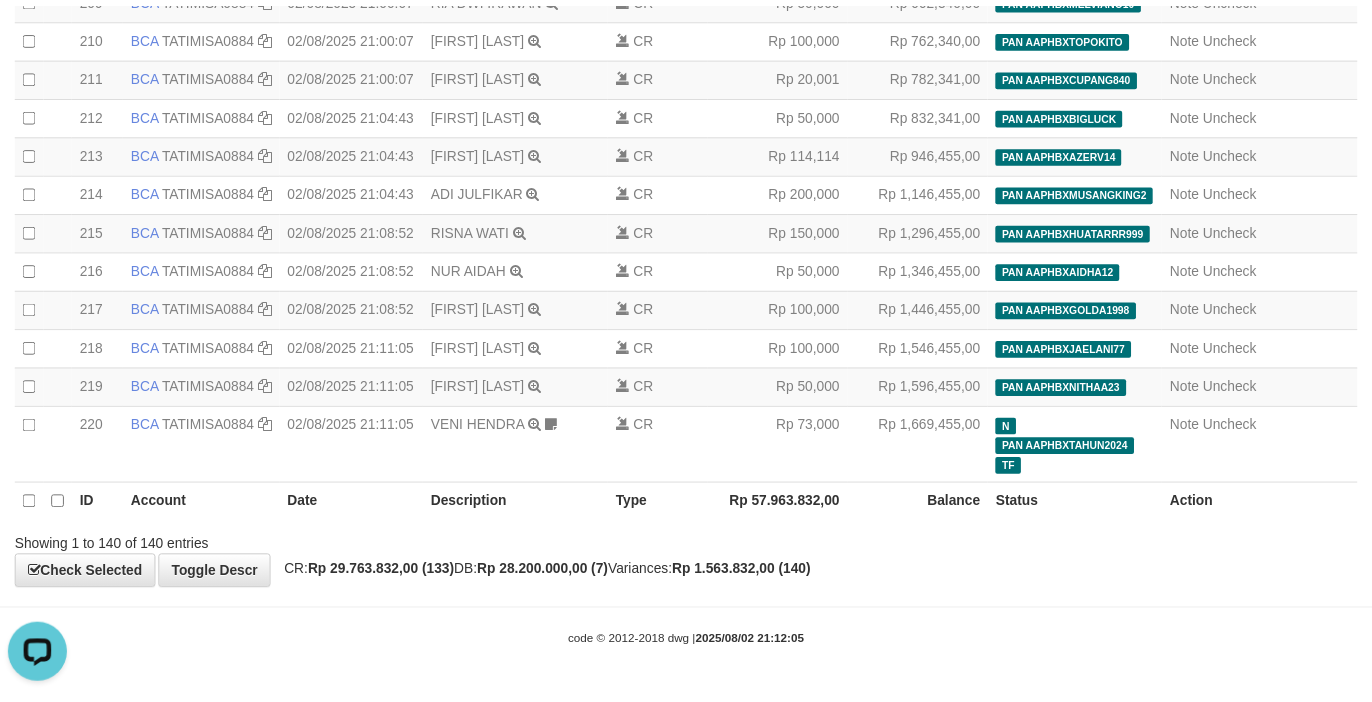 scroll, scrollTop: 5862, scrollLeft: 0, axis: vertical 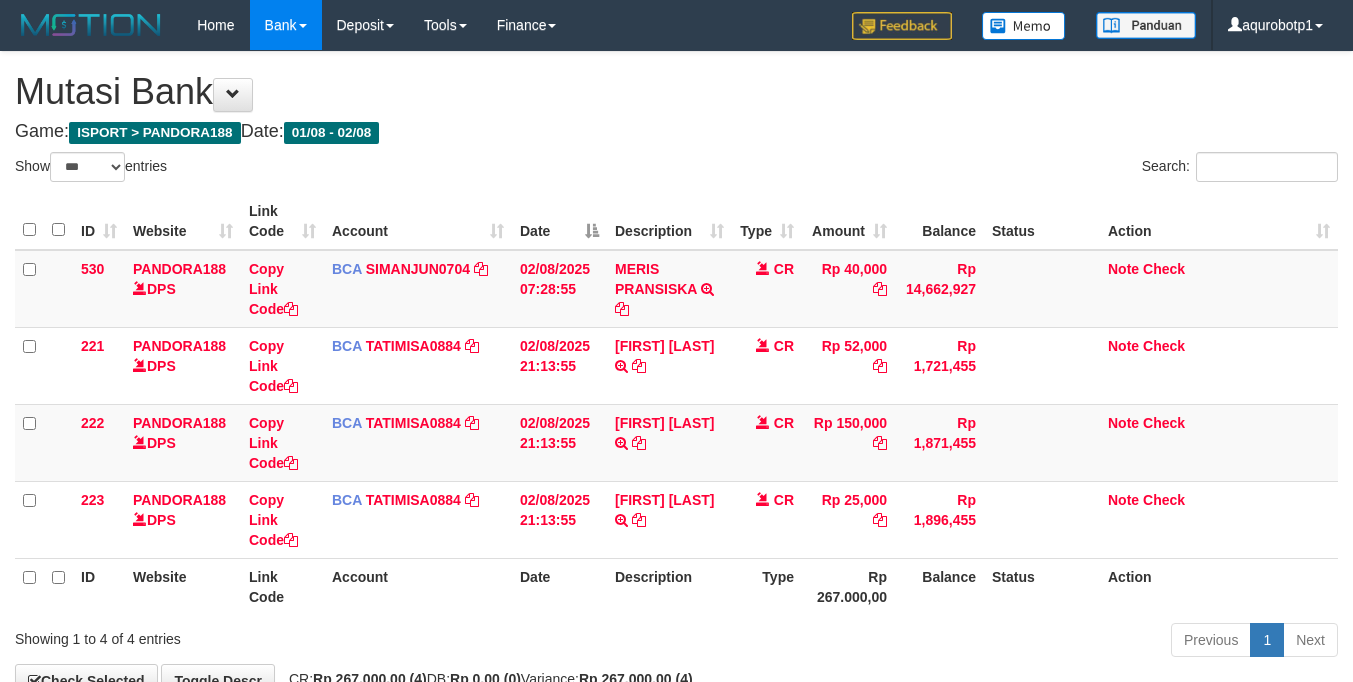 select on "***" 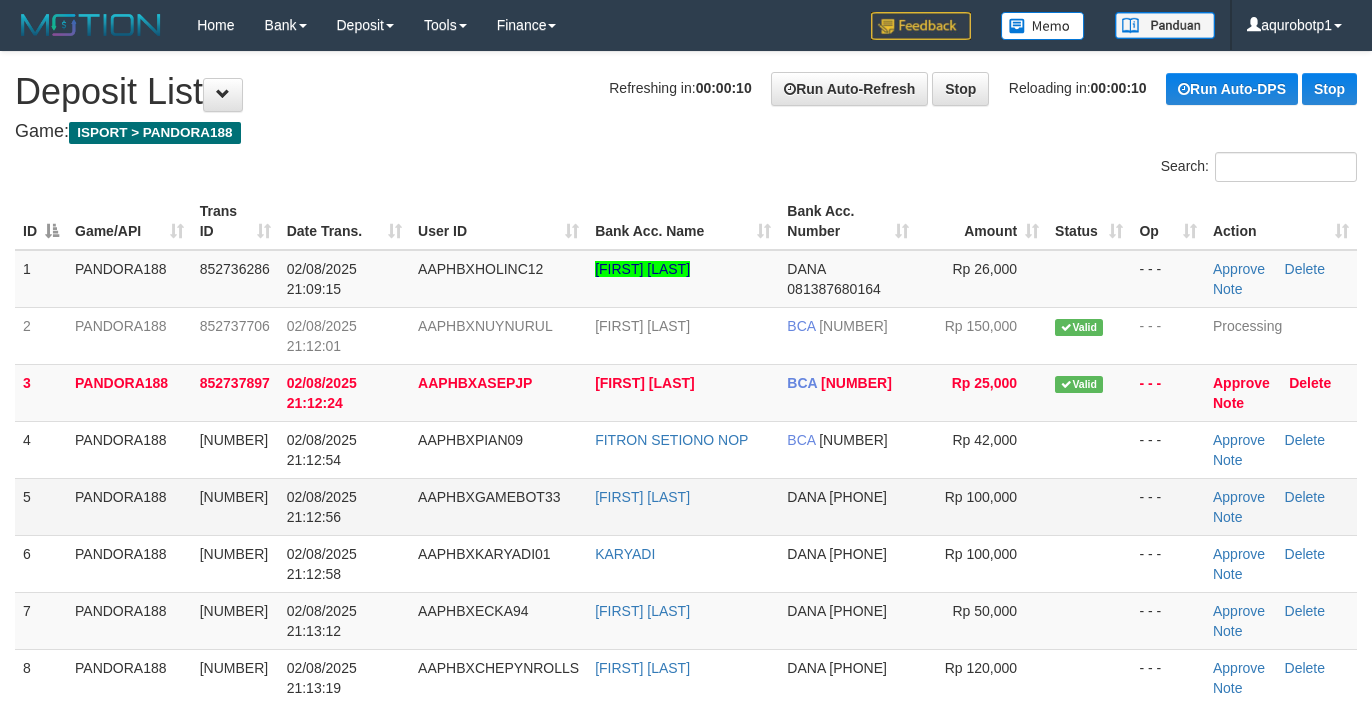 scroll, scrollTop: 0, scrollLeft: 0, axis: both 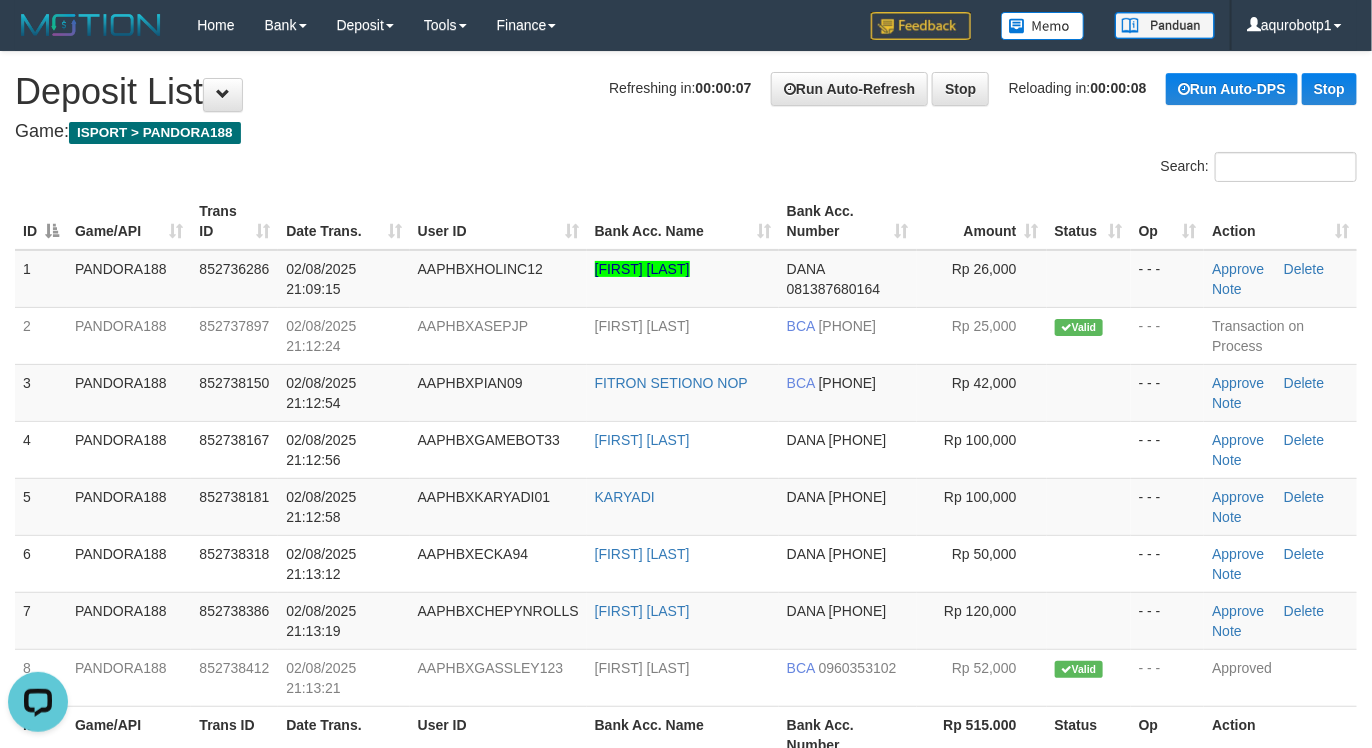 click on "Refreshing in:  00:00:07
Run Auto-Refresh
Stop
Reloading in:  00:00:08
Run Auto-DPS
Stop
Deposit List" at bounding box center [686, 92] 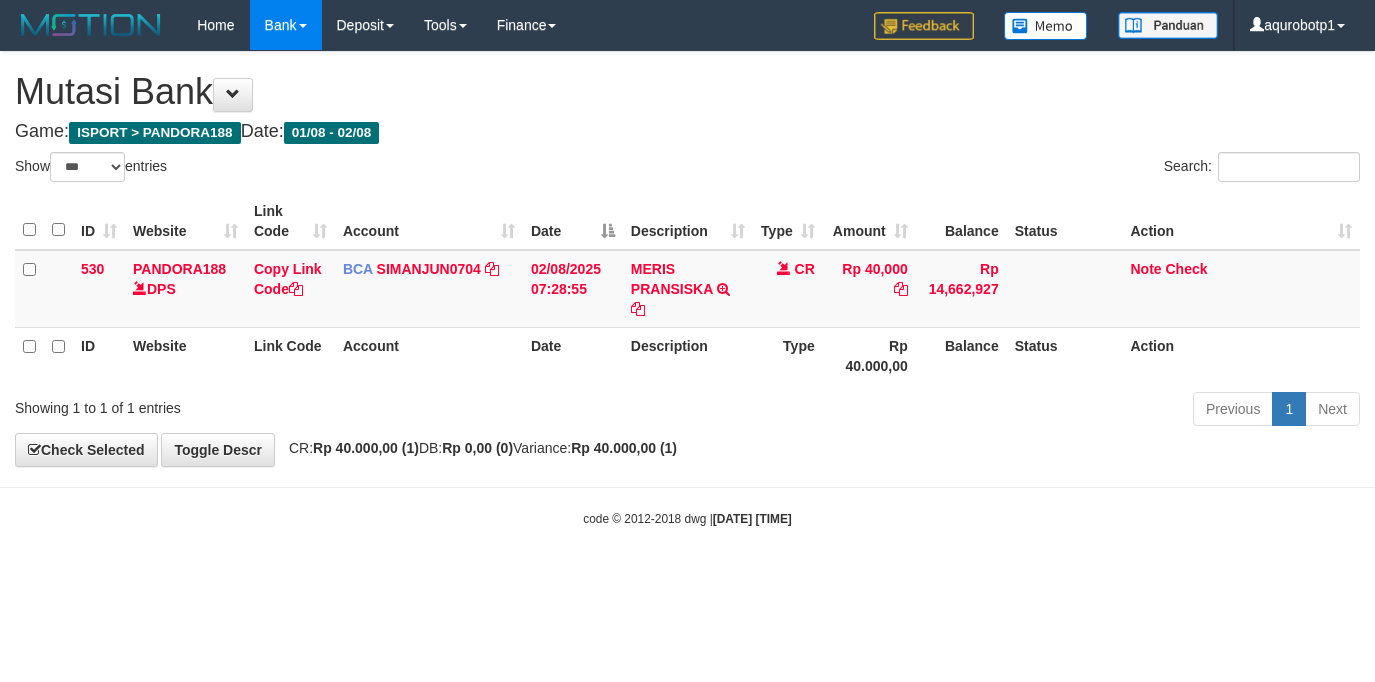 select on "***" 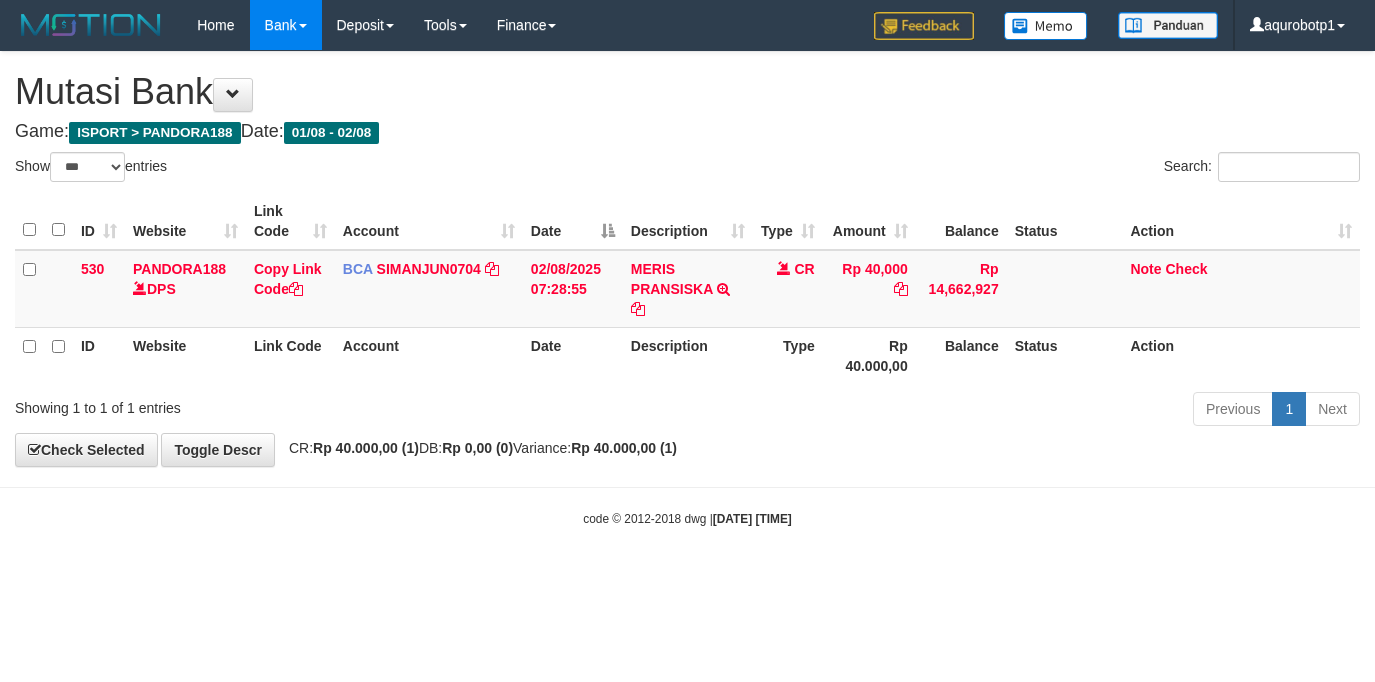 scroll, scrollTop: 0, scrollLeft: 0, axis: both 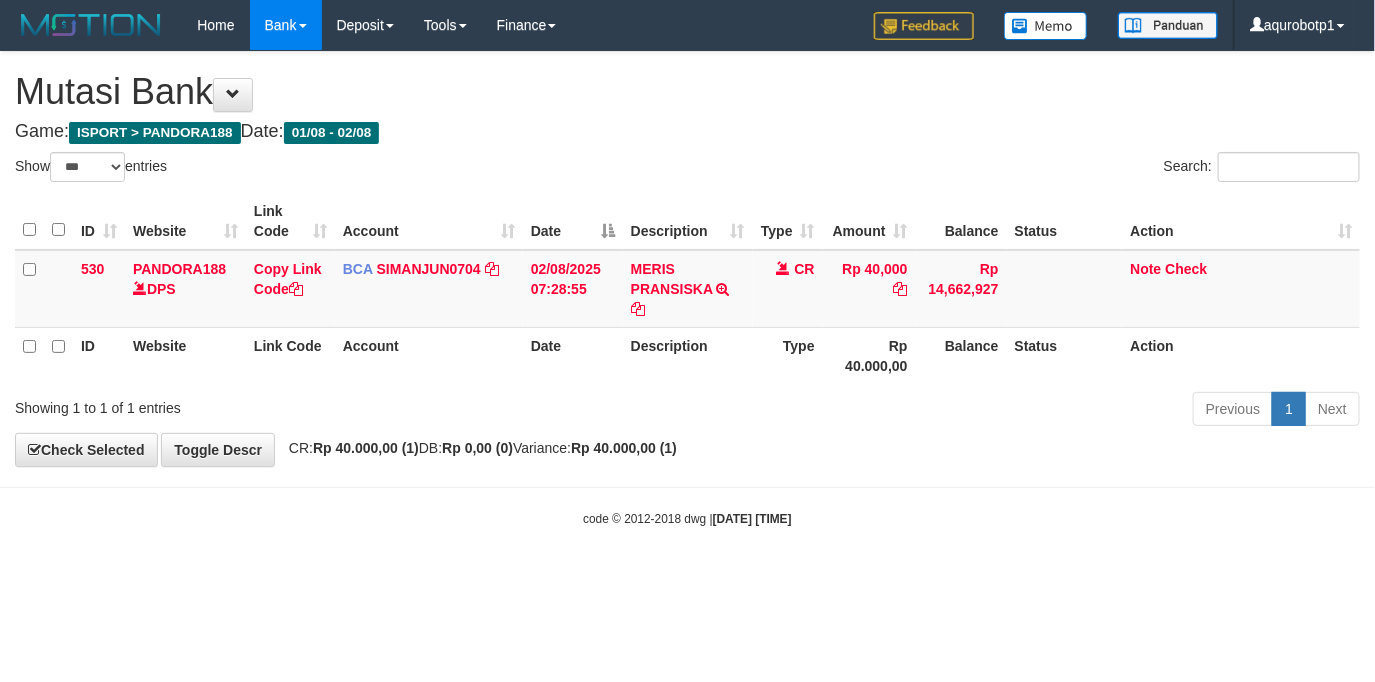 drag, startPoint x: 810, startPoint y: 403, endPoint x: 124, endPoint y: 300, distance: 693.6894 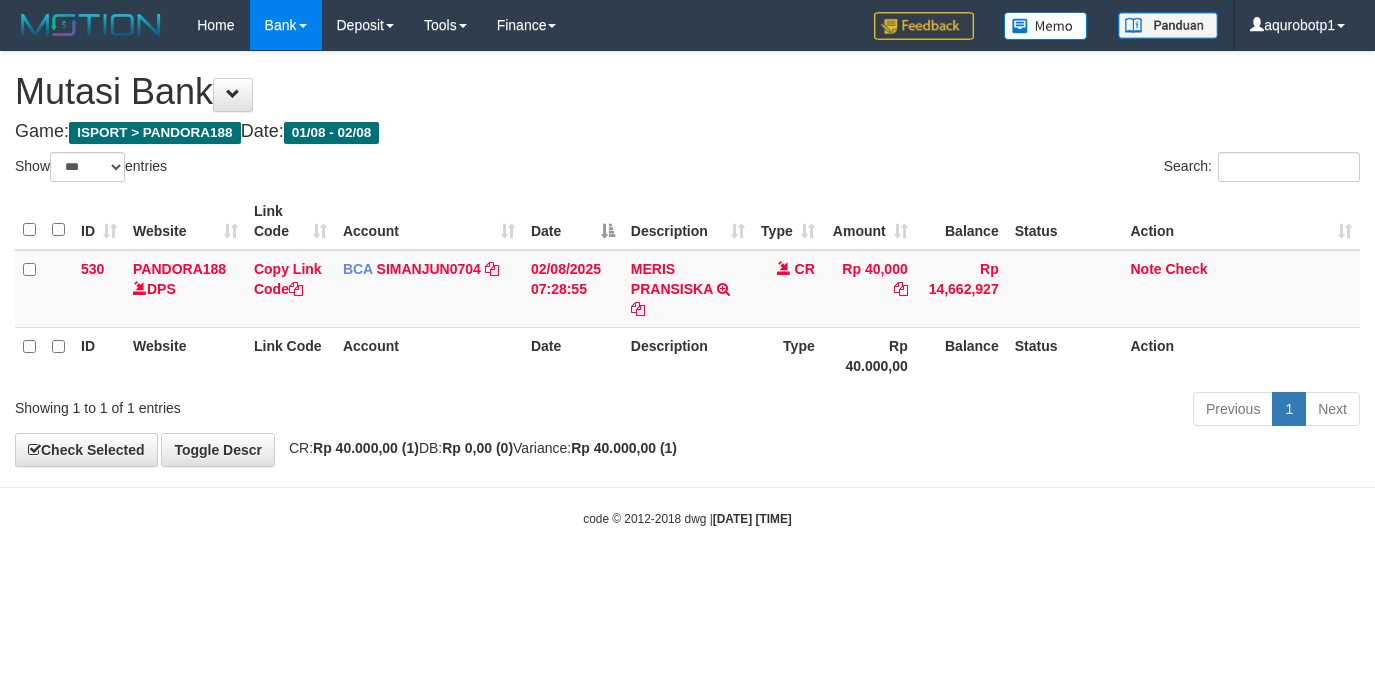 select on "***" 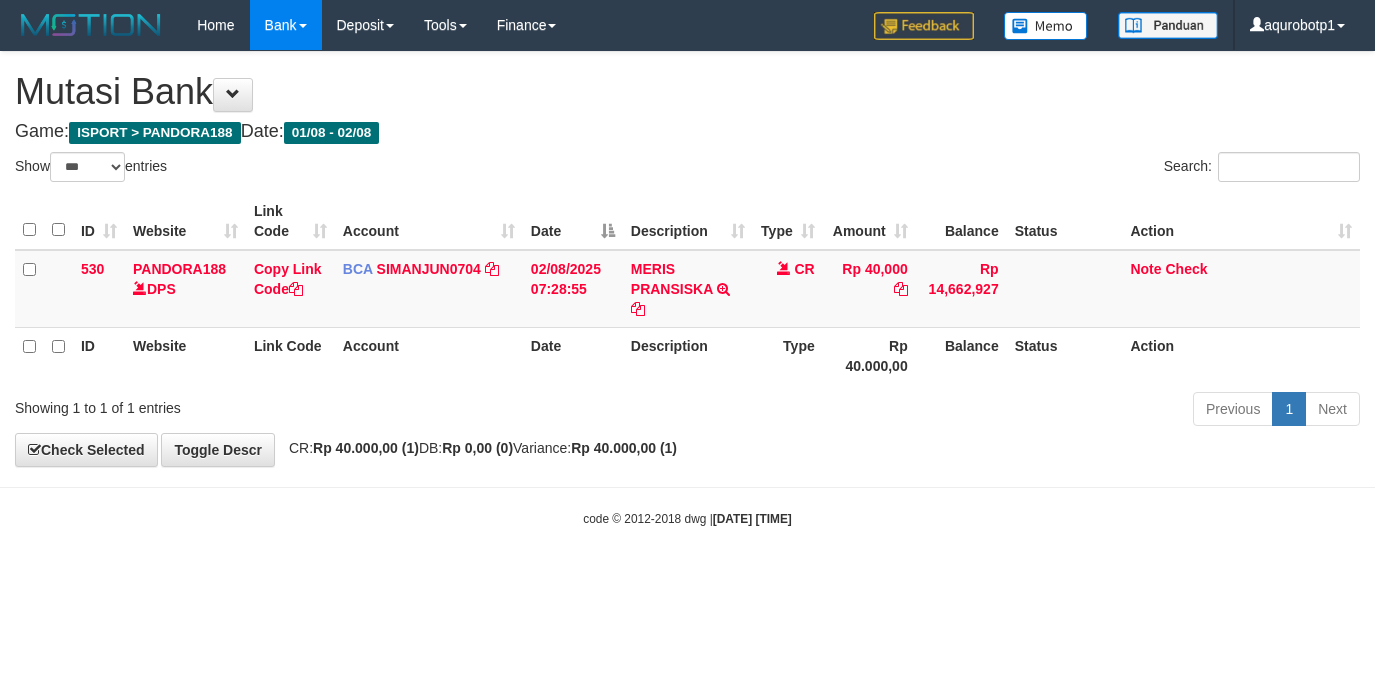 scroll, scrollTop: 0, scrollLeft: 0, axis: both 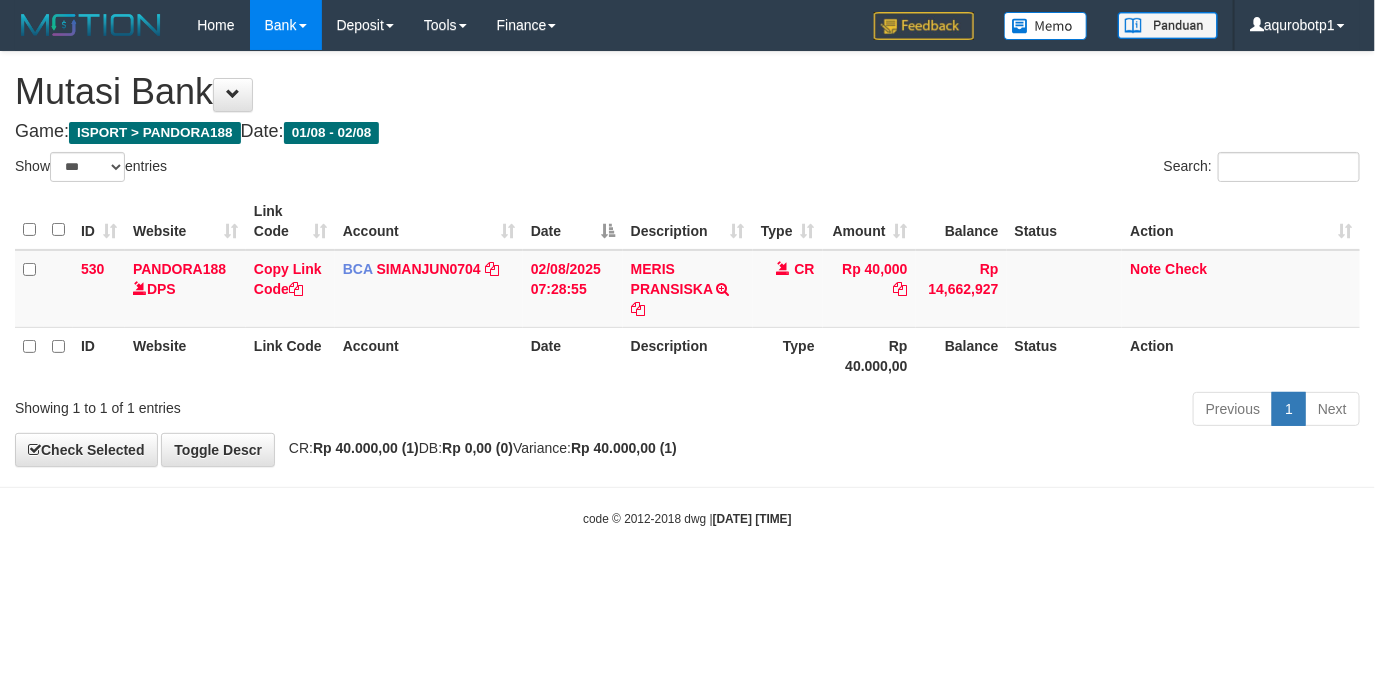 click on "**********" at bounding box center (687, 259) 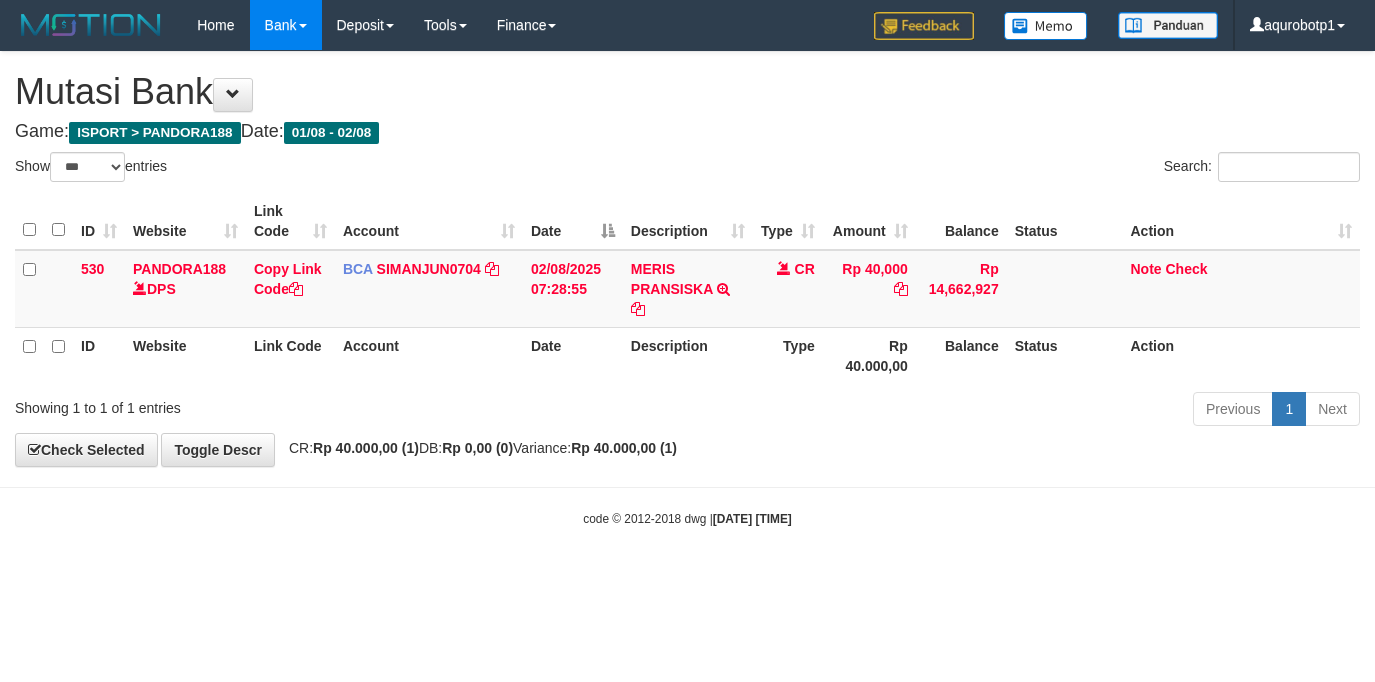 select on "***" 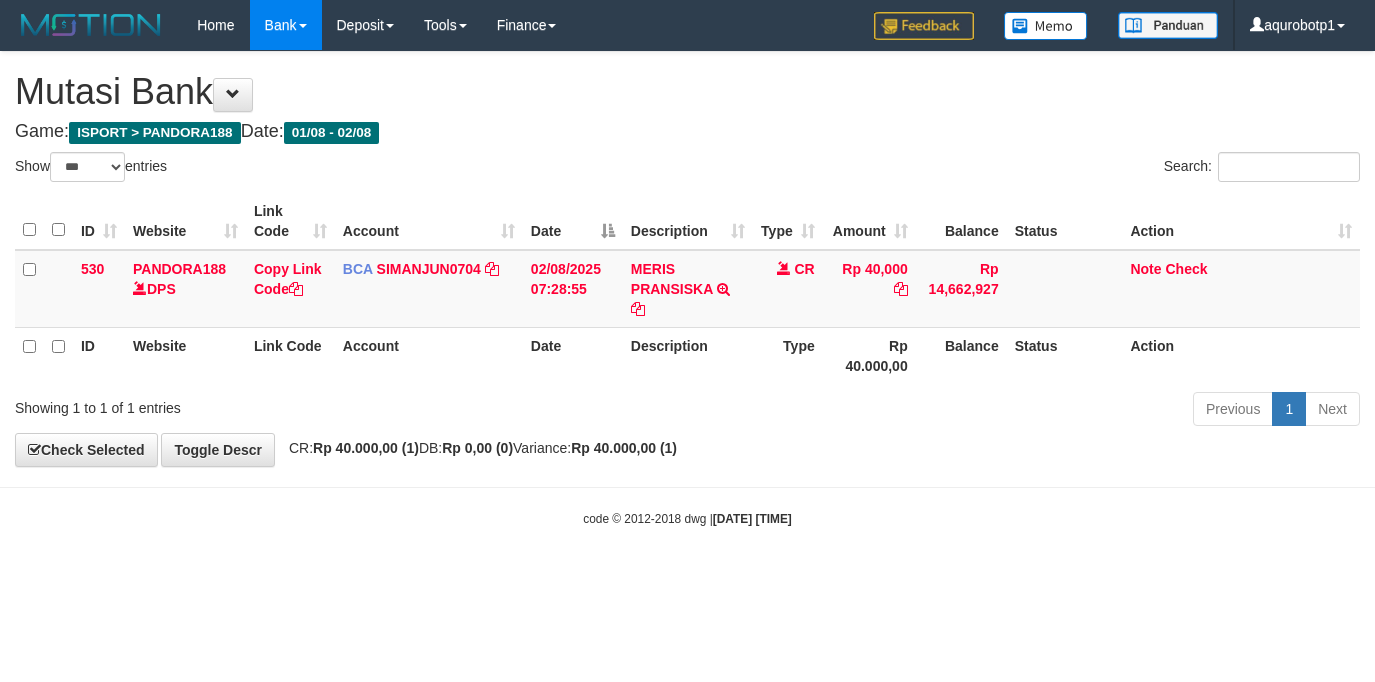 scroll, scrollTop: 0, scrollLeft: 0, axis: both 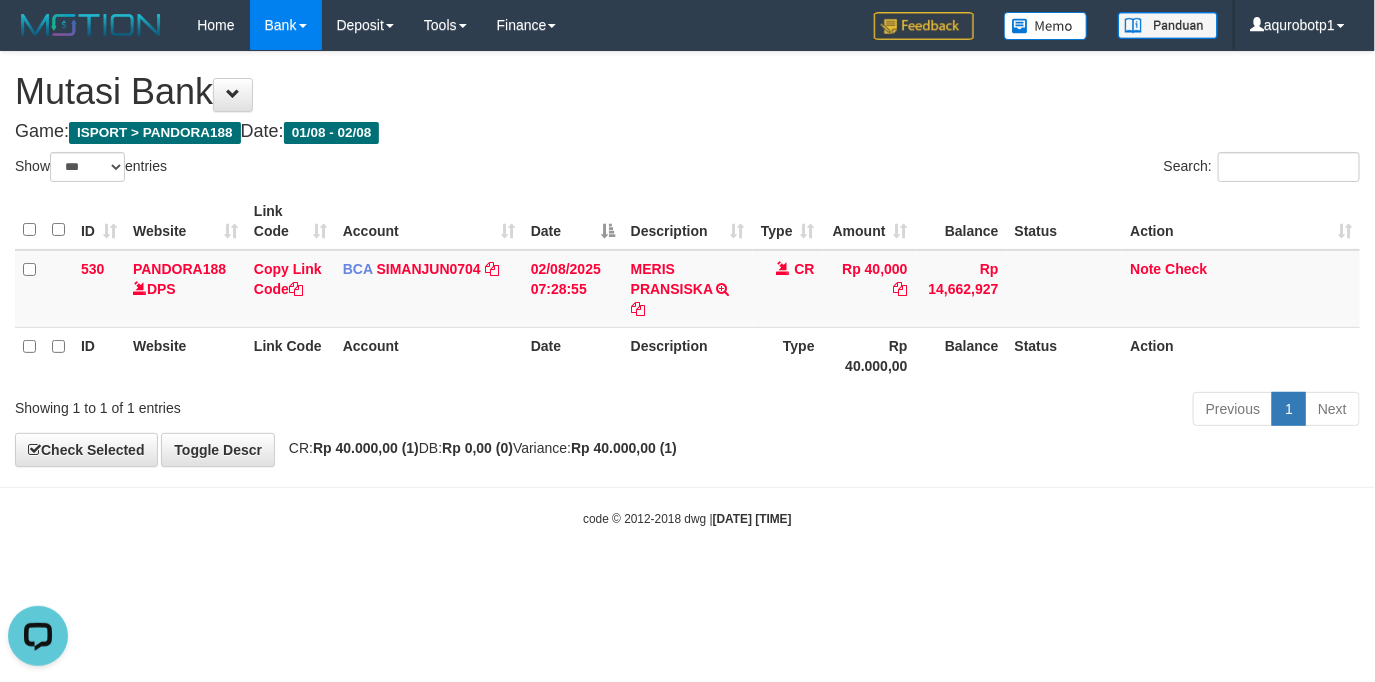 click on "Toggle navigation
Home
Bank
Account List
Load
By Website
Group
[ISPORT]													PANDORA188
By Load Group (DPS)
Group aqu-pandora
Mutasi Bank
Search
Sync
Note Mutasi
Deposit" at bounding box center (687, 289) 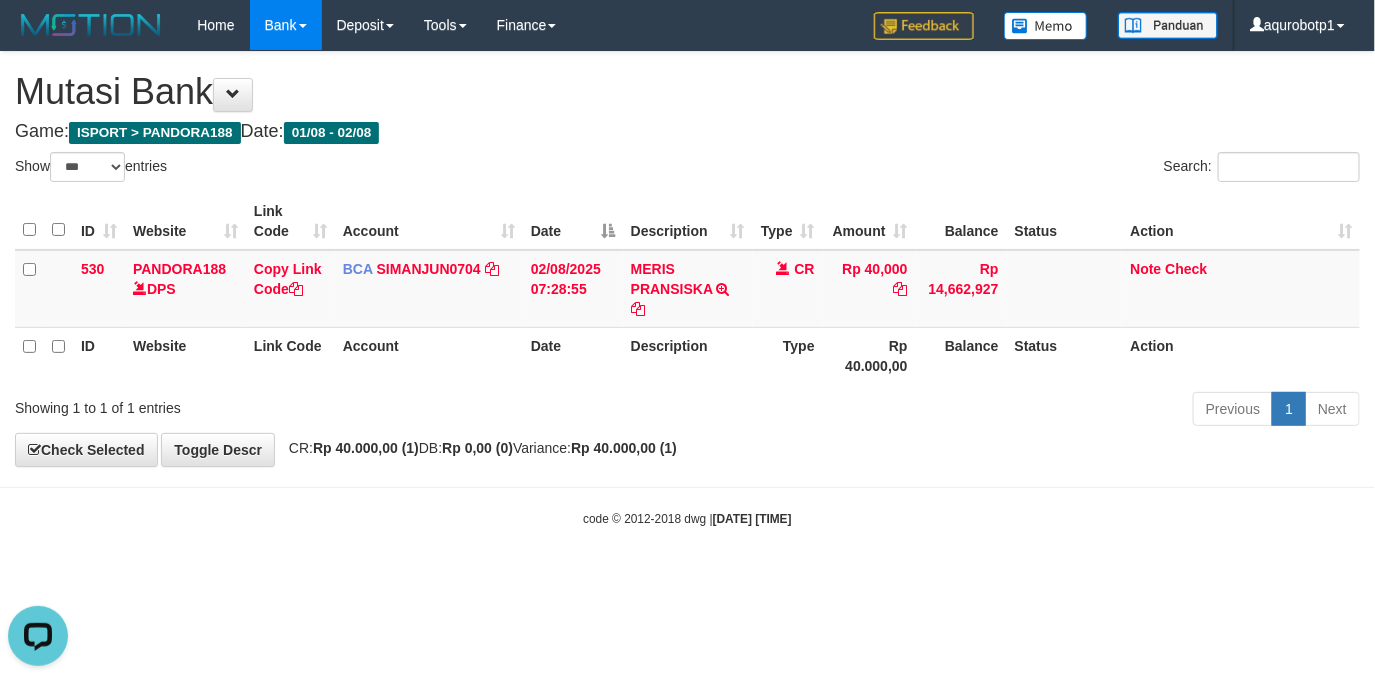 click on "Toggle navigation
Home
Bank
Account List
Load
By Website
Group
[ISPORT]													PANDORA188
By Load Group (DPS)
Group aqu-pandora
Mutasi Bank
Search
Sync
Note Mutasi
Deposit
-" at bounding box center [687, 289] 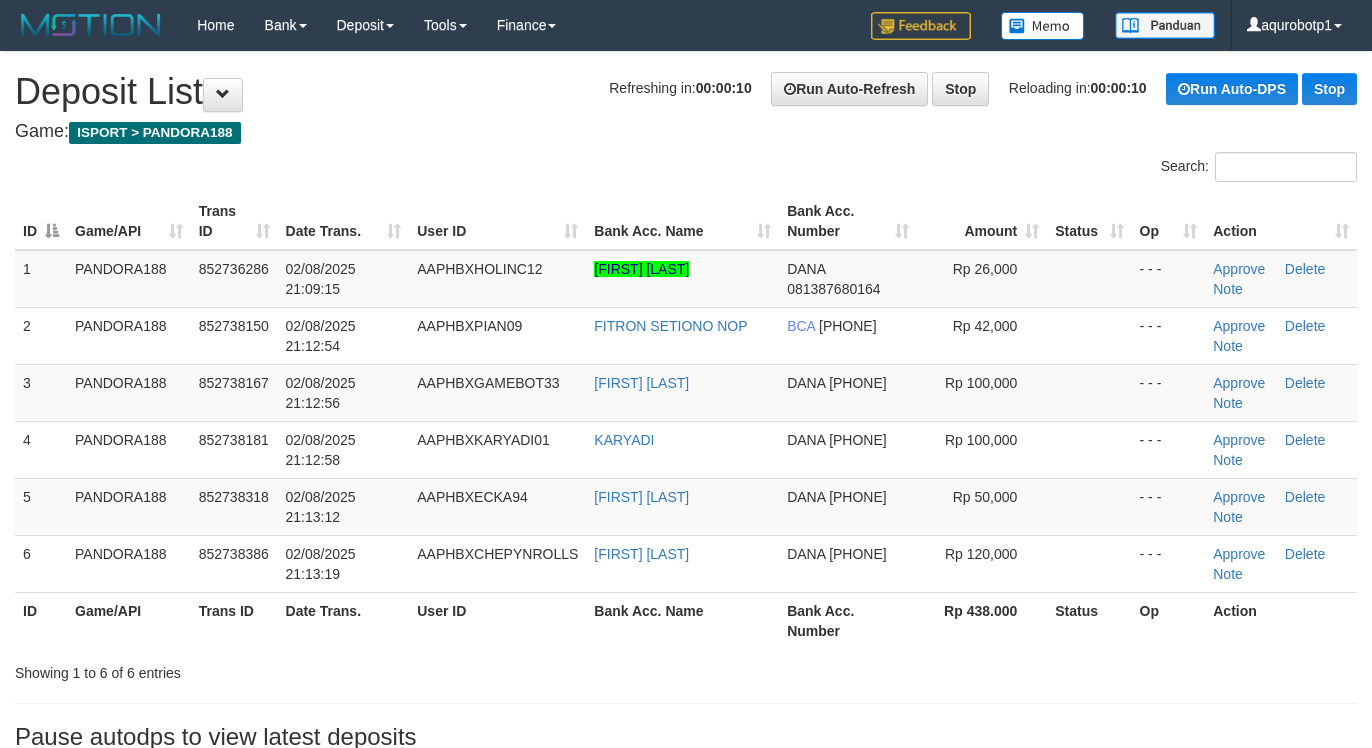 scroll, scrollTop: 0, scrollLeft: 0, axis: both 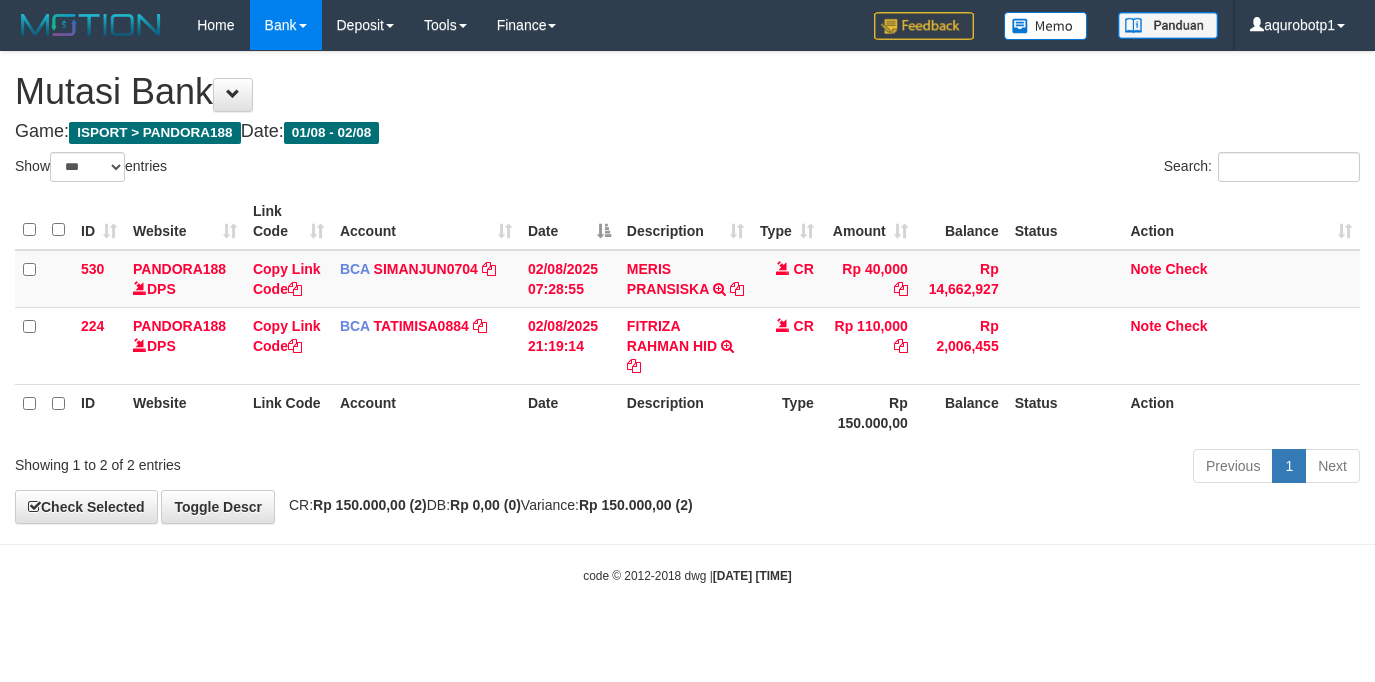 select on "***" 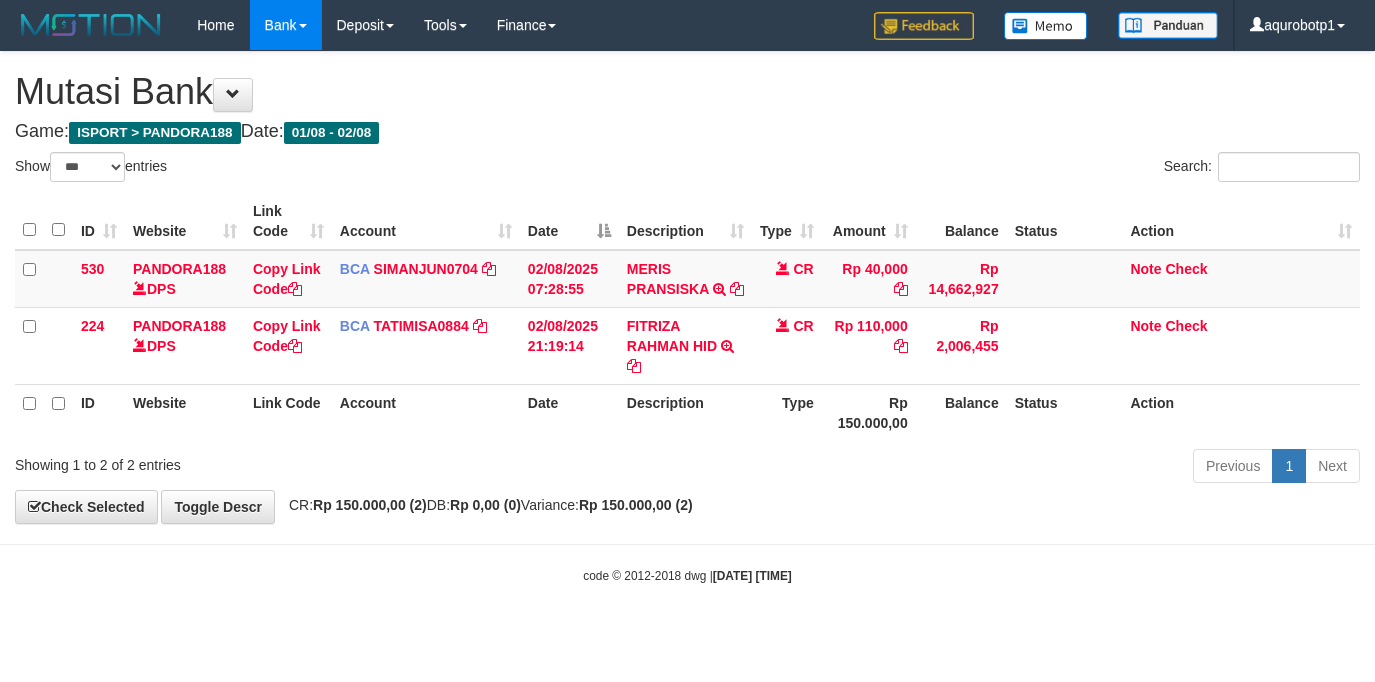 scroll, scrollTop: 0, scrollLeft: 0, axis: both 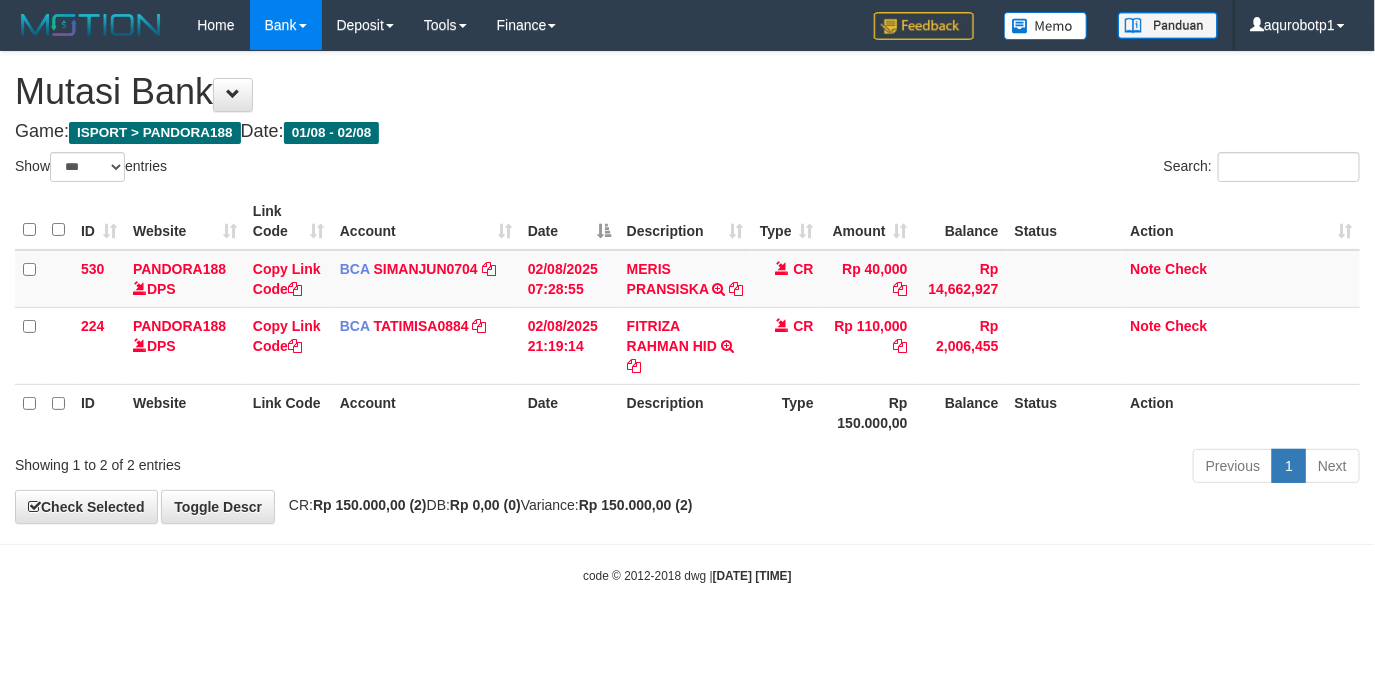 drag, startPoint x: 861, startPoint y: 420, endPoint x: 841, endPoint y: 421, distance: 20.024984 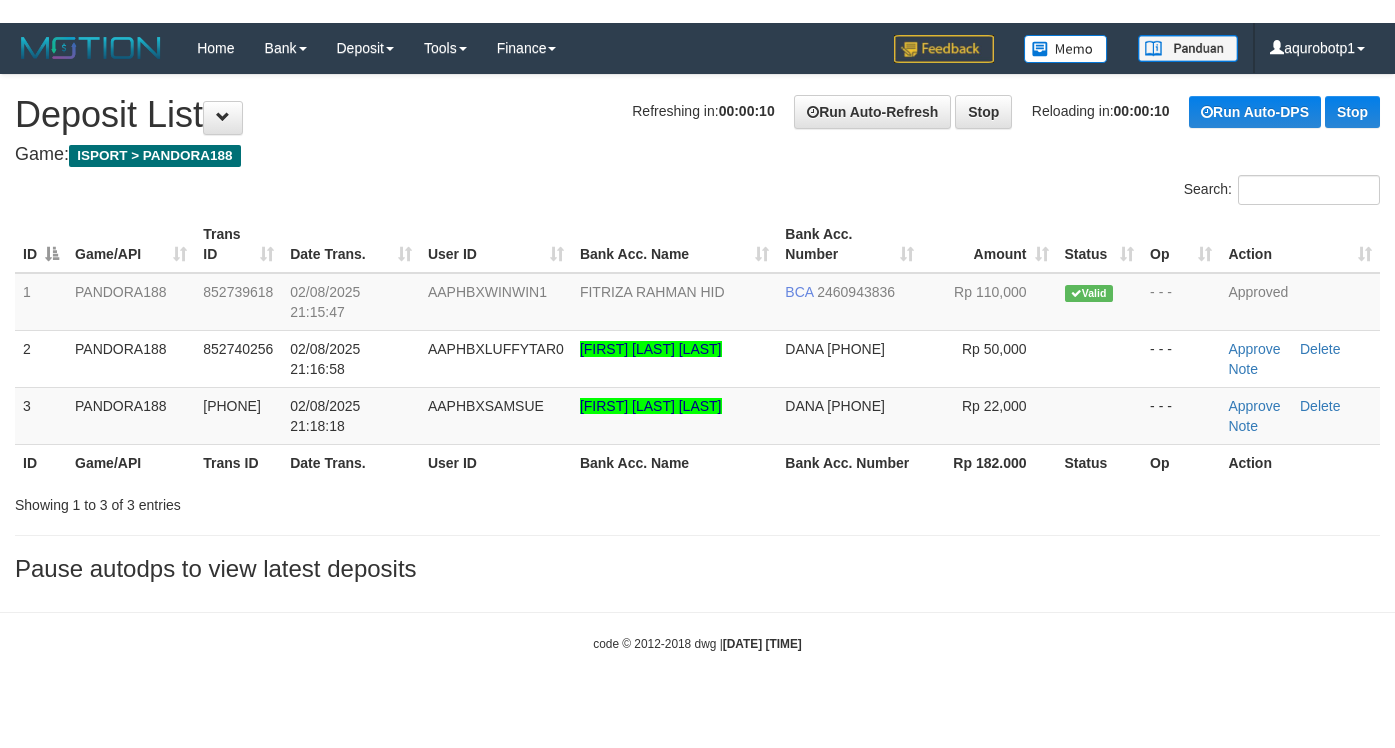 scroll, scrollTop: 0, scrollLeft: 0, axis: both 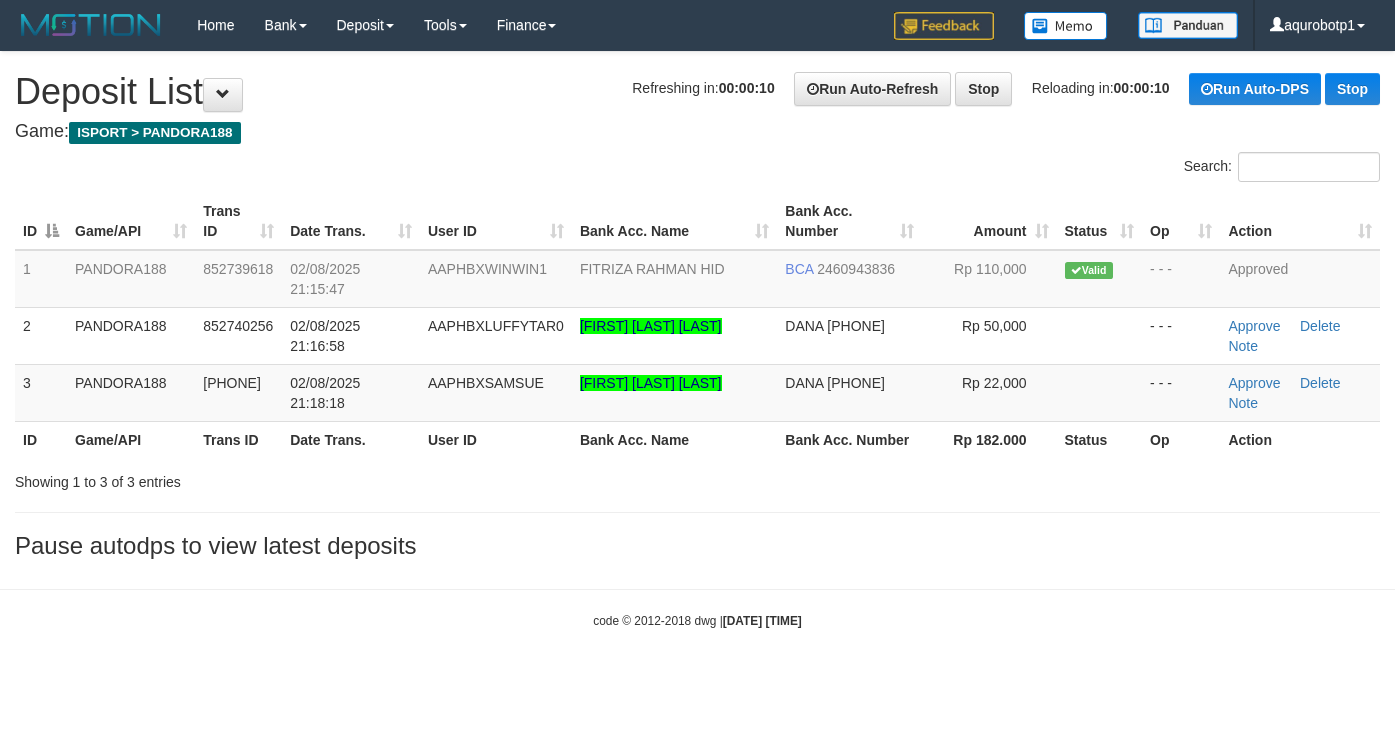 click on "Refreshing in:  00:00:10
Run Auto-Refresh
Stop
Reloading in:  00:00:10
Run Auto-DPS
Stop
Deposit List" at bounding box center [697, 92] 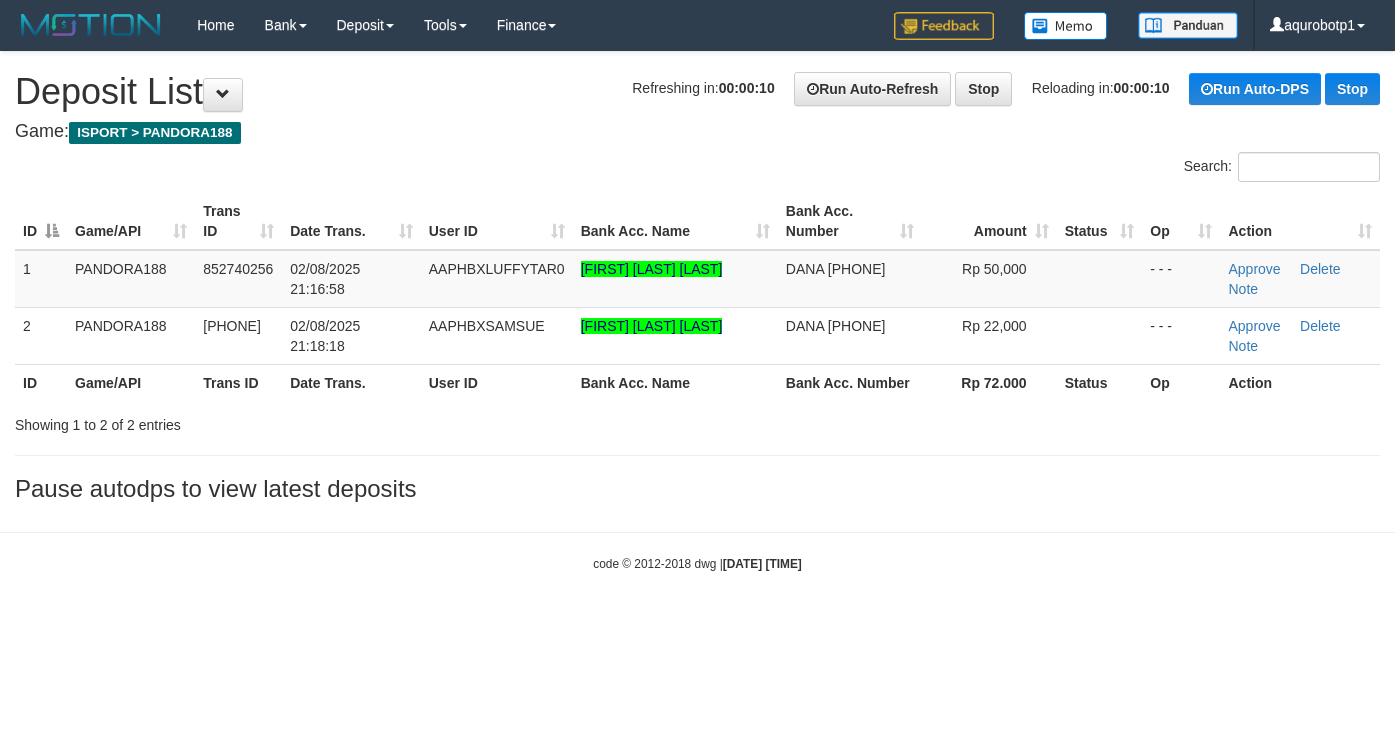 scroll, scrollTop: 0, scrollLeft: 0, axis: both 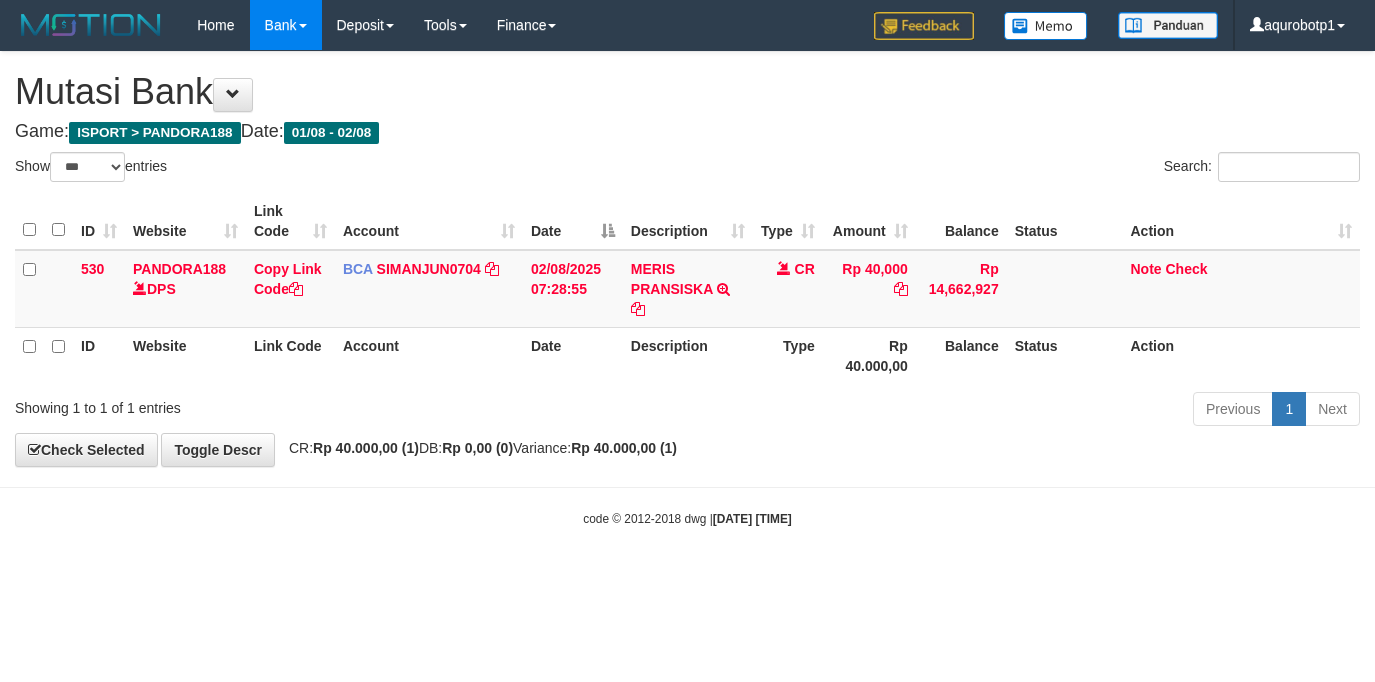 select on "***" 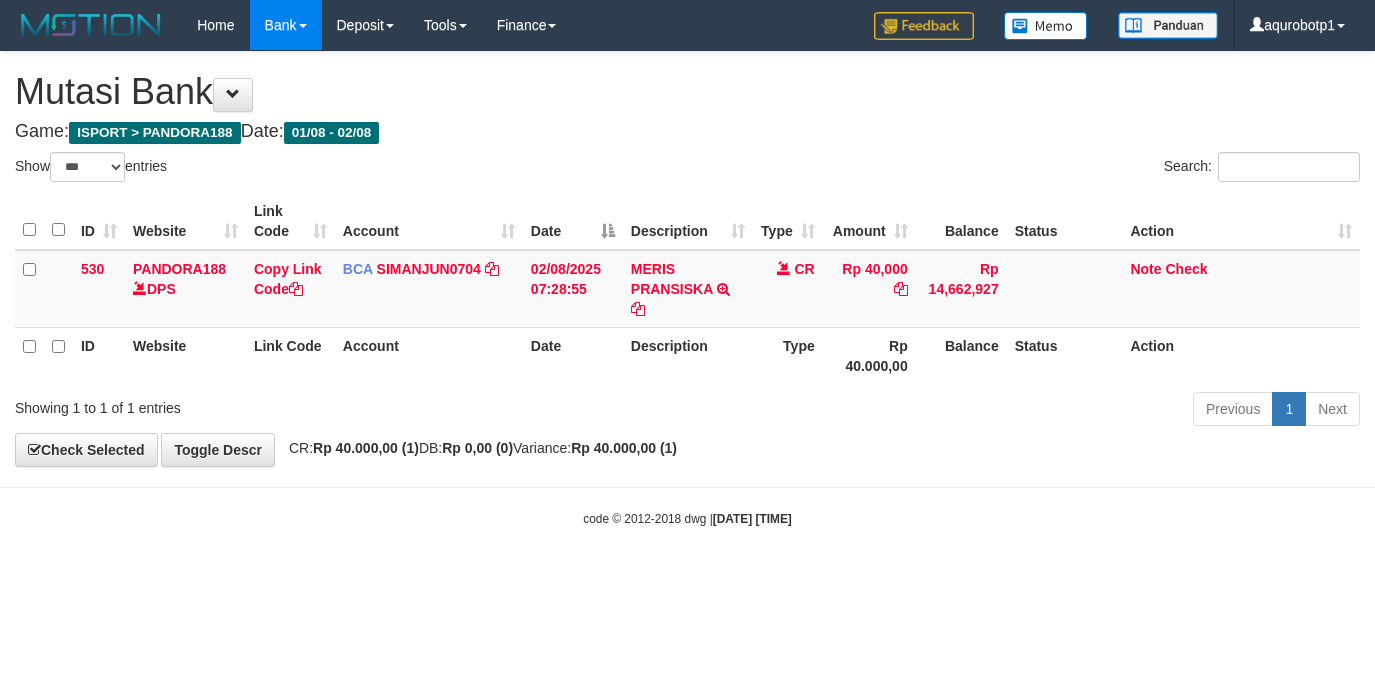 scroll, scrollTop: 0, scrollLeft: 0, axis: both 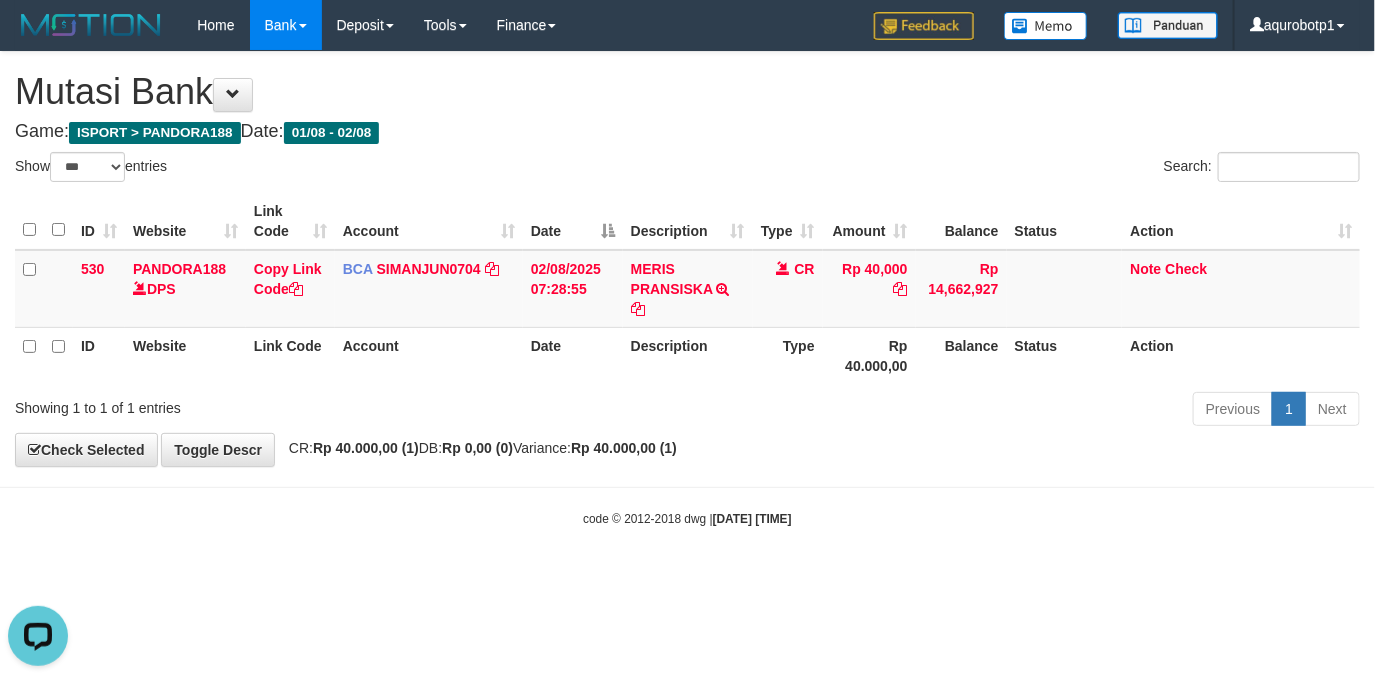 click on "Toggle navigation
Home
Bank
Account List
Load
By Website
Group
[ISPORT]													PANDORA188
By Load Group (DPS)
Group aqu-pandora
Mutasi Bank
Search
Sync
Note Mutasi
Deposit
-" at bounding box center [687, 289] 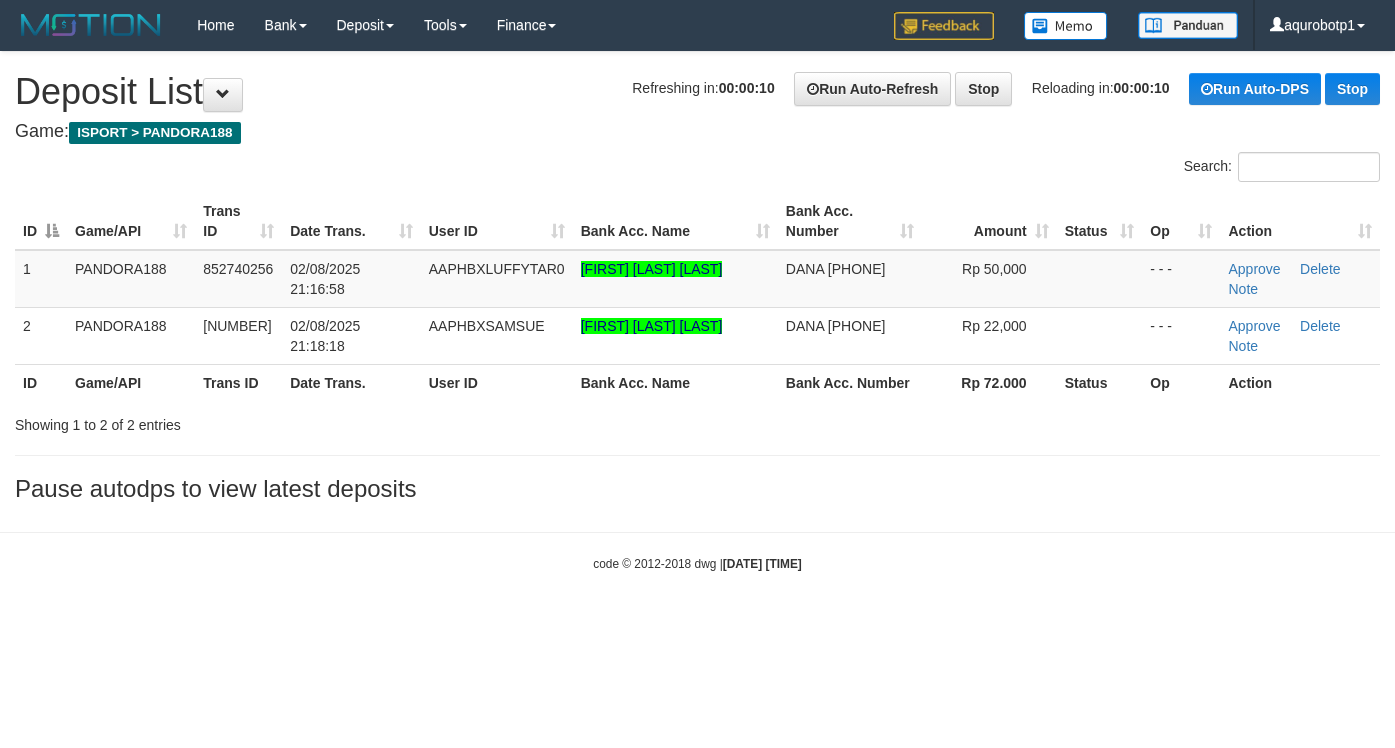 scroll, scrollTop: 0, scrollLeft: 0, axis: both 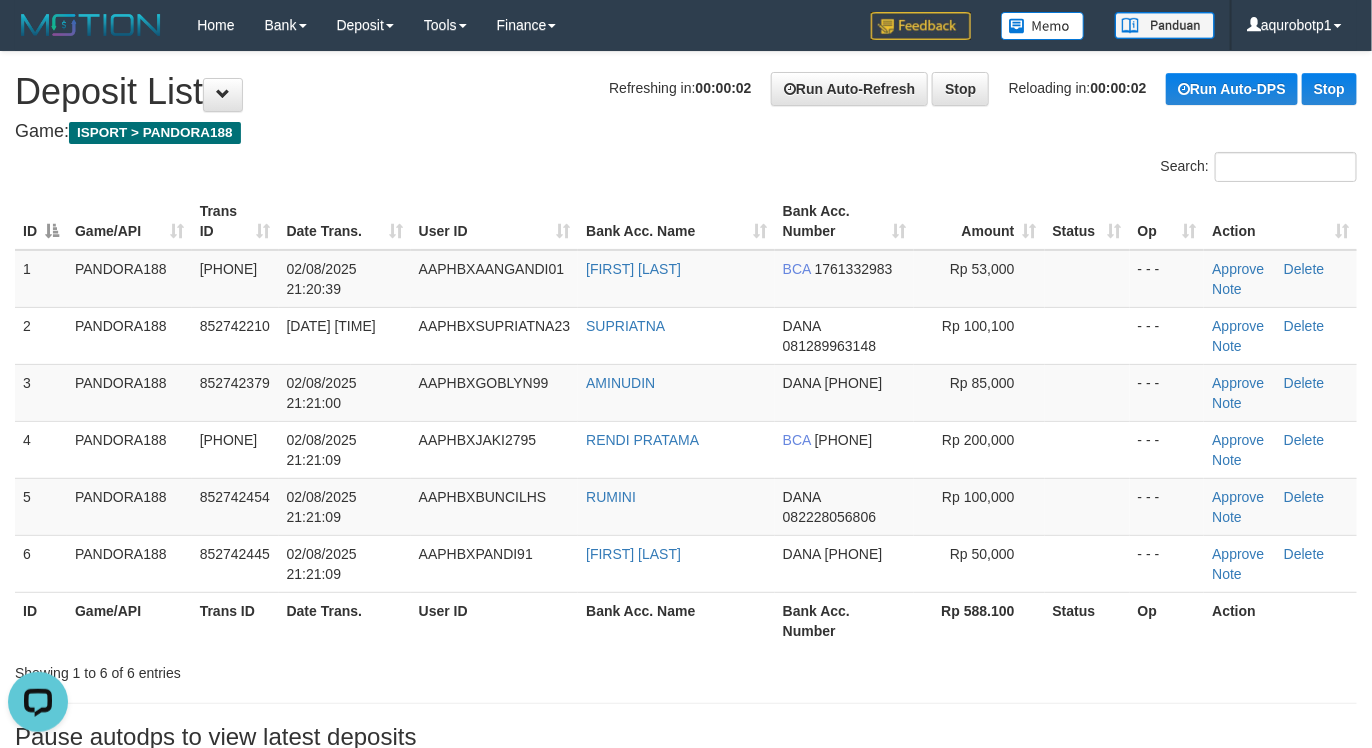 click on "Game:   ISPORT > PANDORA188" at bounding box center [686, 132] 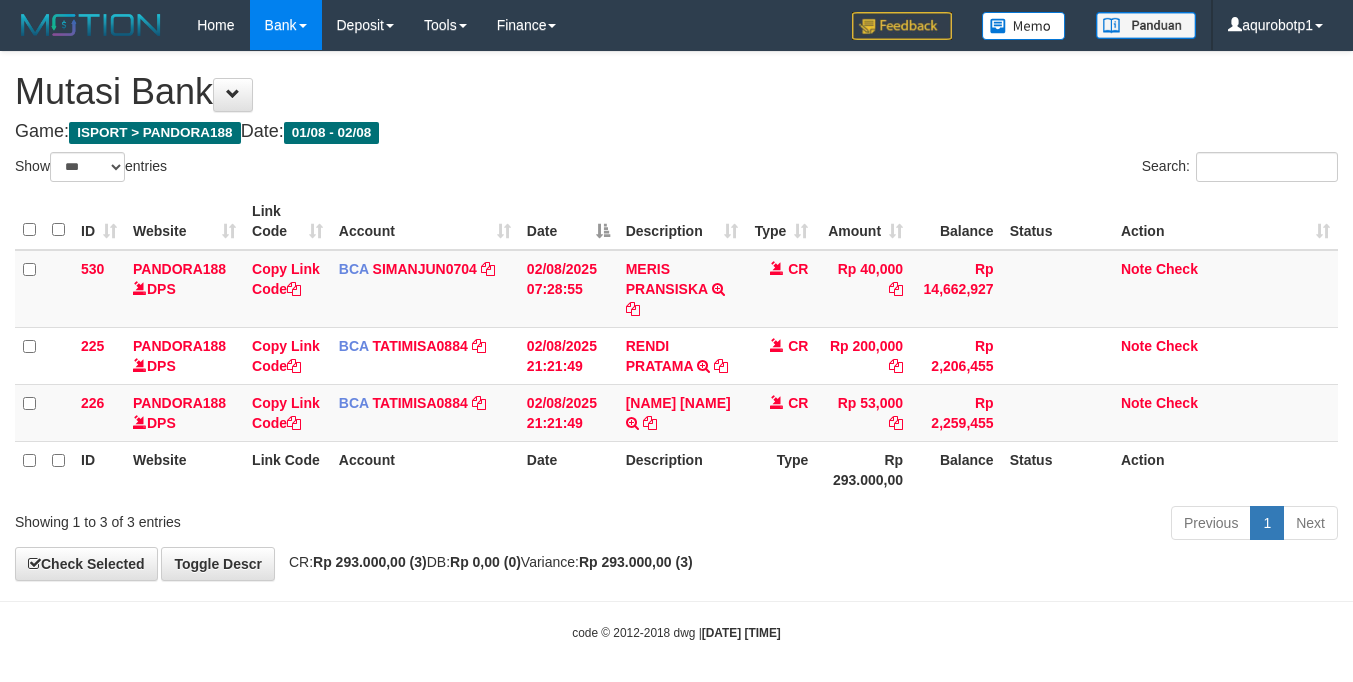 select on "***" 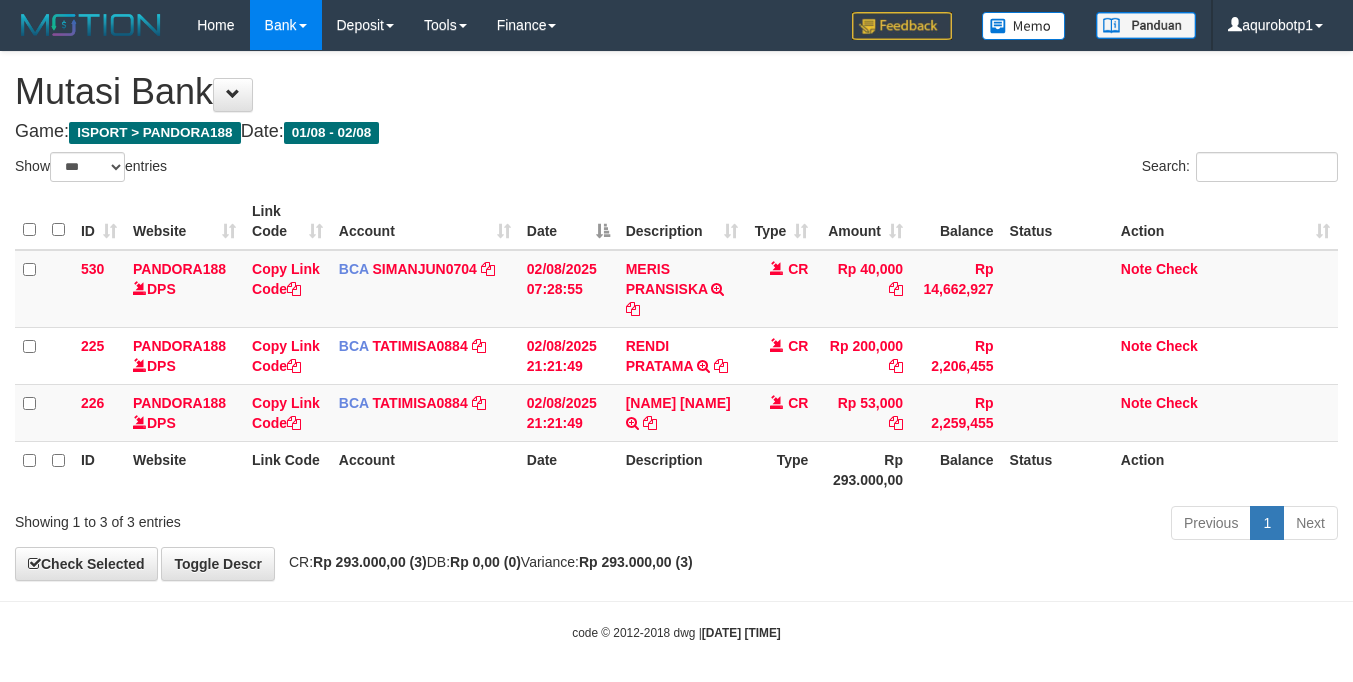 scroll, scrollTop: 0, scrollLeft: 0, axis: both 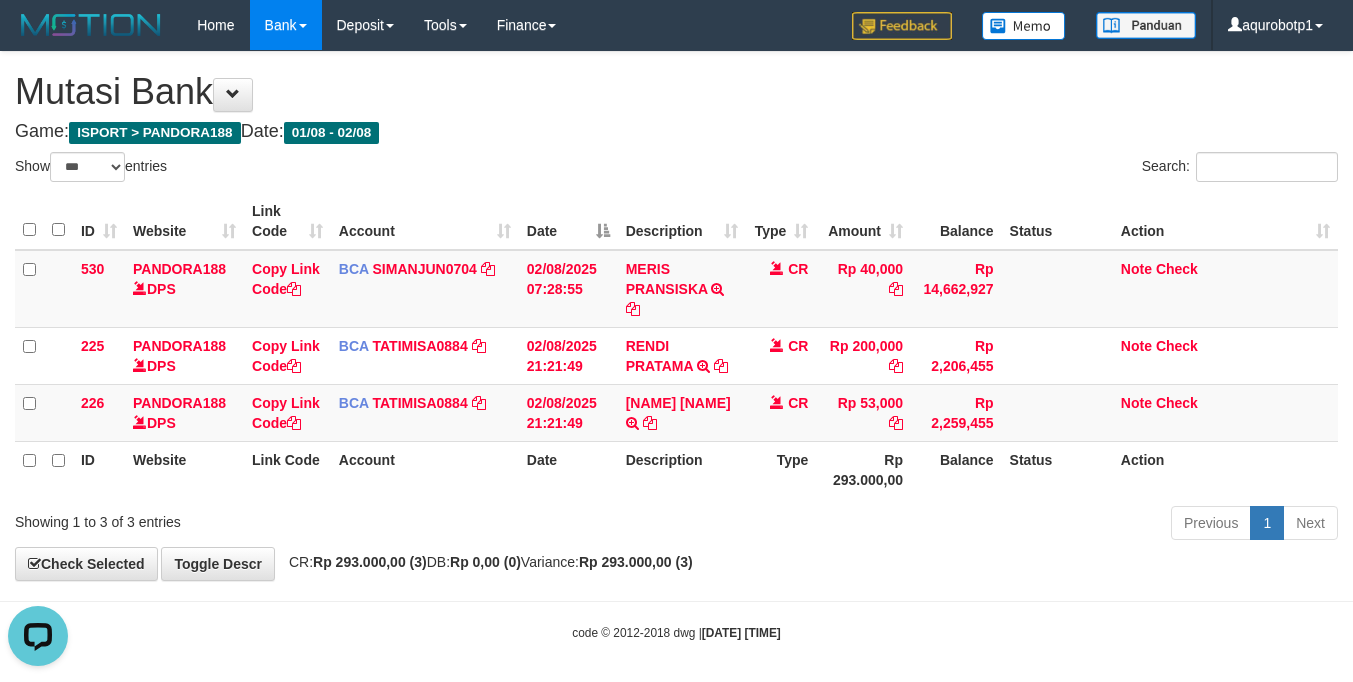 click on "Balance" at bounding box center [956, 469] 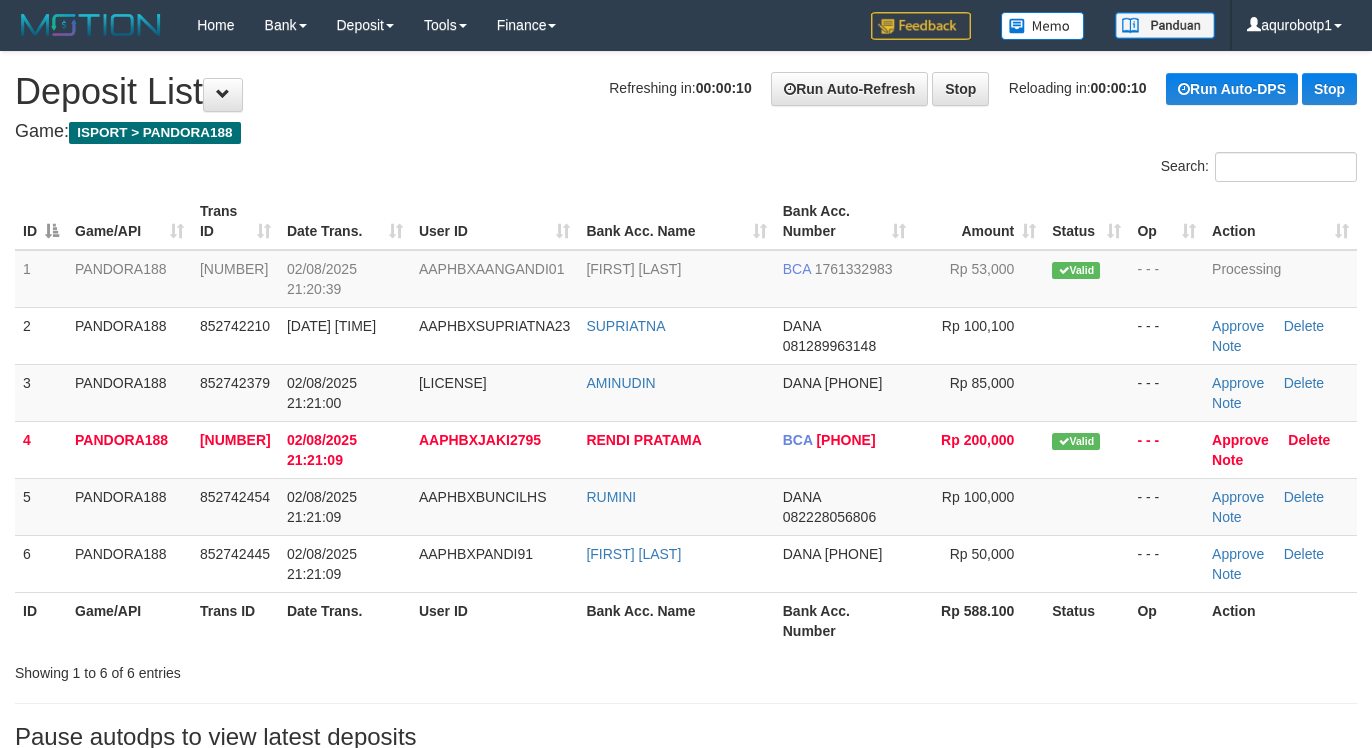 scroll, scrollTop: 0, scrollLeft: 0, axis: both 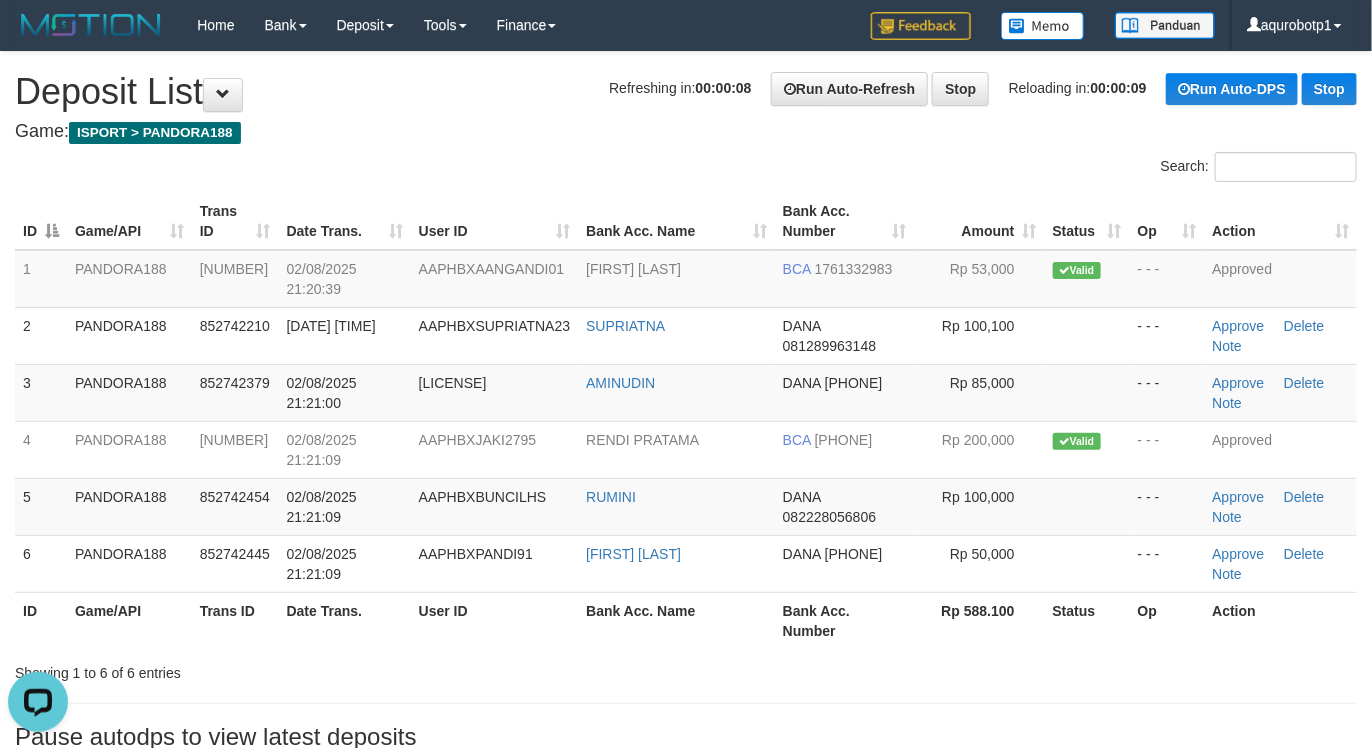 click on "Search:" at bounding box center [686, 169] 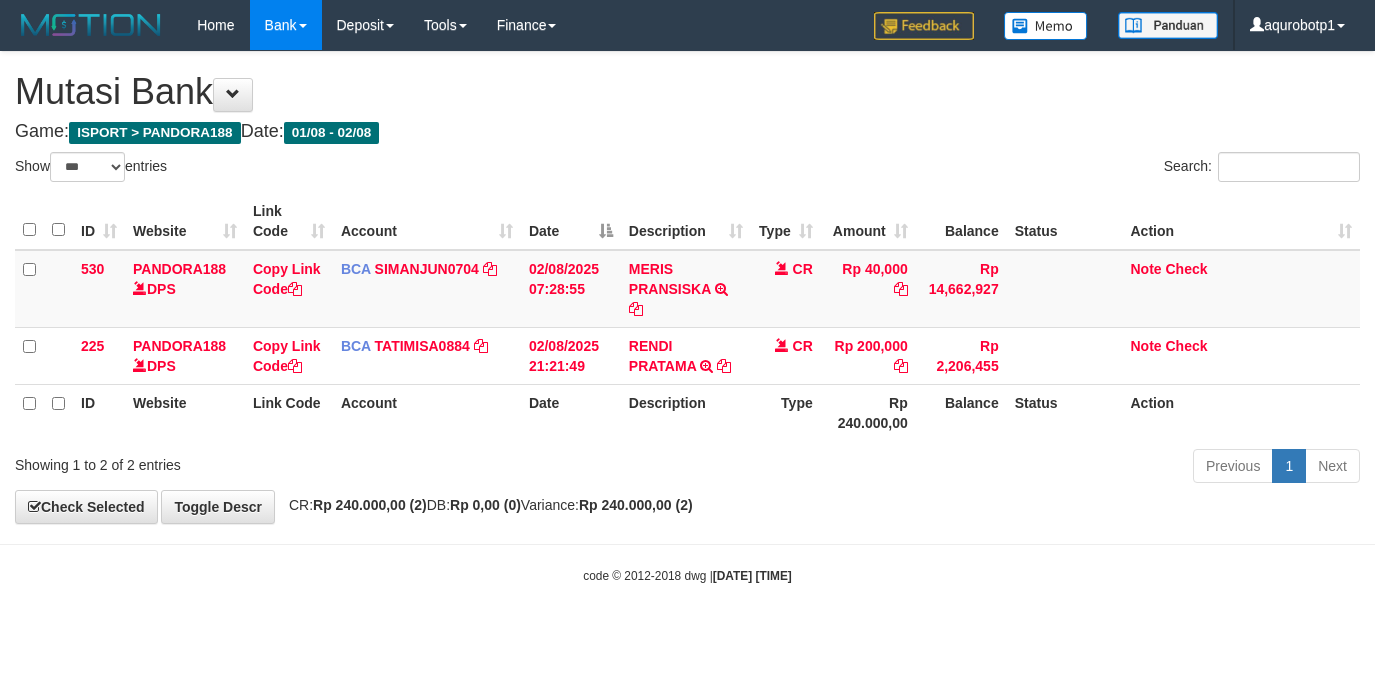 select on "***" 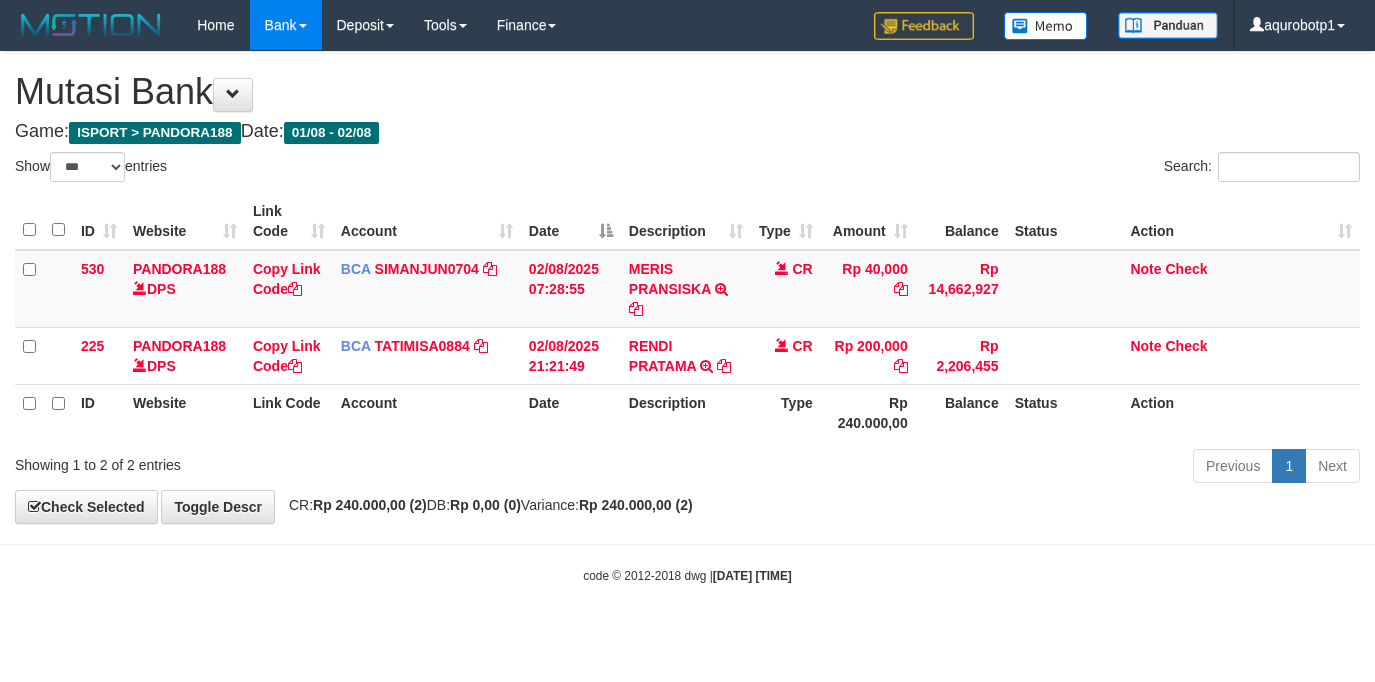 scroll, scrollTop: 0, scrollLeft: 0, axis: both 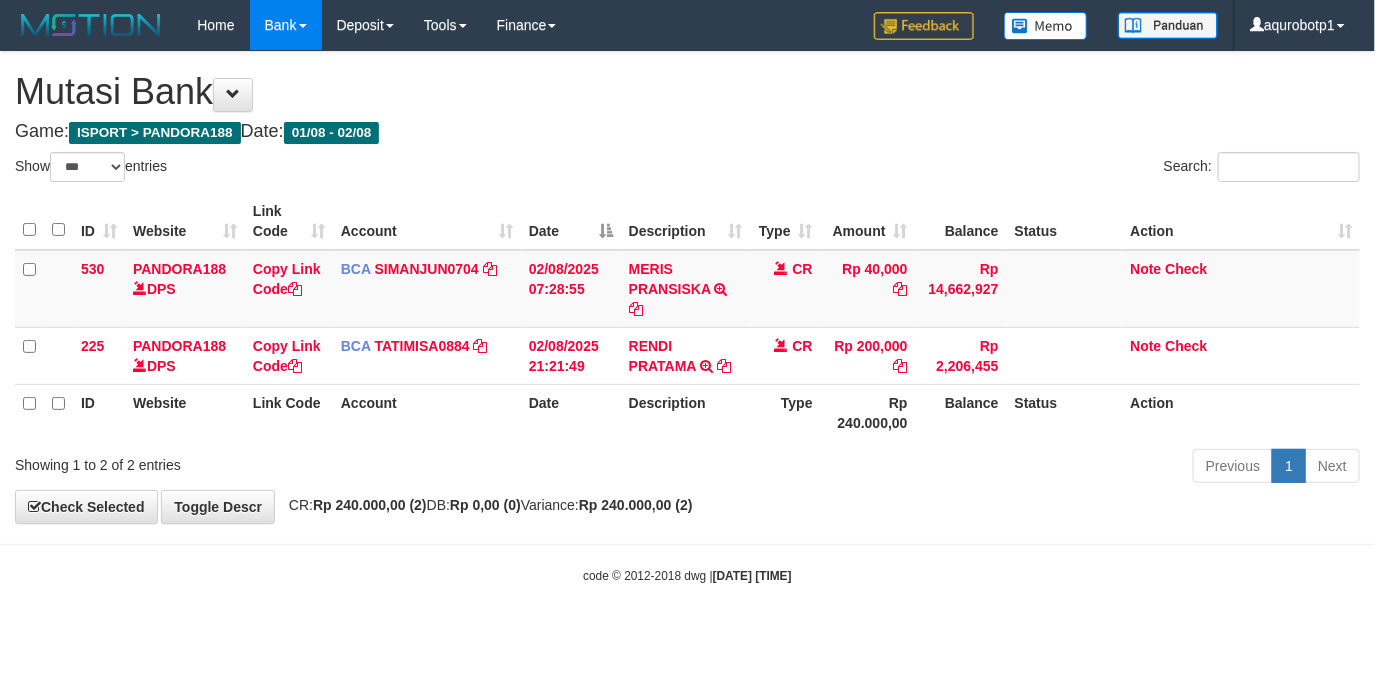 click on "Account" at bounding box center [427, 412] 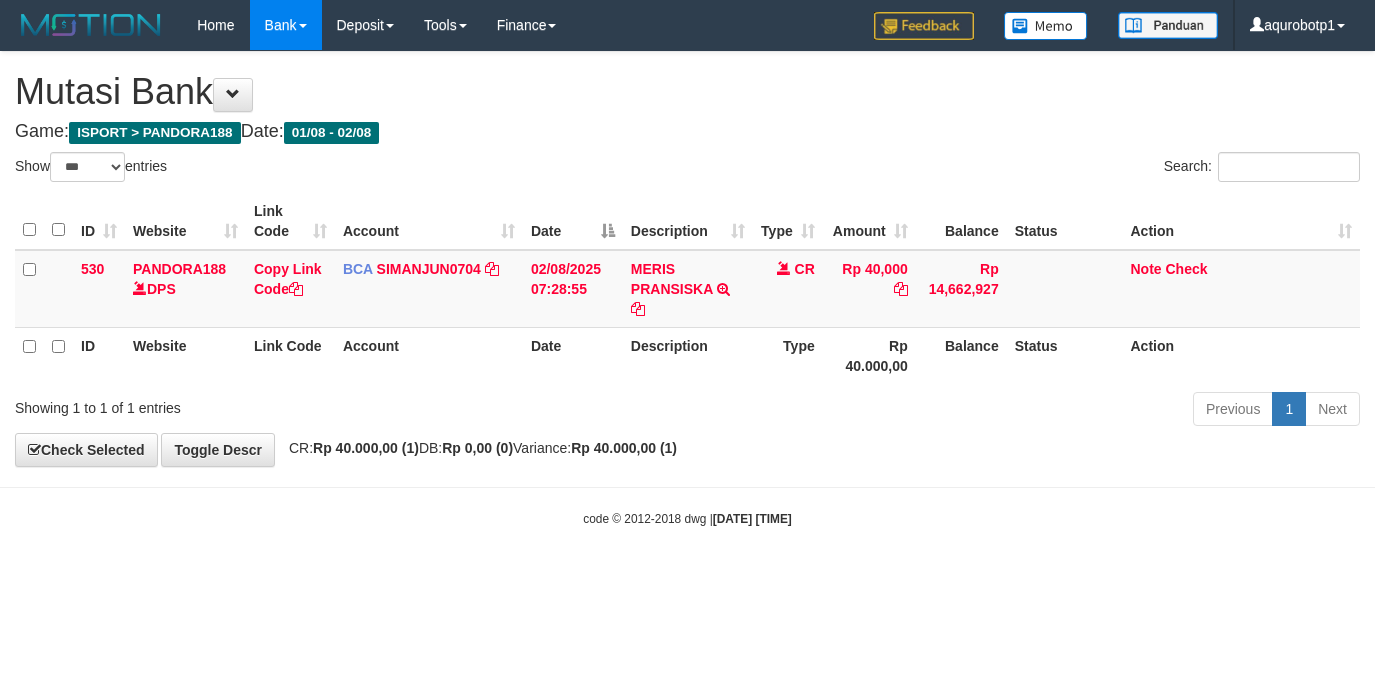 select on "***" 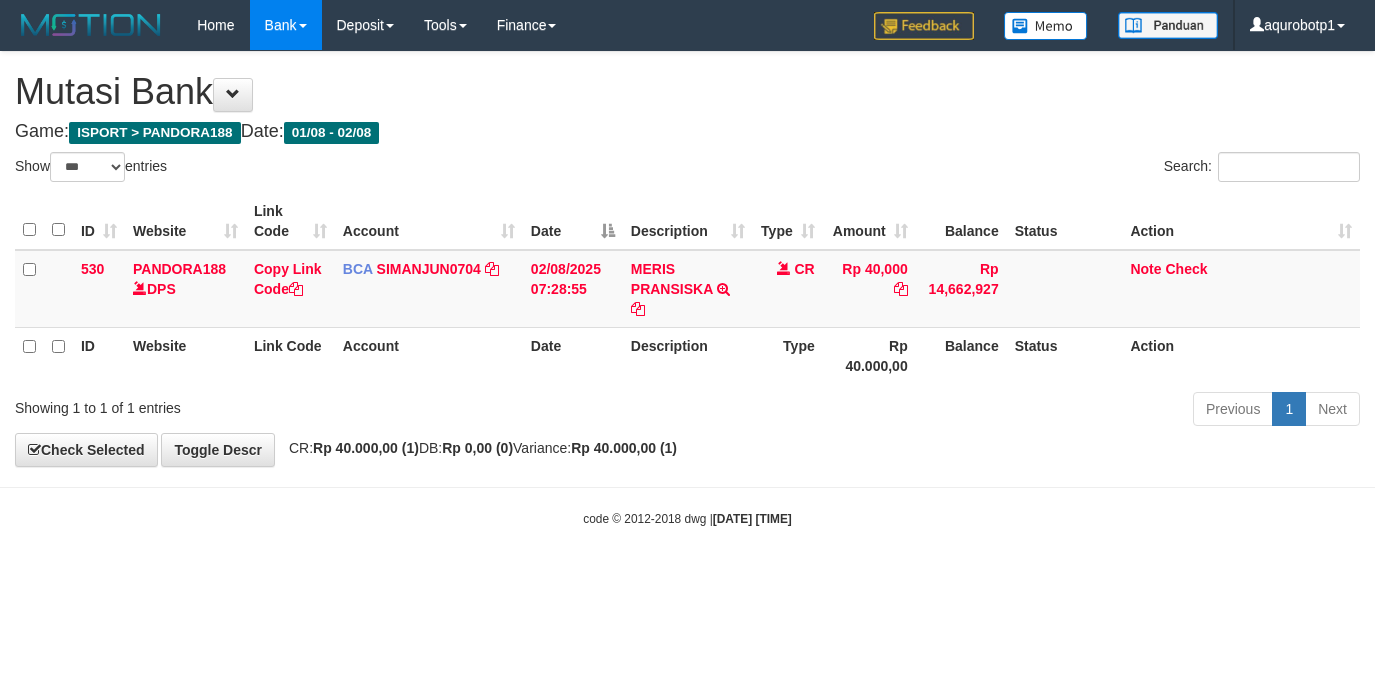 scroll, scrollTop: 0, scrollLeft: 0, axis: both 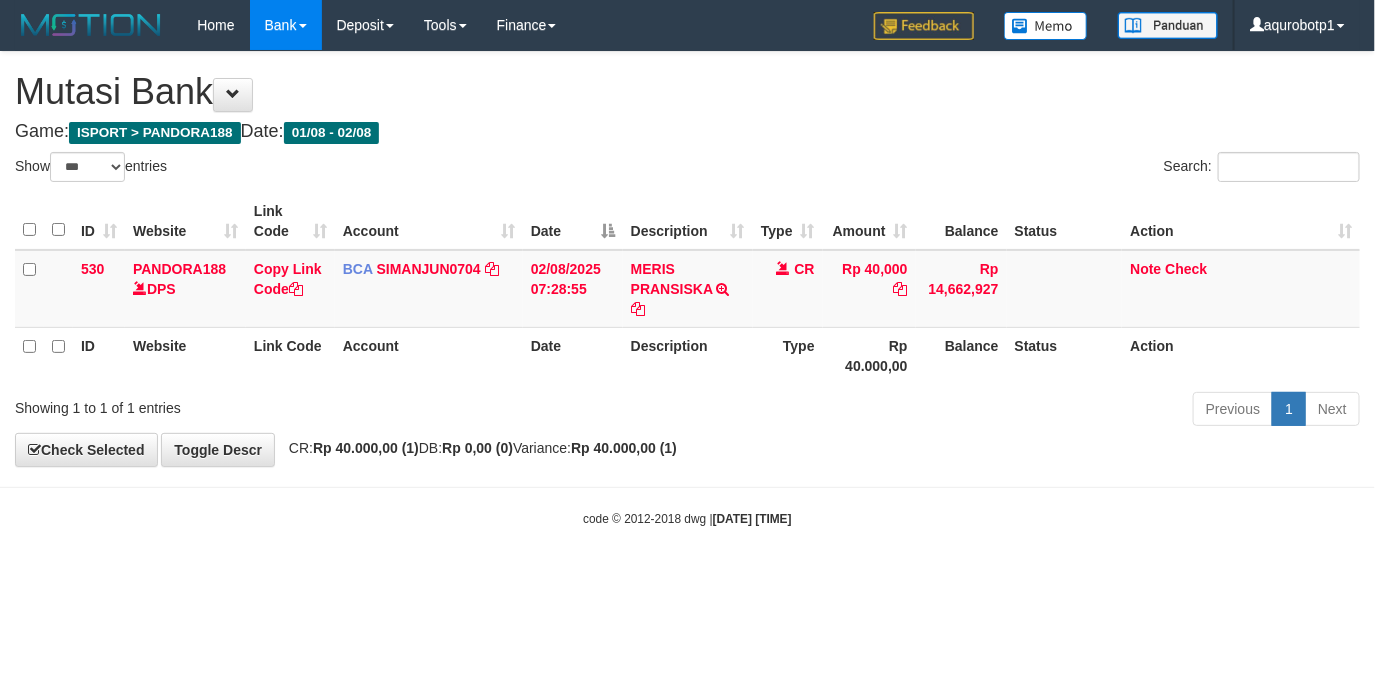 click on "code © 2012-2018 dwg |  2025/08/02 21:21:55" at bounding box center (687, 518) 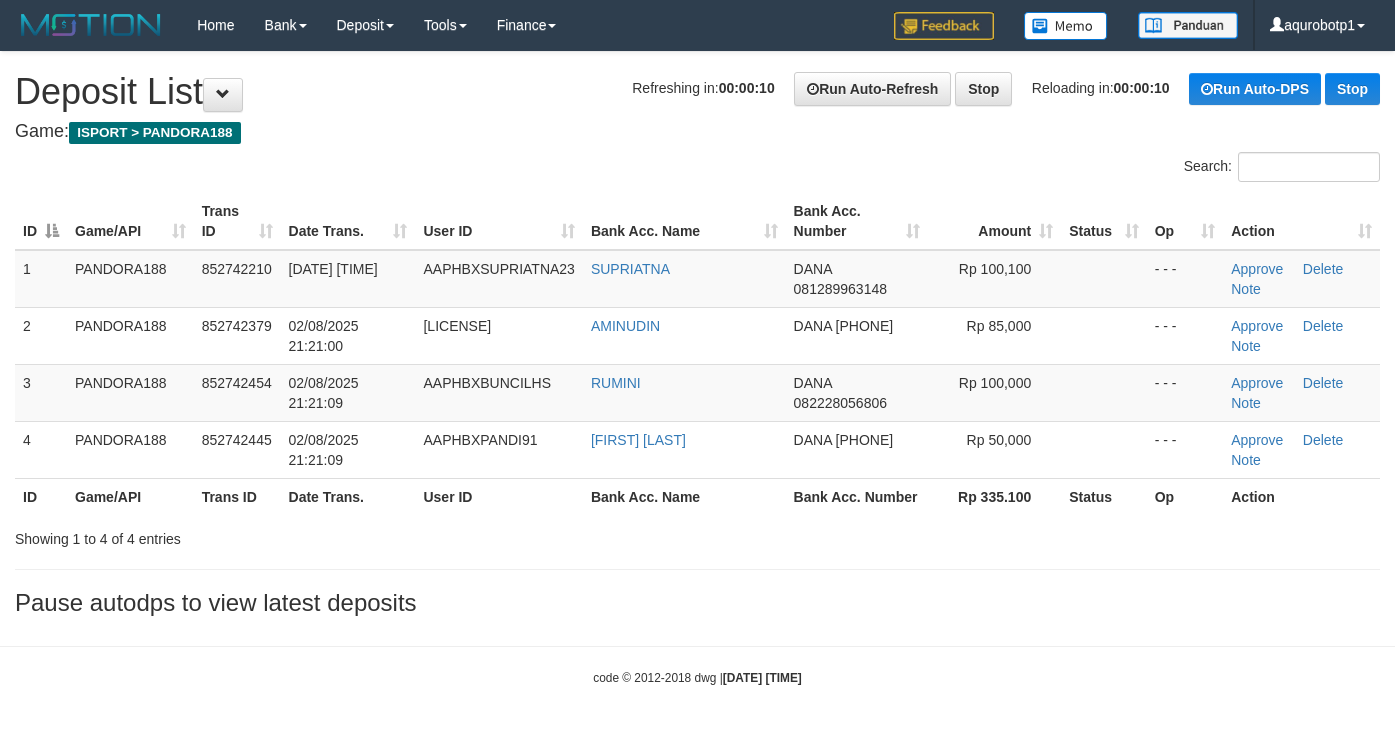 scroll, scrollTop: 0, scrollLeft: 0, axis: both 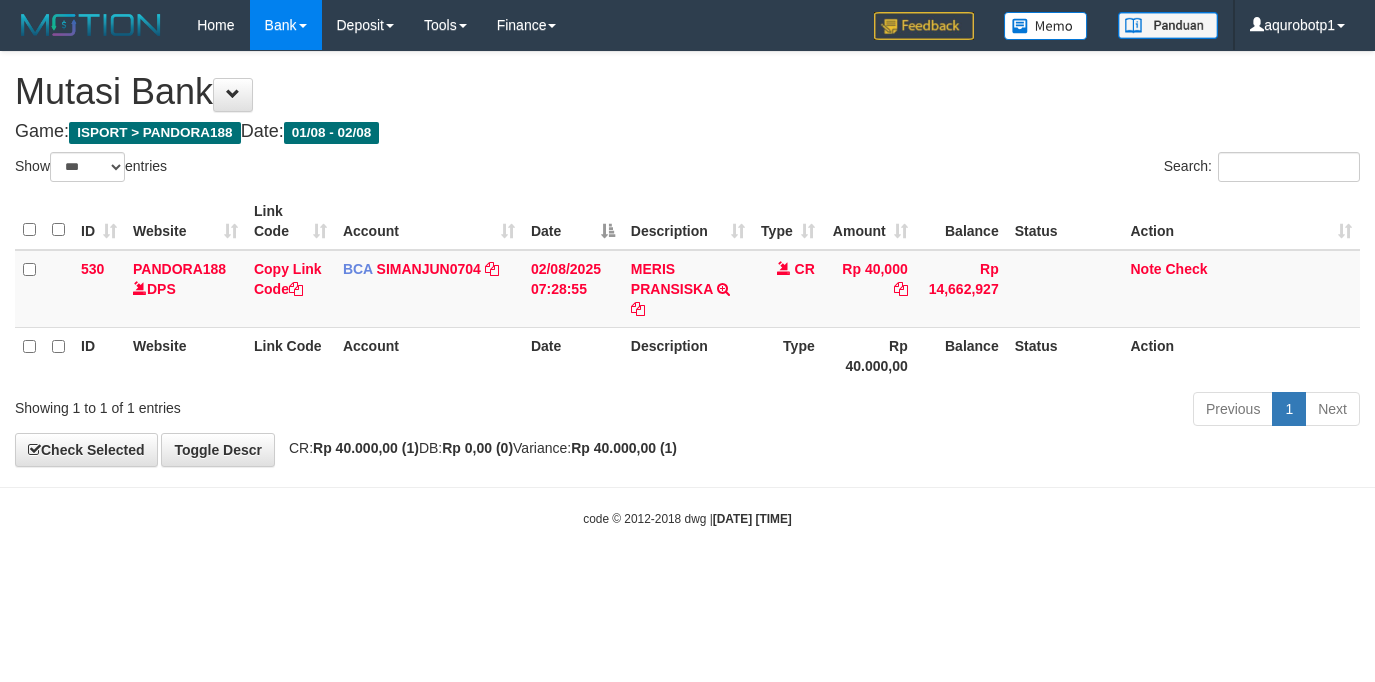 select on "***" 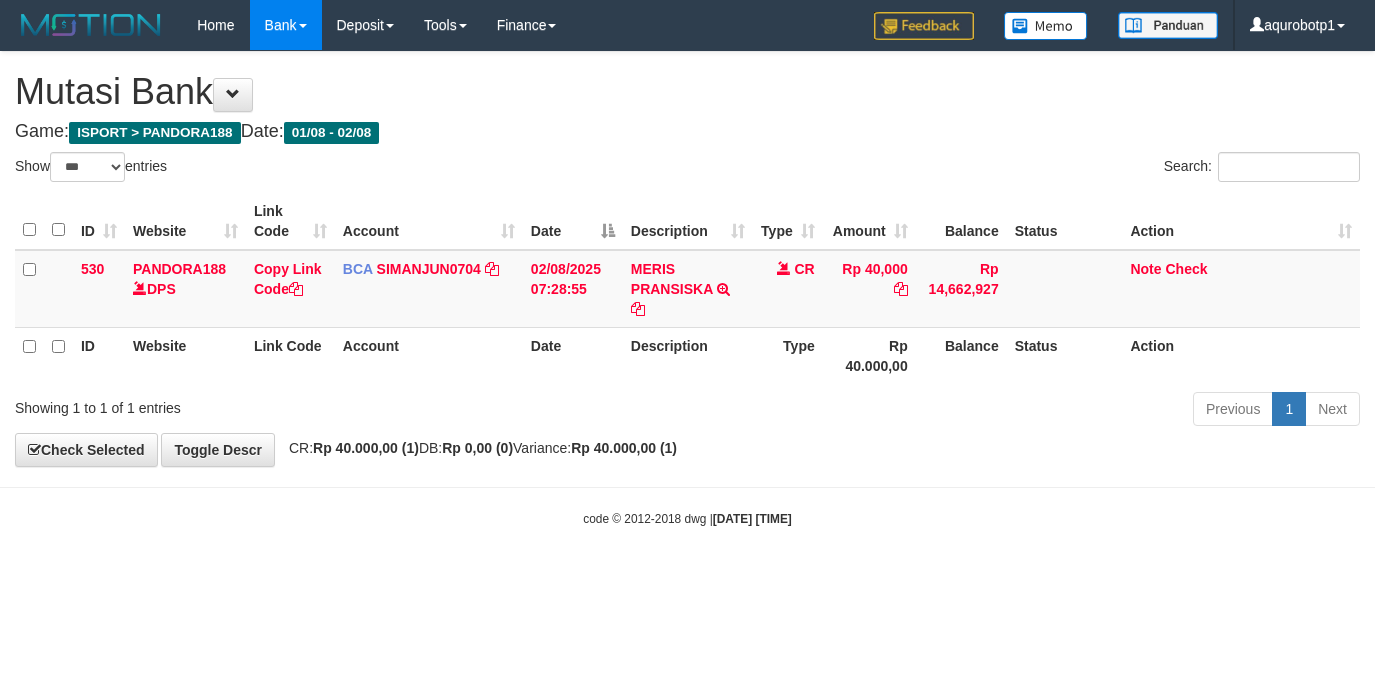 scroll, scrollTop: 0, scrollLeft: 0, axis: both 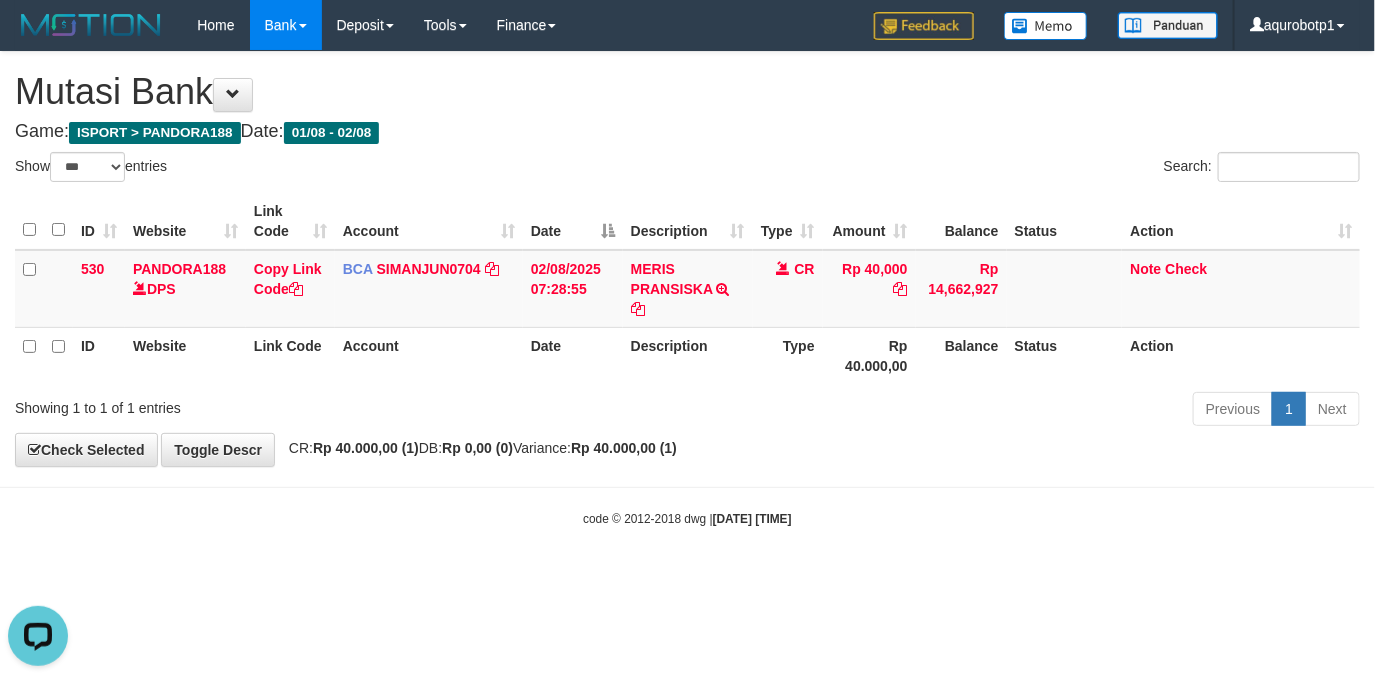 click on "Toggle navigation
Home
Bank
Account List
Load
By Website
Group
[ISPORT]													PANDORA188
By Load Group (DPS)
Group aqu-pandora
Mutasi Bank
Search
Sync
Note Mutasi
Deposit
-" at bounding box center (687, 289) 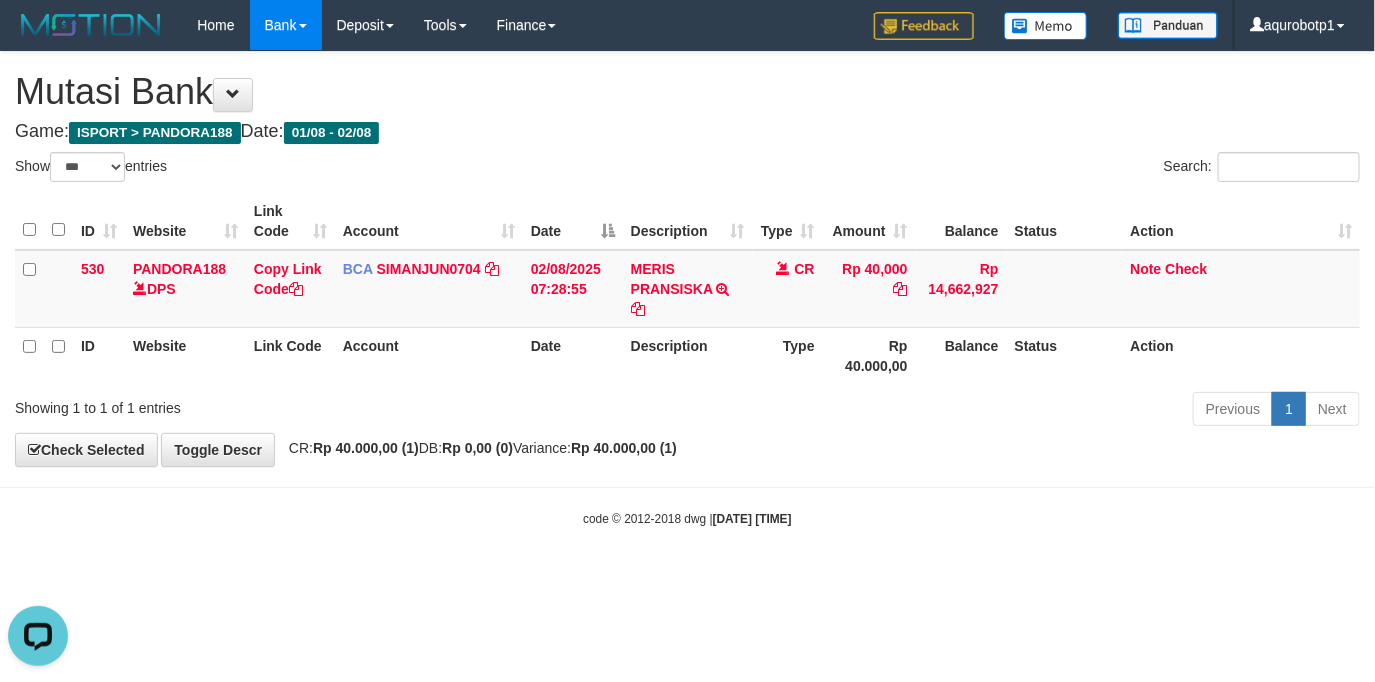 click on "Toggle navigation
Home
Bank
Account List
Load
By Website
Group
[ISPORT]													PANDORA188
By Load Group (DPS)
Group aqu-pandora
Mutasi Bank
Search
Sync
Note Mutasi
Deposit
-" at bounding box center (687, 289) 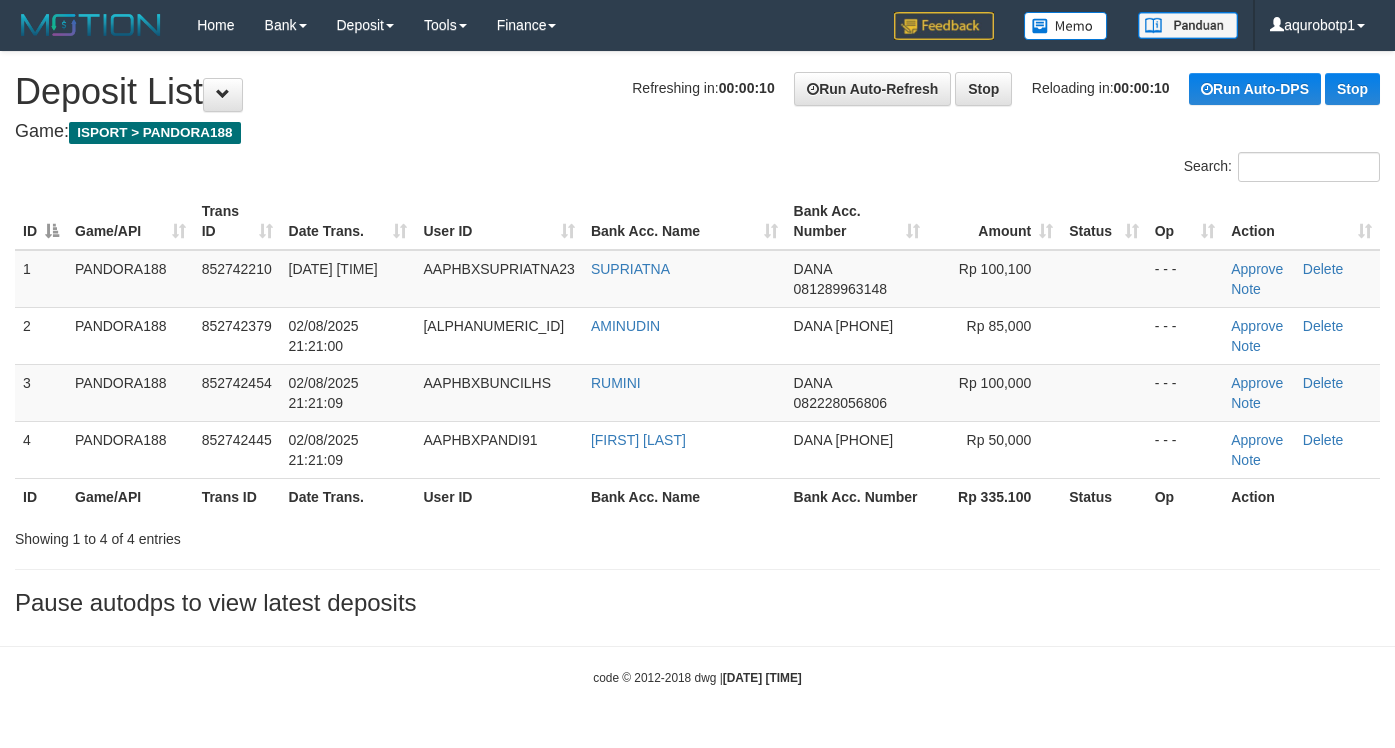 scroll, scrollTop: 0, scrollLeft: 0, axis: both 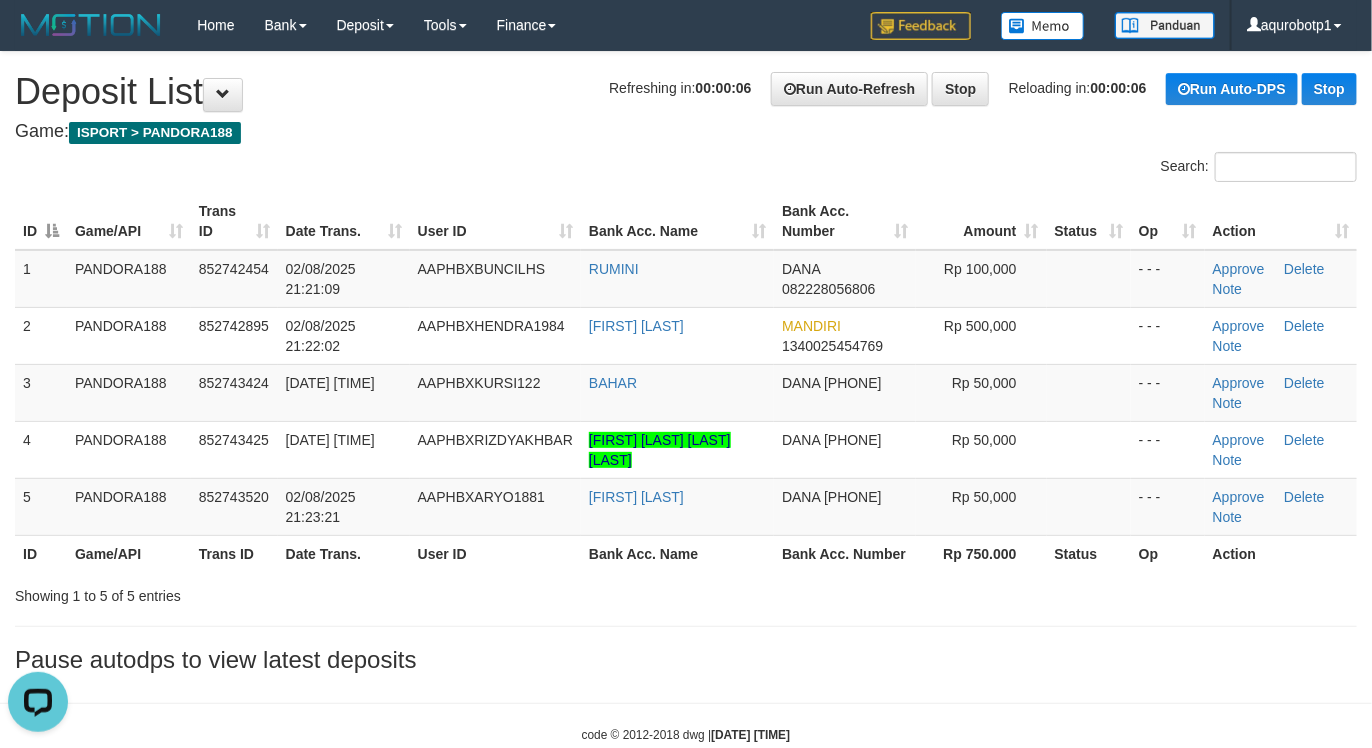 click on "Search:" at bounding box center (686, 169) 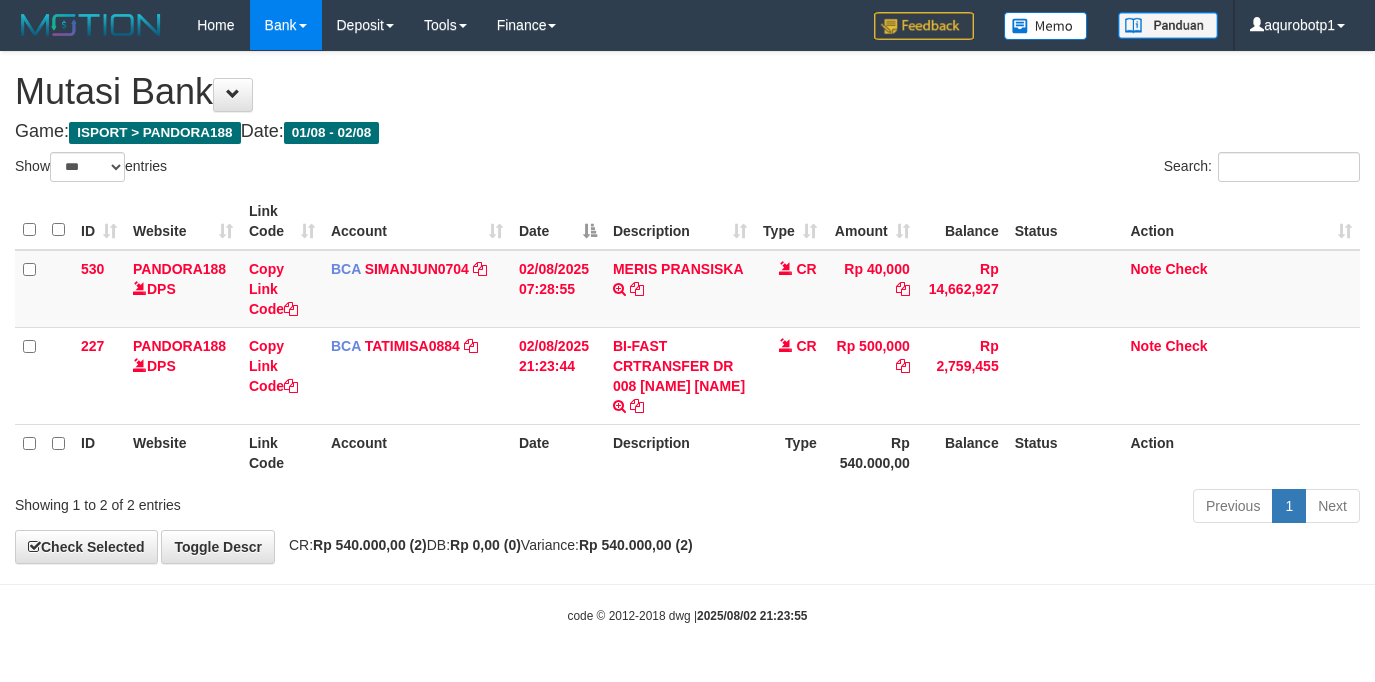 select on "***" 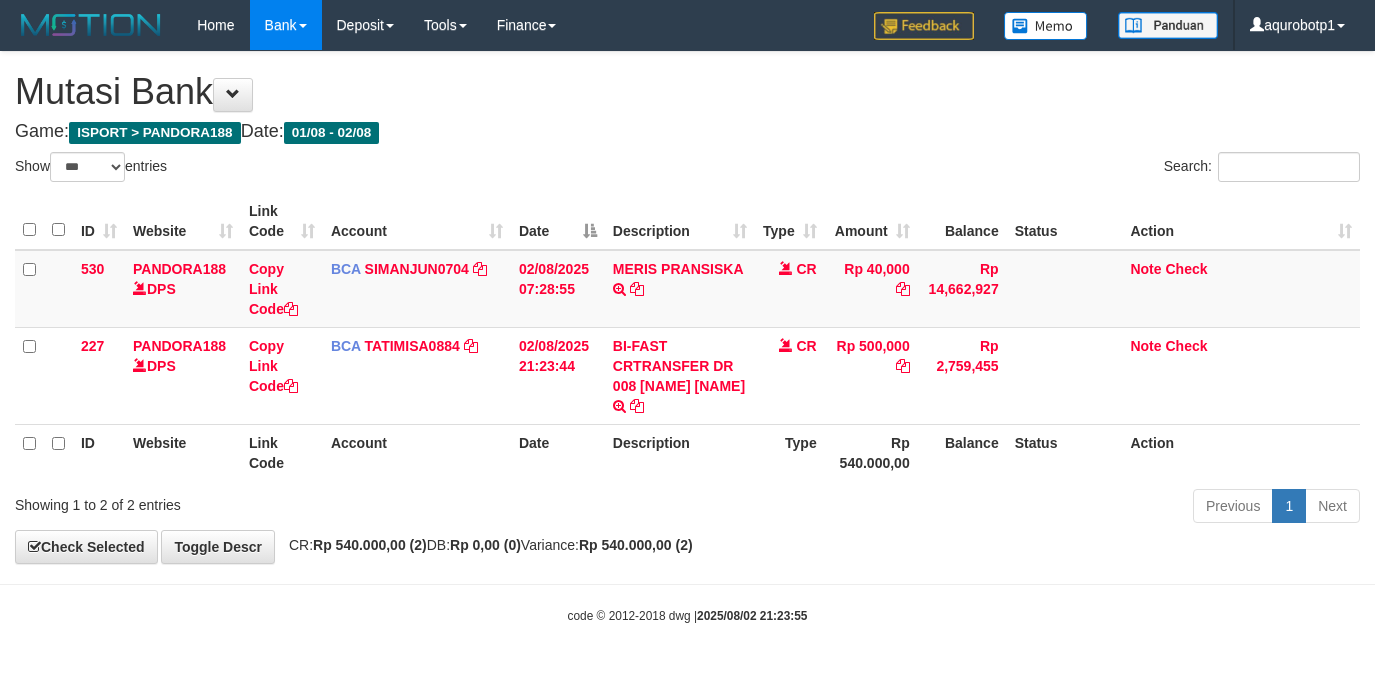 scroll, scrollTop: 0, scrollLeft: 0, axis: both 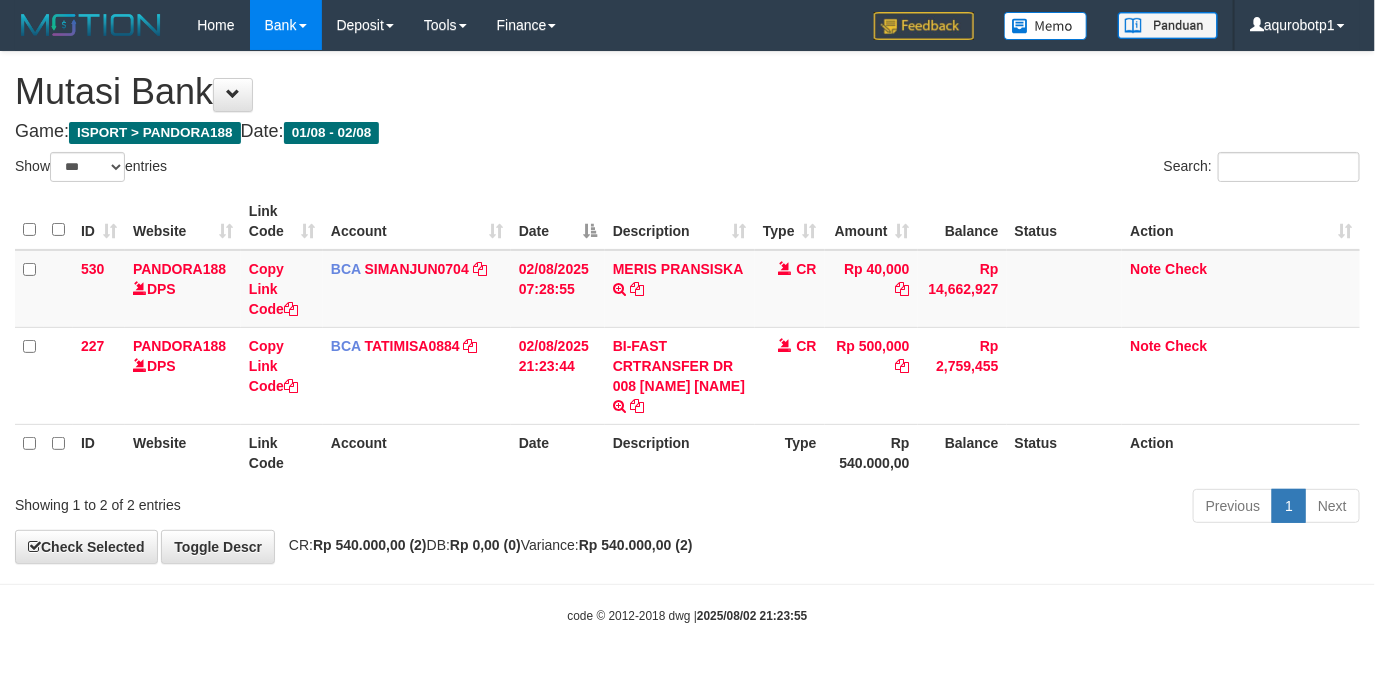 click on "**********" at bounding box center [687, 307] 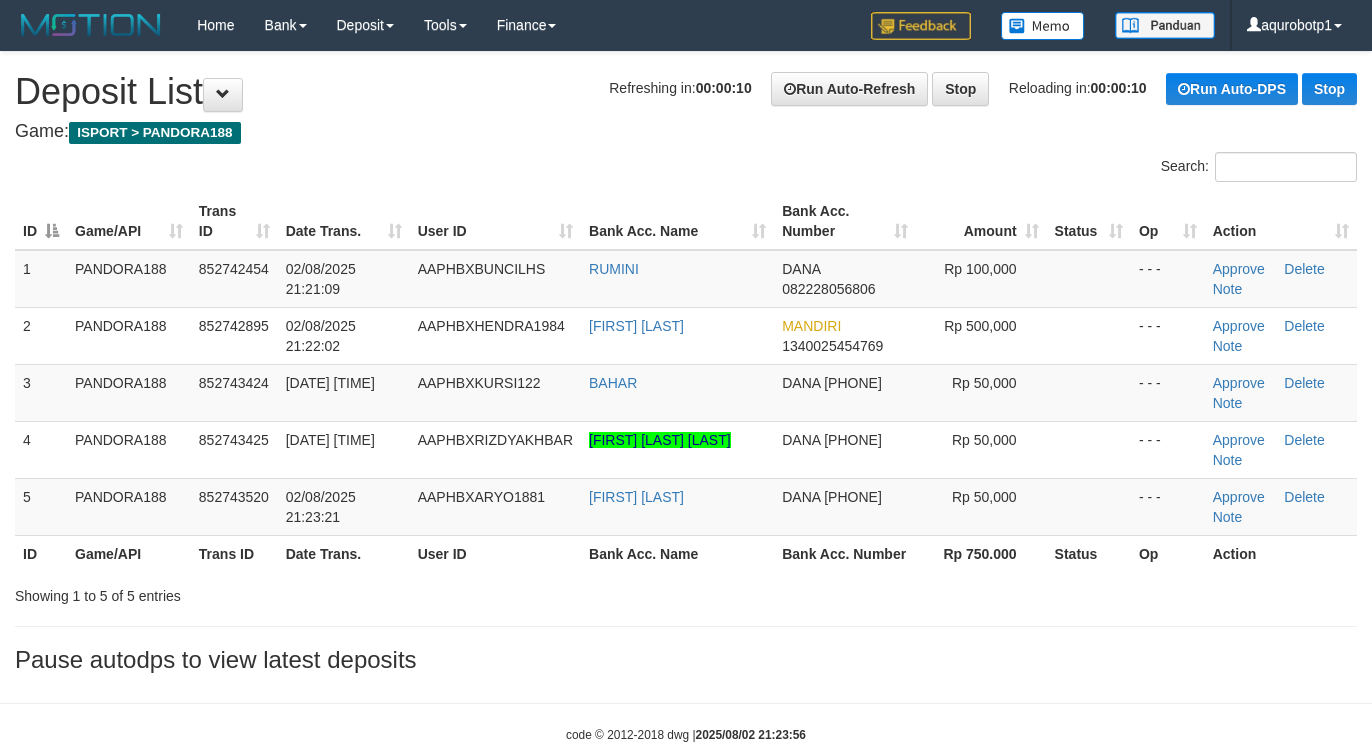 scroll, scrollTop: 0, scrollLeft: 0, axis: both 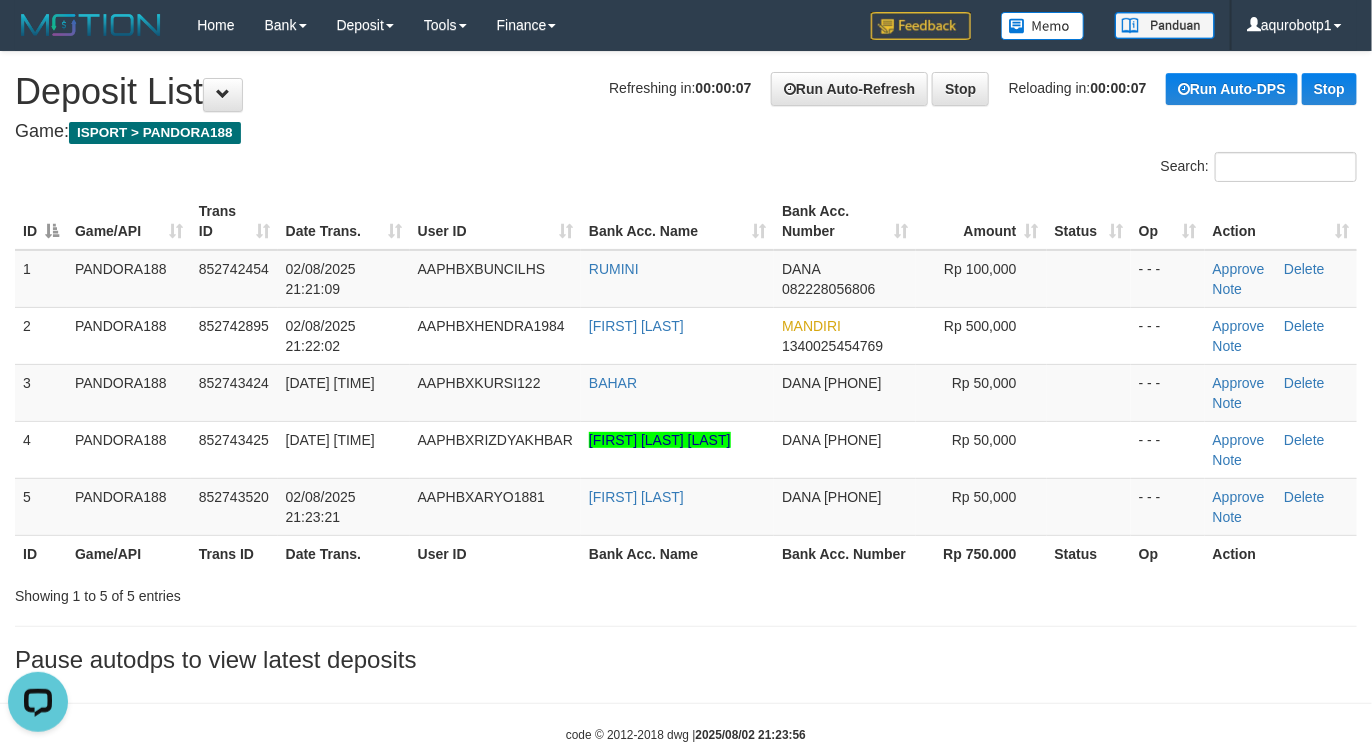 click on "Game:   ISPORT > PANDORA188" at bounding box center (686, 132) 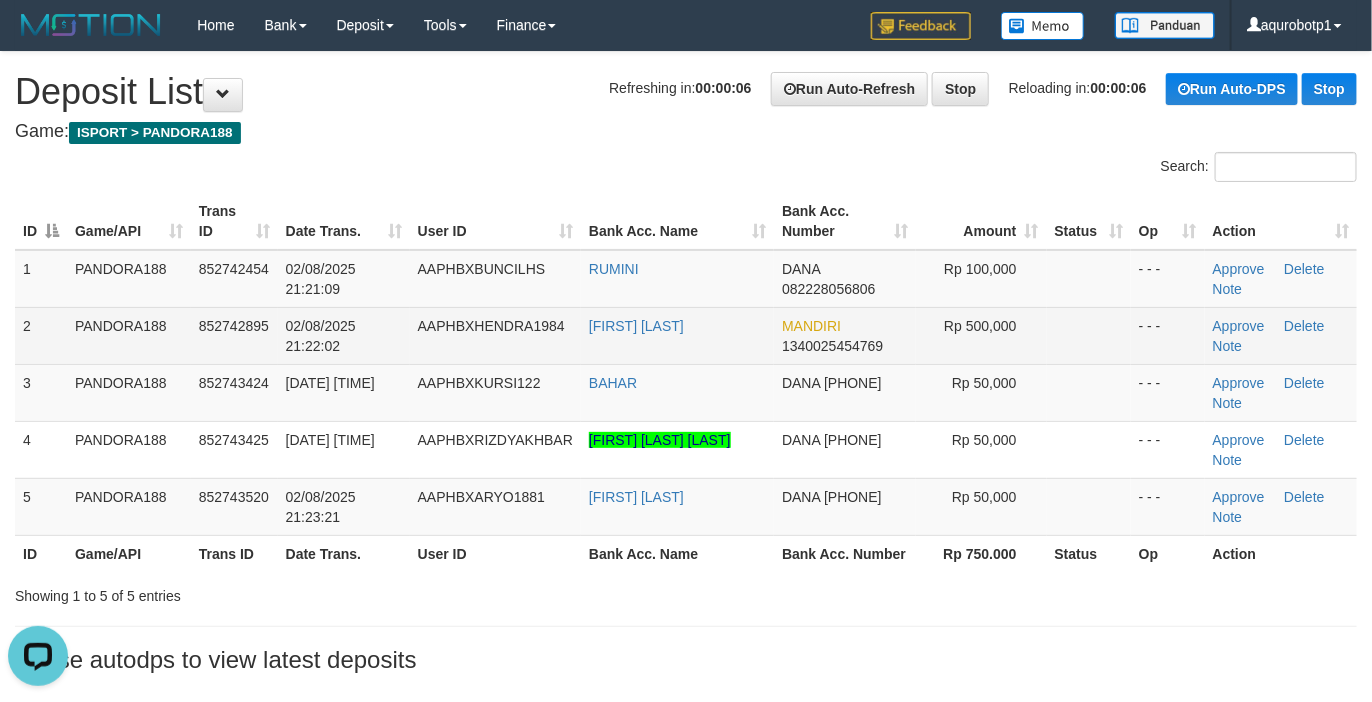 click on "AAPHBXHENDRA1984" at bounding box center [495, 335] 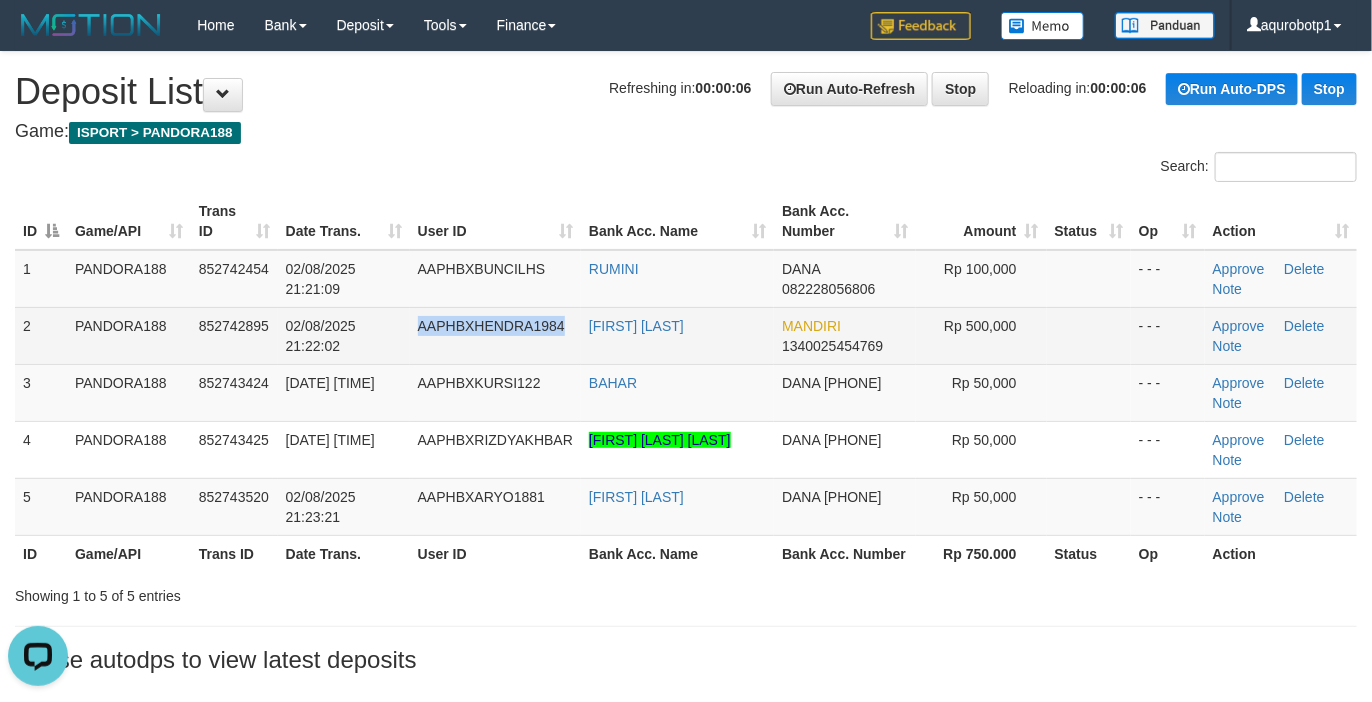 click on "AAPHBXHENDRA1984" at bounding box center (495, 335) 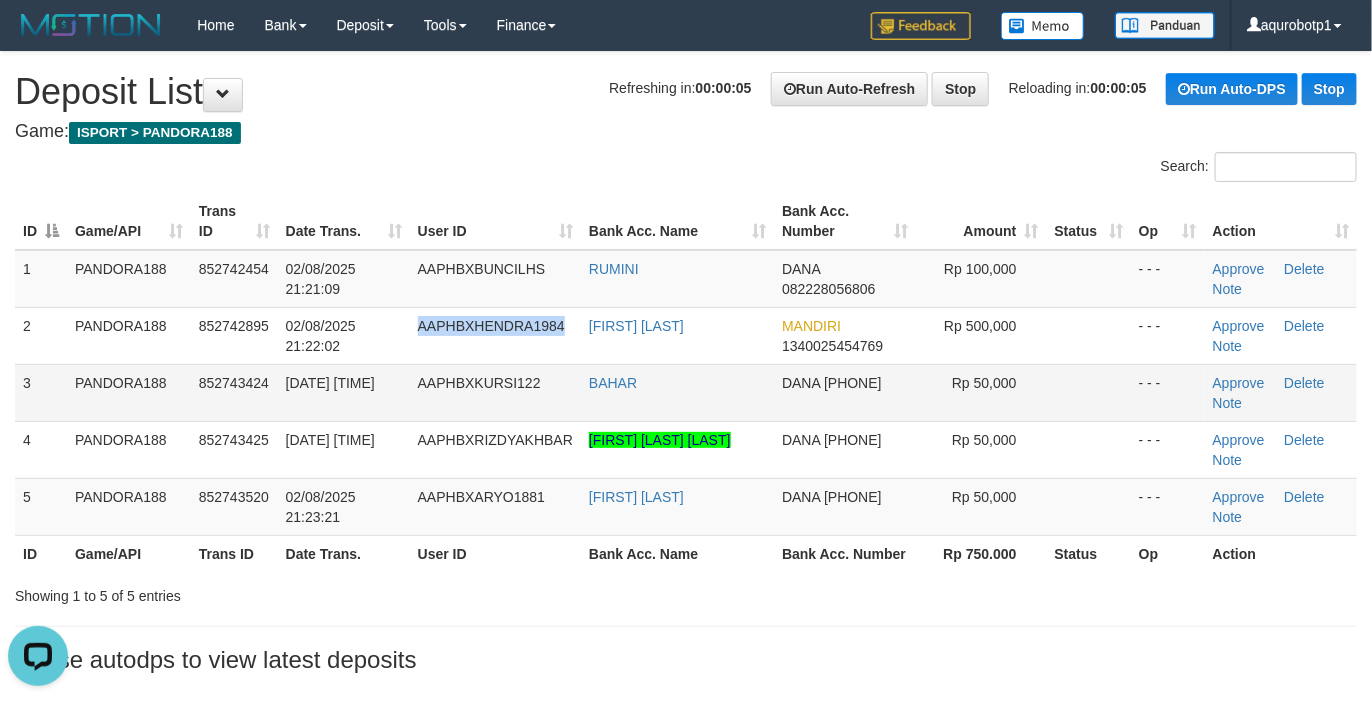 copy on "AAPHBXHENDRA1984" 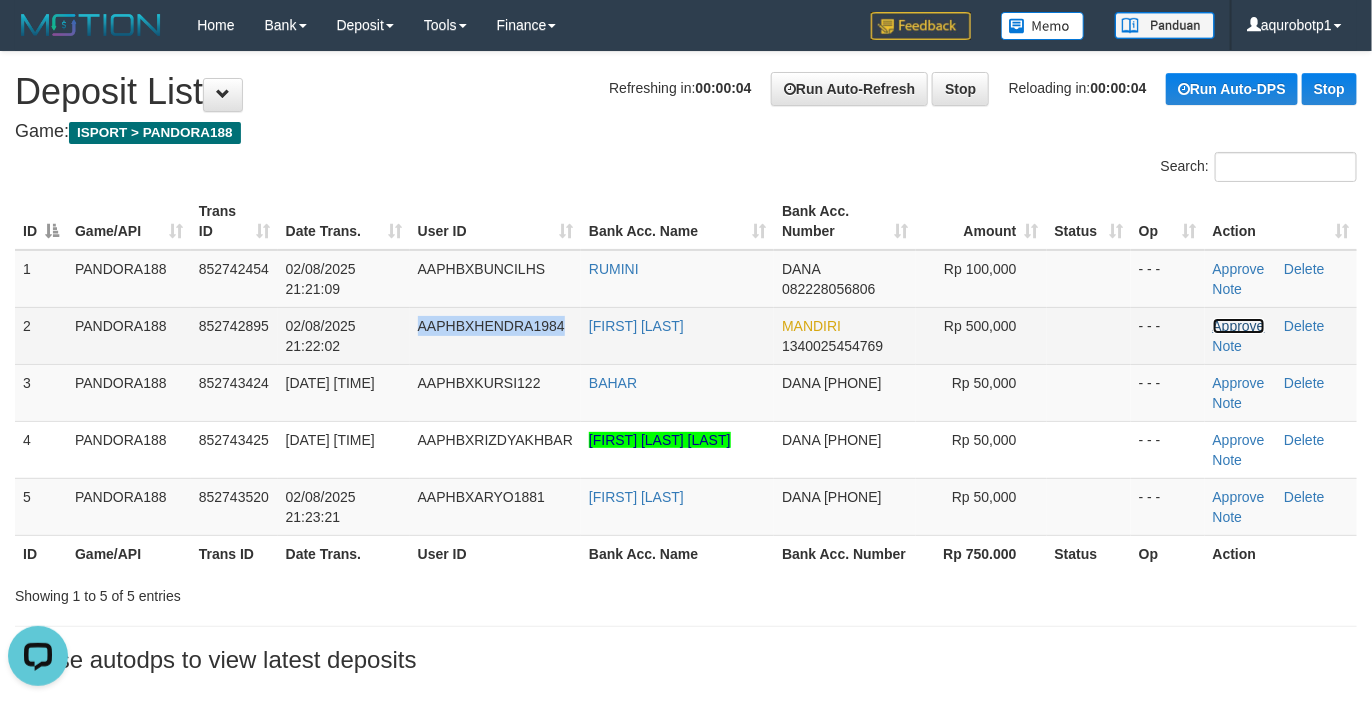click on "Approve" at bounding box center (1239, 326) 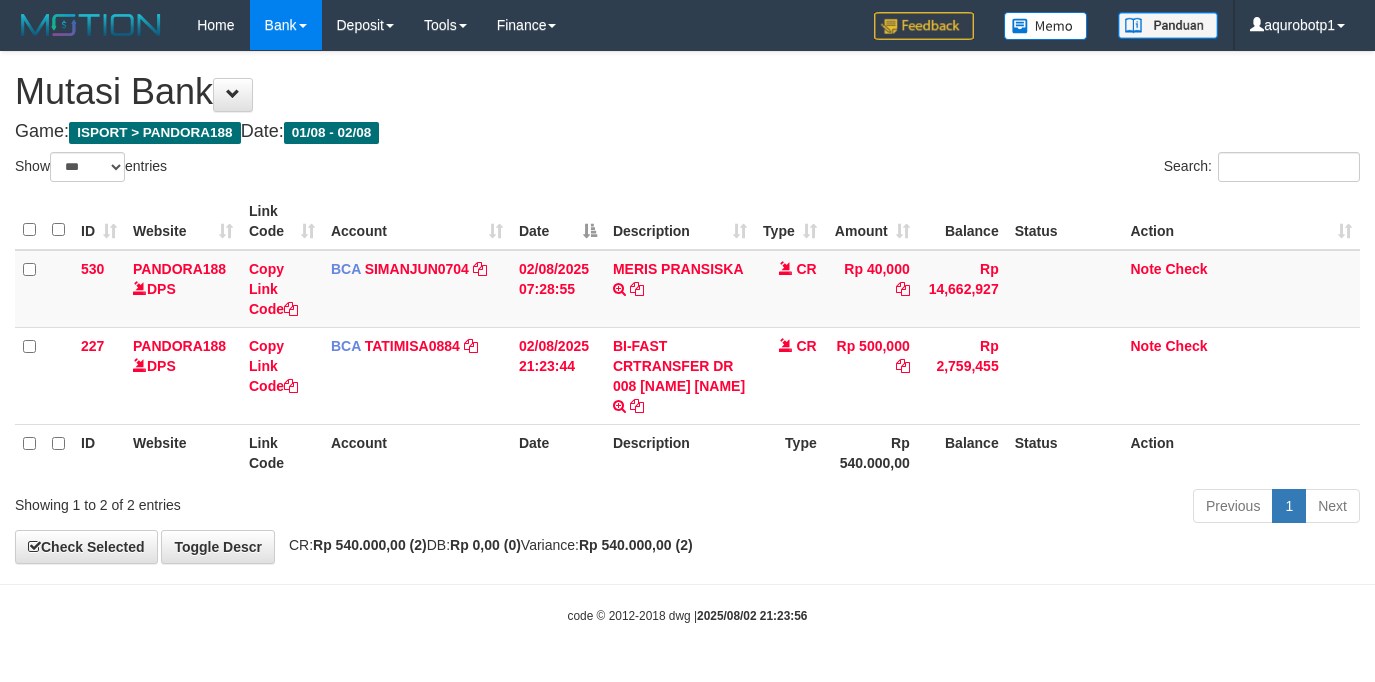 select on "***" 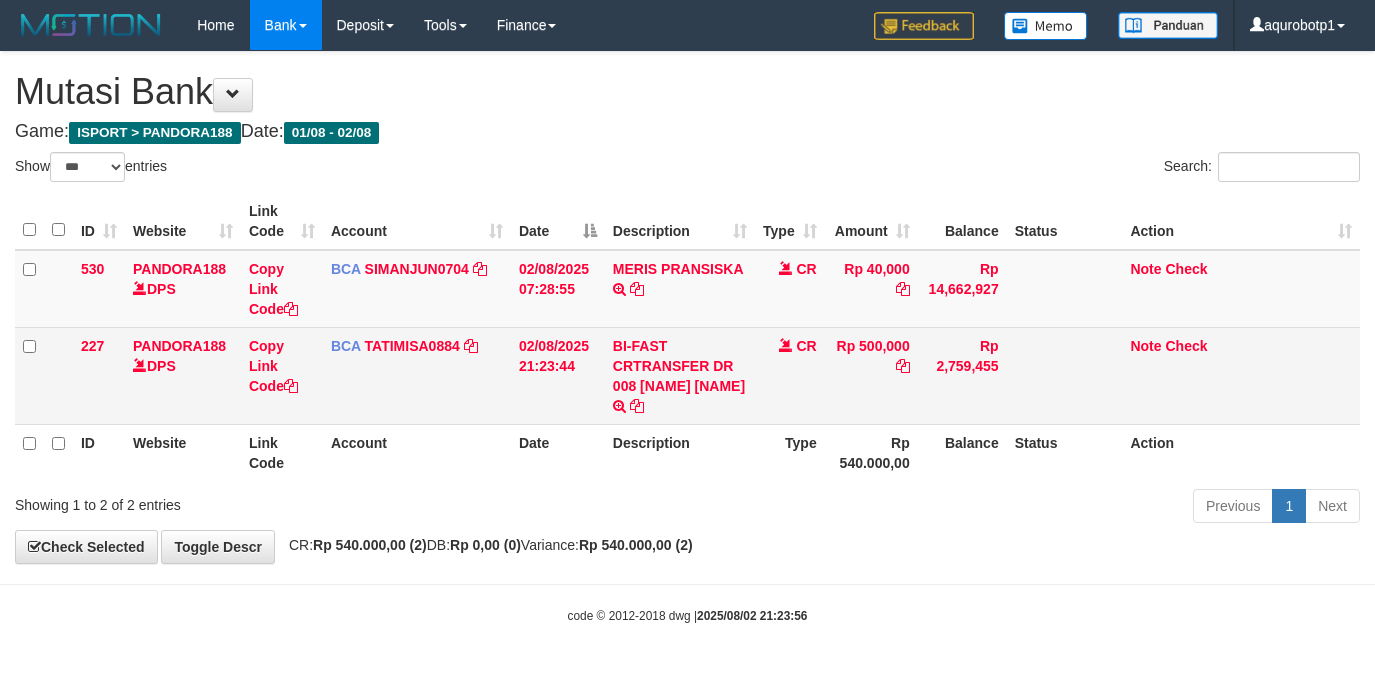 scroll, scrollTop: 0, scrollLeft: 0, axis: both 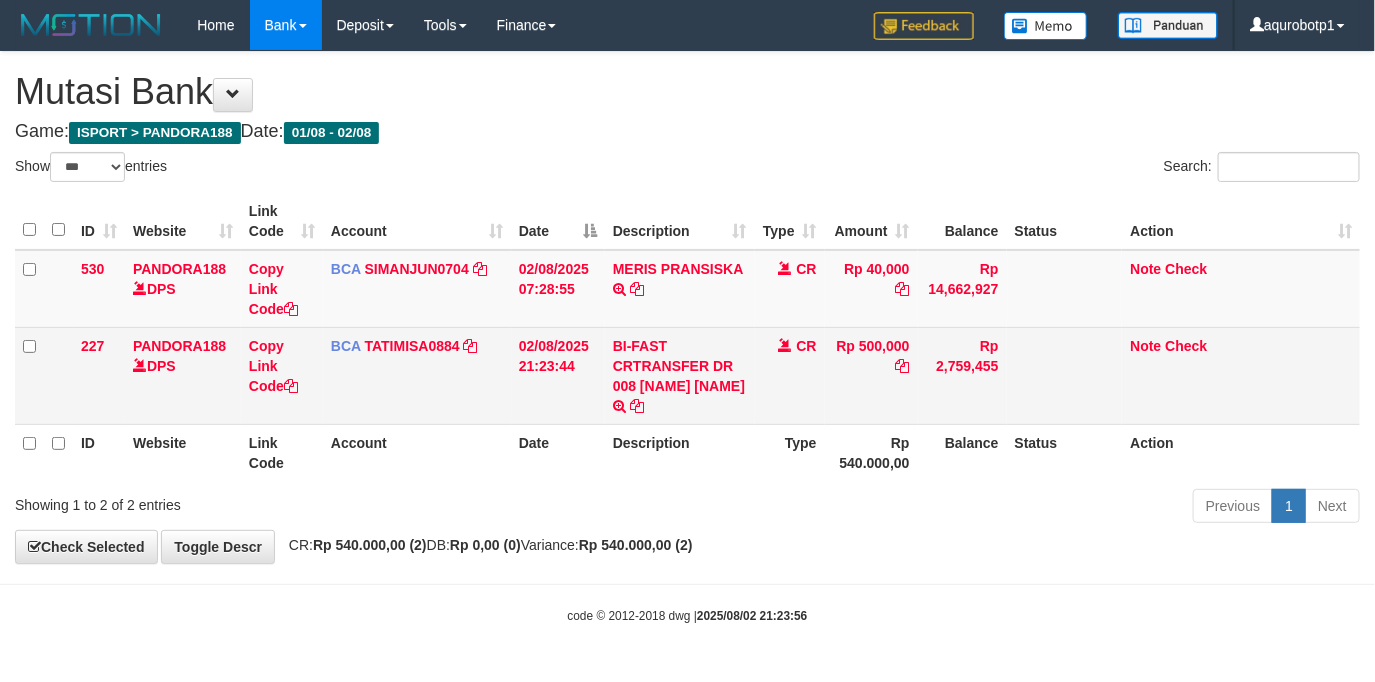 click on "BI-FAST CRTRANSFER DR 008 HENDRA IRAWAN" at bounding box center (680, 375) 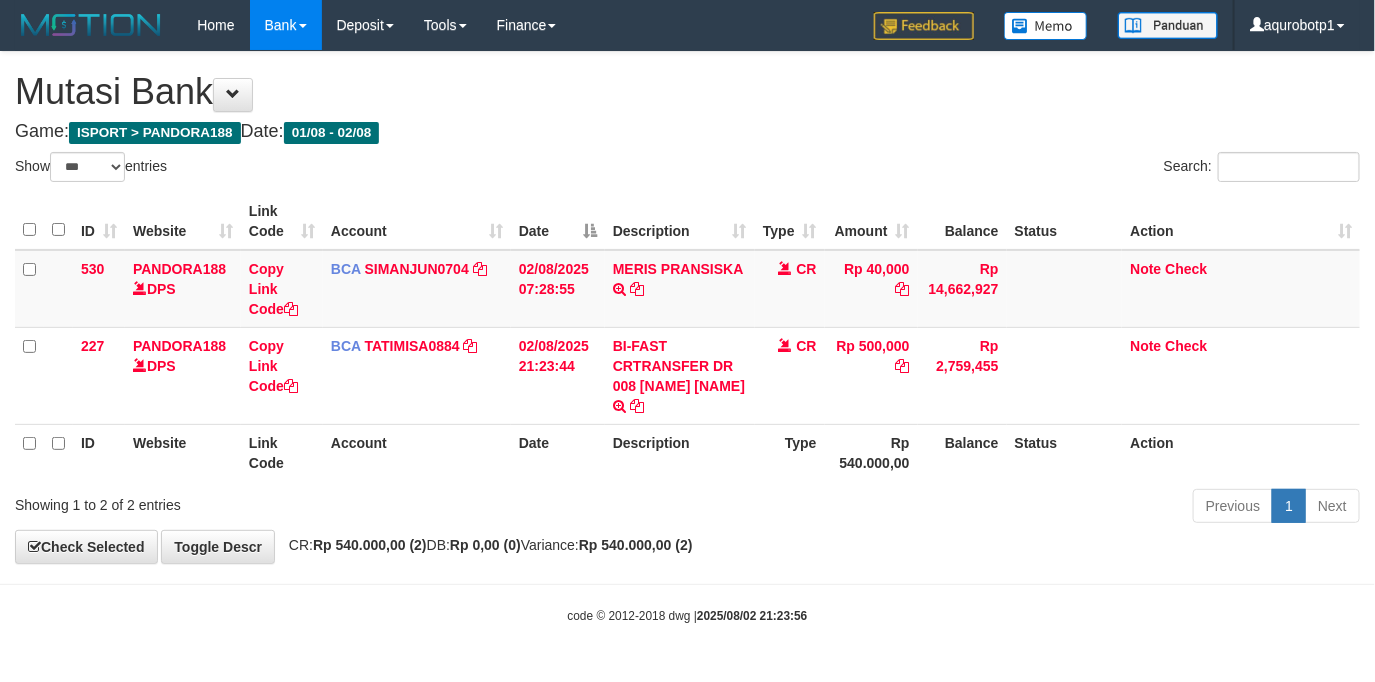 copy on "HENDRA IRAWAN" 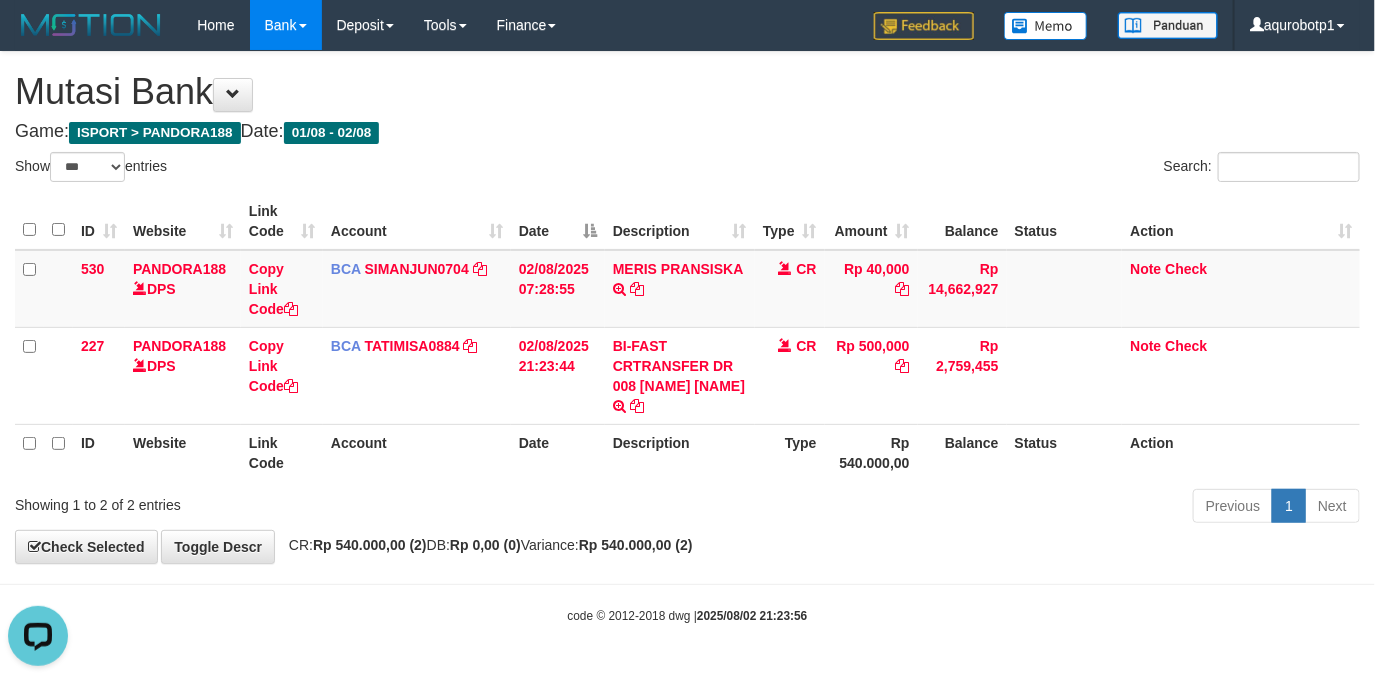 scroll, scrollTop: 0, scrollLeft: 0, axis: both 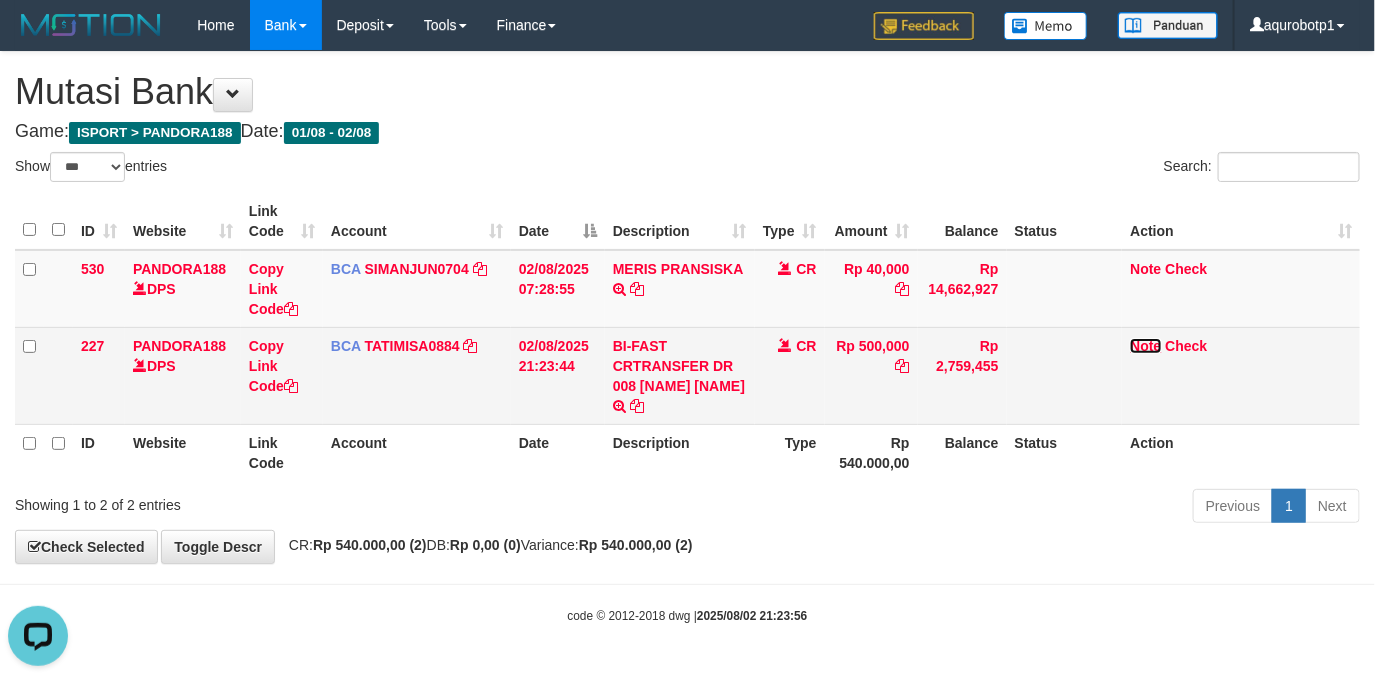 click on "Note" at bounding box center (1145, 346) 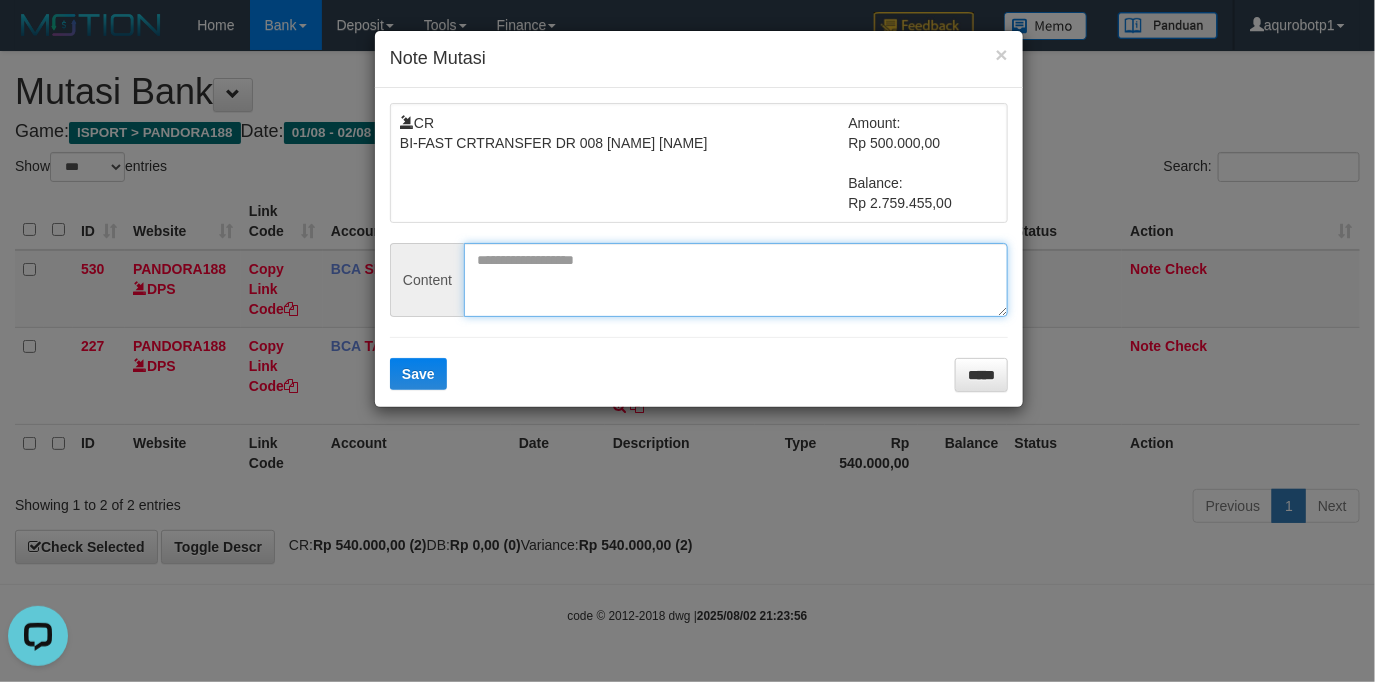 click at bounding box center [736, 280] 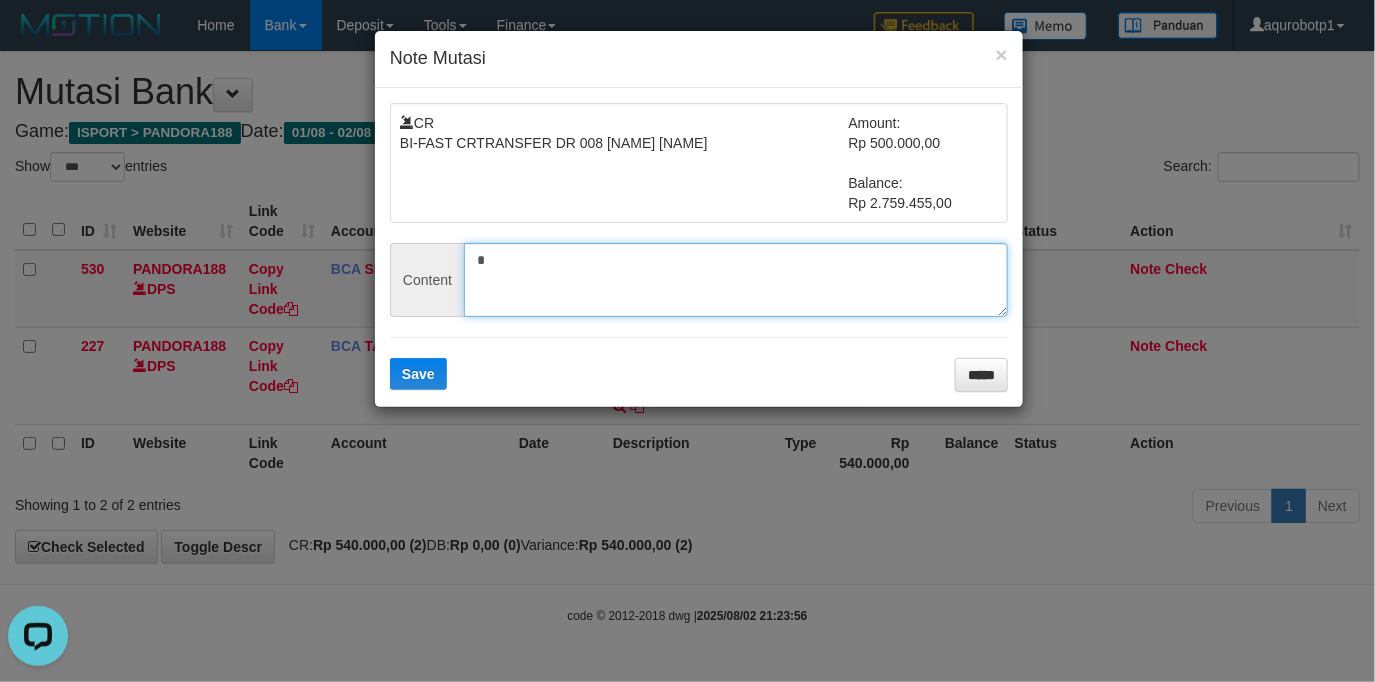 paste on "**********" 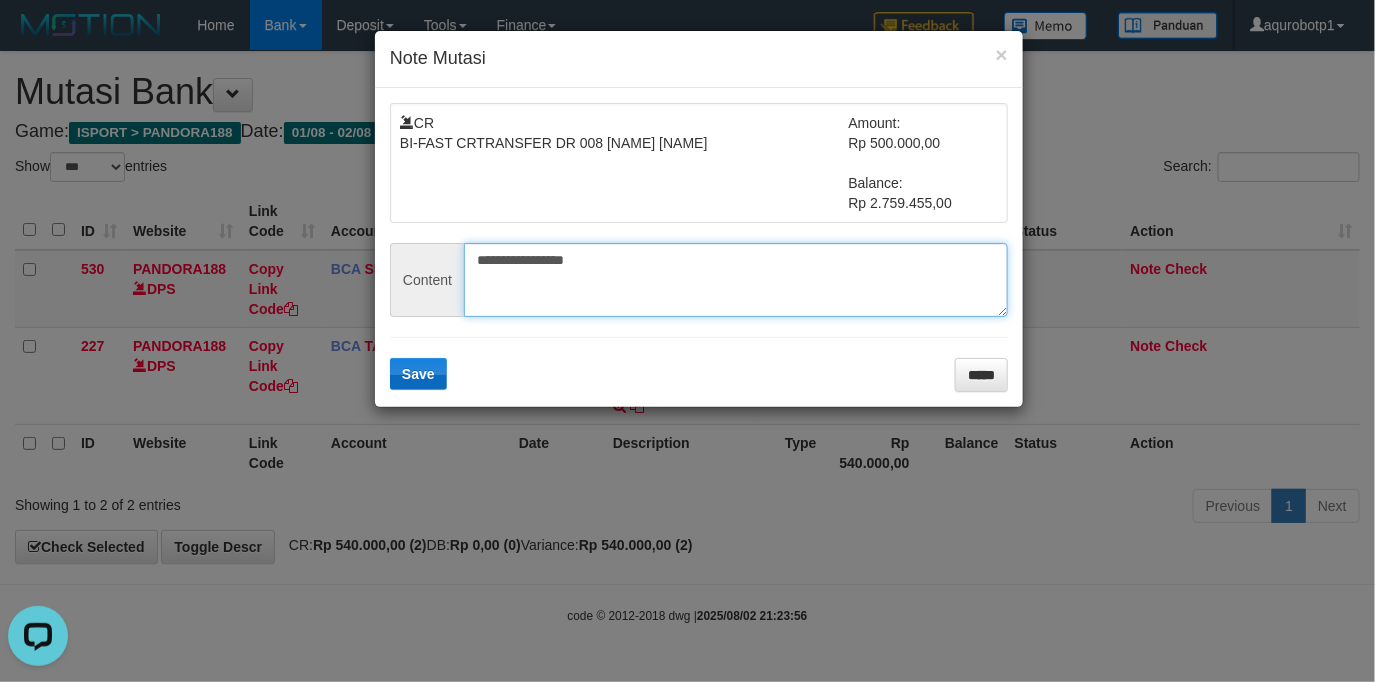 type on "**********" 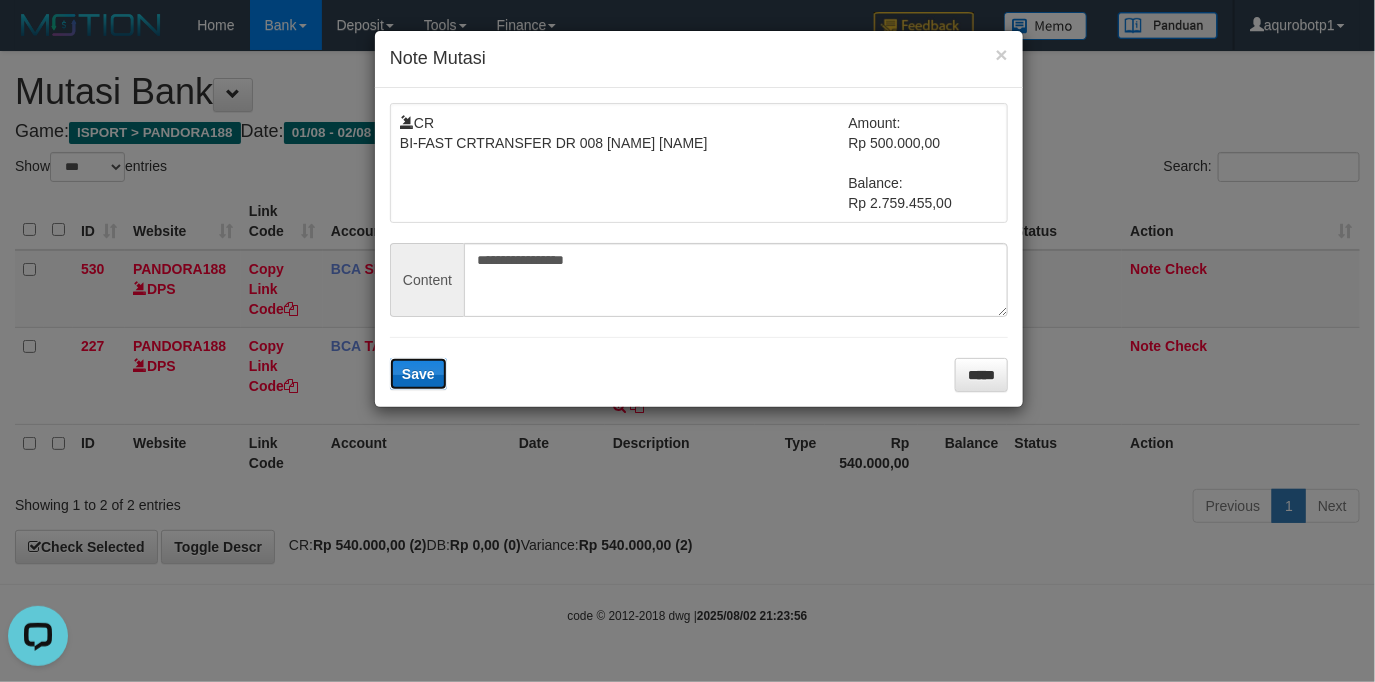 click on "Save" at bounding box center [418, 374] 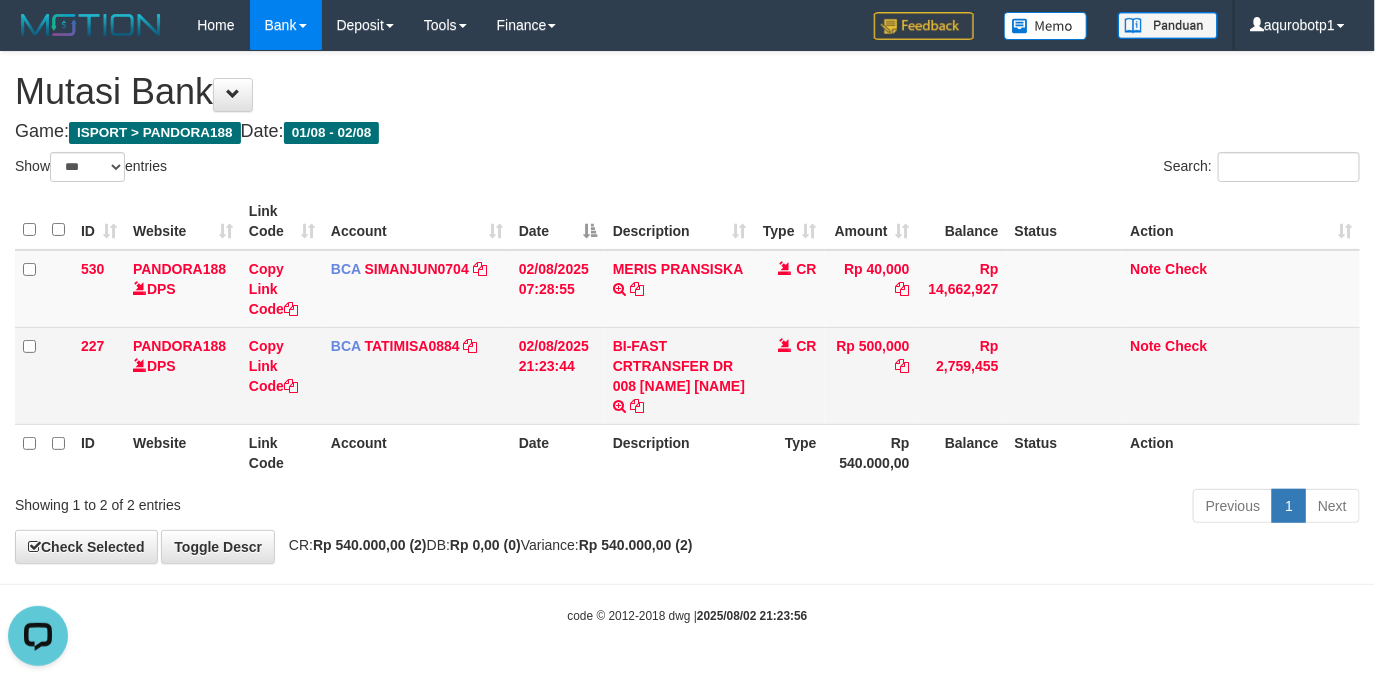 click on "Rp 500,000" at bounding box center (871, 375) 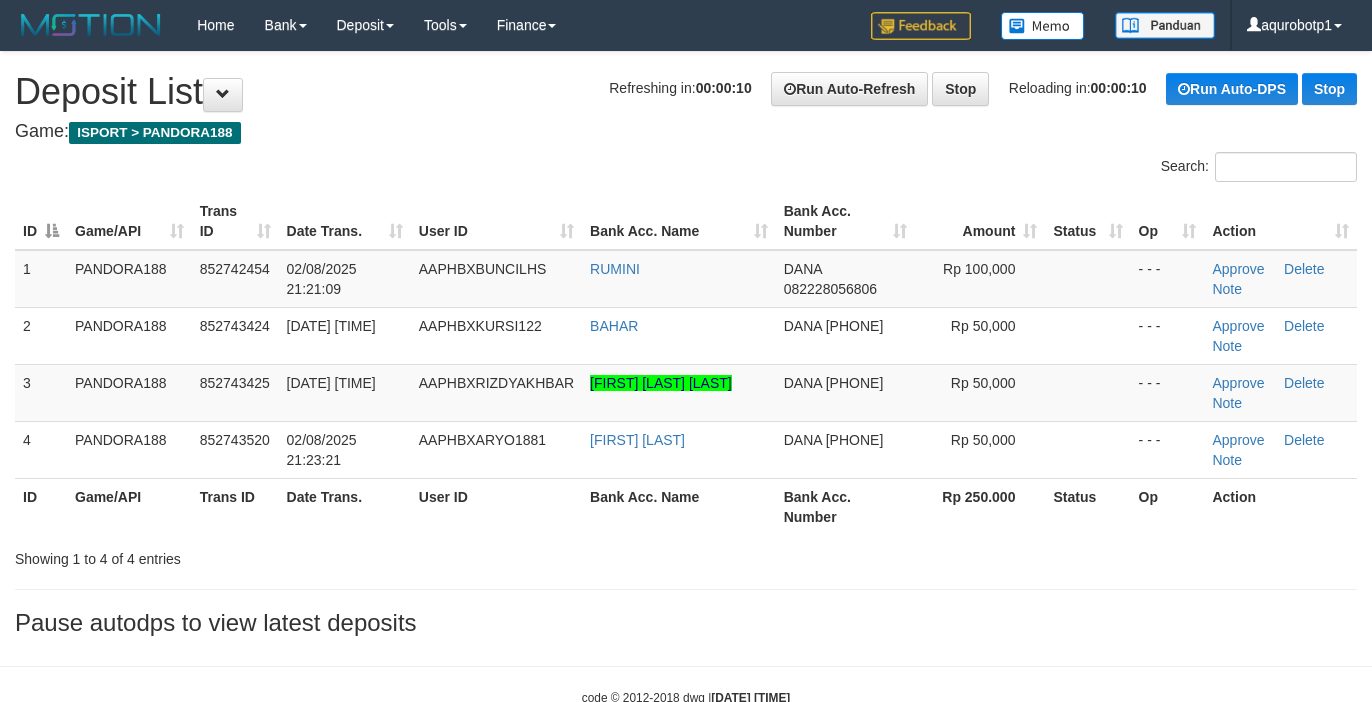 scroll, scrollTop: 0, scrollLeft: 0, axis: both 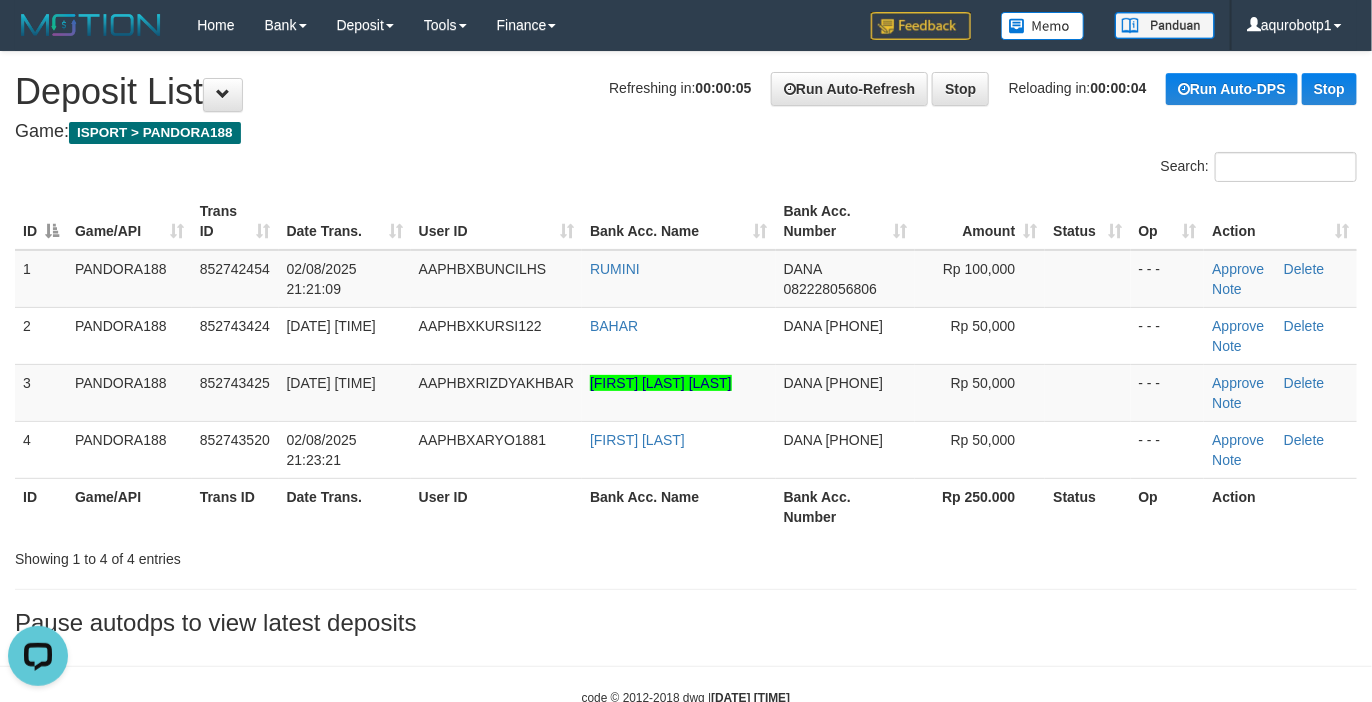 click on "Search:" at bounding box center [686, 169] 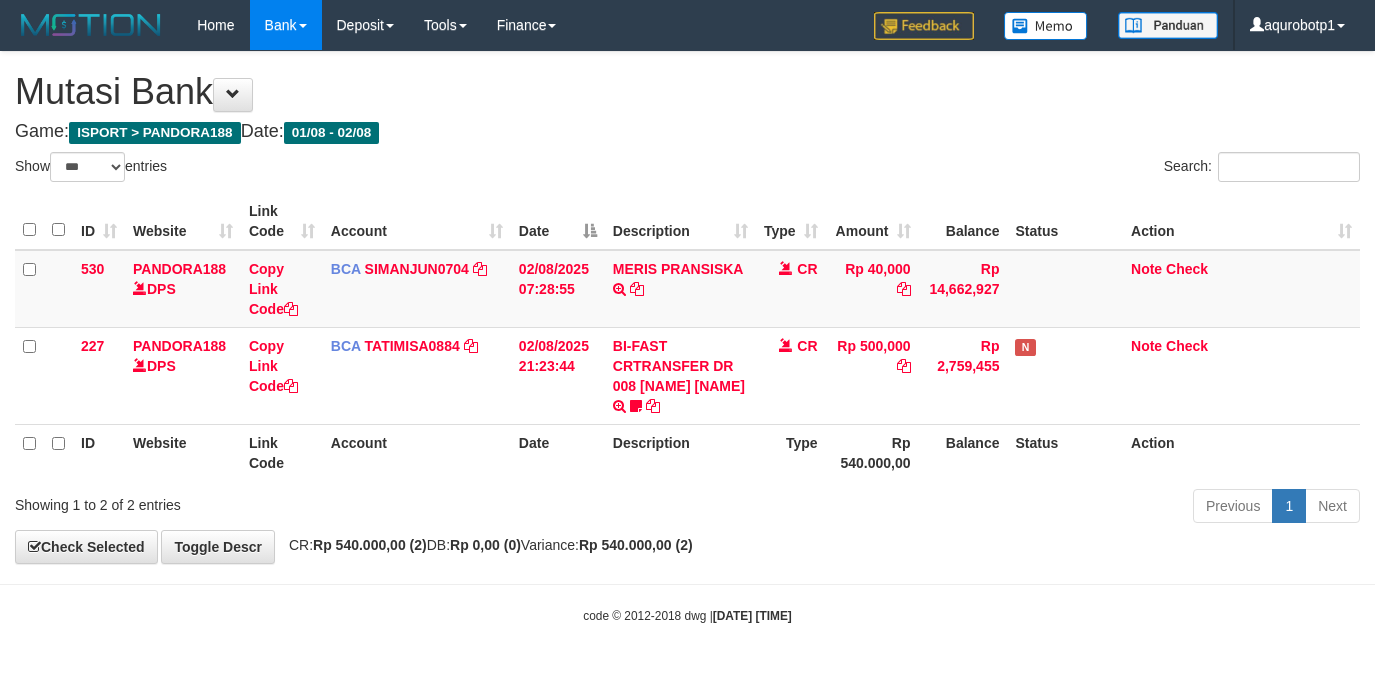 select on "***" 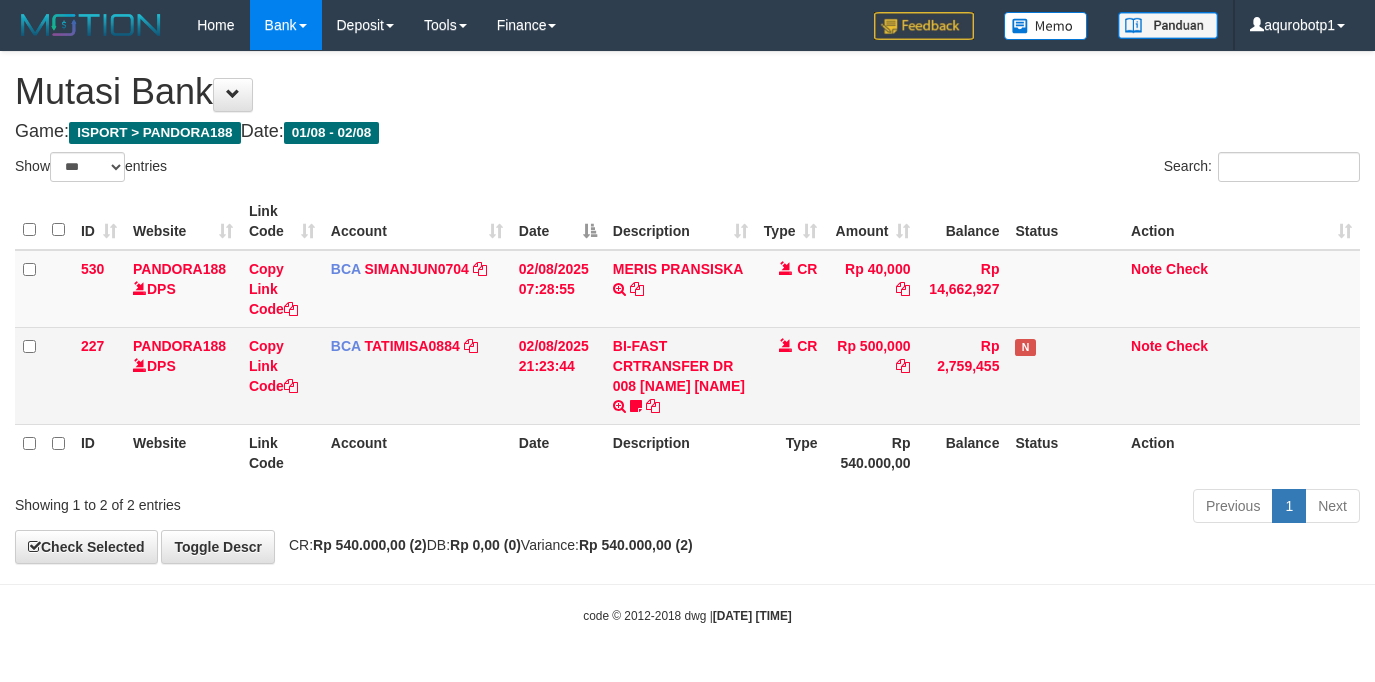 scroll, scrollTop: 0, scrollLeft: 0, axis: both 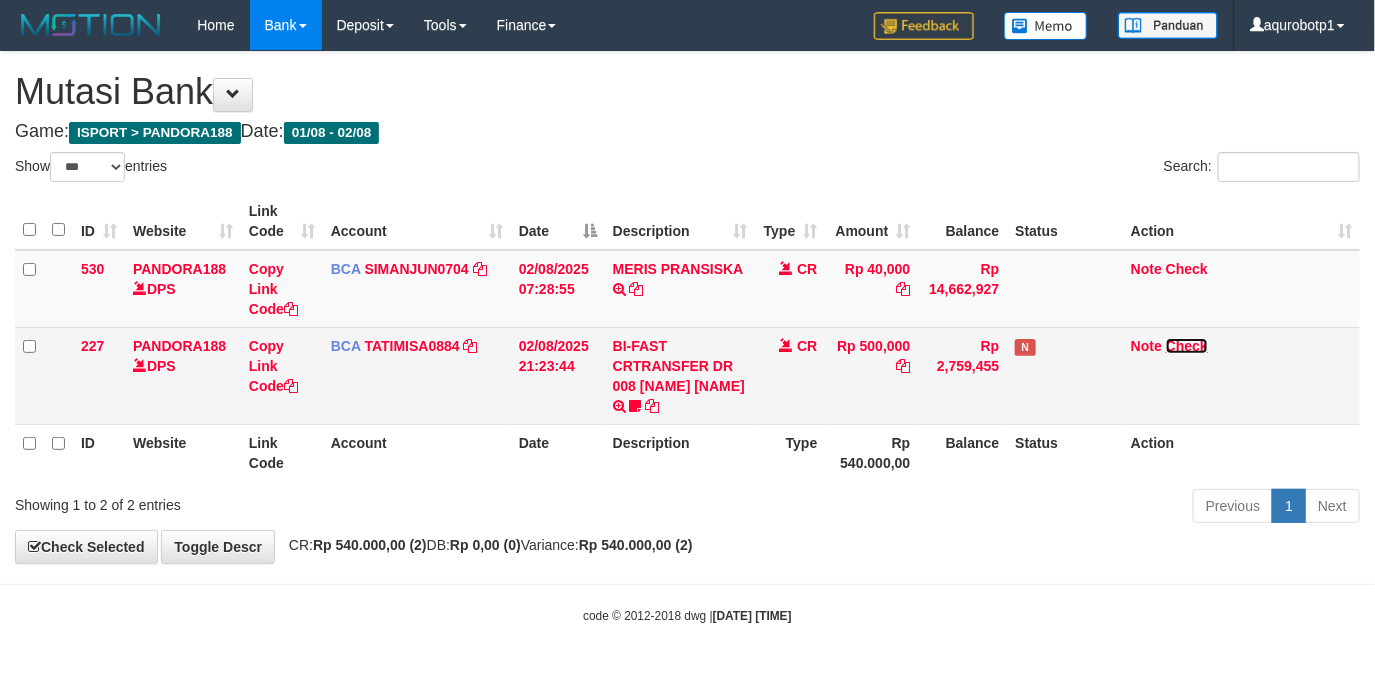 click on "Check" at bounding box center [1187, 346] 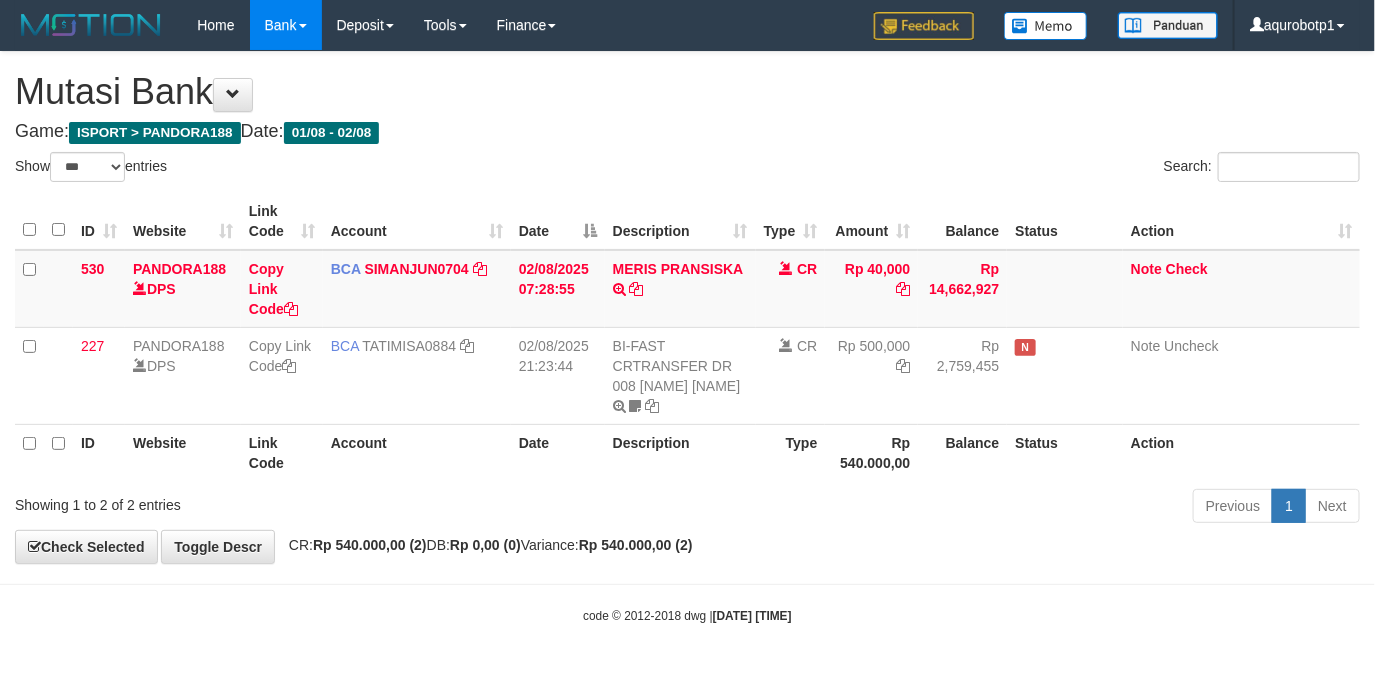 click on "Previous 1 Next" at bounding box center [974, 508] 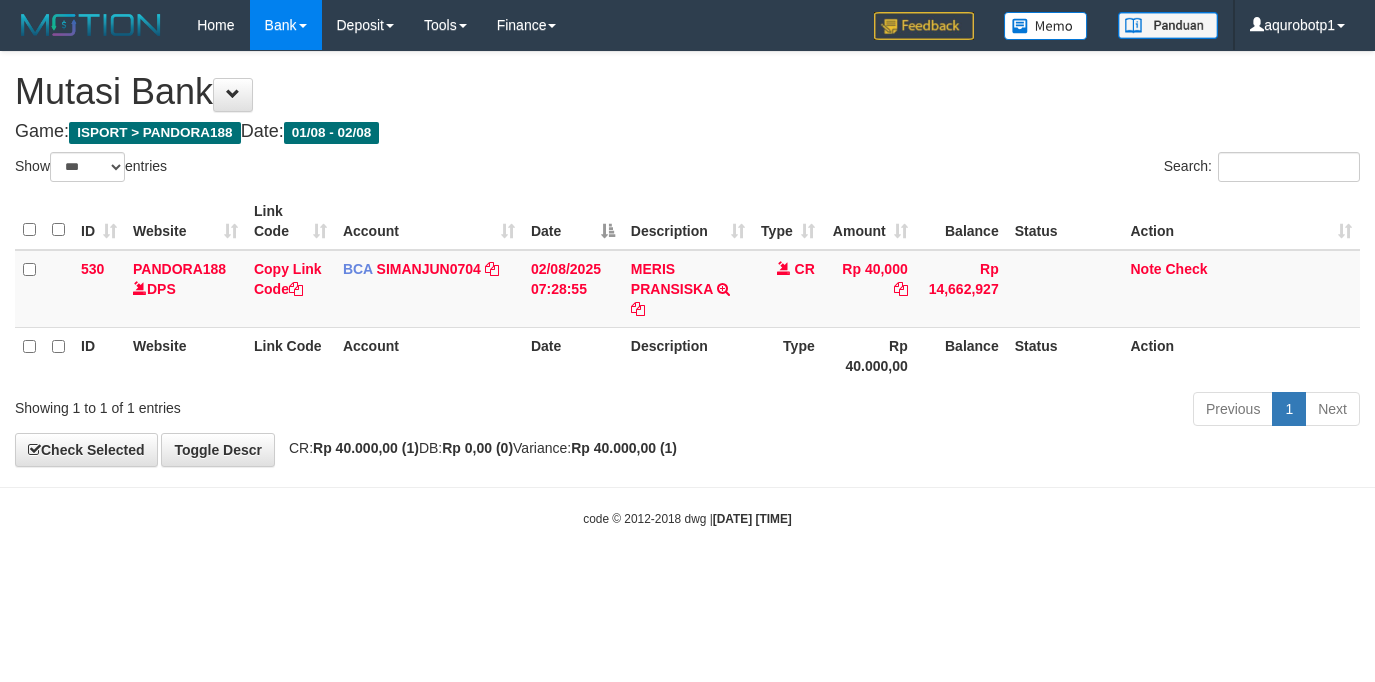 select on "***" 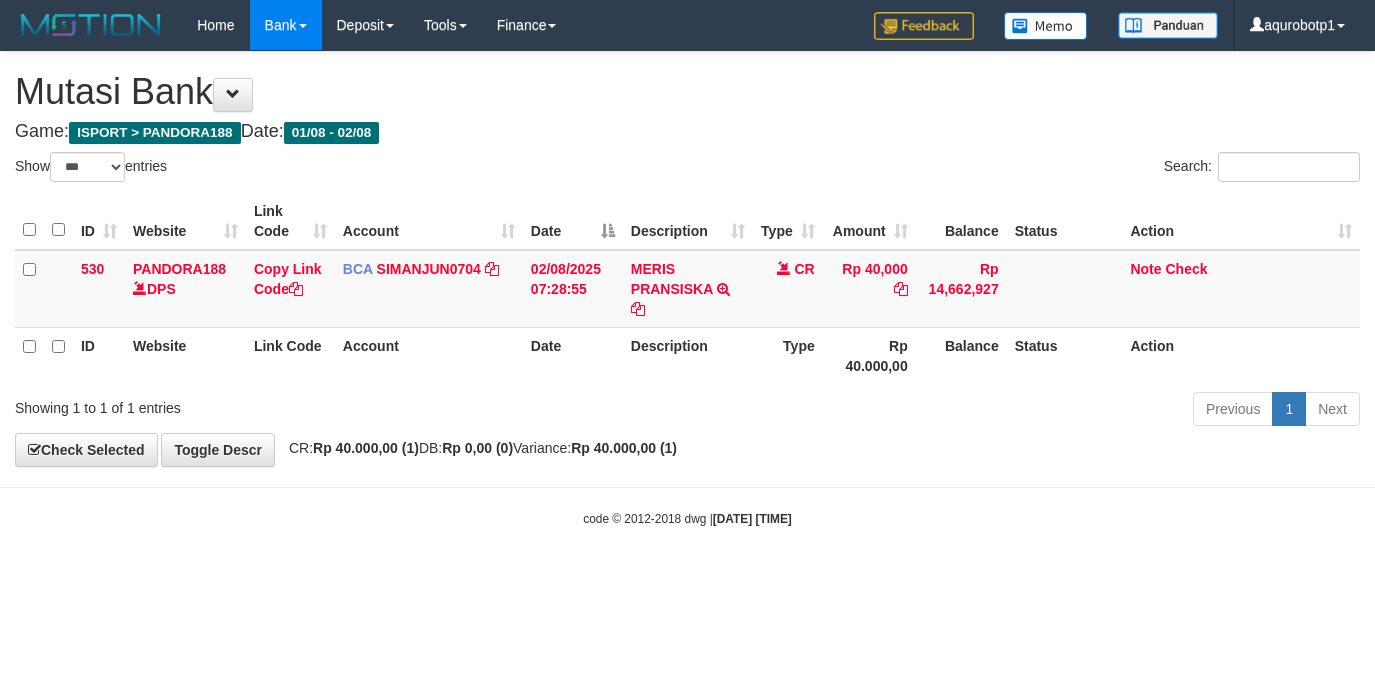 scroll, scrollTop: 0, scrollLeft: 0, axis: both 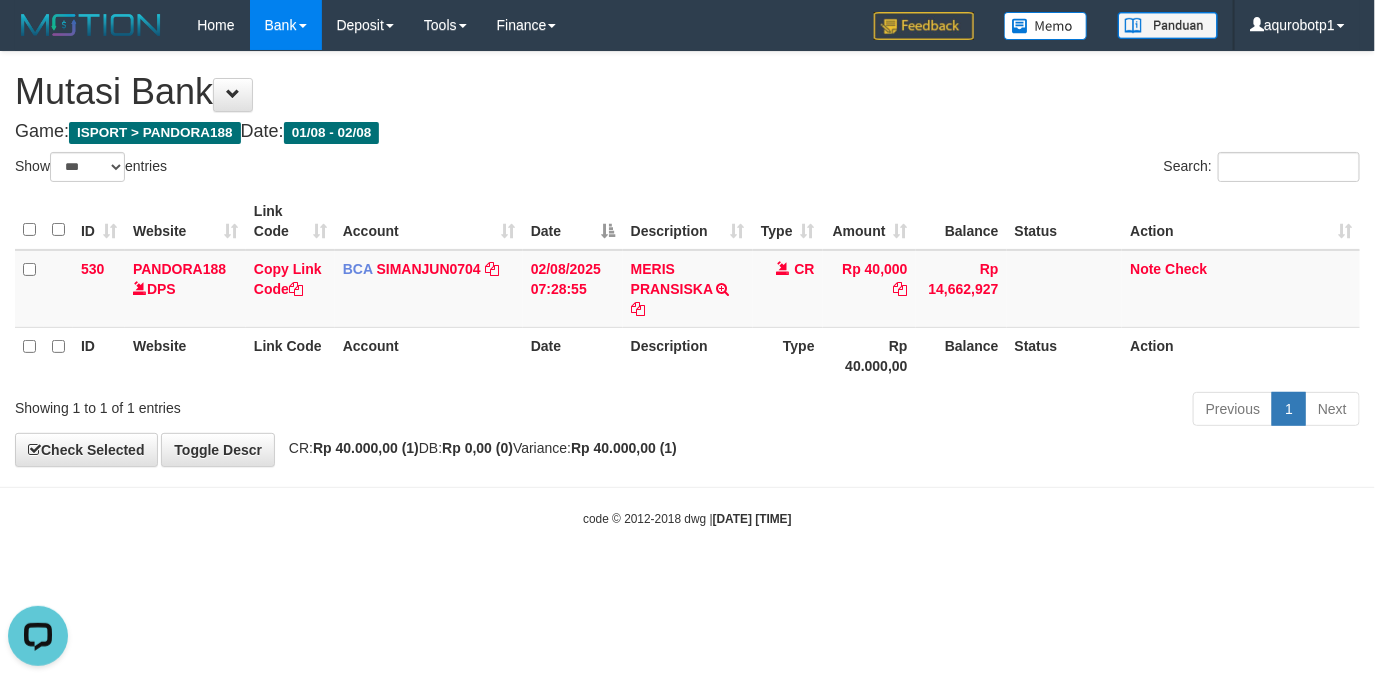 drag, startPoint x: 916, startPoint y: 489, endPoint x: 922, endPoint y: 478, distance: 12.529964 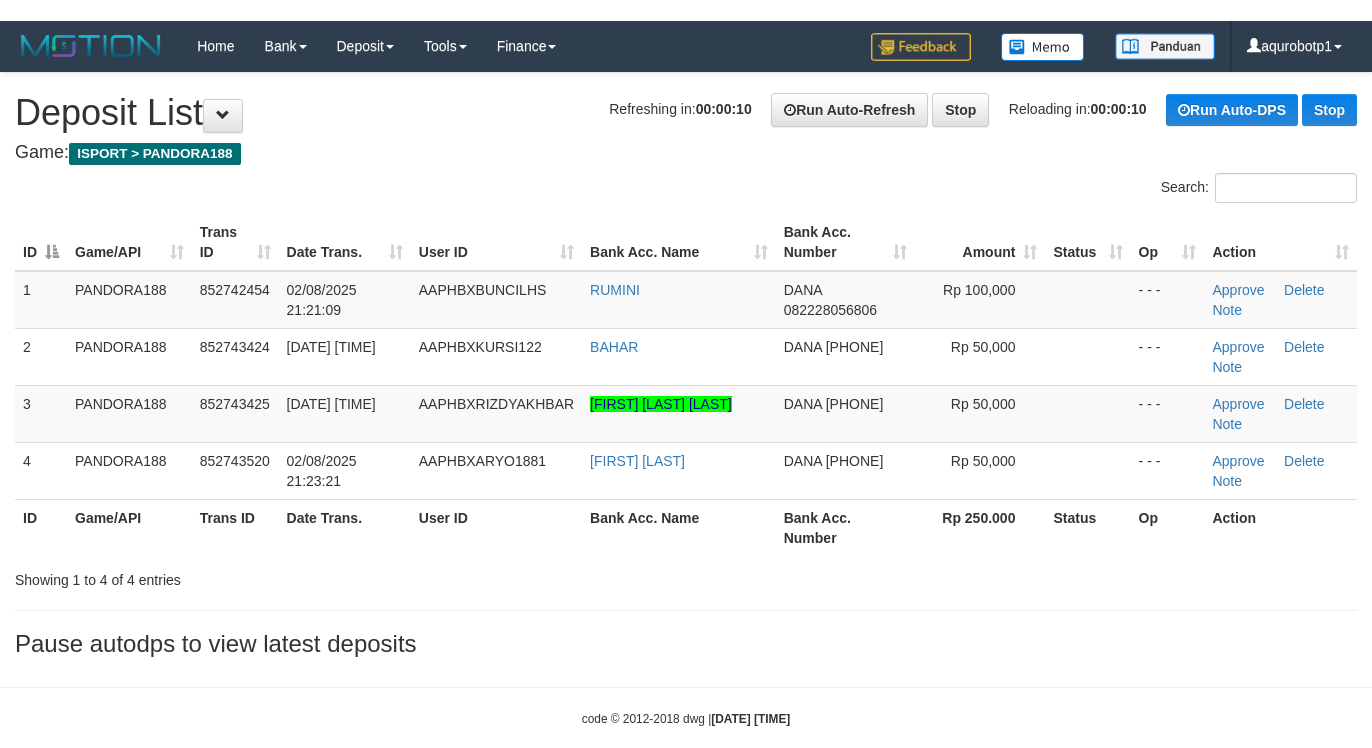 scroll, scrollTop: 0, scrollLeft: 0, axis: both 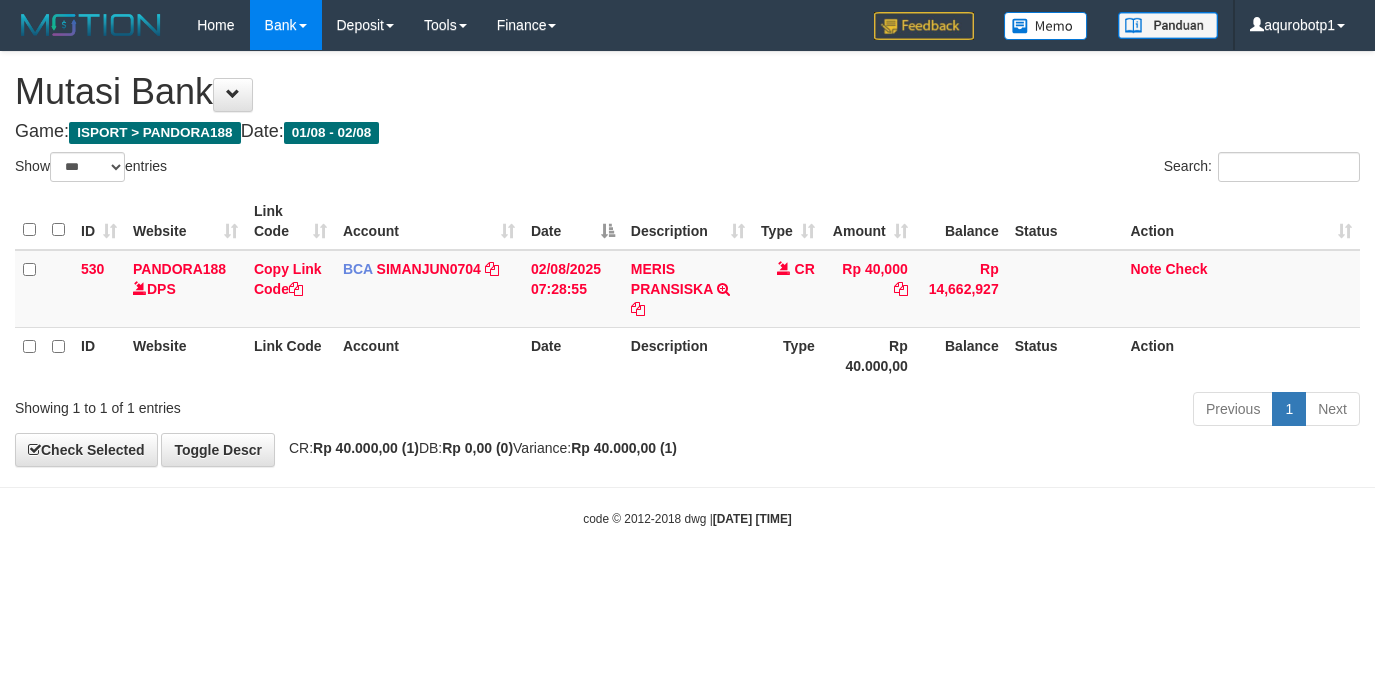 select on "***" 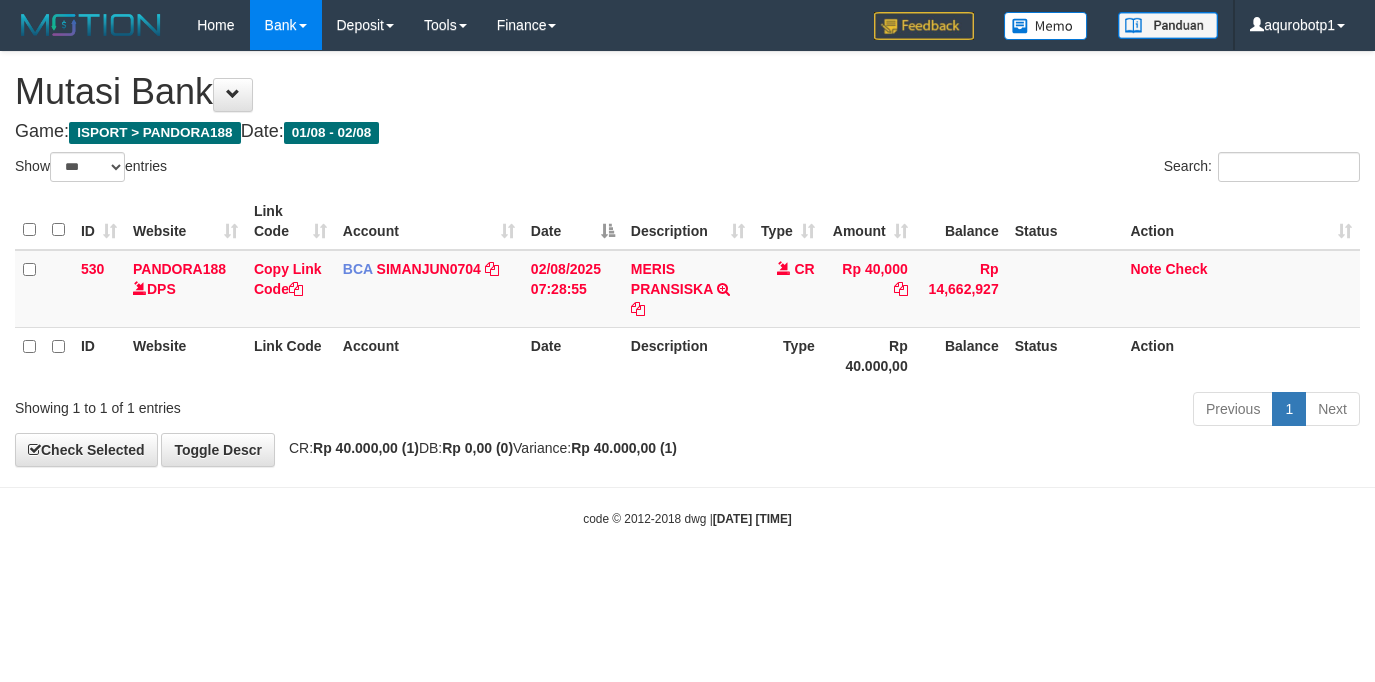 scroll, scrollTop: 0, scrollLeft: 0, axis: both 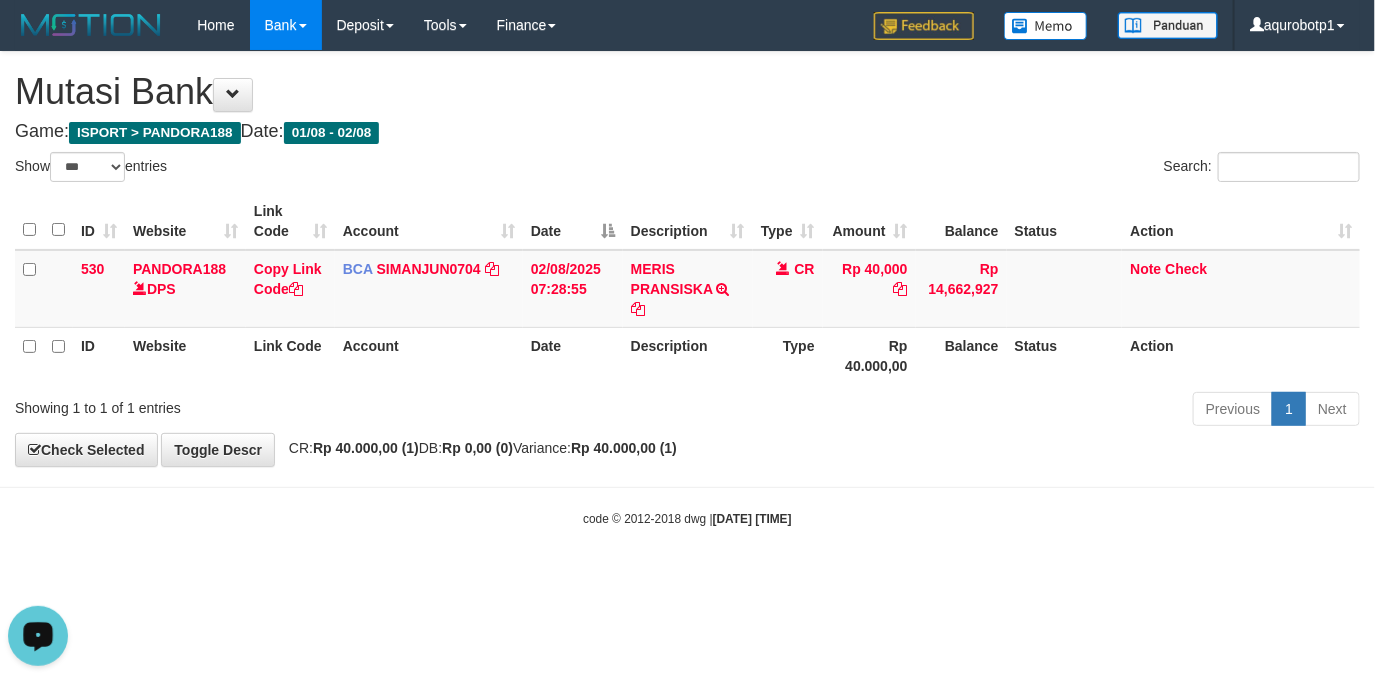 click on "Toggle navigation
Home
Bank
Account List
Load
By Website
Group
[ISPORT]													PANDORA188
By Load Group (DPS)
Group aqu-pandora
Mutasi Bank
Search
Sync
Note Mutasi
Deposit
-" at bounding box center (687, 289) 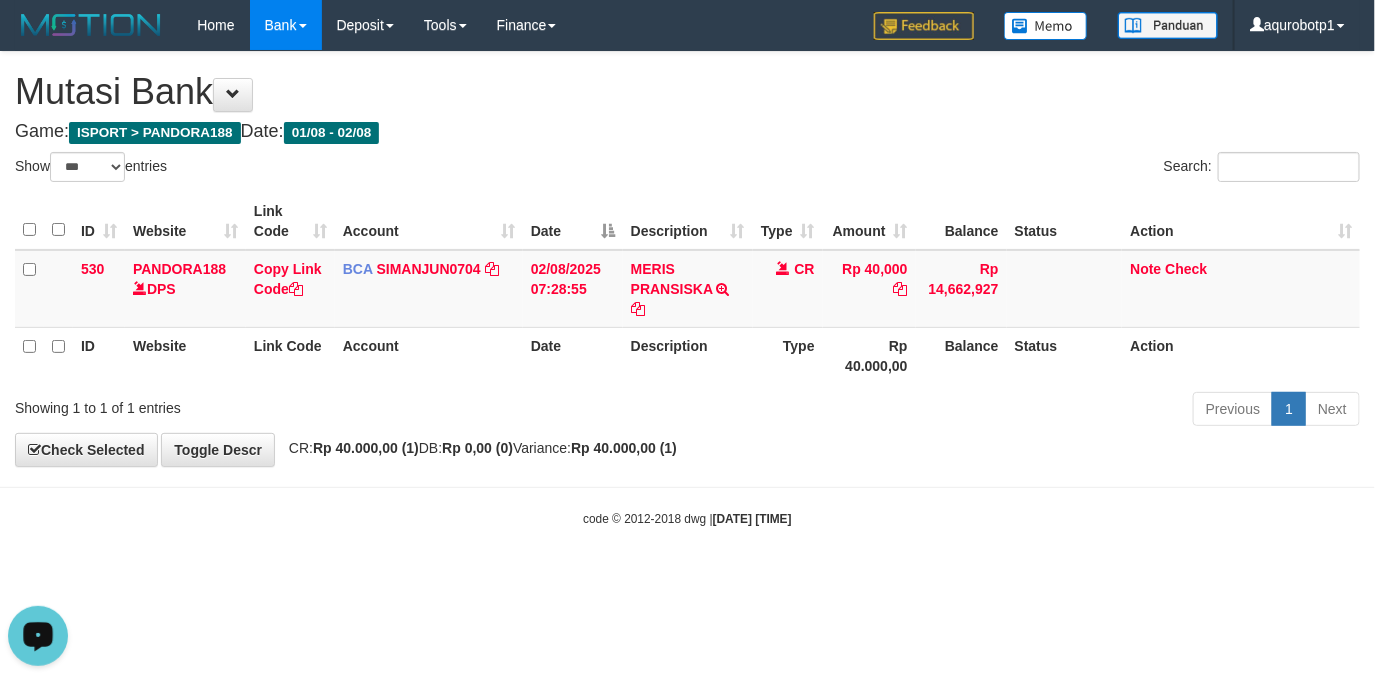 click on "Toggle navigation
Home
Bank
Account List
Load
By Website
Group
[ISPORT]													PANDORA188
By Load Group (DPS)
Group aqu-pandora
Mutasi Bank
Search
Sync
Note Mutasi
Deposit
-" at bounding box center (687, 289) 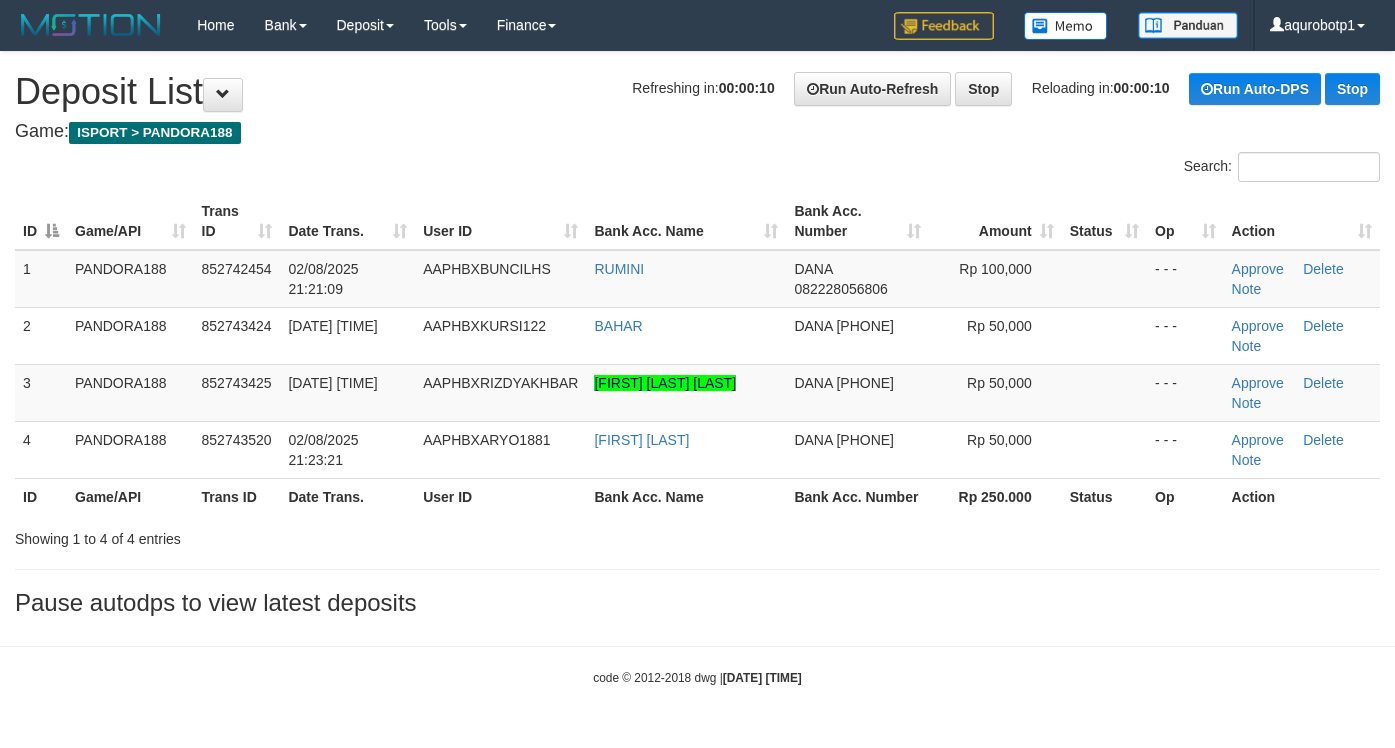 scroll, scrollTop: 0, scrollLeft: 0, axis: both 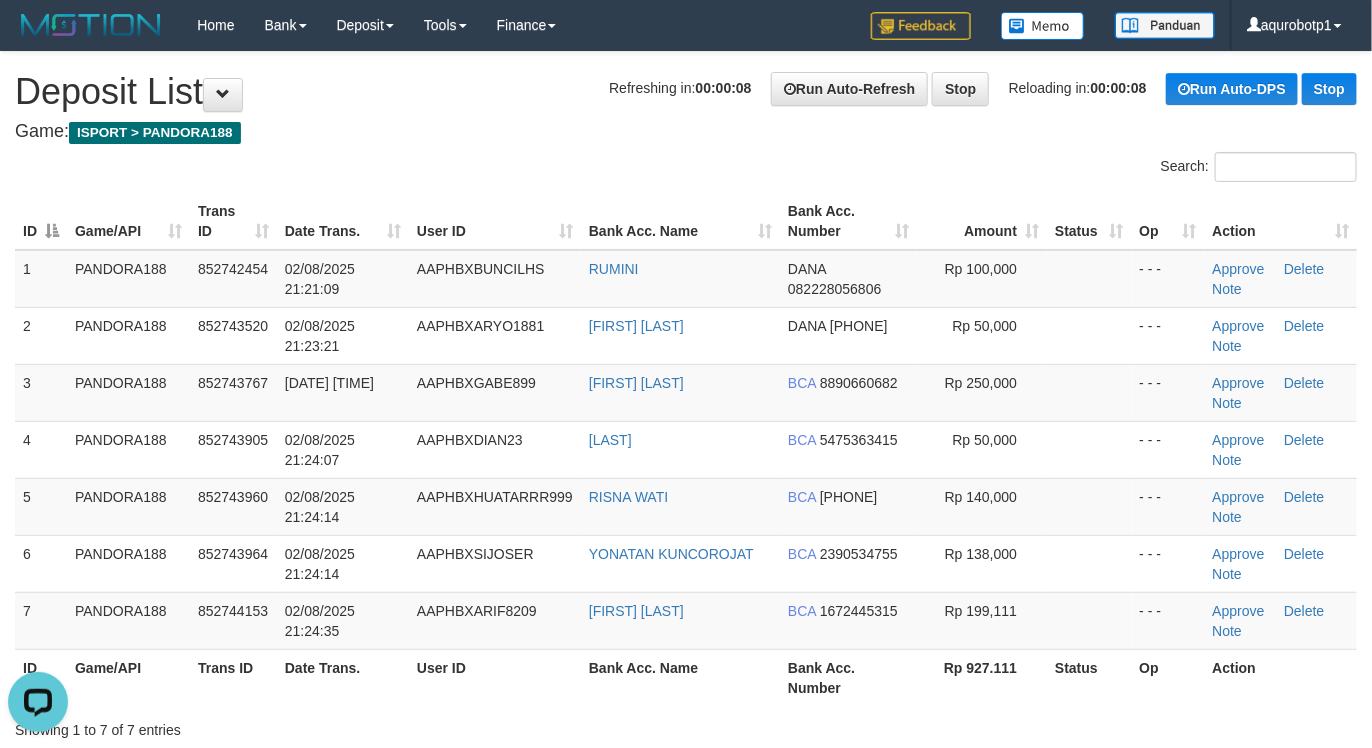click on "**********" at bounding box center [686, 434] 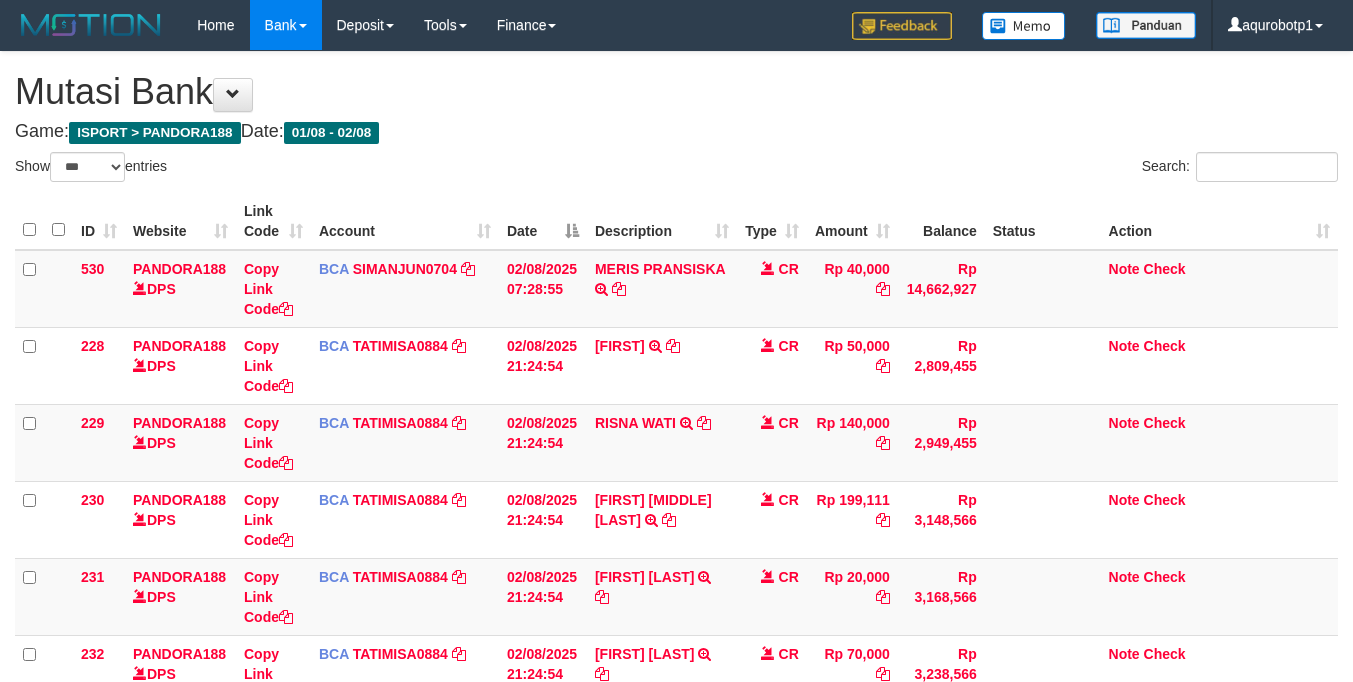 select on "***" 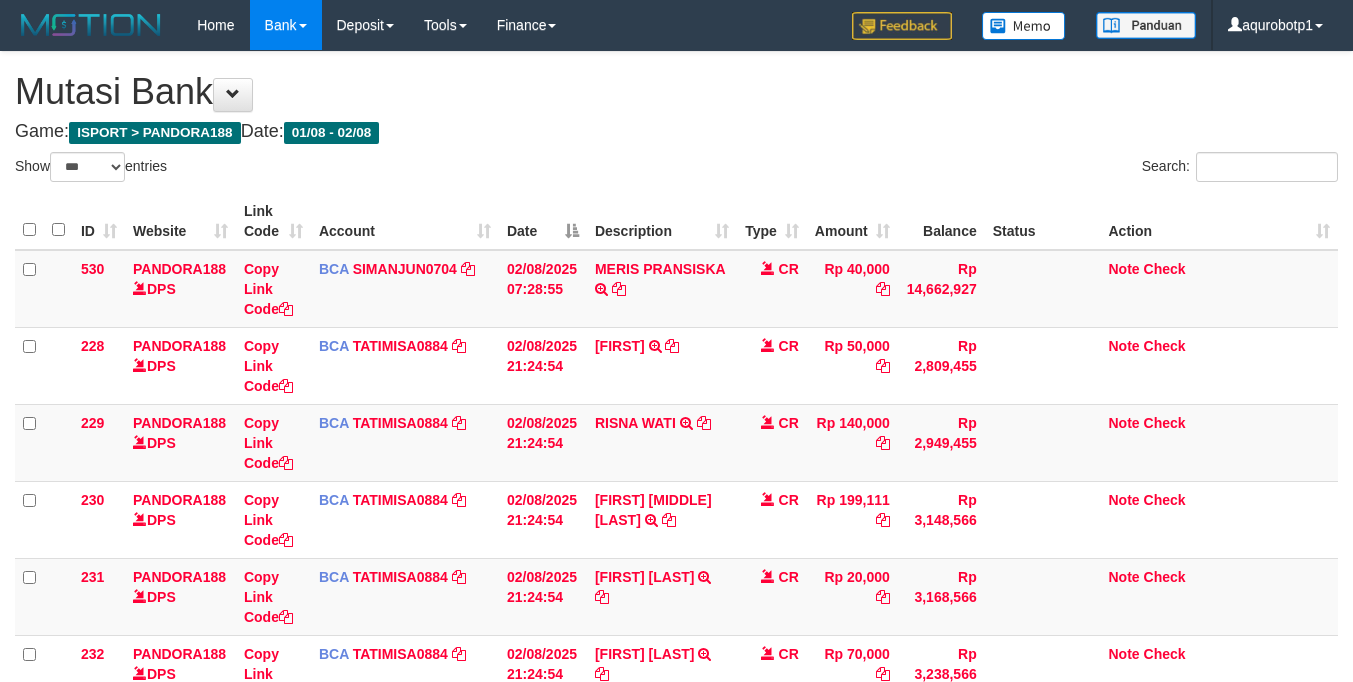 scroll, scrollTop: 0, scrollLeft: 0, axis: both 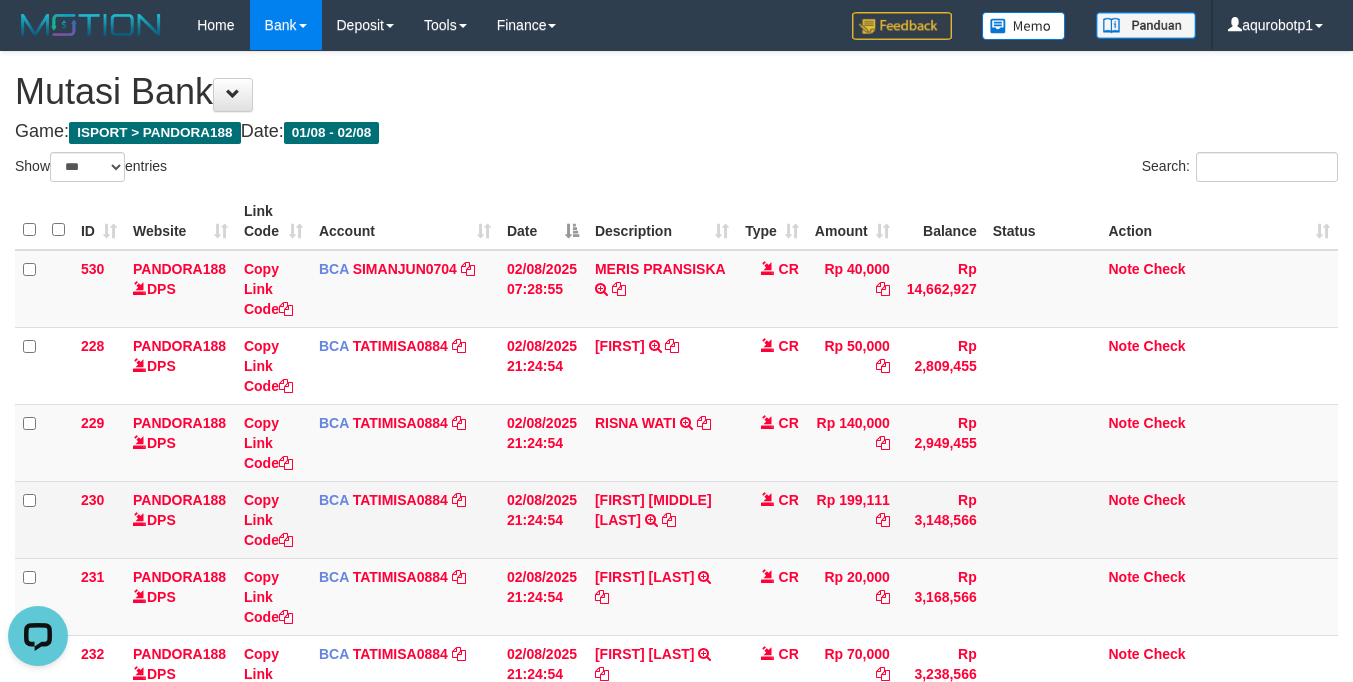 click on "Note
Check" at bounding box center [1220, 519] 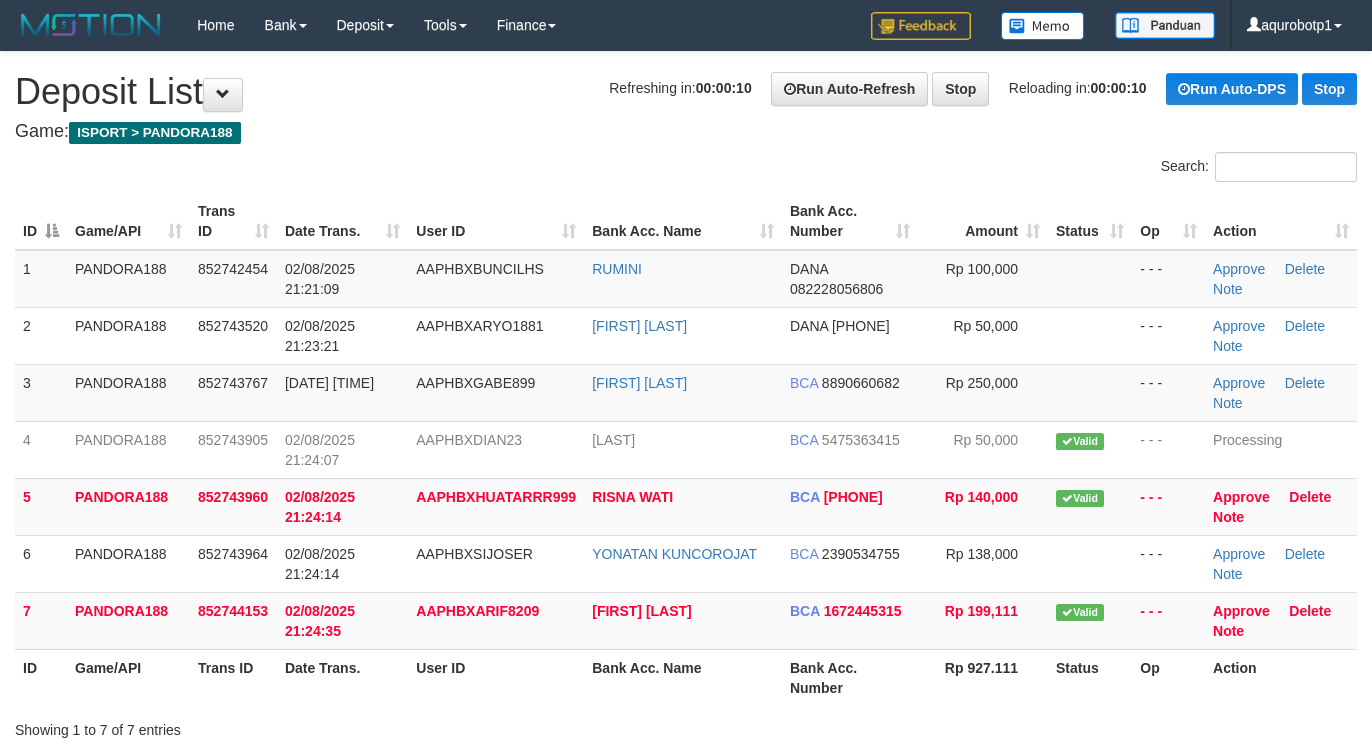 scroll, scrollTop: 0, scrollLeft: 0, axis: both 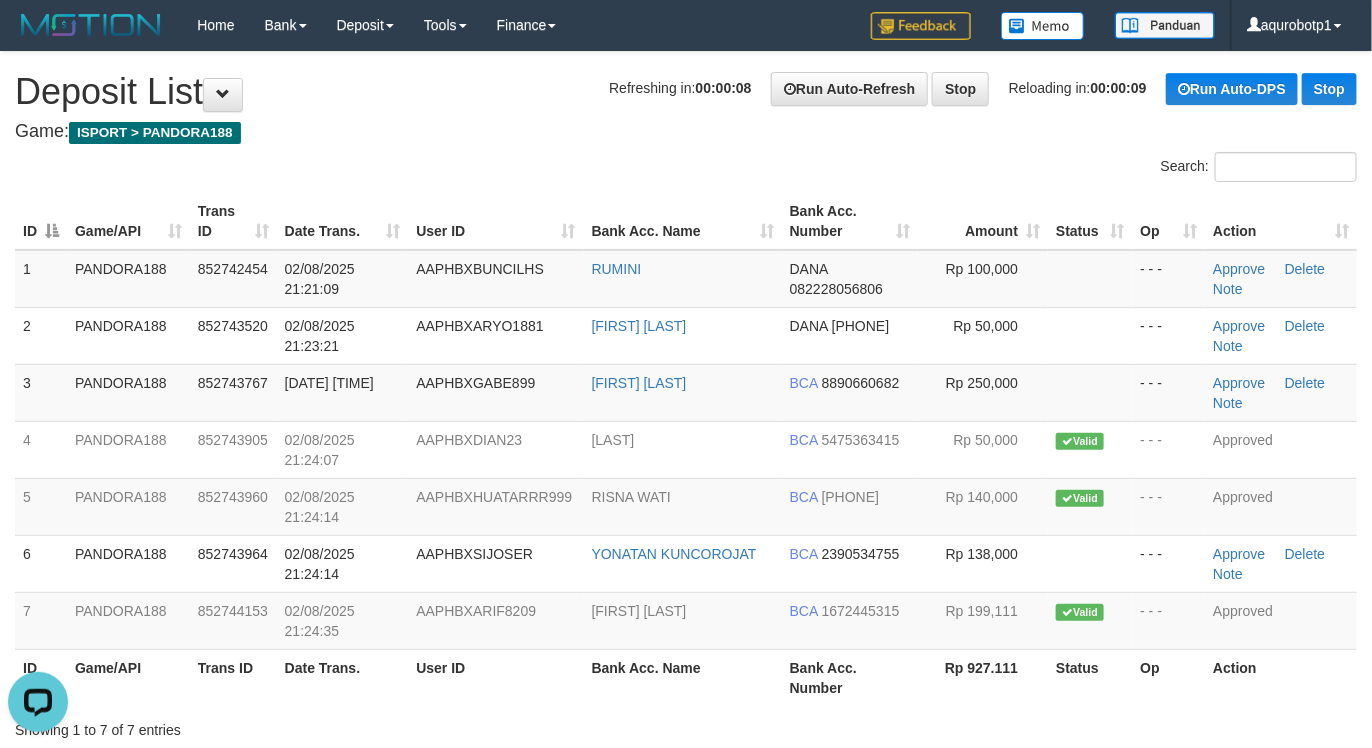 click on "Game:   ISPORT > PANDORA188" at bounding box center (686, 132) 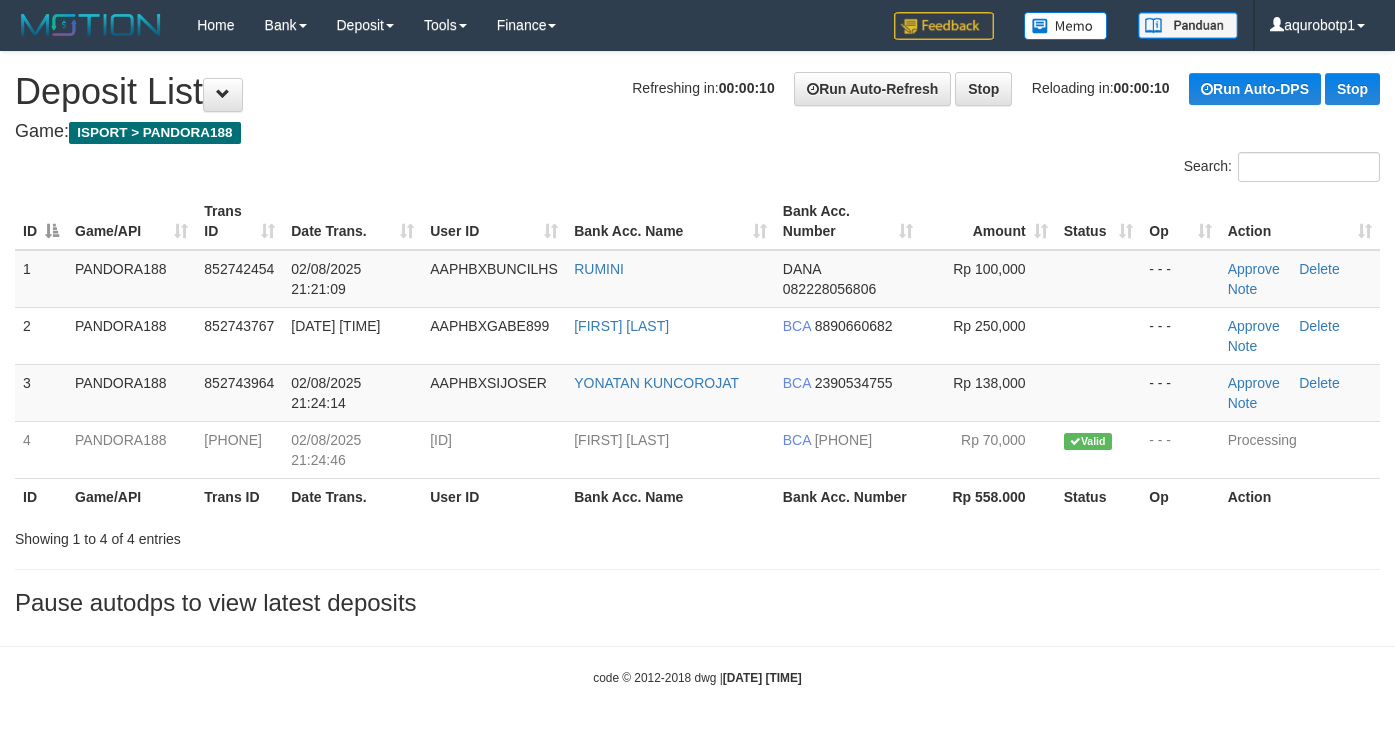 scroll, scrollTop: 0, scrollLeft: 0, axis: both 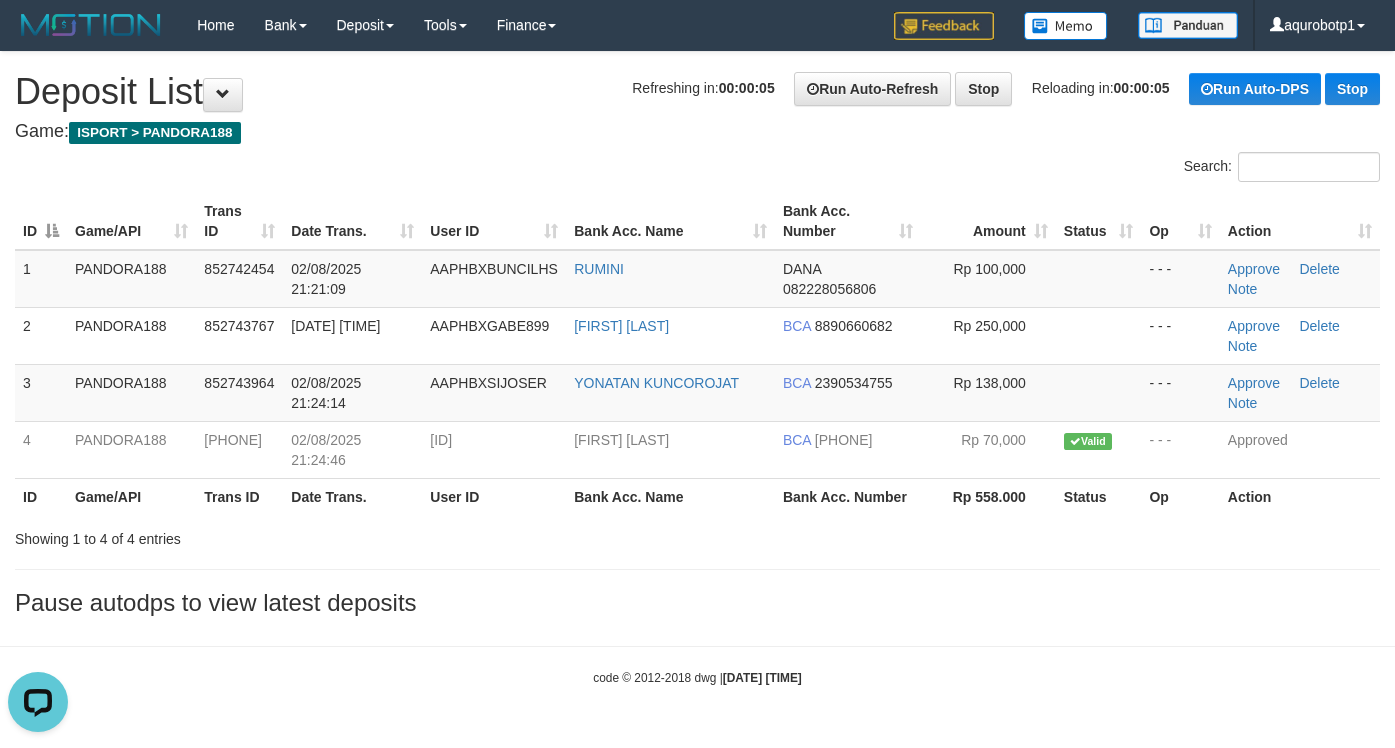 click on "**********" at bounding box center (697, 339) 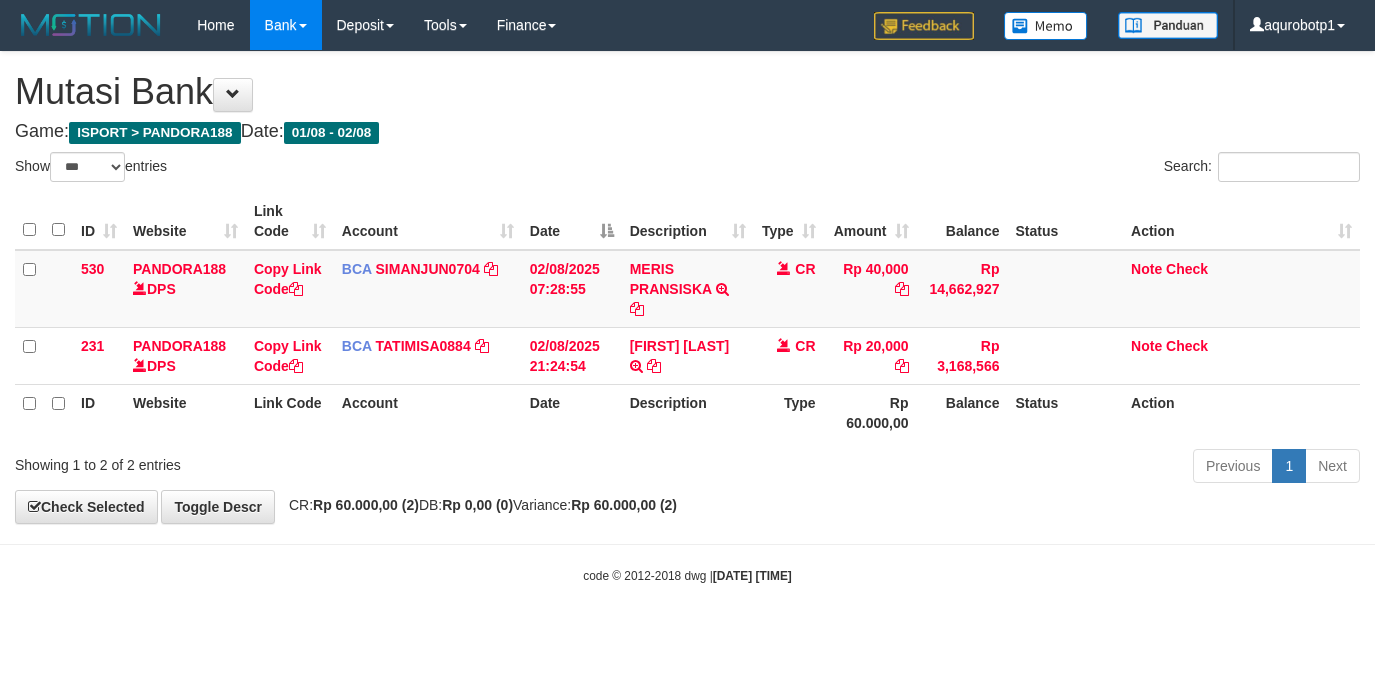 select on "***" 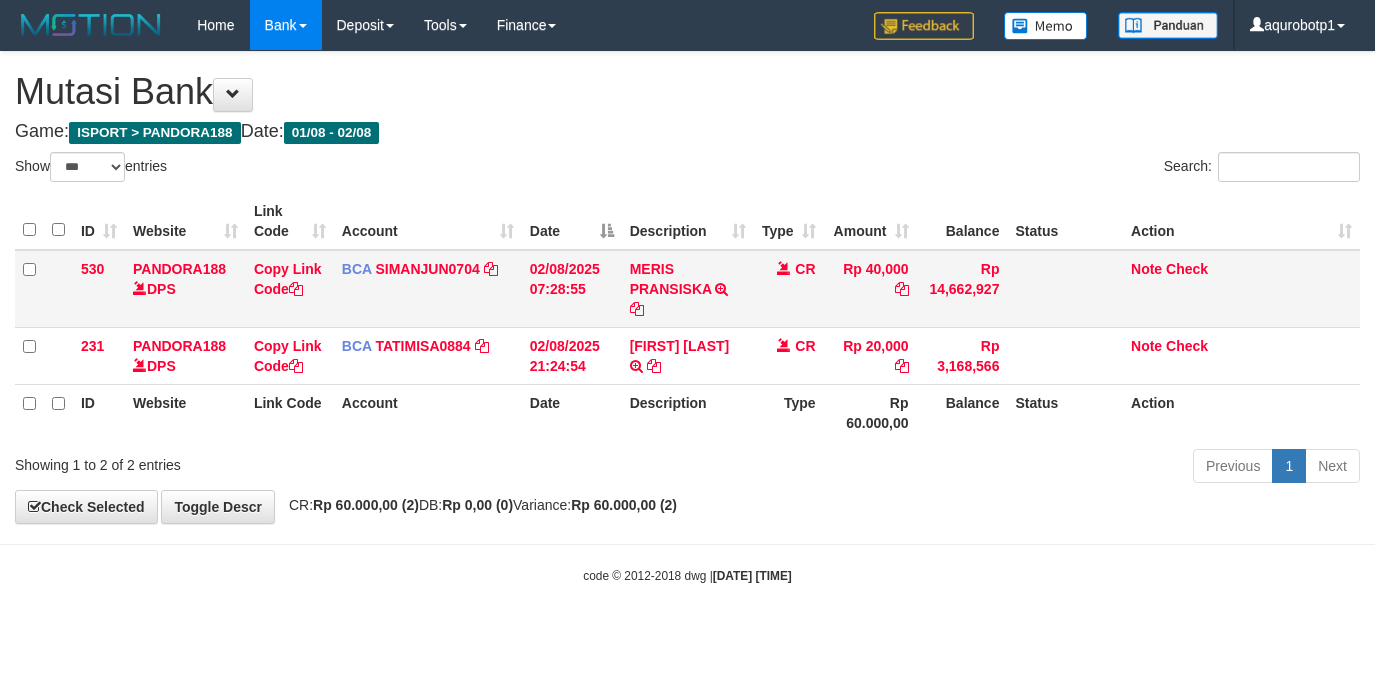 scroll, scrollTop: 0, scrollLeft: 0, axis: both 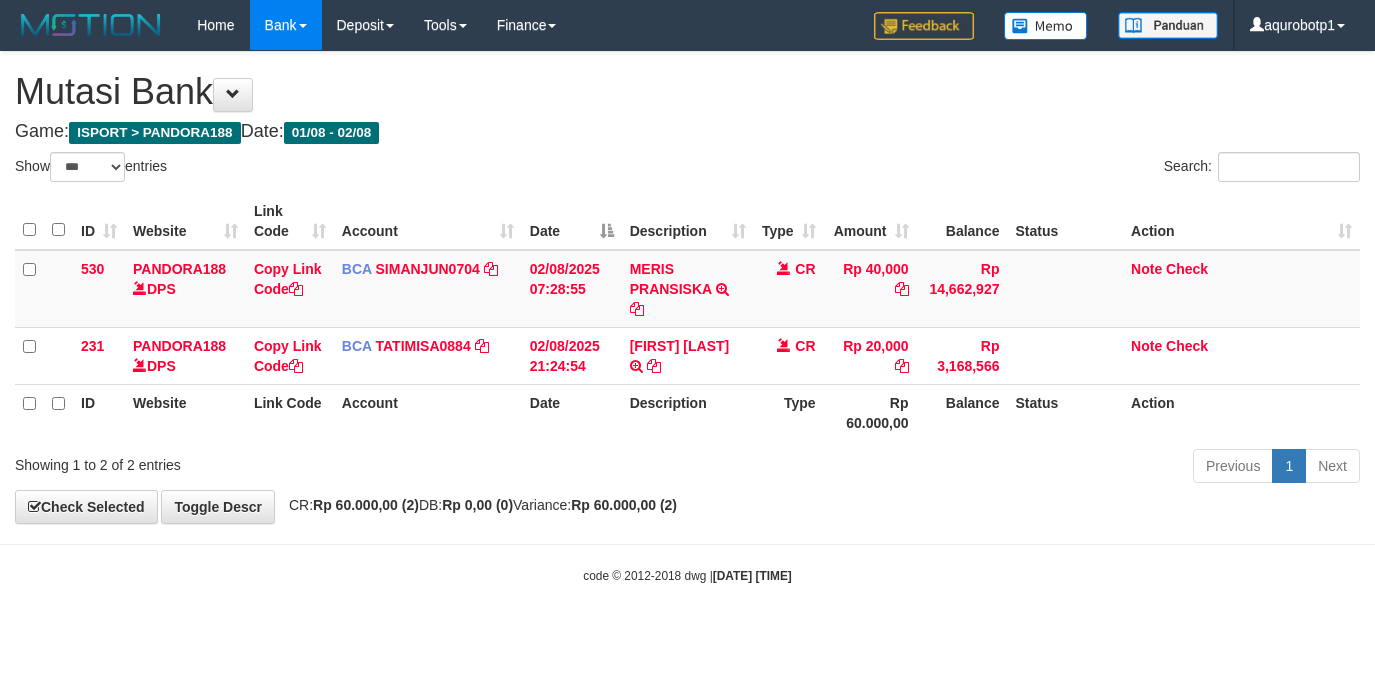 select on "***" 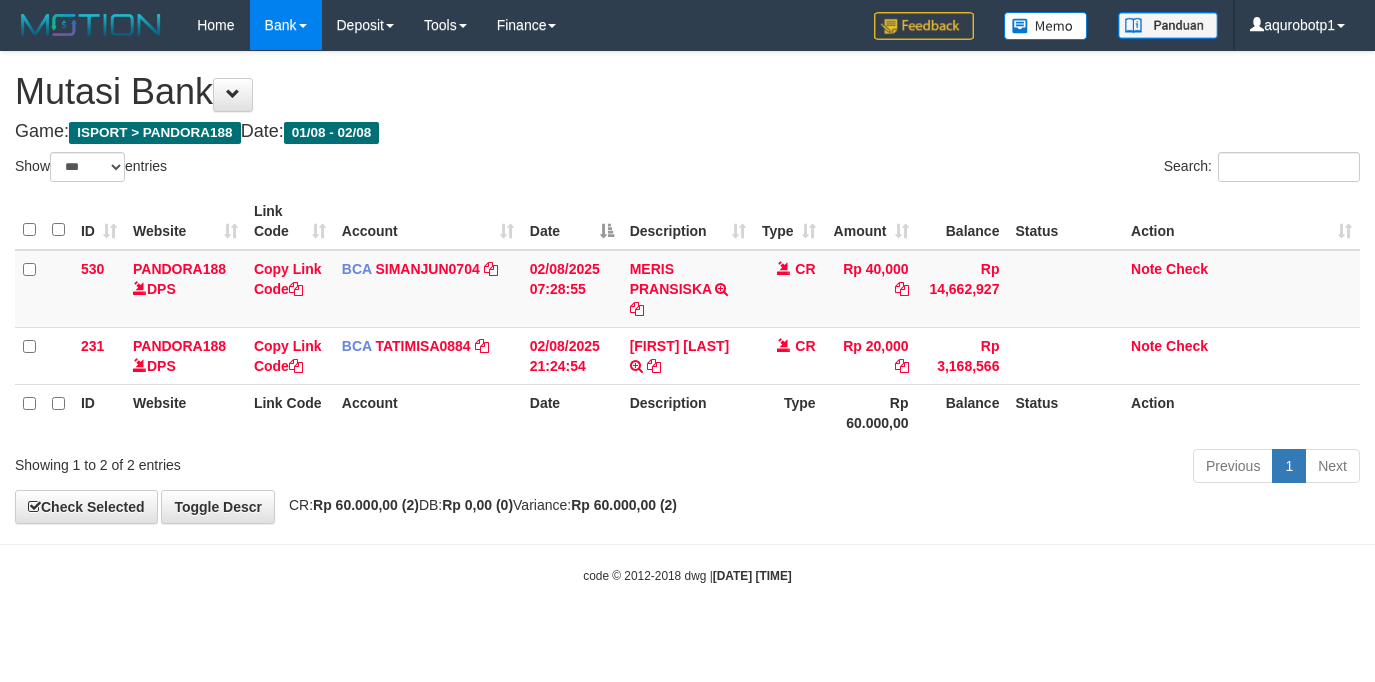 scroll, scrollTop: 0, scrollLeft: 0, axis: both 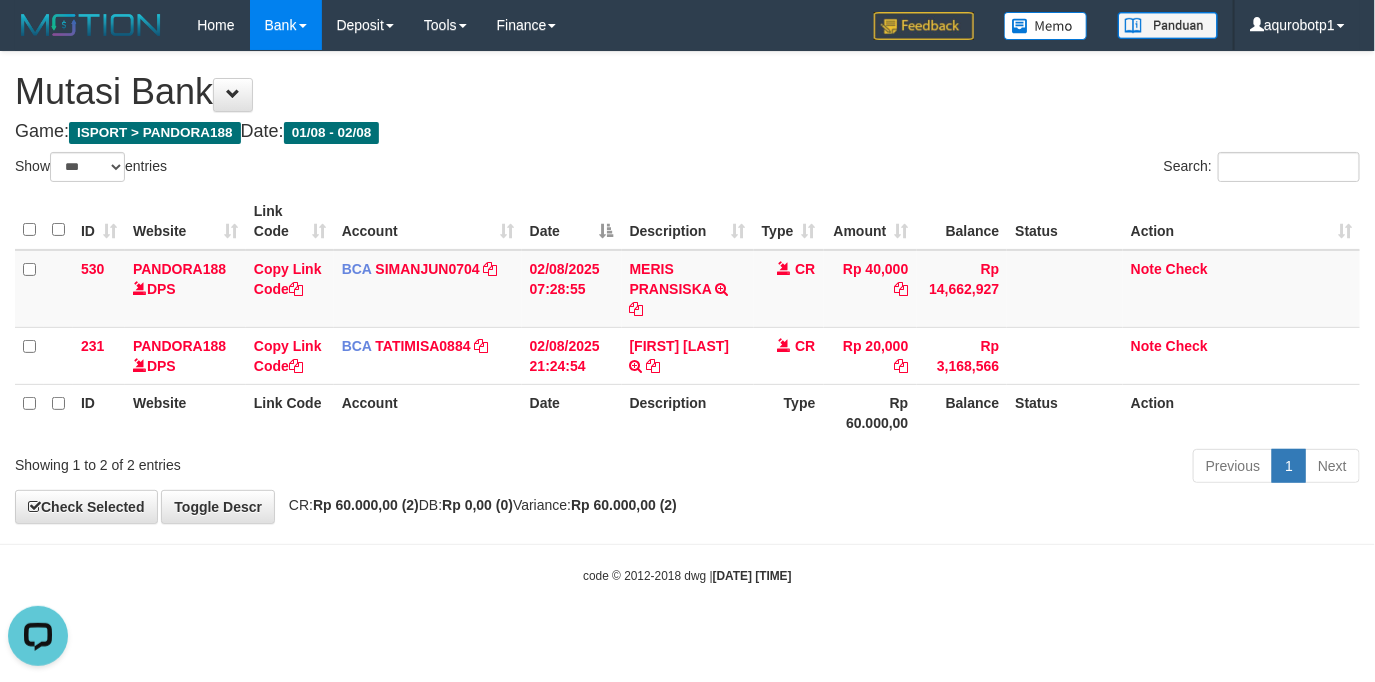 click on "Previous 1 Next" at bounding box center [974, 468] 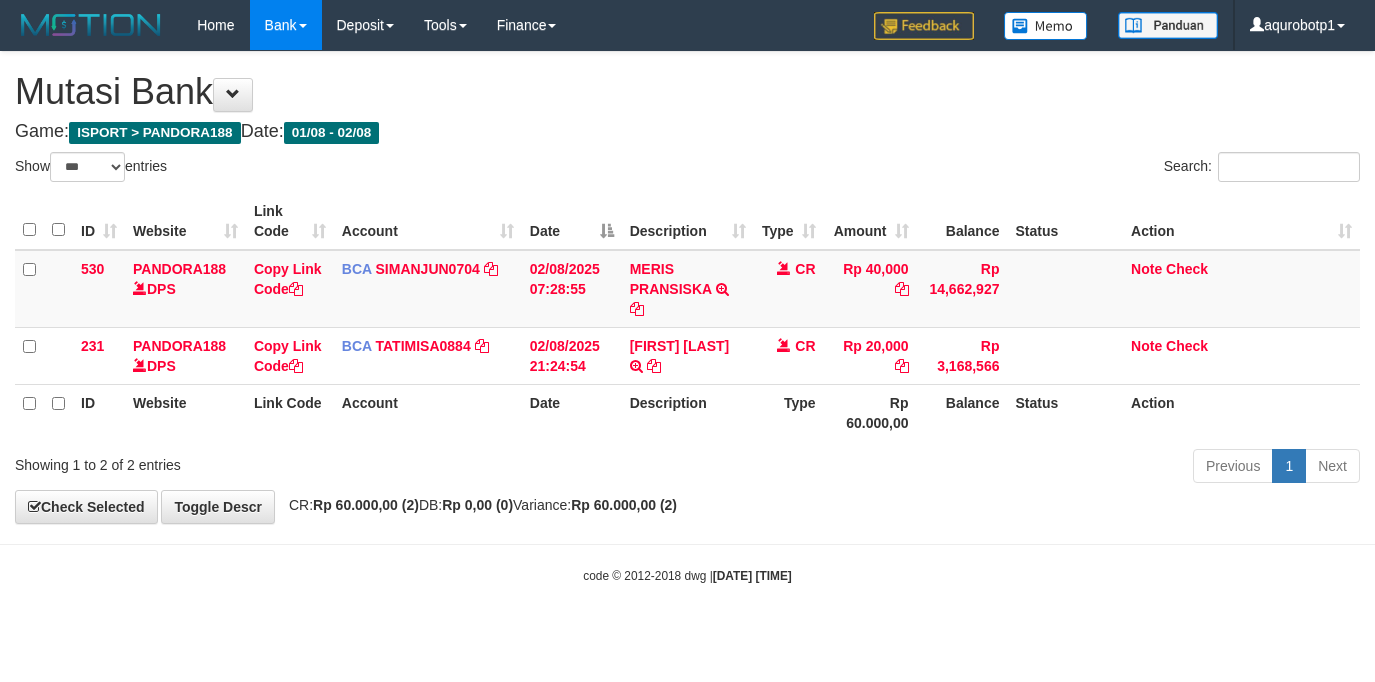 select on "***" 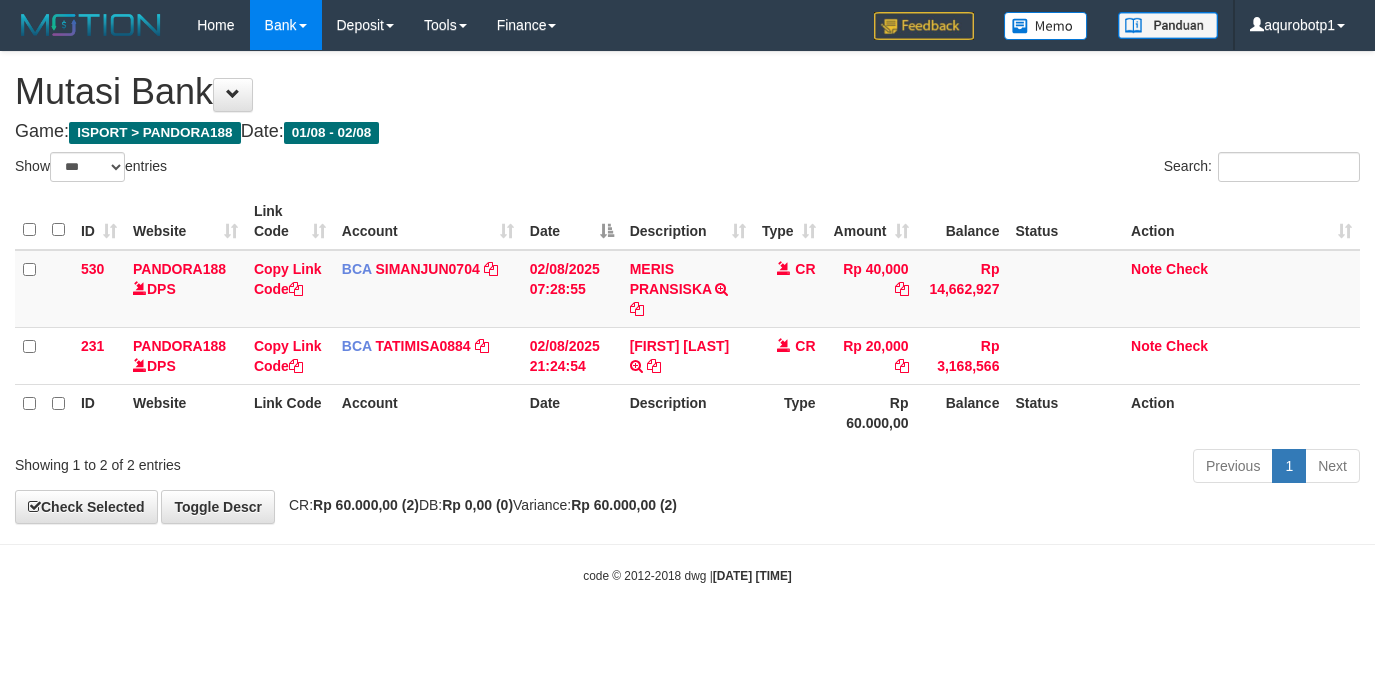 scroll, scrollTop: 0, scrollLeft: 0, axis: both 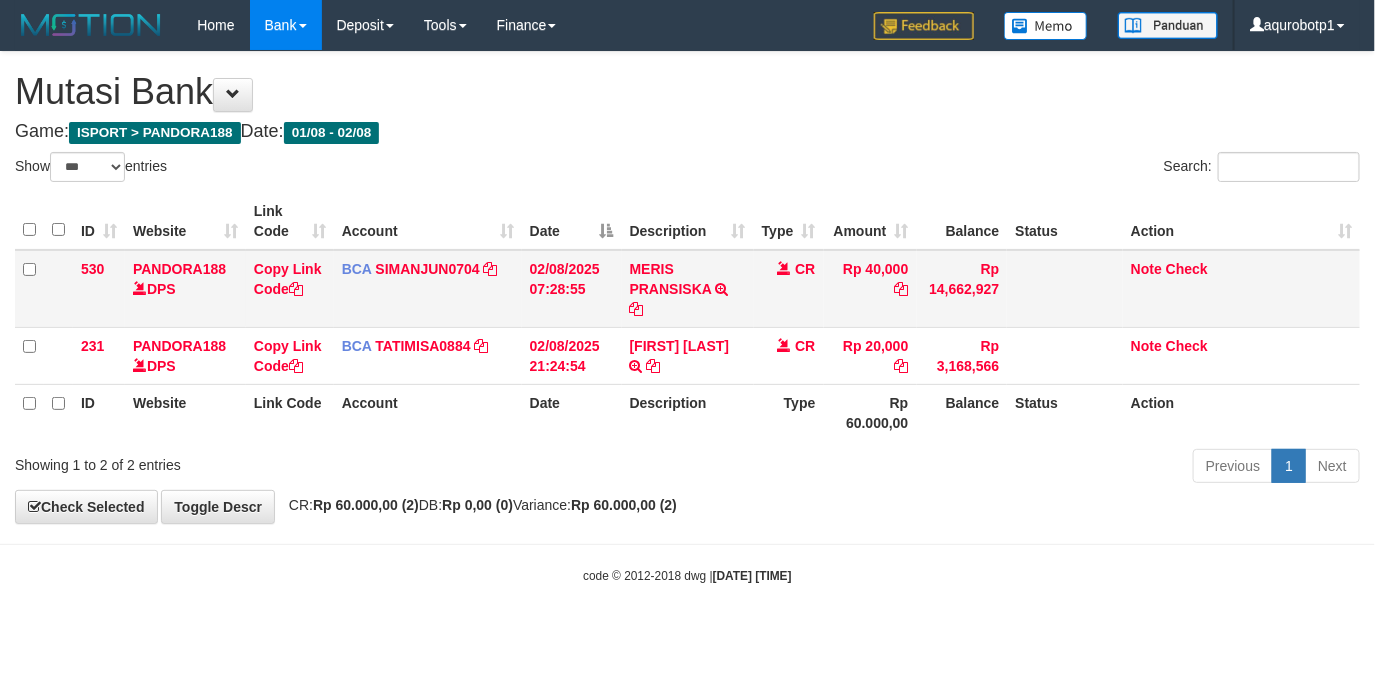 drag, startPoint x: 835, startPoint y: 499, endPoint x: 73, endPoint y: 316, distance: 783.6664 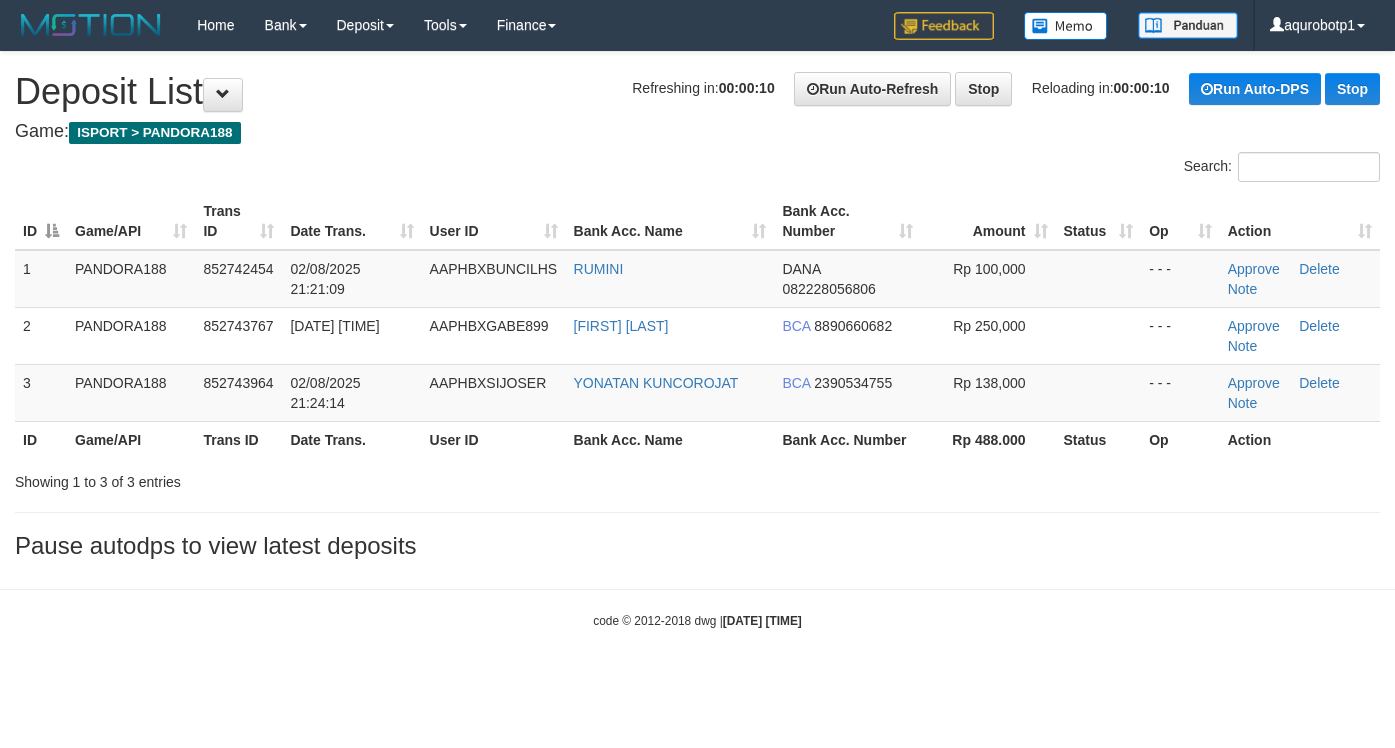 scroll, scrollTop: 0, scrollLeft: 0, axis: both 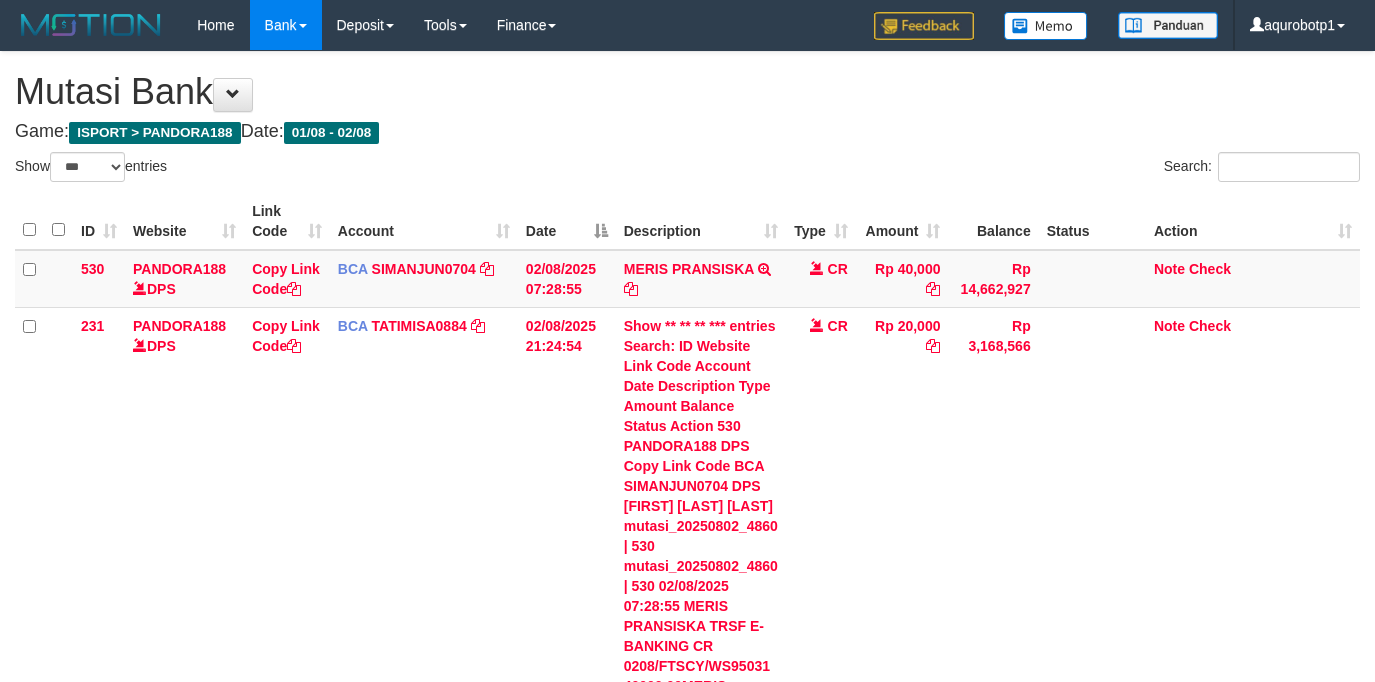 select on "***" 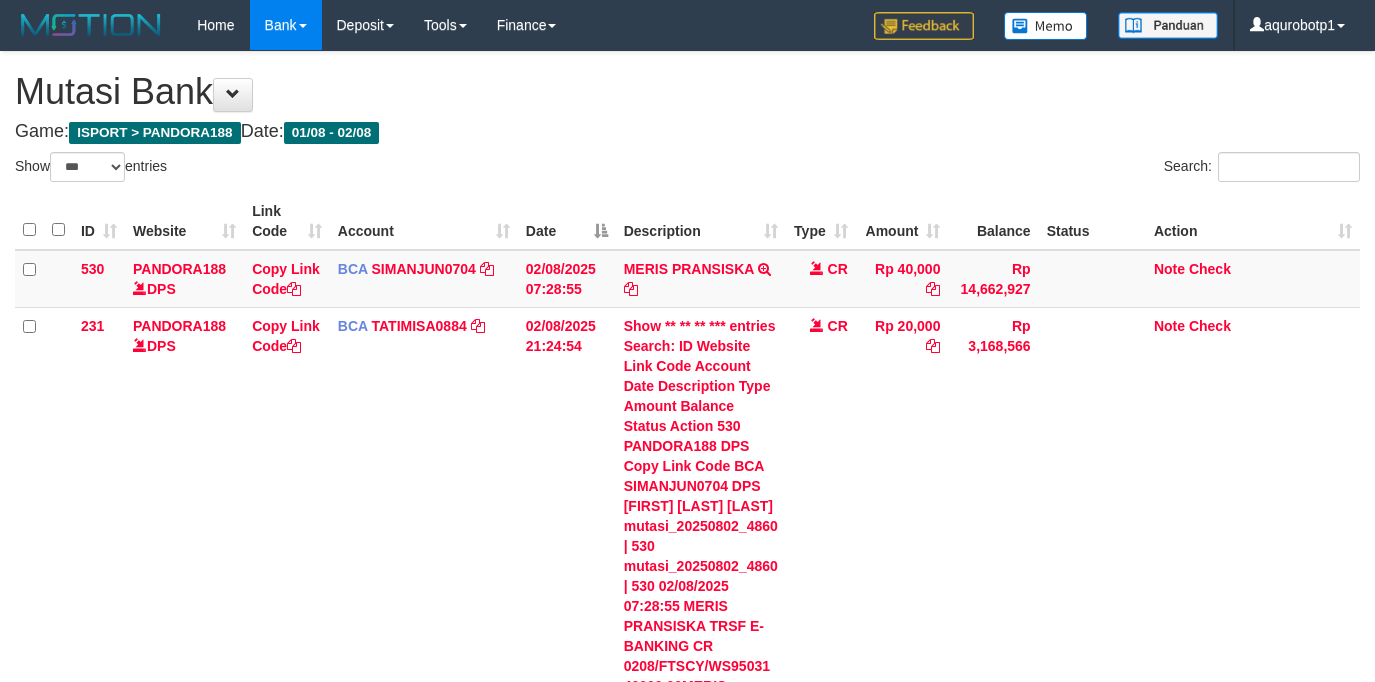 scroll, scrollTop: 0, scrollLeft: 0, axis: both 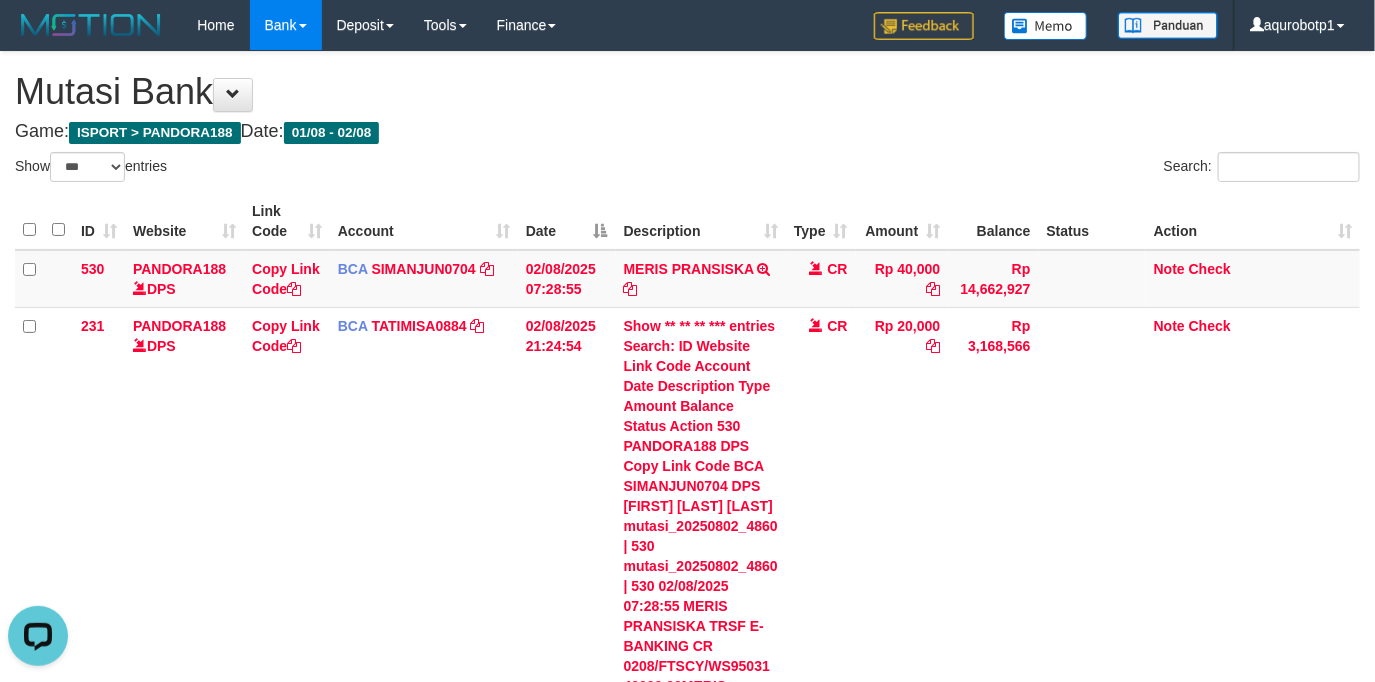 click on "Toggle navigation
Home
Bank
Account List
Load
By Website
Group
[ISPORT]													PANDORA188
By Load Group (DPS)
Group aqu-pandora
Mutasi Bank
Search
Sync
Note Mutasi
Deposit
-" at bounding box center (687, 537) 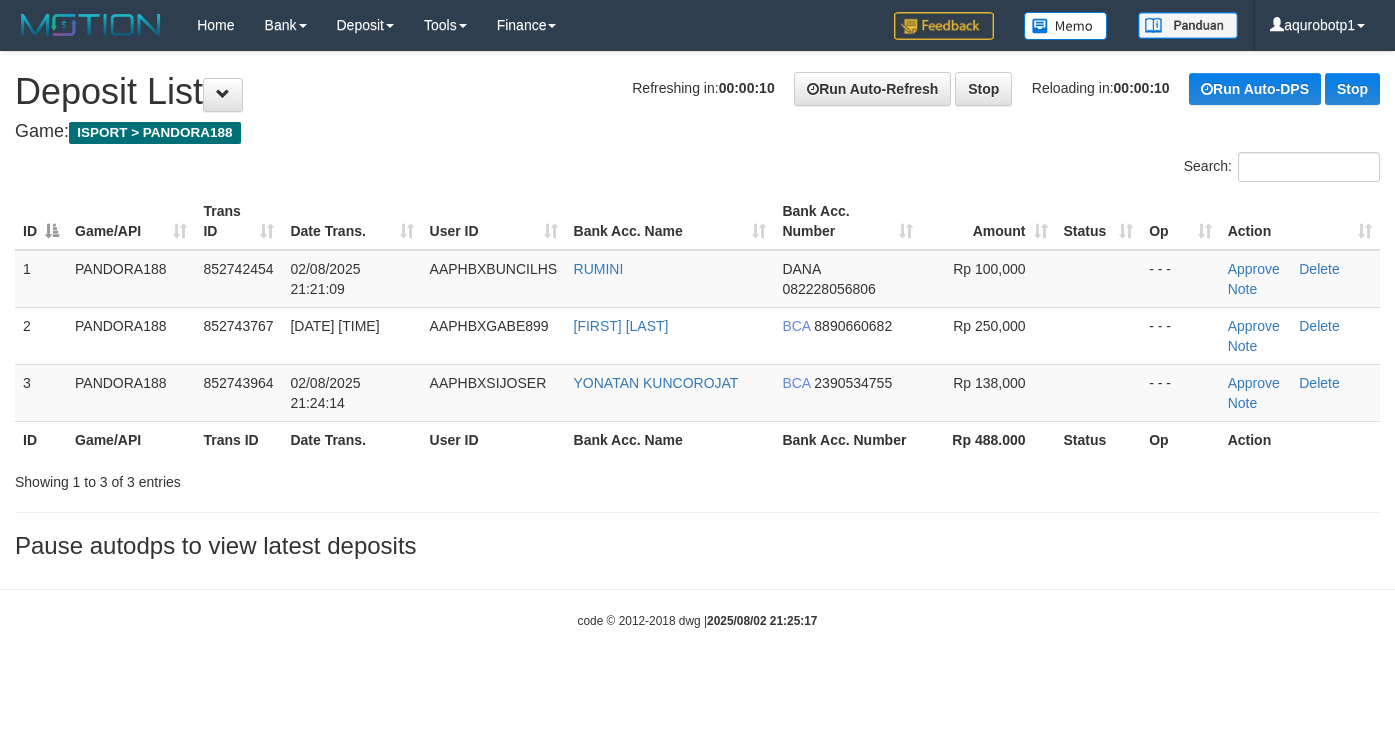 scroll, scrollTop: 0, scrollLeft: 0, axis: both 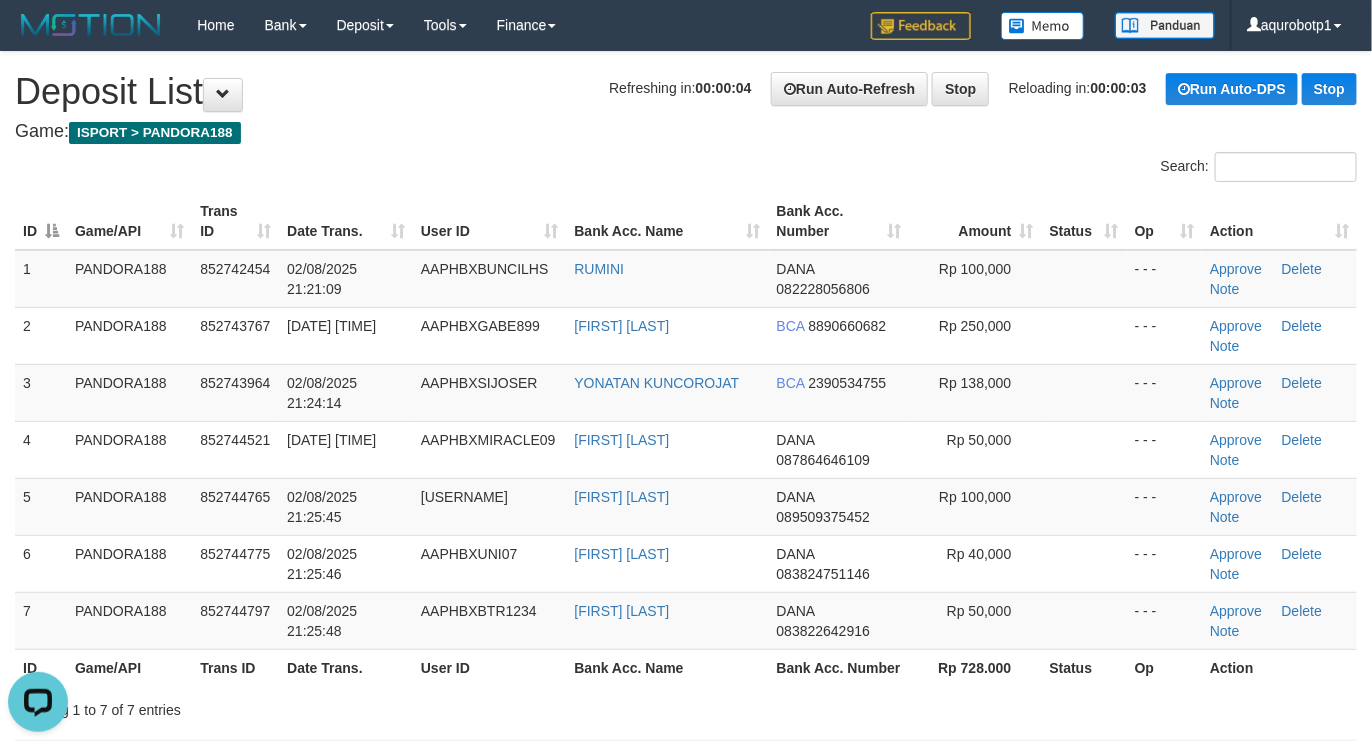 click on "**********" at bounding box center [686, 424] 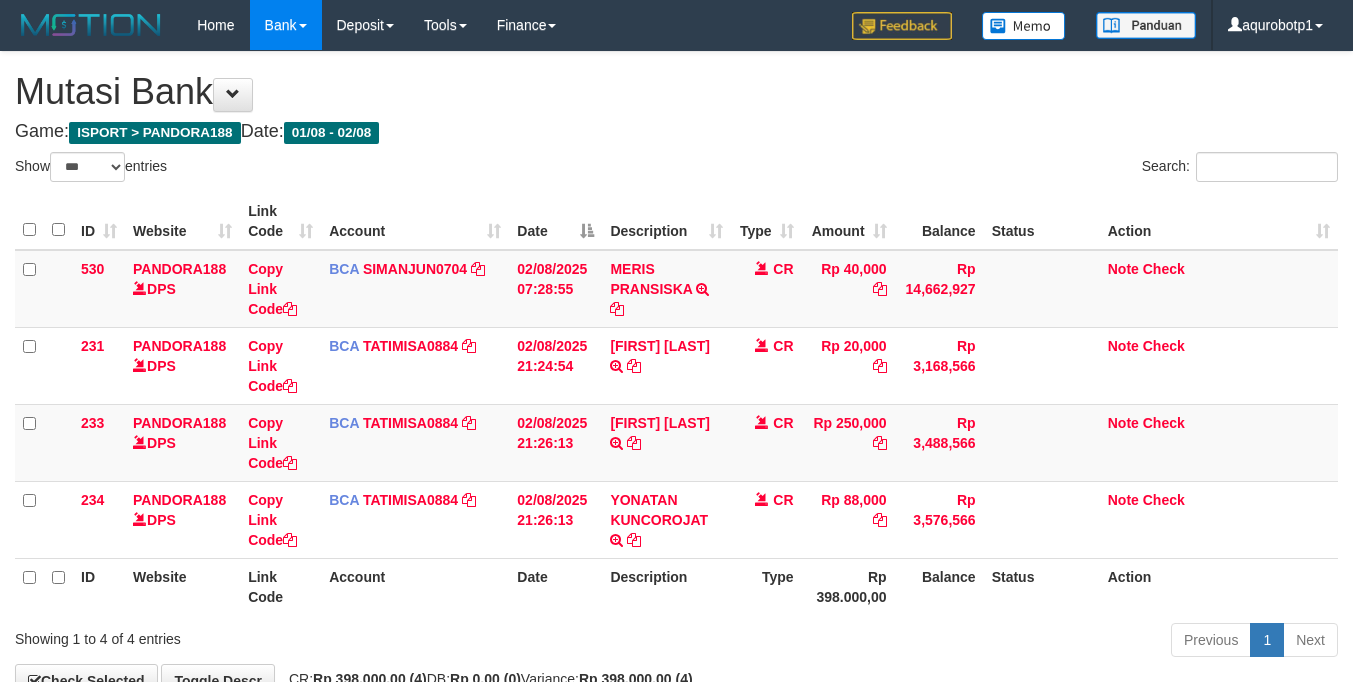 select on "***" 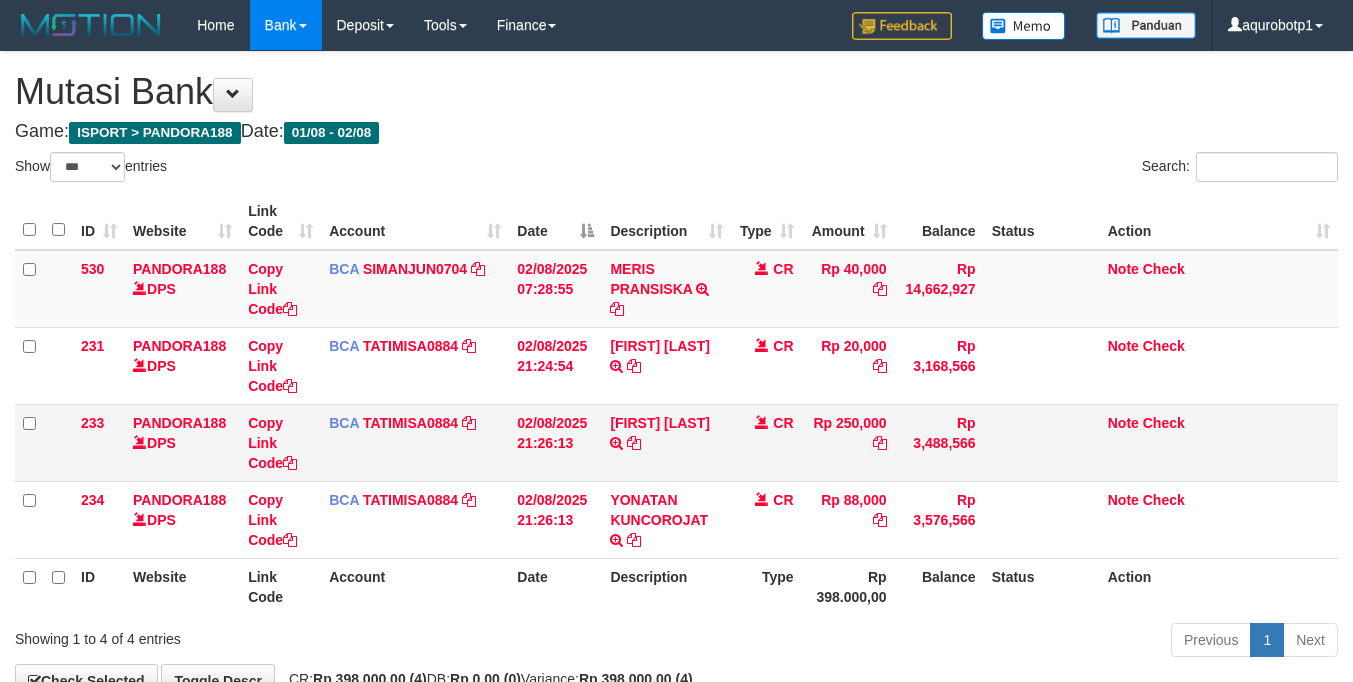 drag, startPoint x: 966, startPoint y: 552, endPoint x: 558, endPoint y: 463, distance: 417.5943 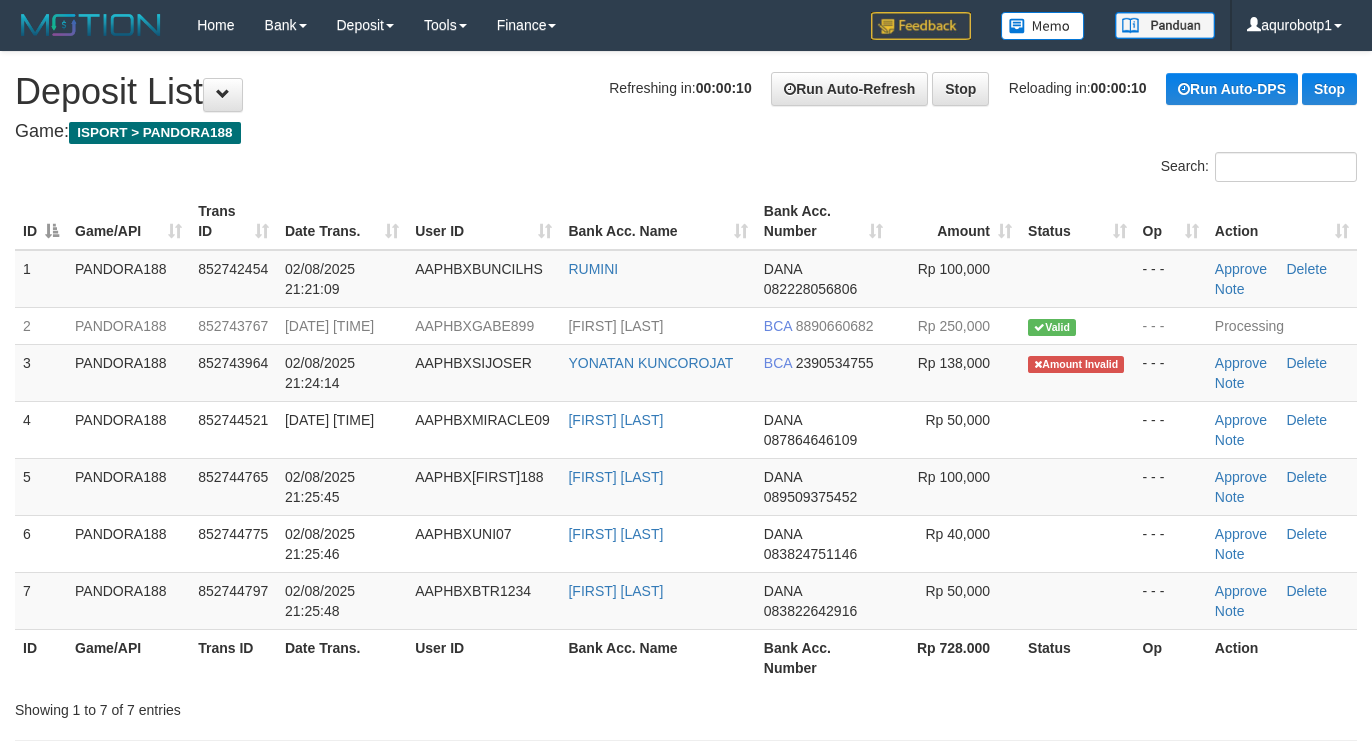 scroll, scrollTop: 0, scrollLeft: 0, axis: both 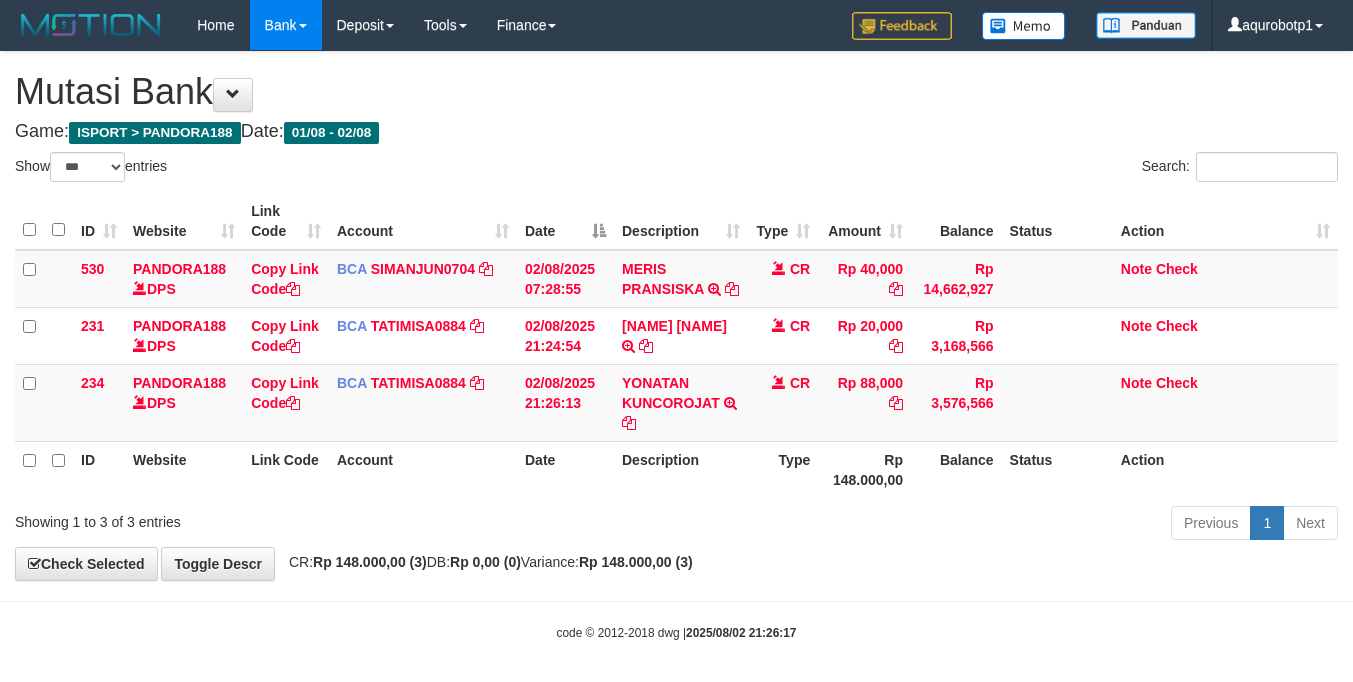 select on "***" 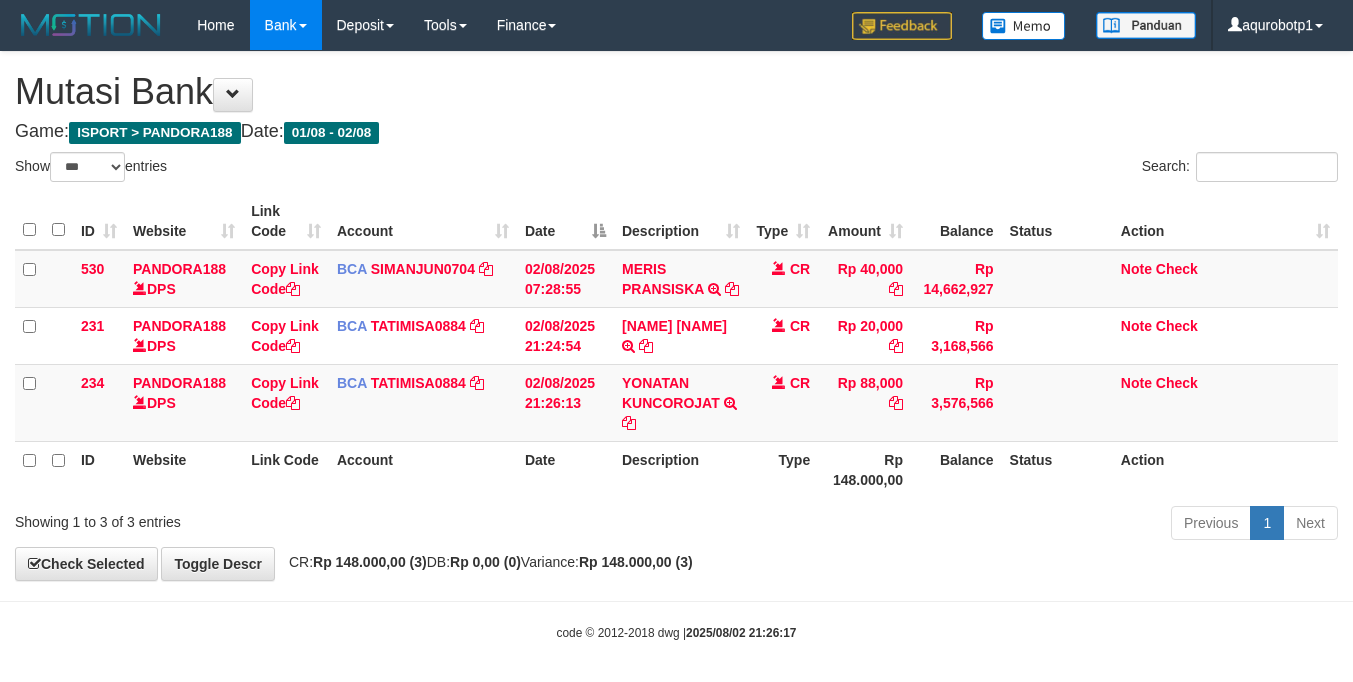 scroll, scrollTop: 0, scrollLeft: 0, axis: both 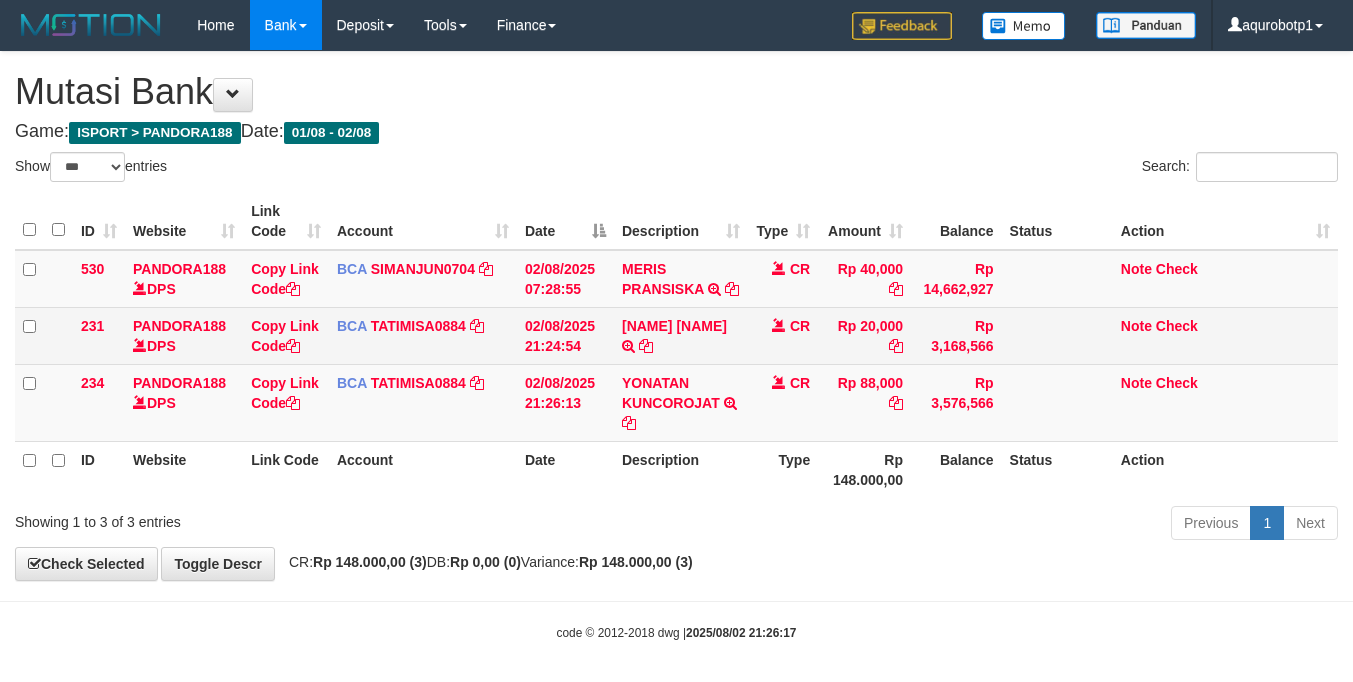 drag, startPoint x: 883, startPoint y: 490, endPoint x: 43, endPoint y: 354, distance: 850.9383 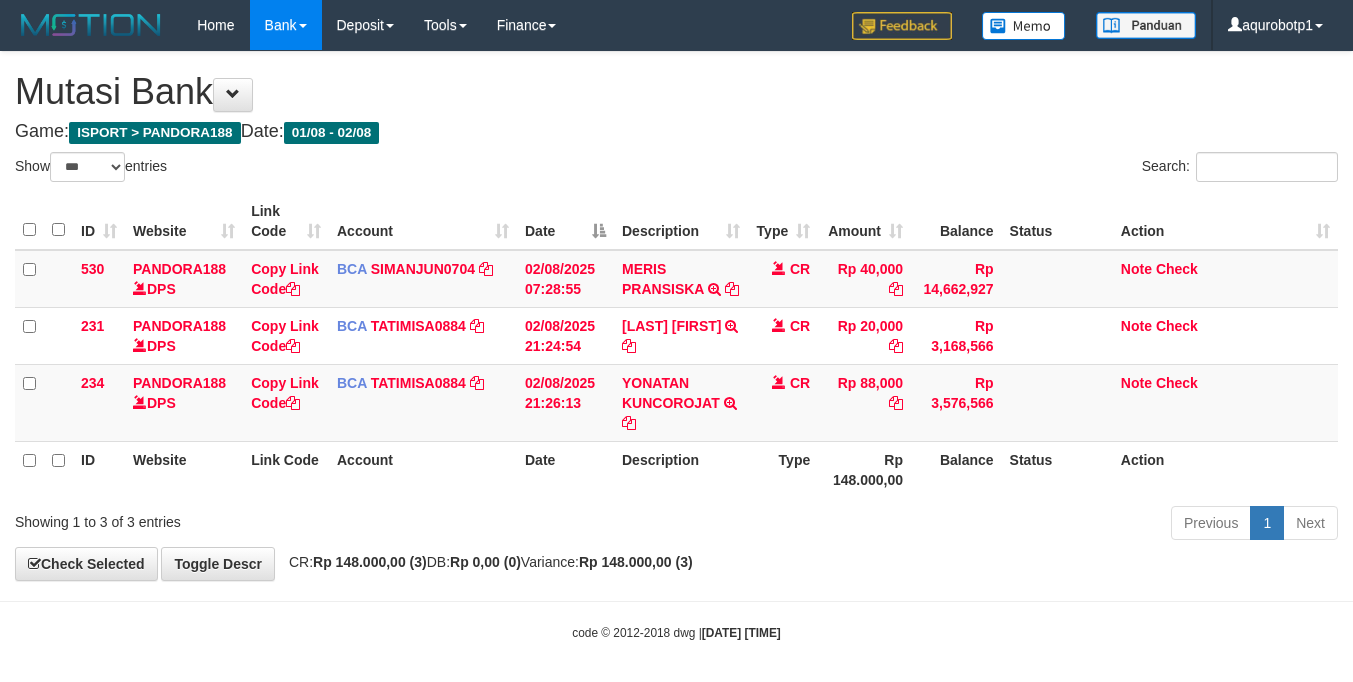 select on "***" 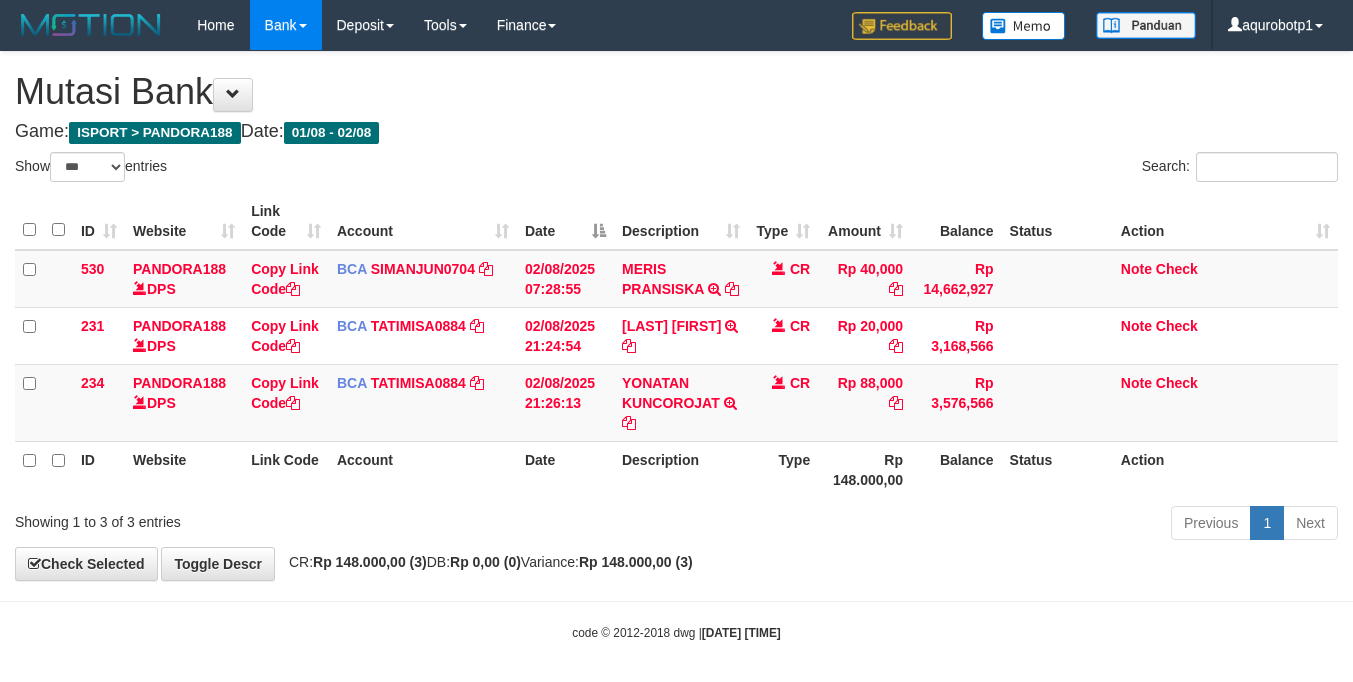 scroll, scrollTop: 0, scrollLeft: 0, axis: both 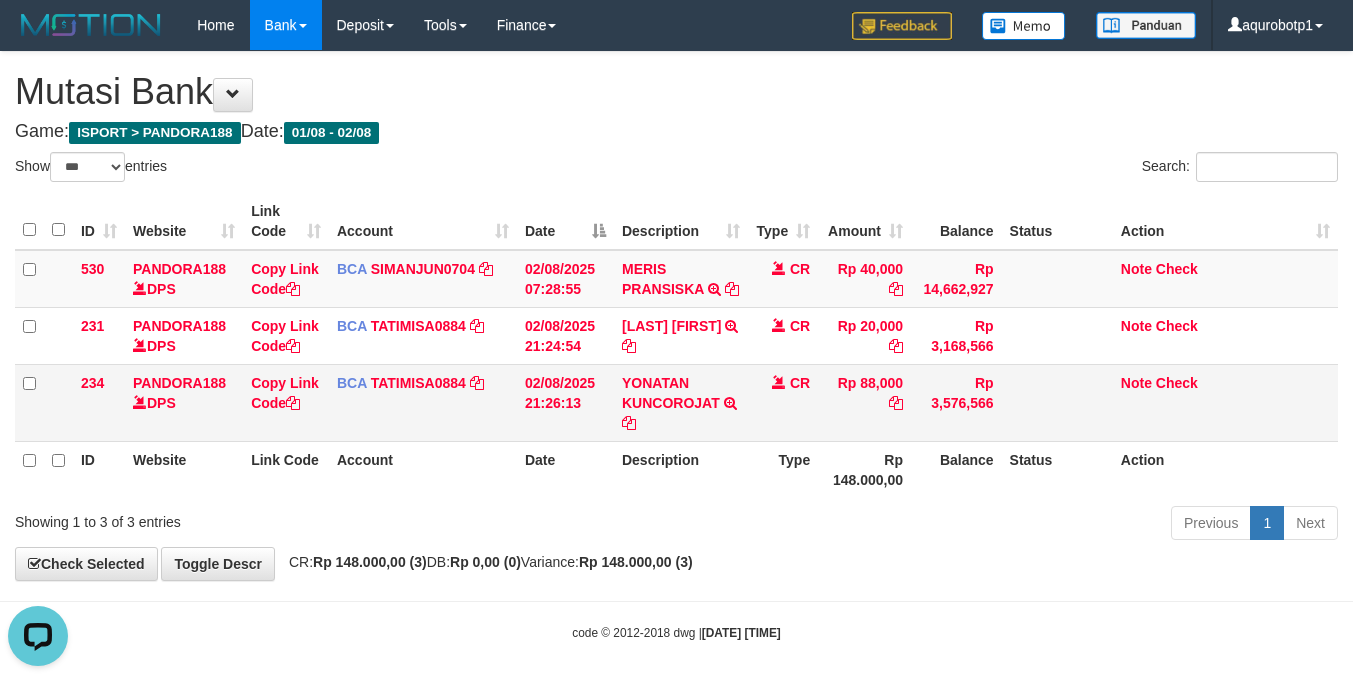 click on "TRSF E-BANKING CR 0208/FTSCY/WS95031
88000.00[LAST] [FIRST]" at bounding box center (681, 402) 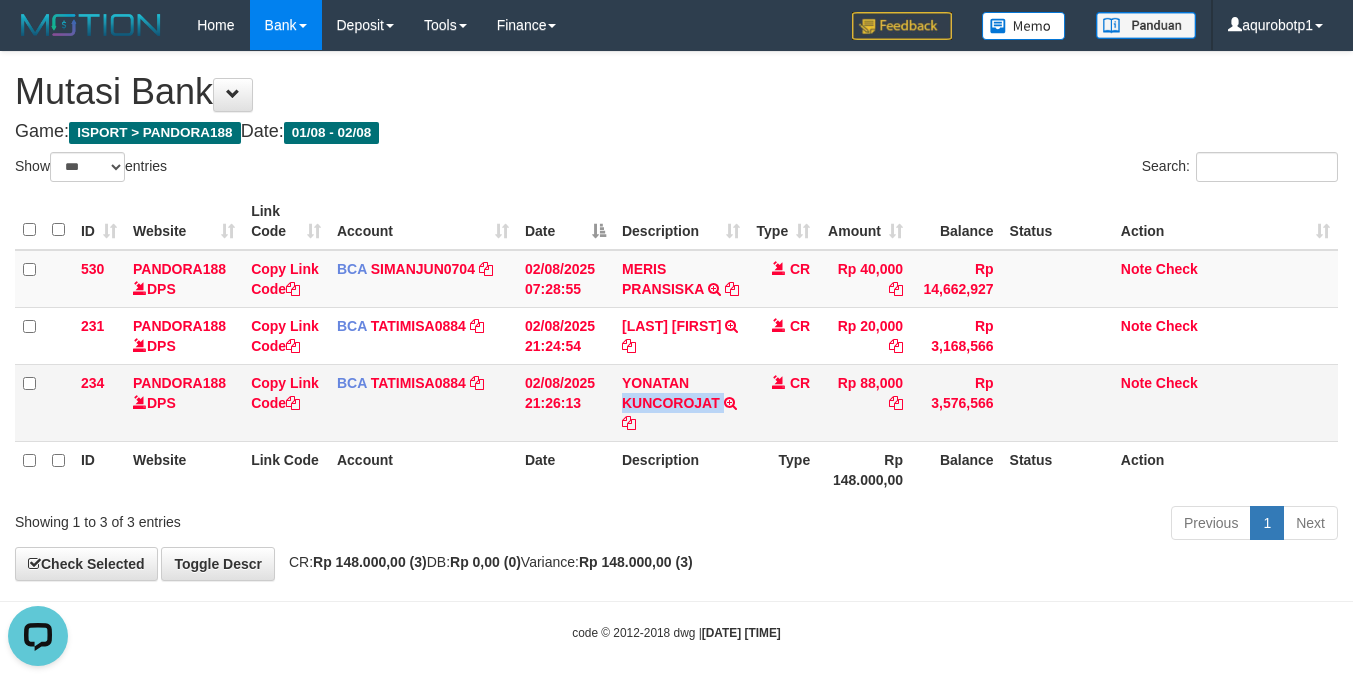 click on "TRSF E-BANKING CR 0208/FTSCY/WS95031
88000.00[LAST] [FIRST]" at bounding box center [681, 402] 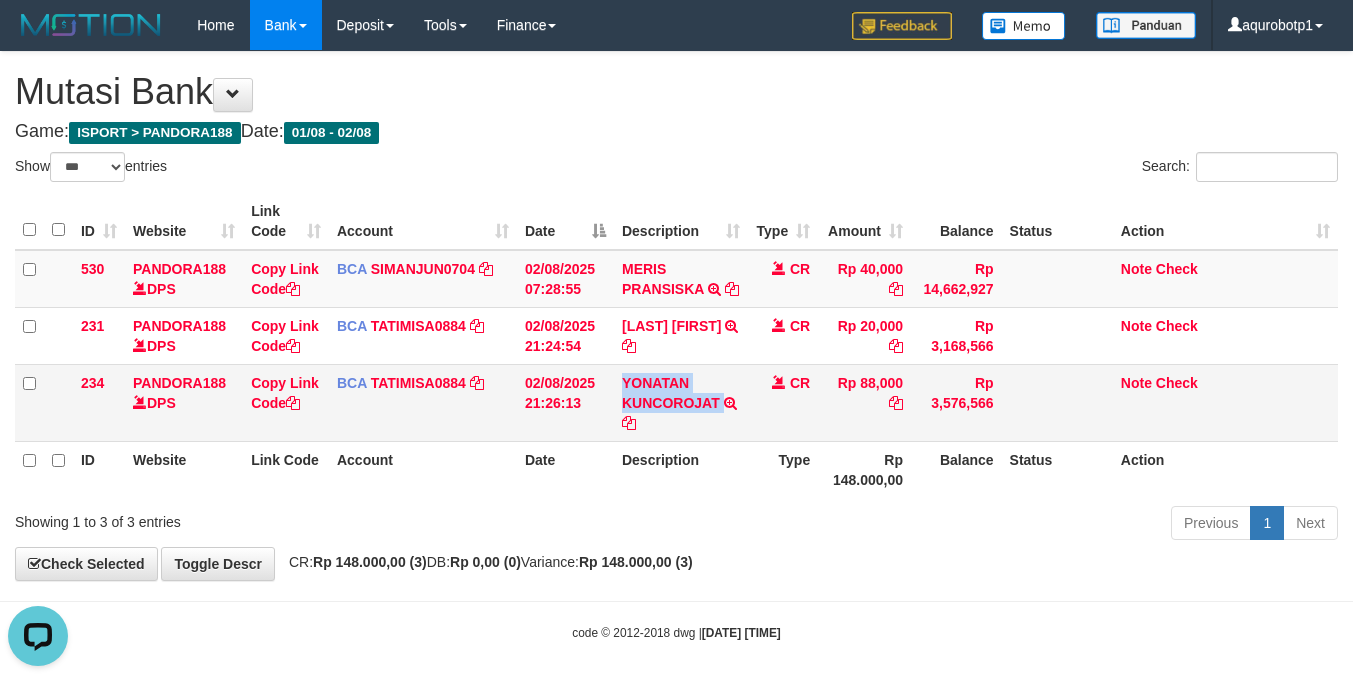 click on "TRSF E-BANKING CR 0208/FTSCY/WS95031
88000.00[LAST] [FIRST]" at bounding box center (681, 402) 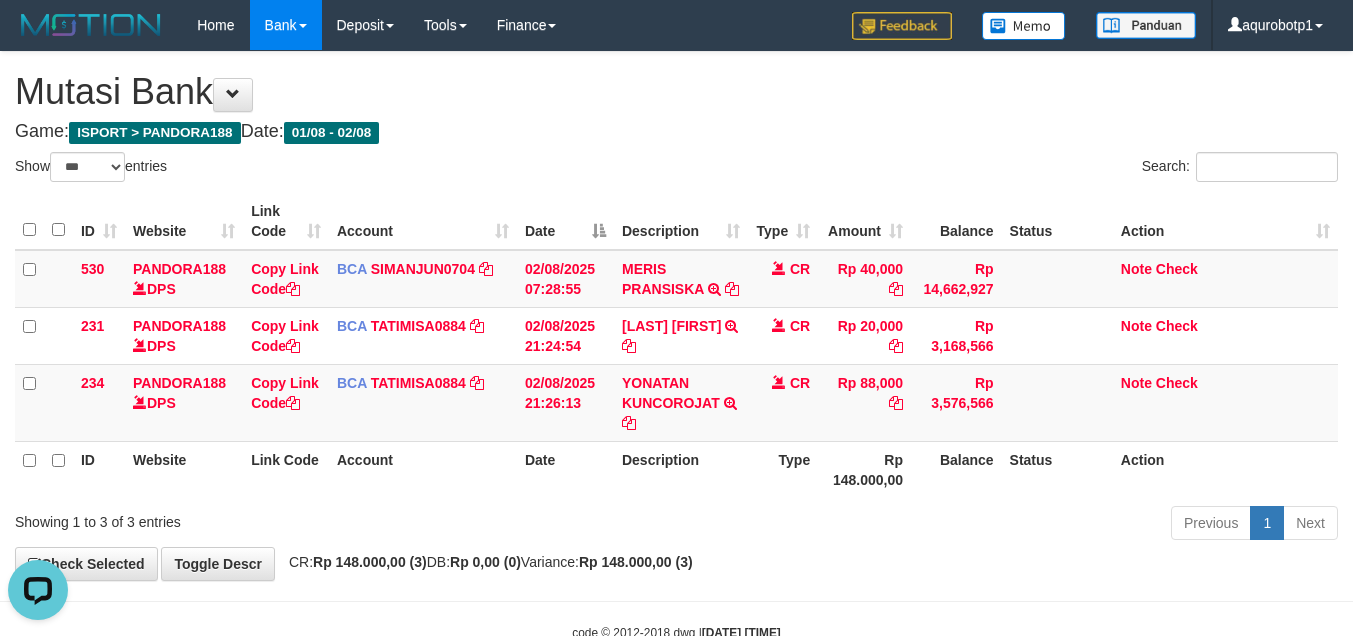 click on "Previous 1 Next" at bounding box center [958, 525] 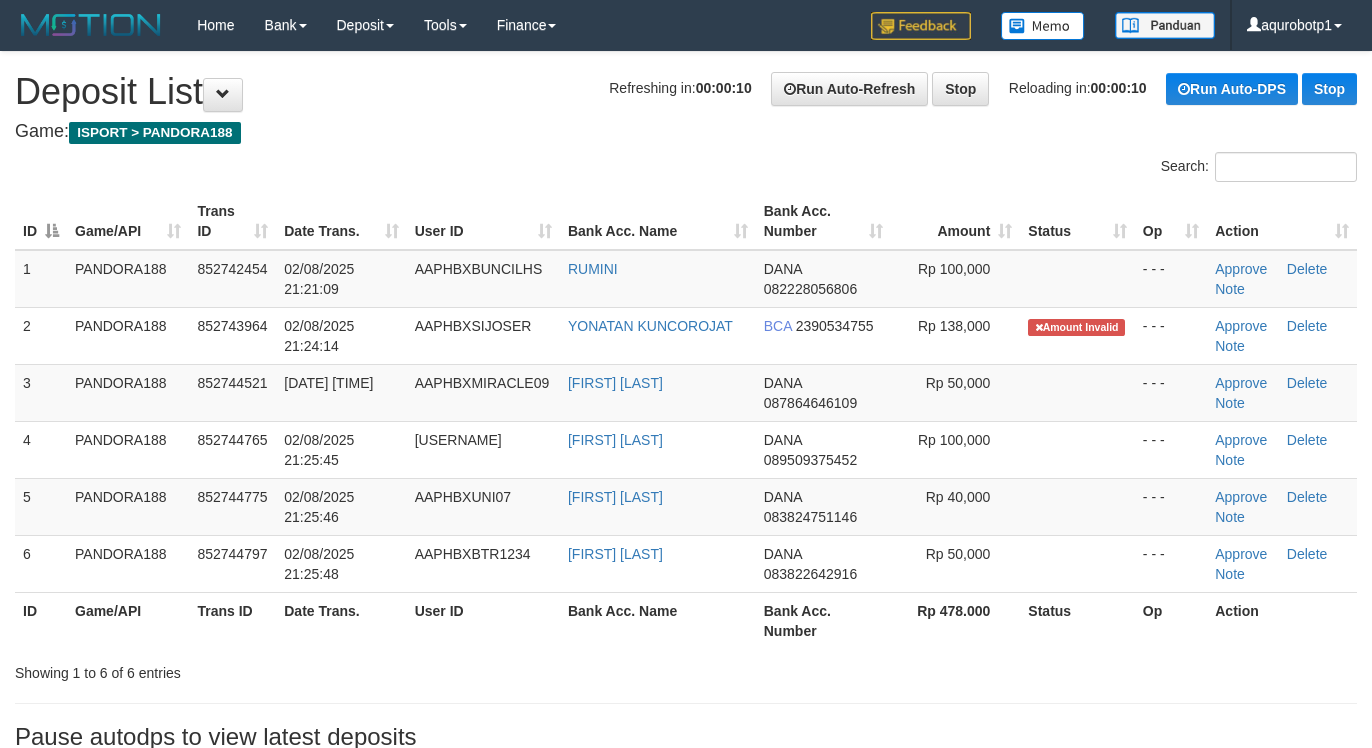 scroll, scrollTop: 0, scrollLeft: 0, axis: both 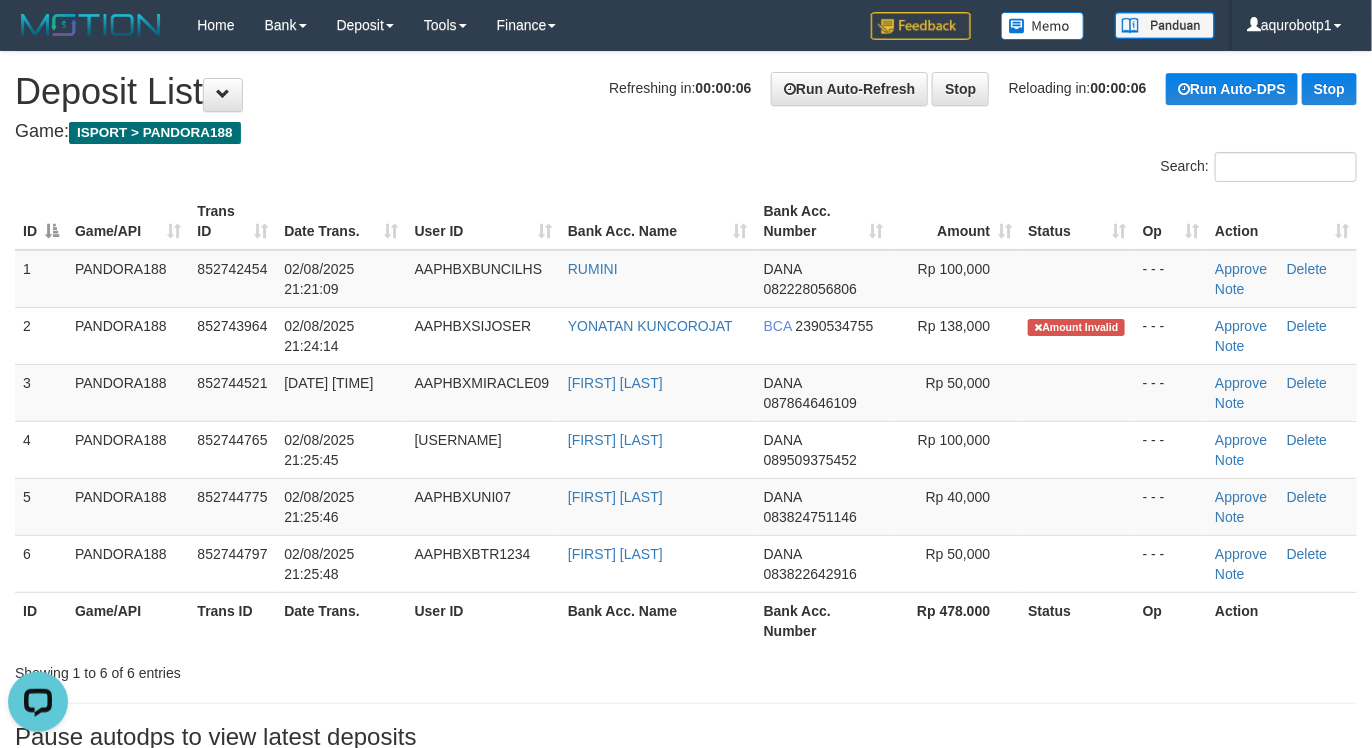 drag, startPoint x: 612, startPoint y: 184, endPoint x: 639, endPoint y: 229, distance: 52.478565 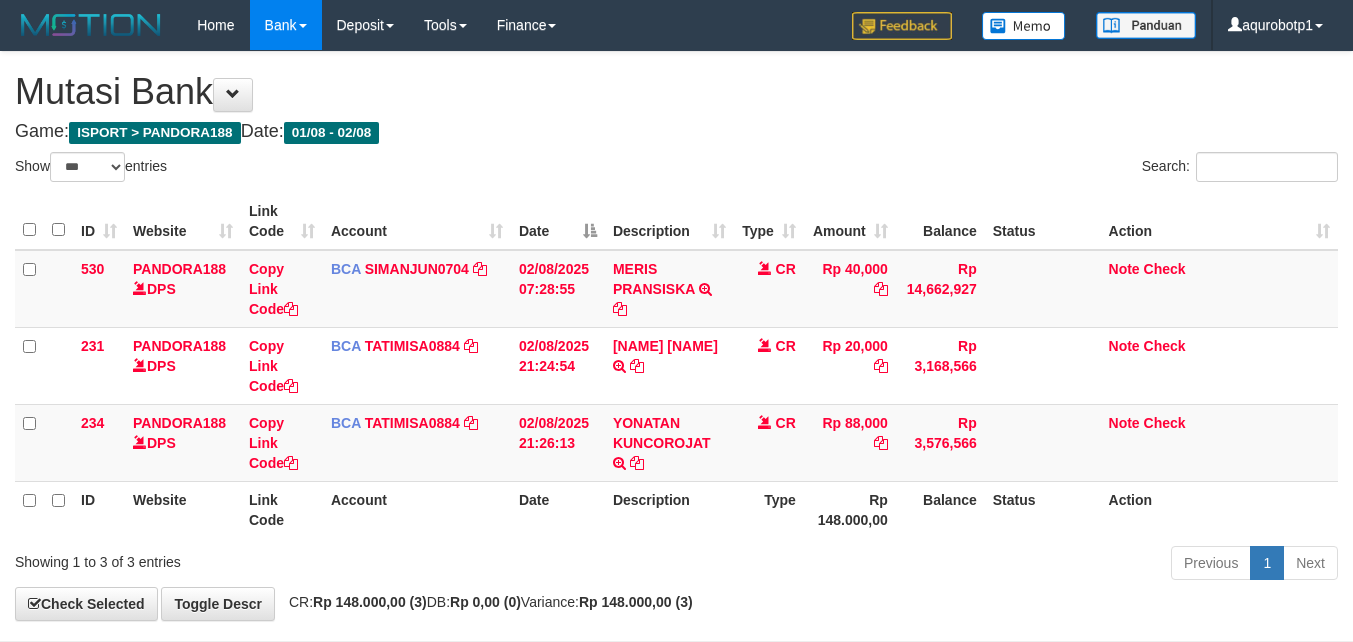 select on "***" 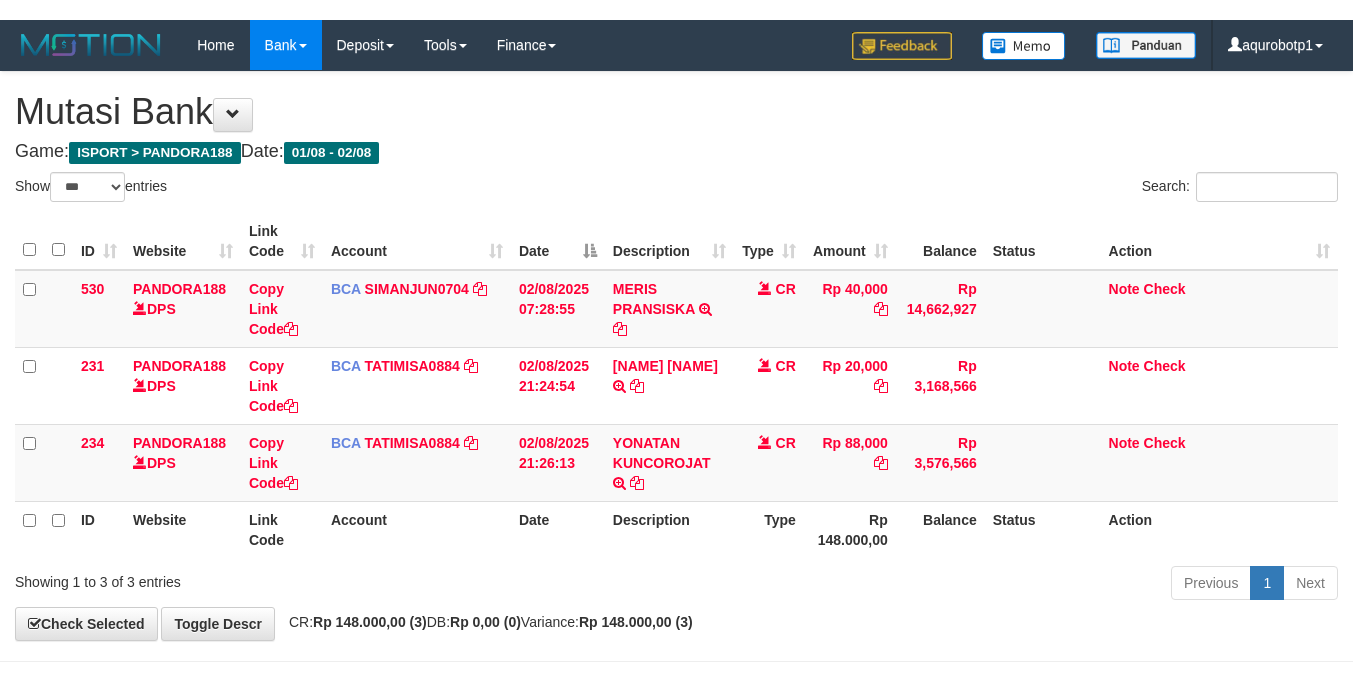 scroll, scrollTop: 0, scrollLeft: 0, axis: both 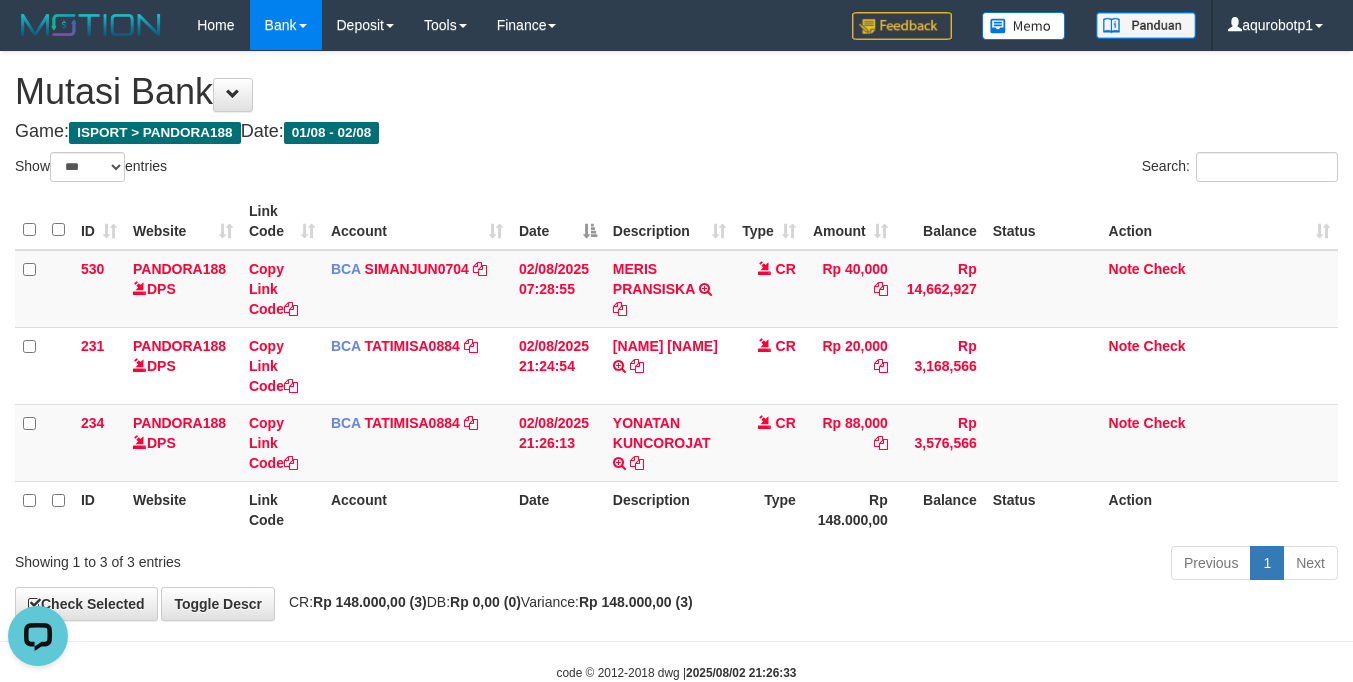 click on "Previous 1 Next" at bounding box center [958, 565] 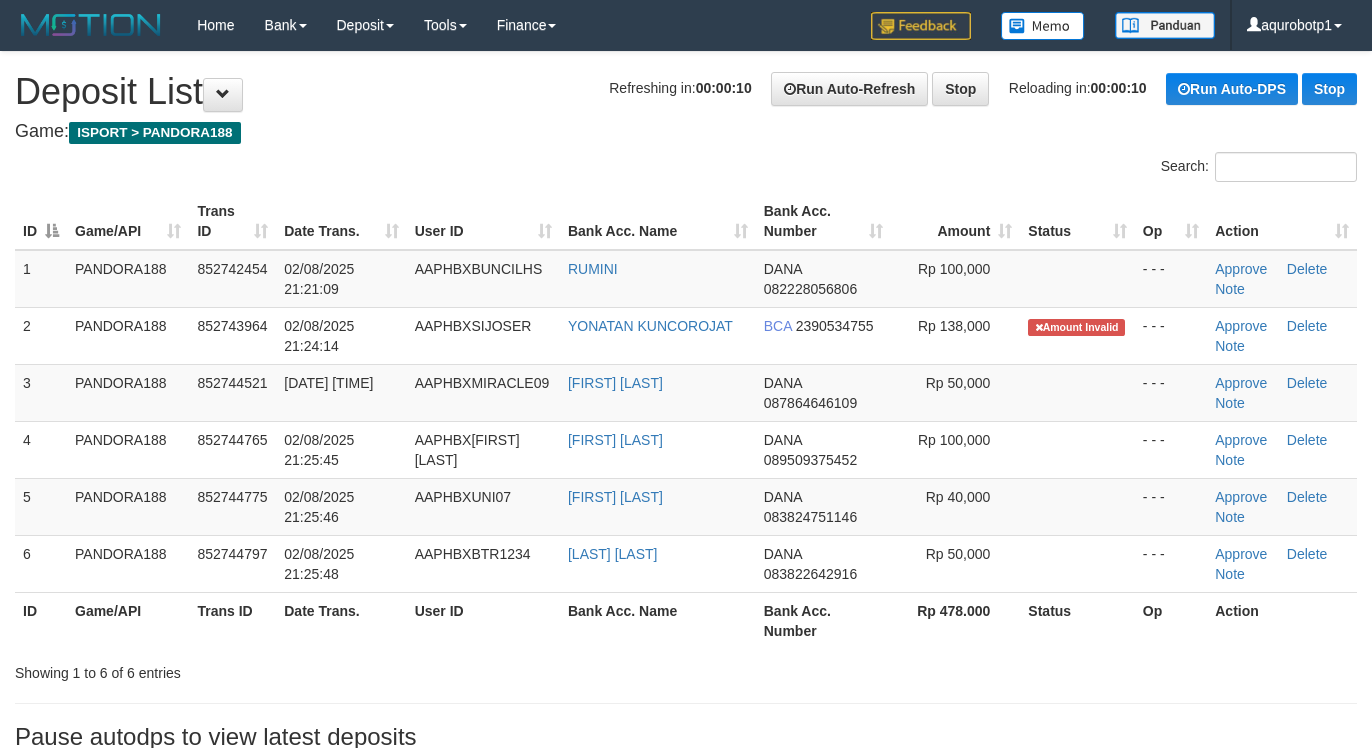 scroll, scrollTop: 0, scrollLeft: 0, axis: both 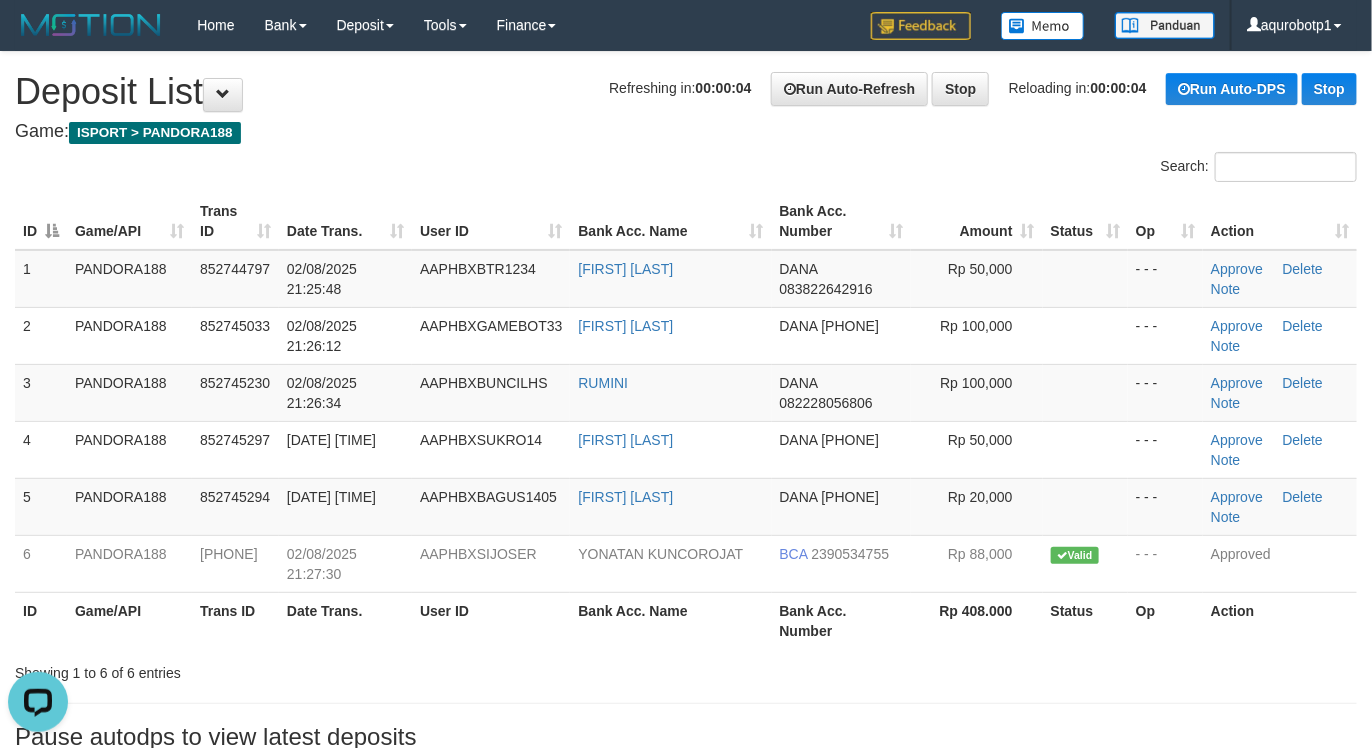 click at bounding box center (343, 152) 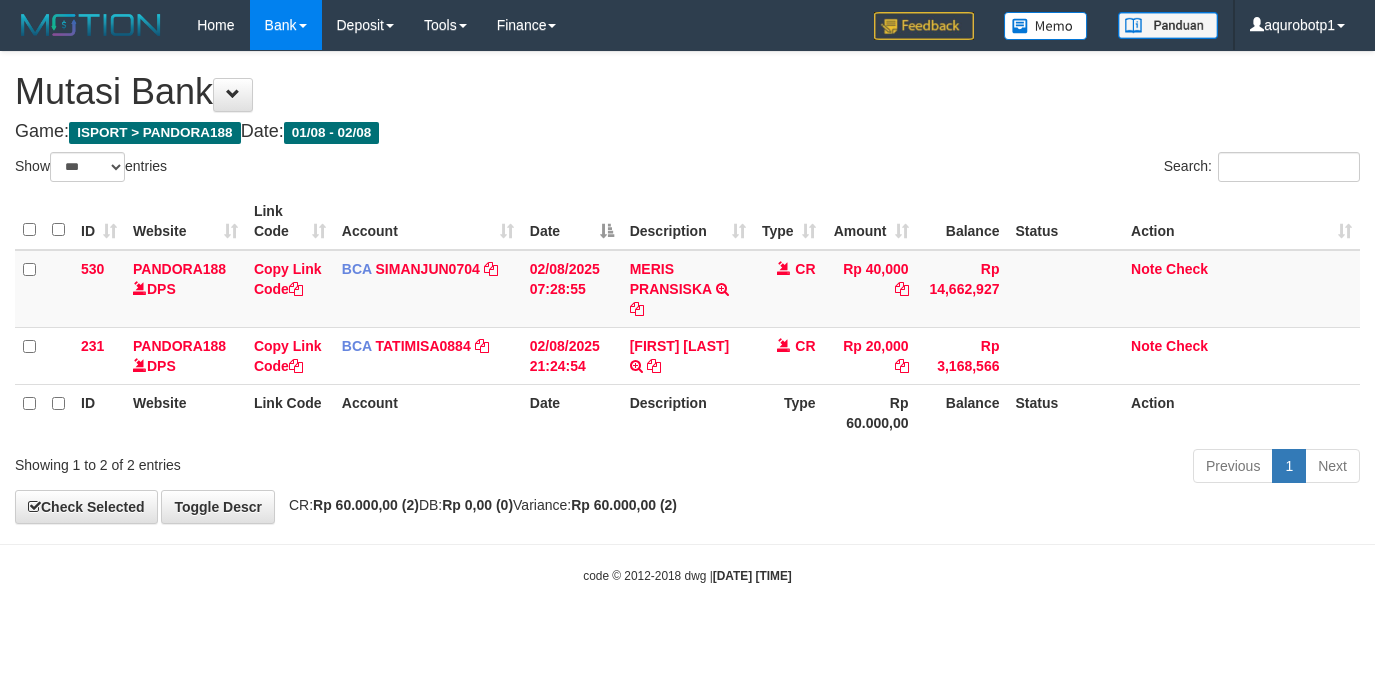 select on "***" 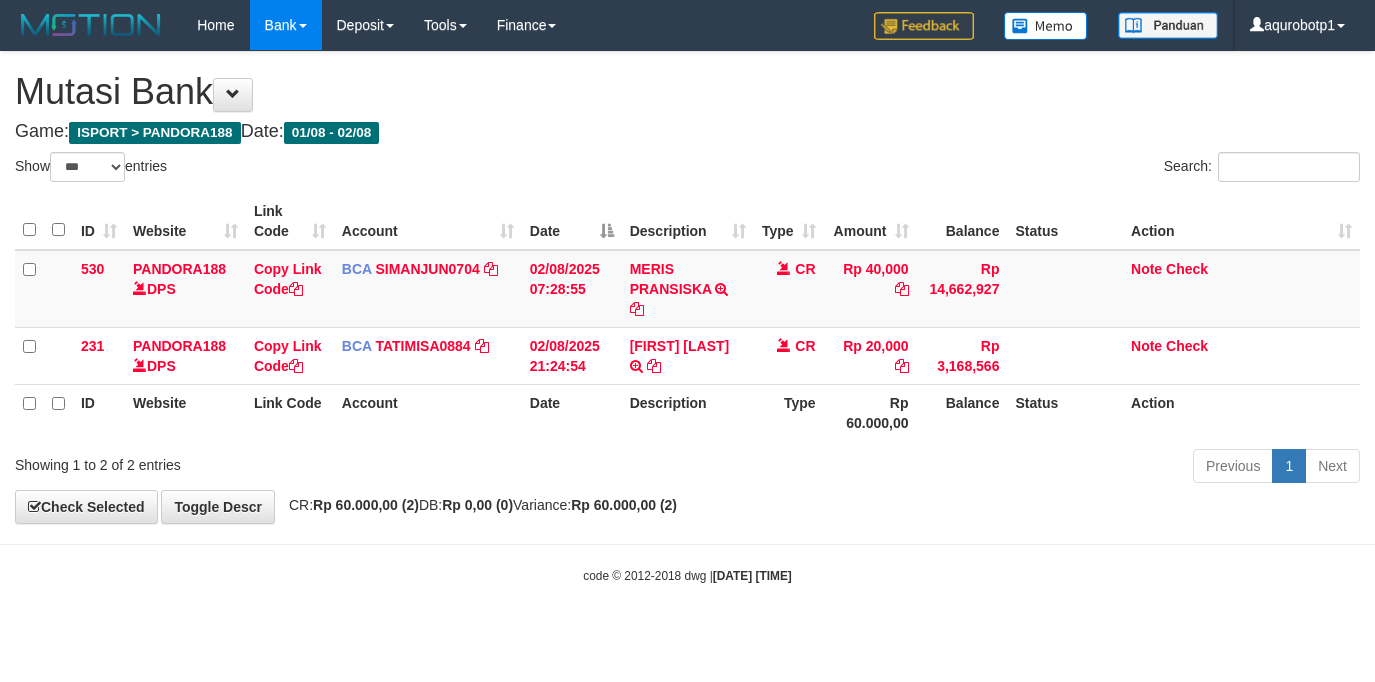 scroll, scrollTop: 0, scrollLeft: 0, axis: both 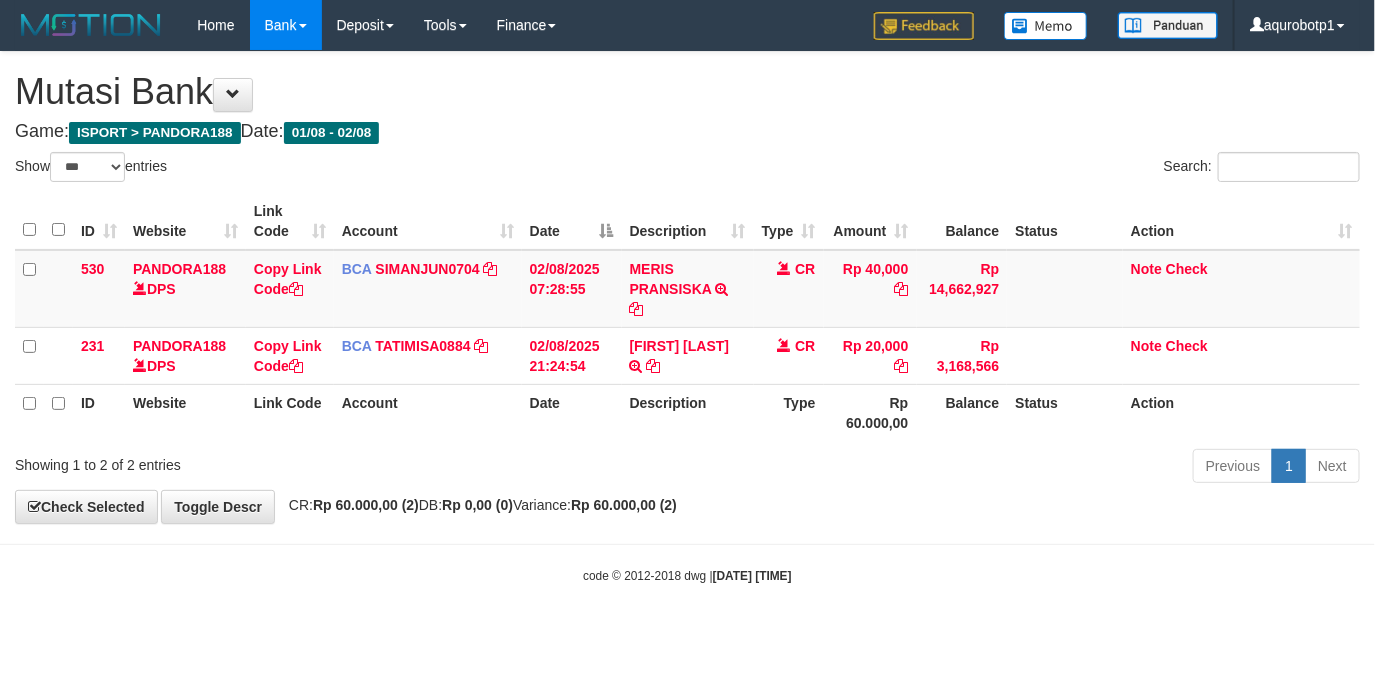 drag, startPoint x: 996, startPoint y: 474, endPoint x: 976, endPoint y: 474, distance: 20 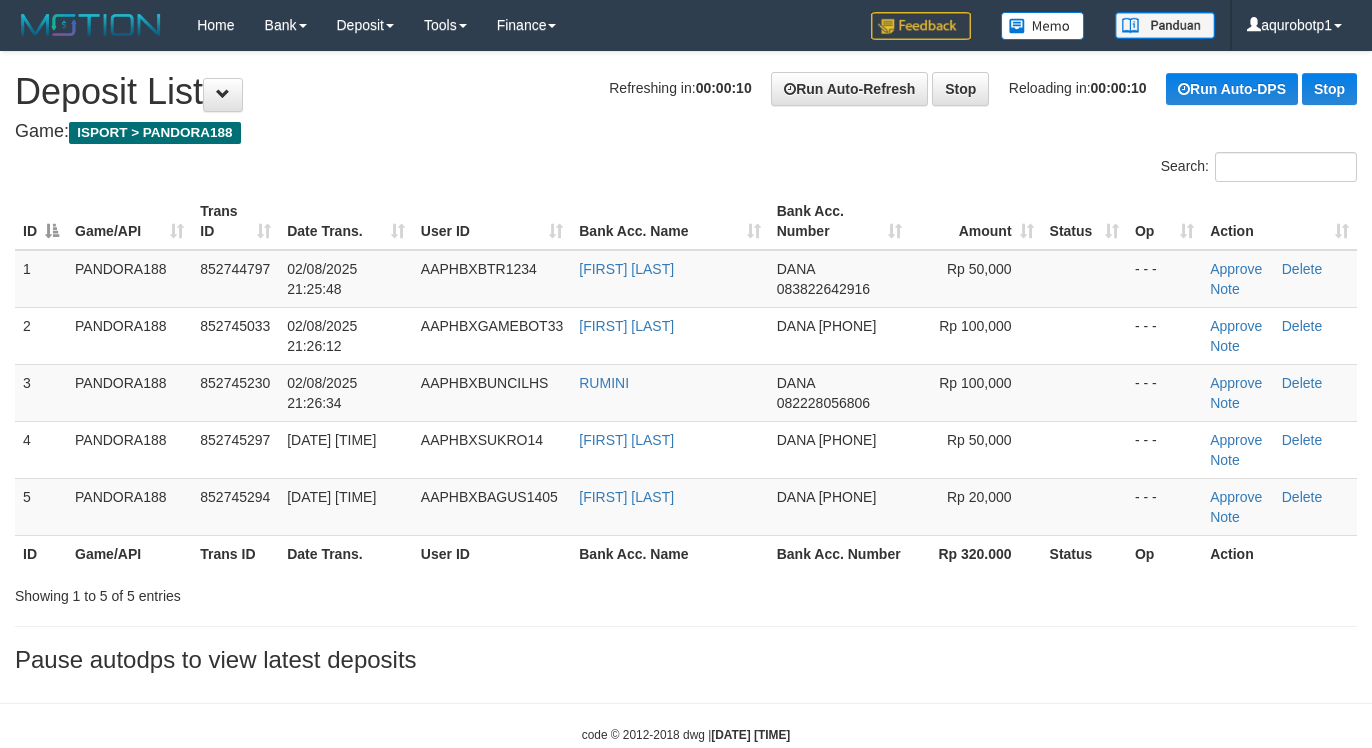 scroll, scrollTop: 0, scrollLeft: 0, axis: both 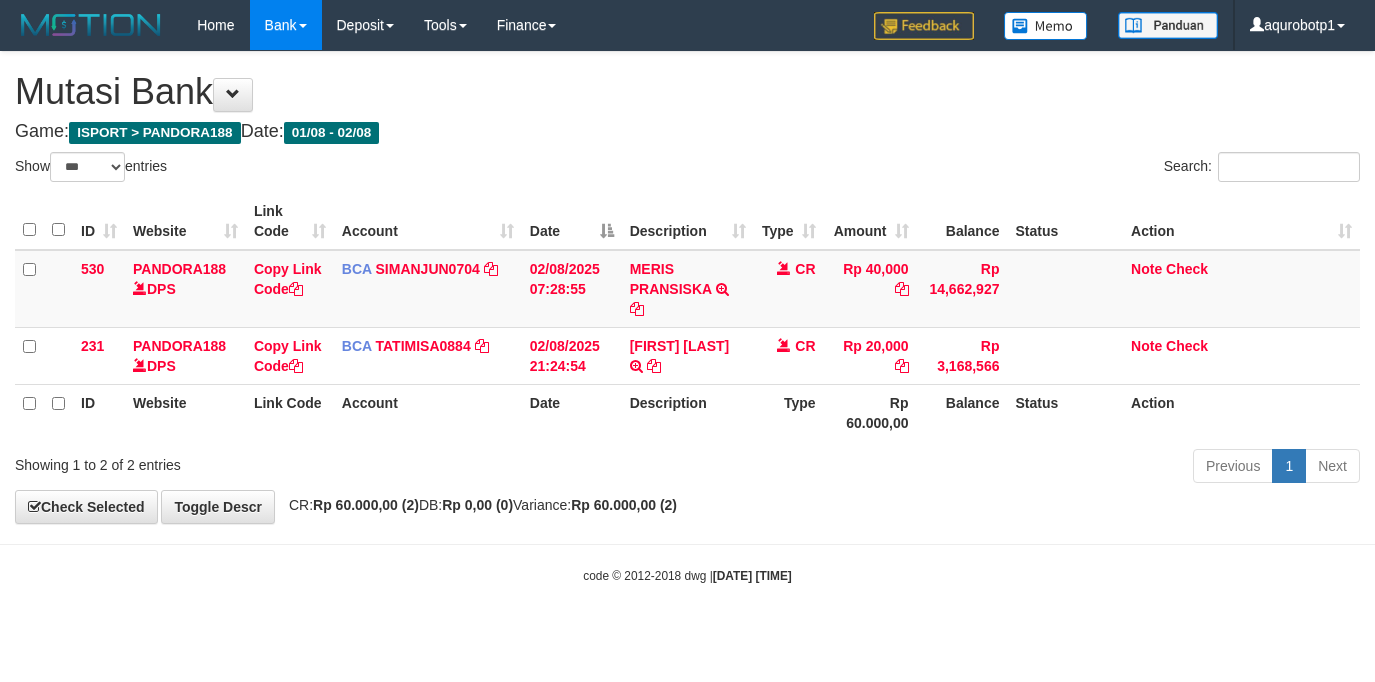 select on "***" 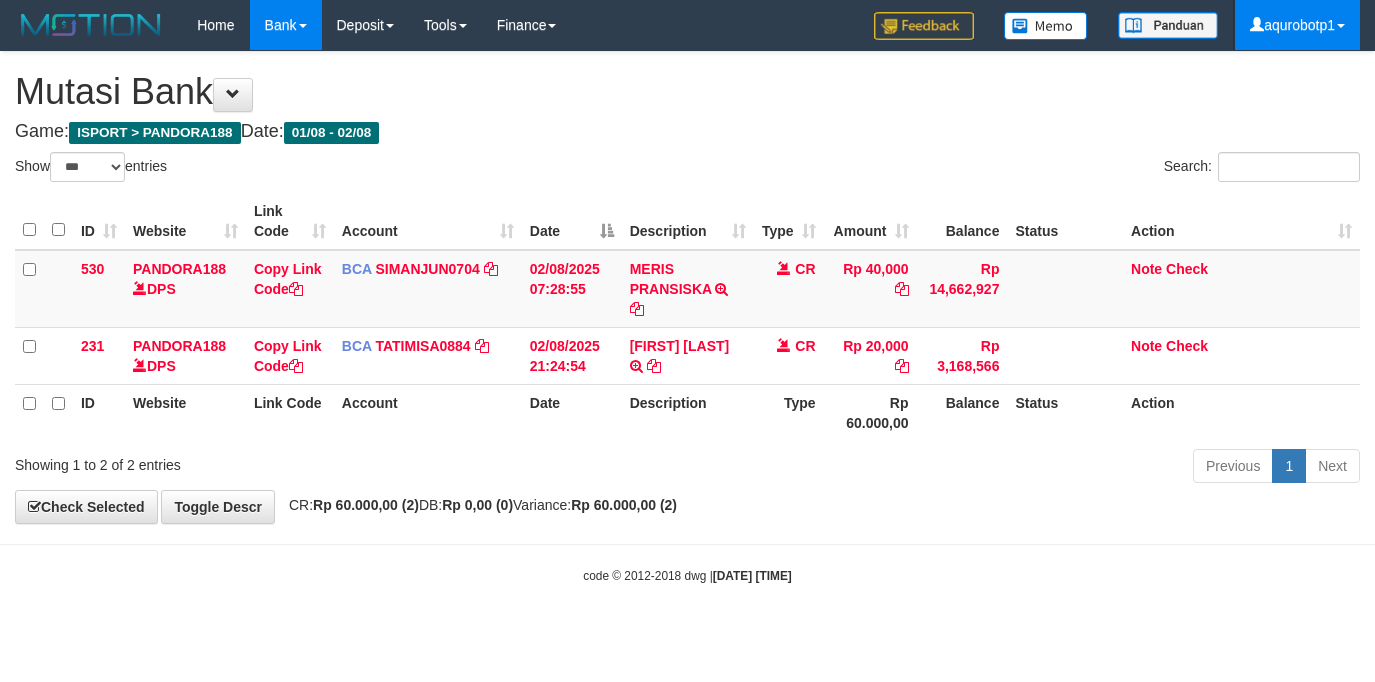 scroll, scrollTop: 0, scrollLeft: 0, axis: both 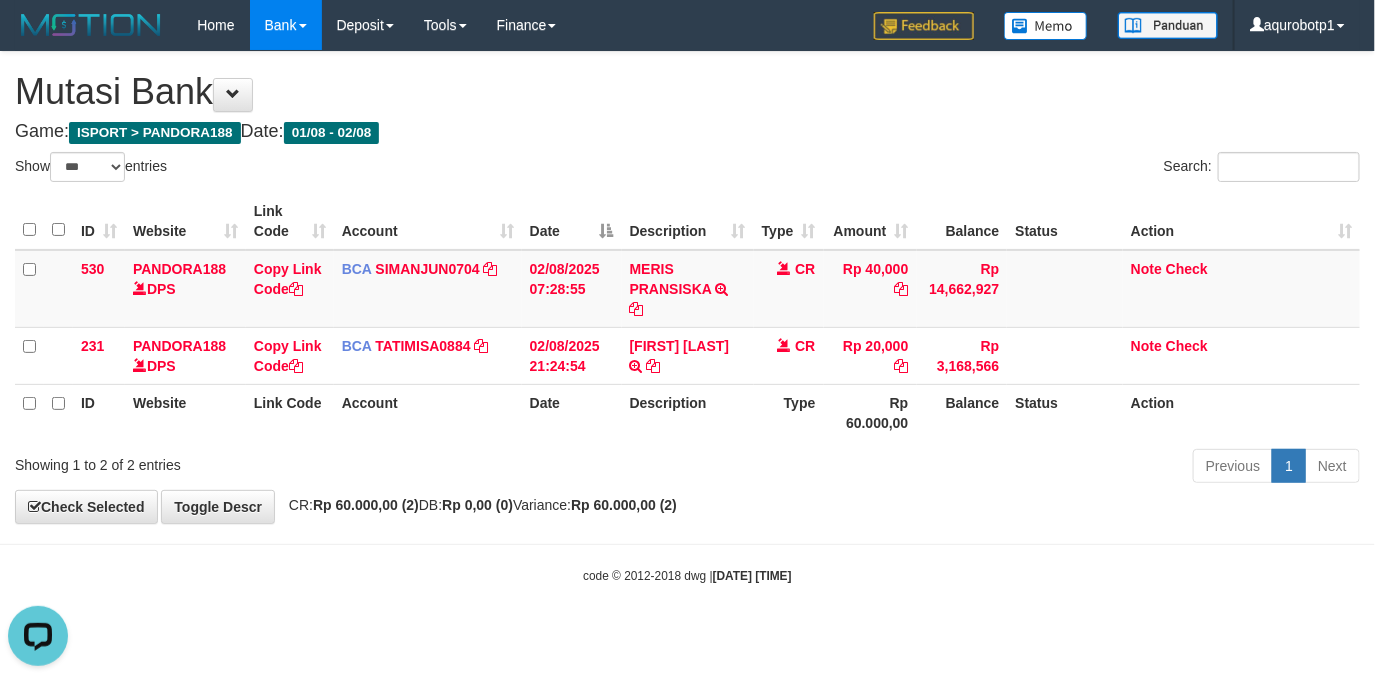 click on "Toggle navigation
Home
Bank
Account List
Load
By Website
Group
[ISPORT]													PANDORA188
By Load Group (DPS)
Group aqu-pandora
Mutasi Bank
Search
Sync
Note Mutasi
Deposit
-" at bounding box center [687, 317] 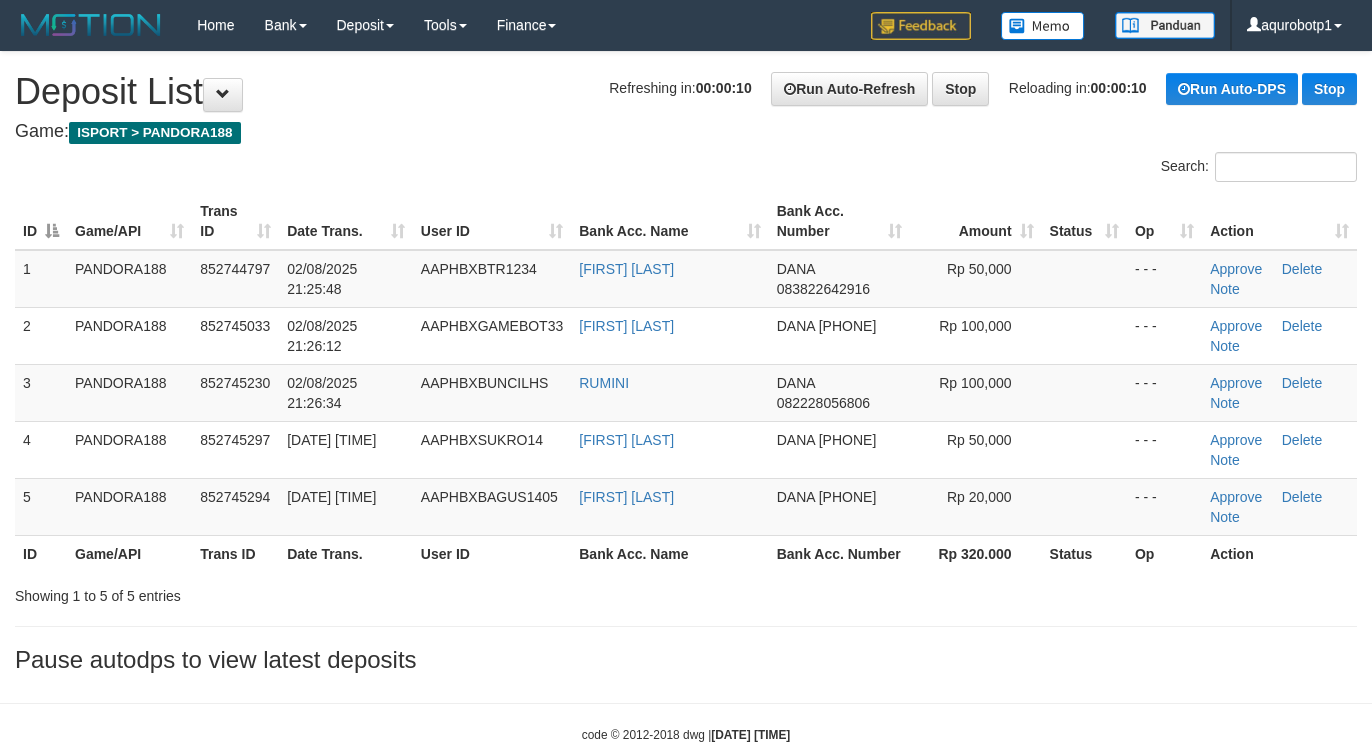 scroll, scrollTop: 0, scrollLeft: 0, axis: both 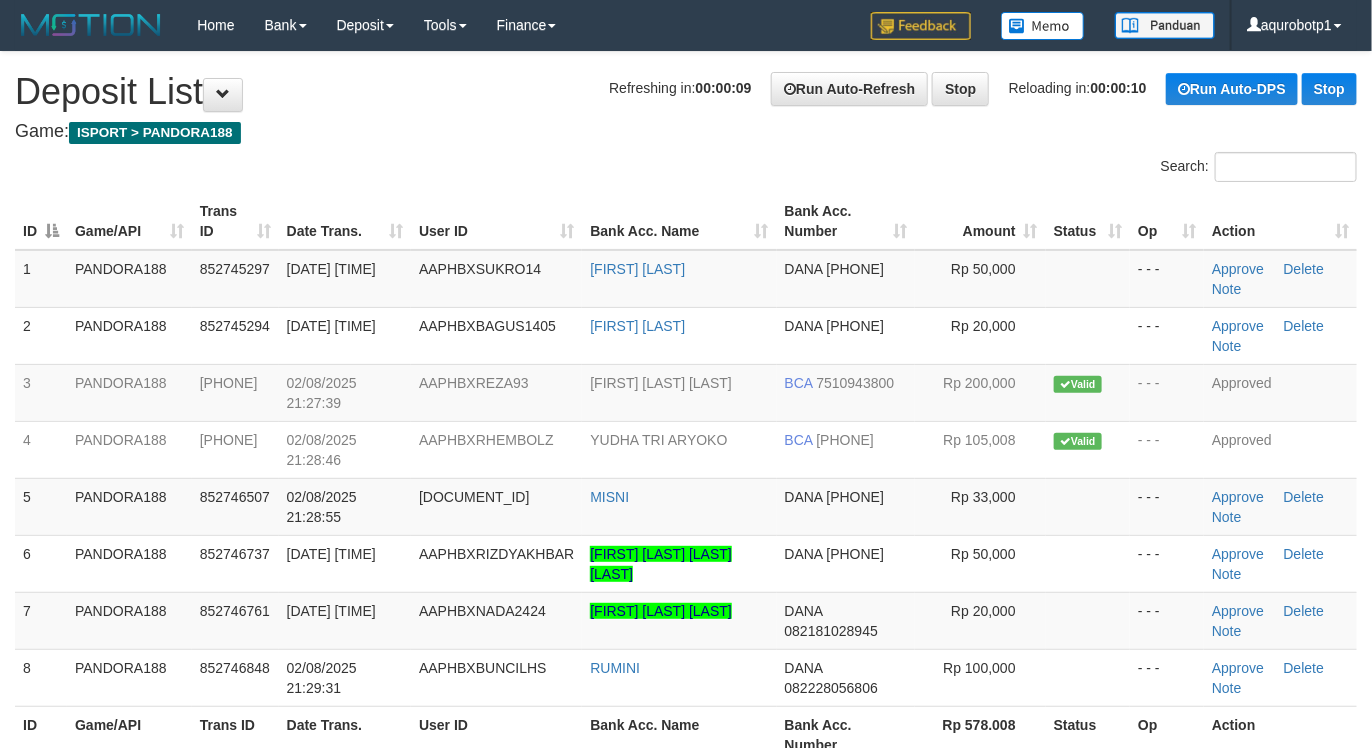 drag, startPoint x: 591, startPoint y: 132, endPoint x: 813, endPoint y: 739, distance: 646.3227 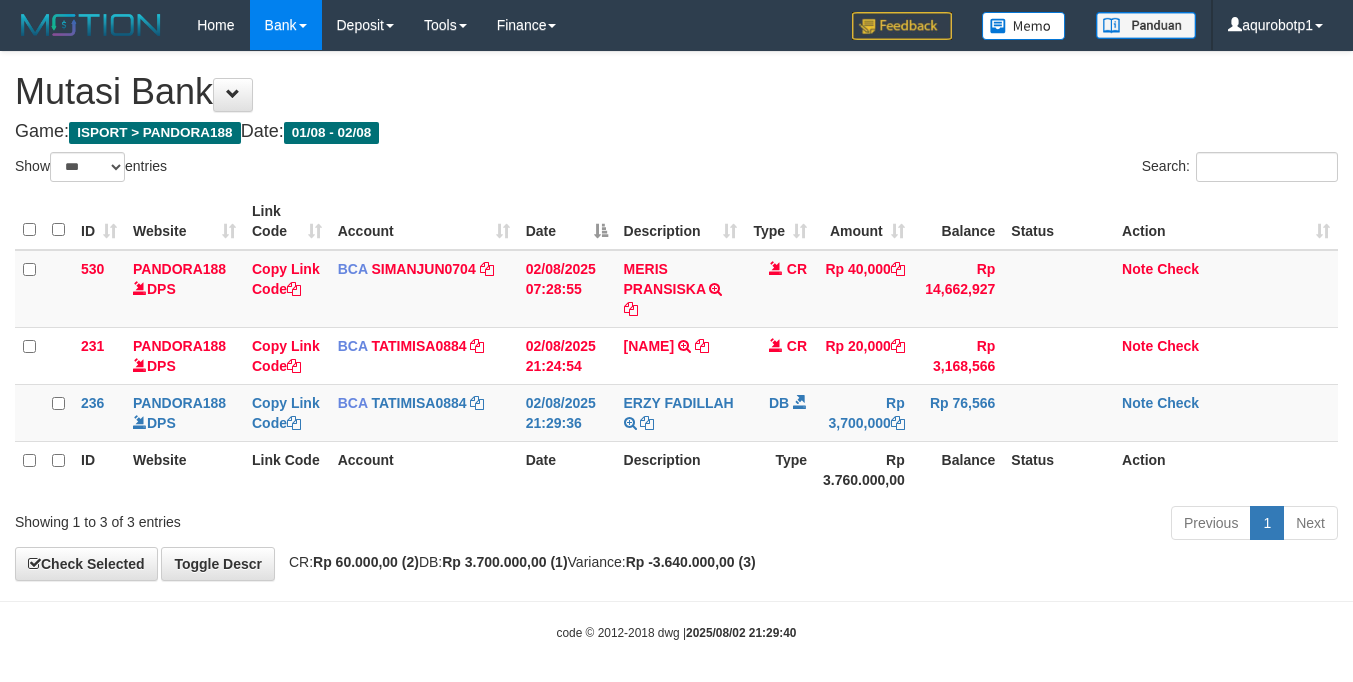 select on "***" 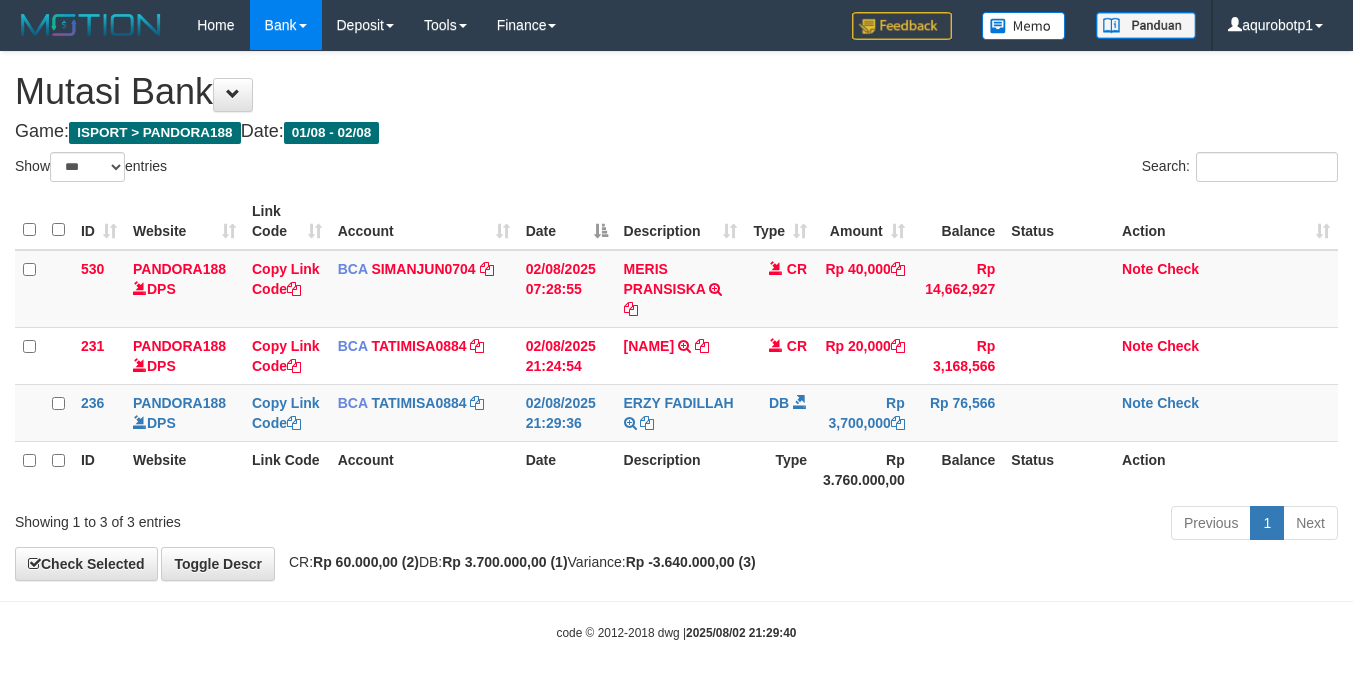 scroll, scrollTop: 0, scrollLeft: 0, axis: both 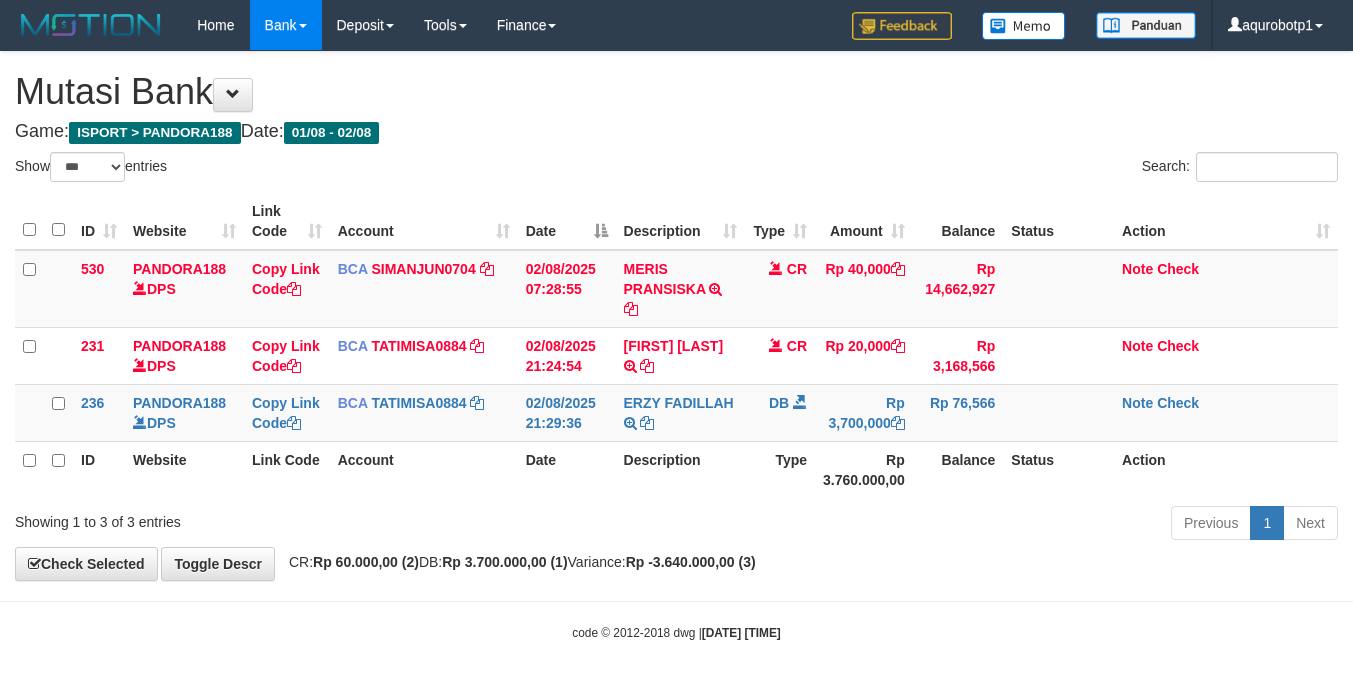 select on "***" 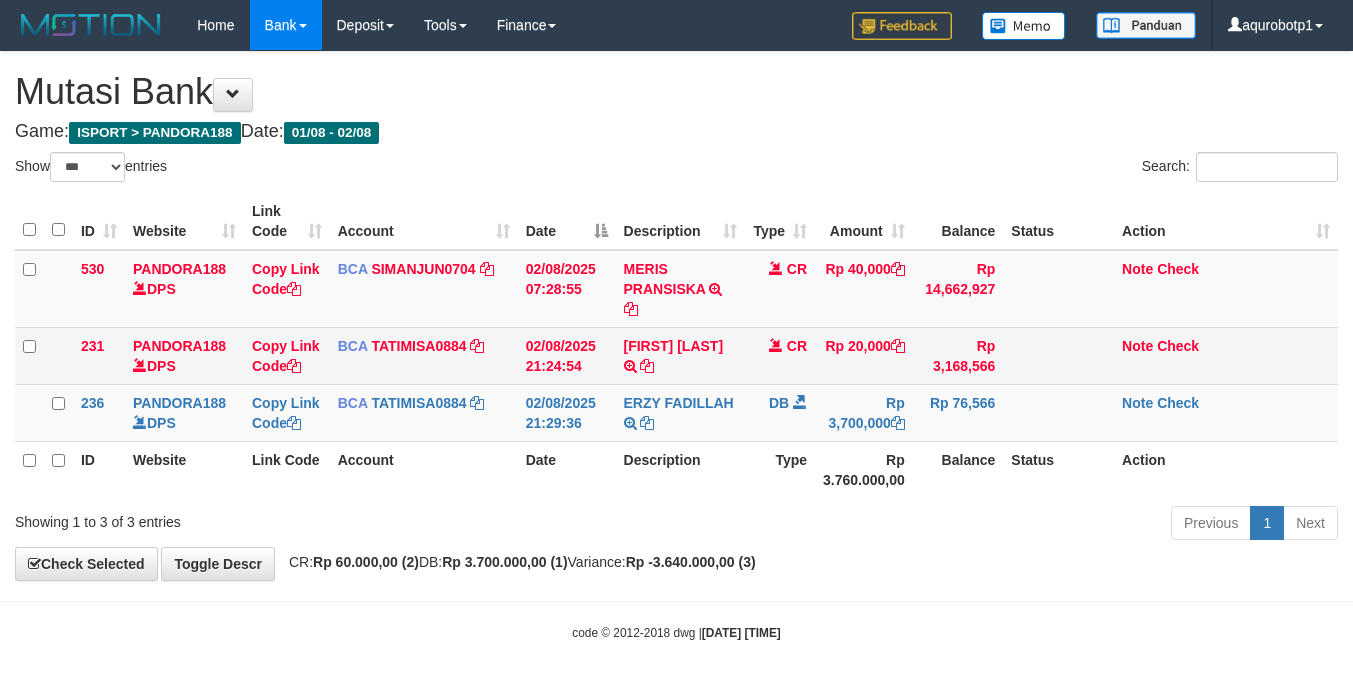 scroll, scrollTop: 0, scrollLeft: 0, axis: both 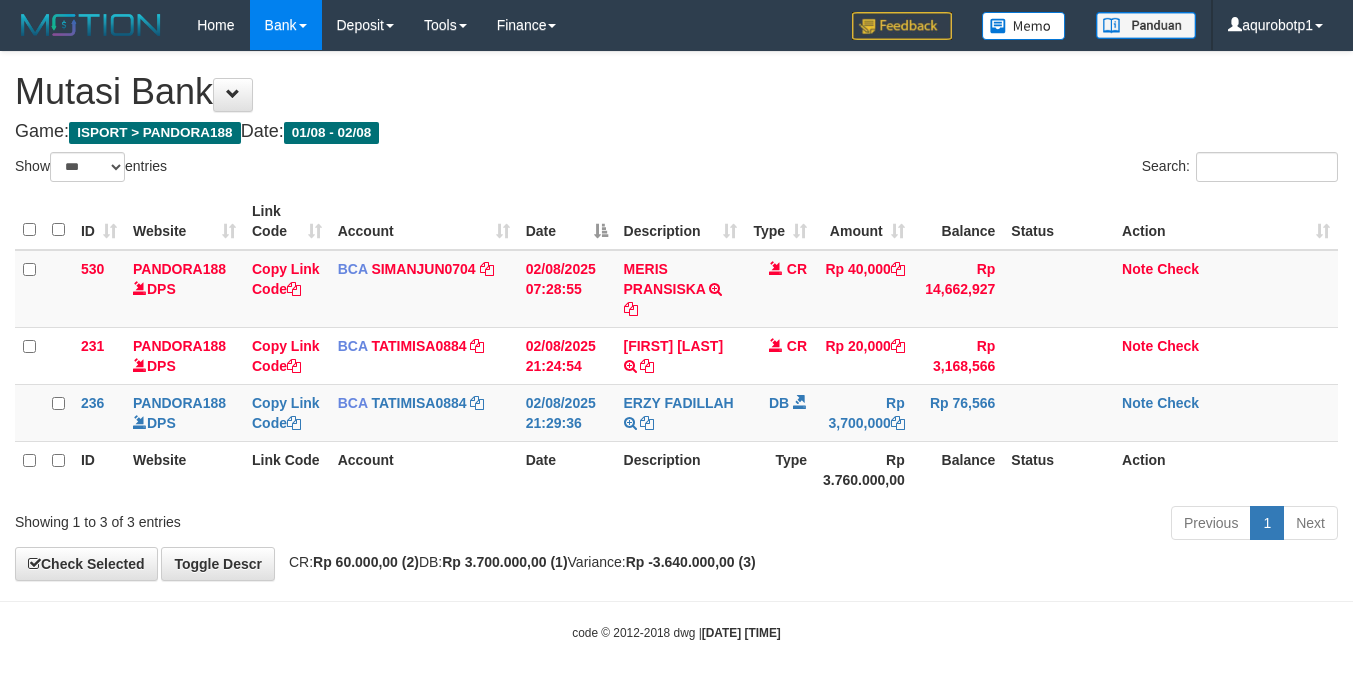 click on "Previous 1 Next" at bounding box center [958, 525] 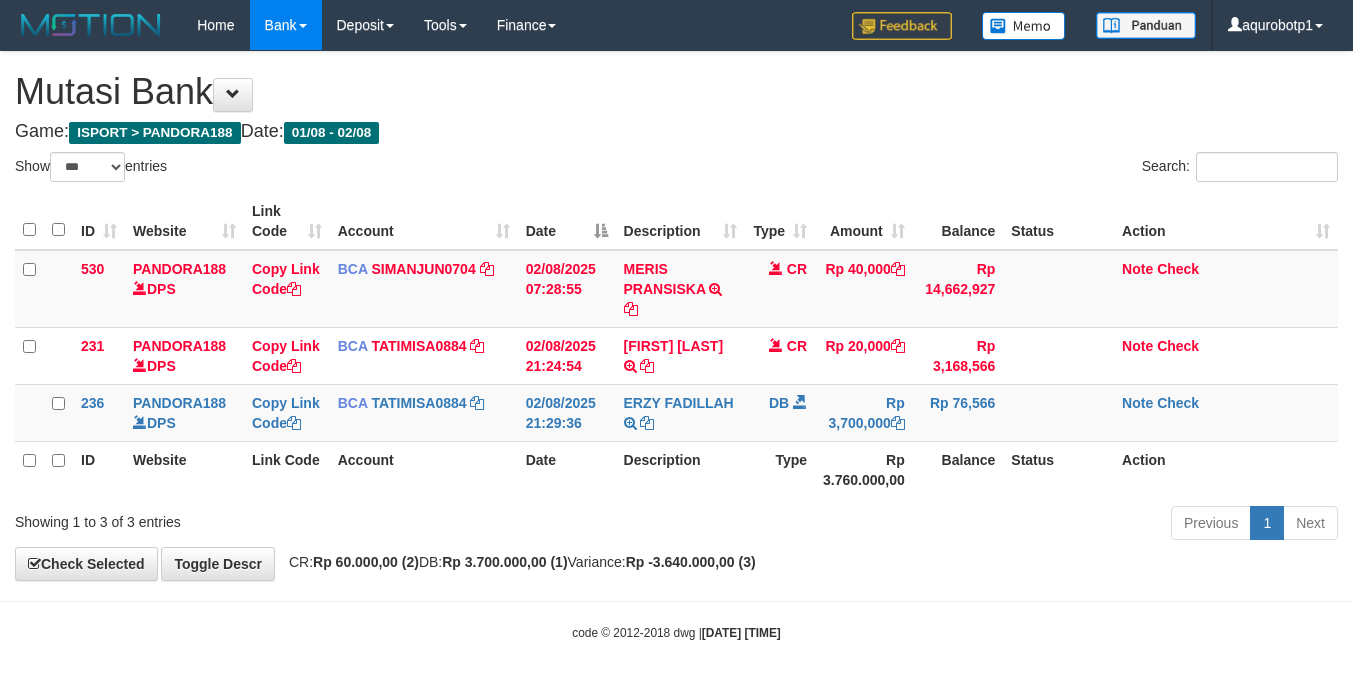 select on "***" 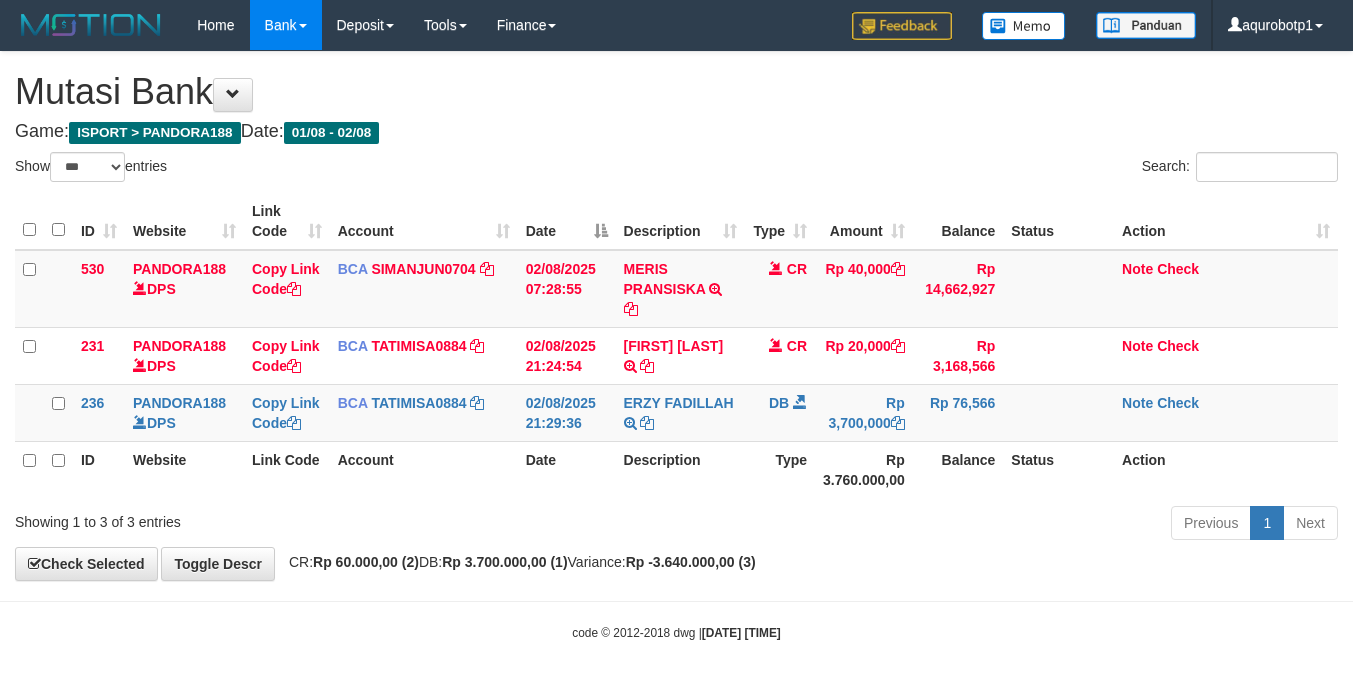 scroll, scrollTop: 0, scrollLeft: 0, axis: both 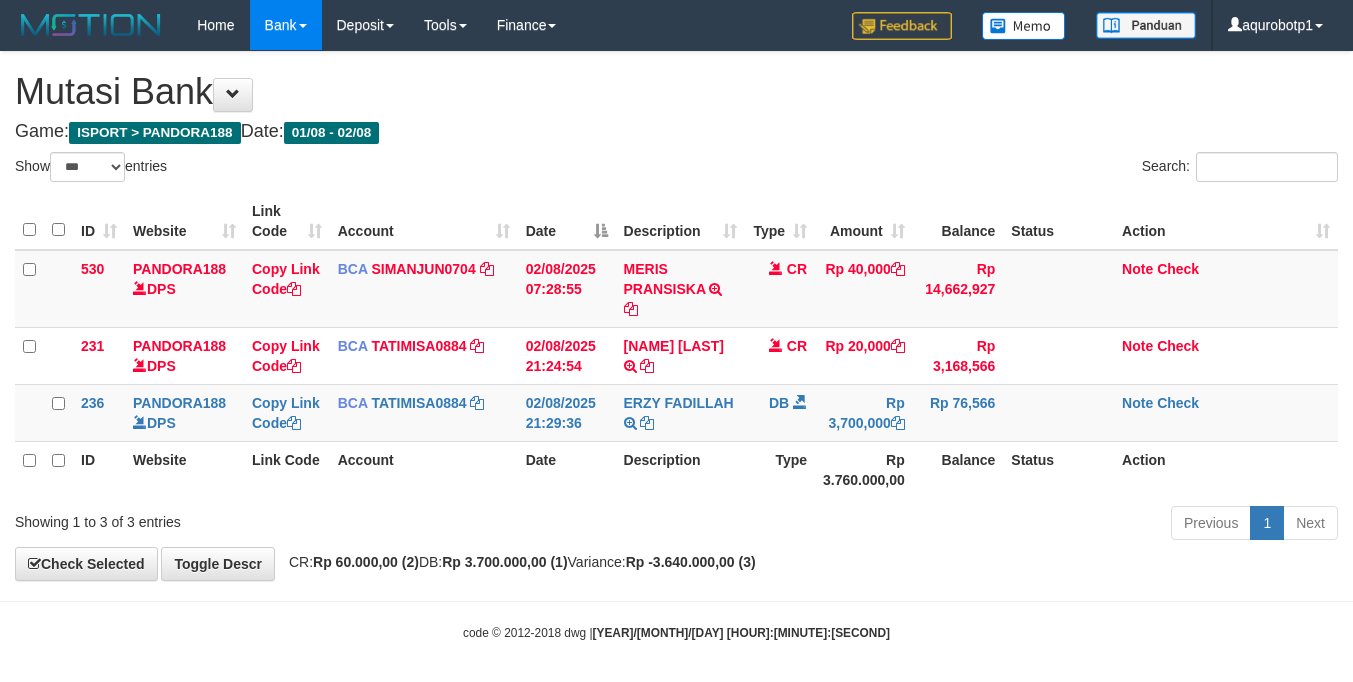 select on "***" 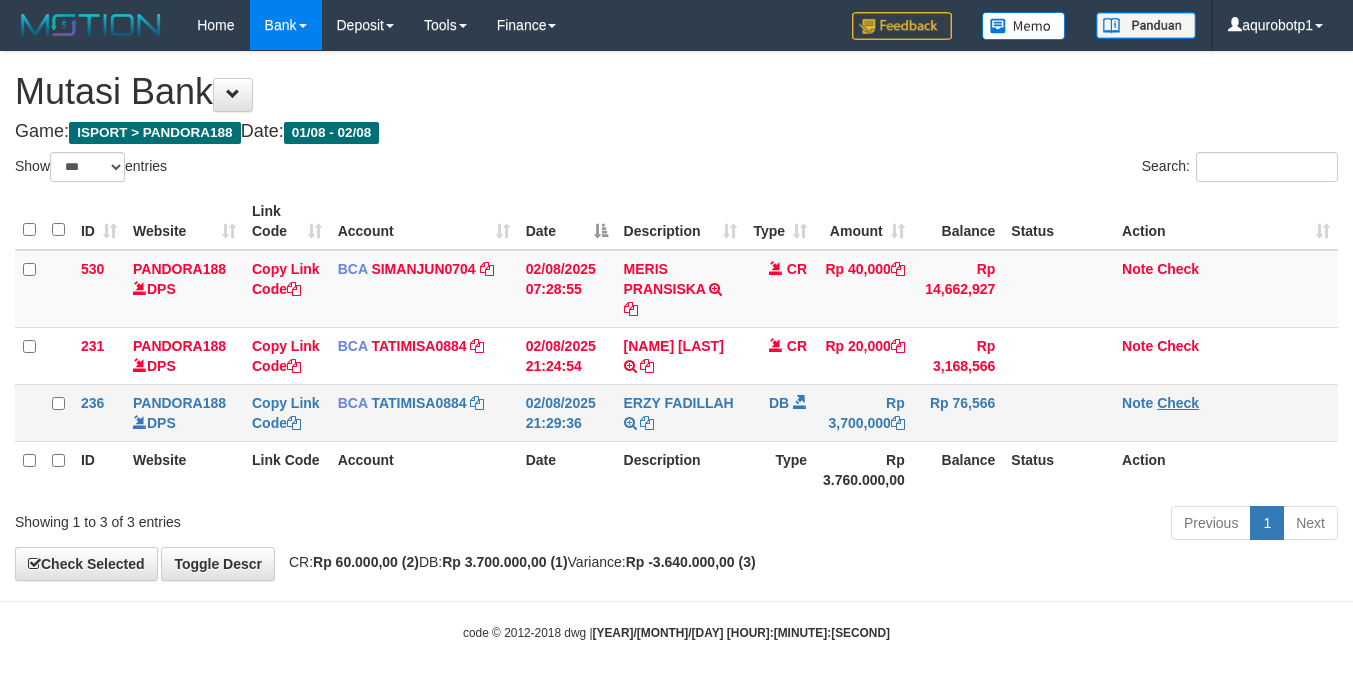 scroll, scrollTop: 0, scrollLeft: 0, axis: both 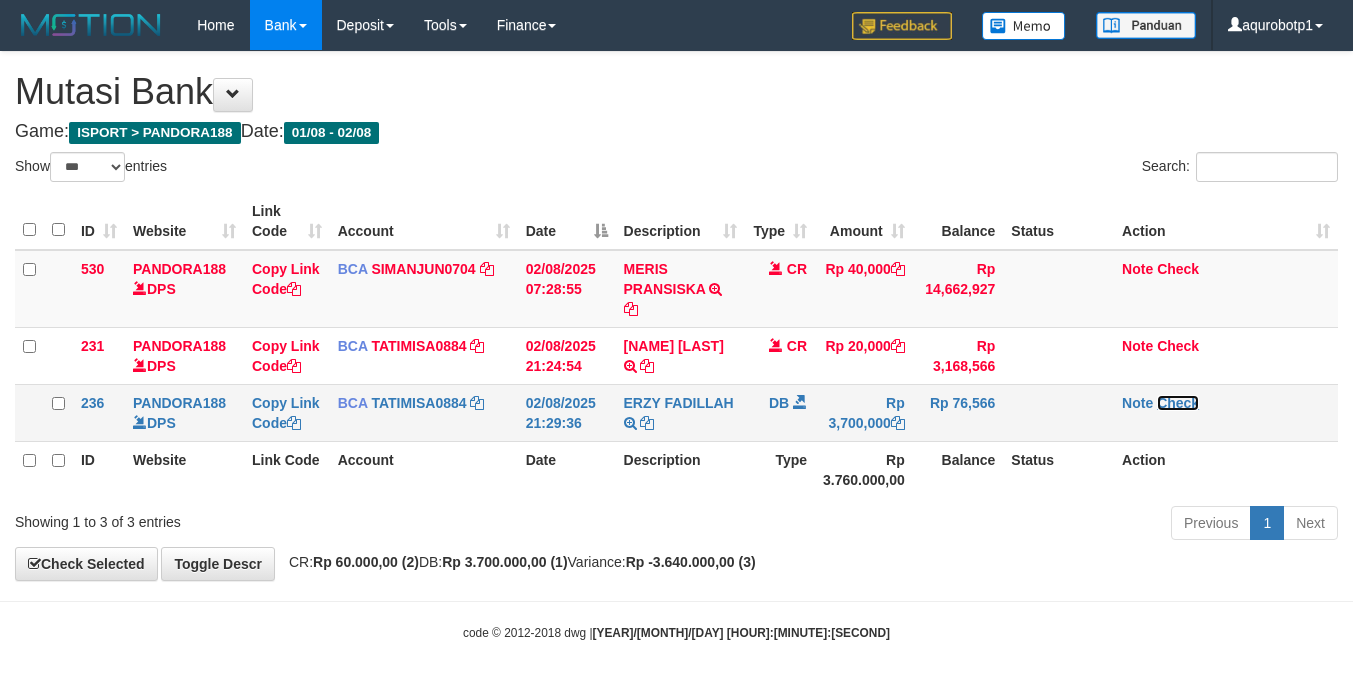 click on "Check" at bounding box center (1178, 403) 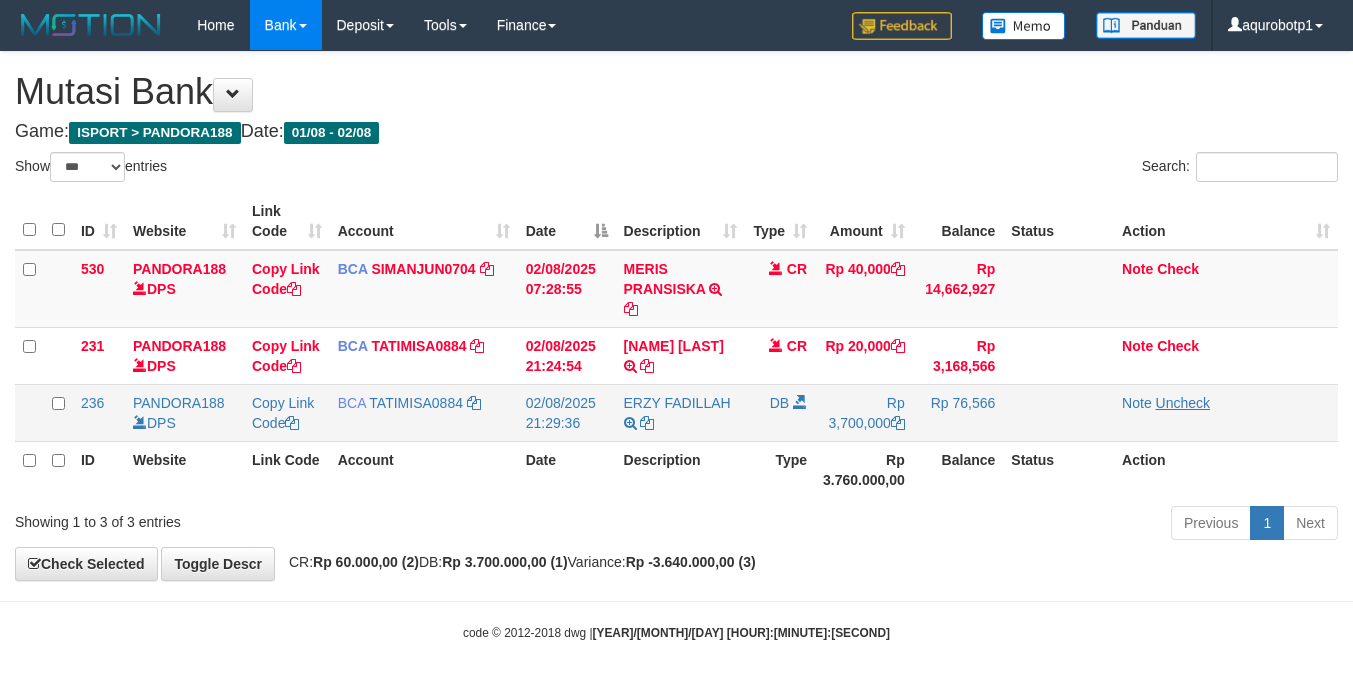 click on "Previous 1 Next" at bounding box center [958, 525] 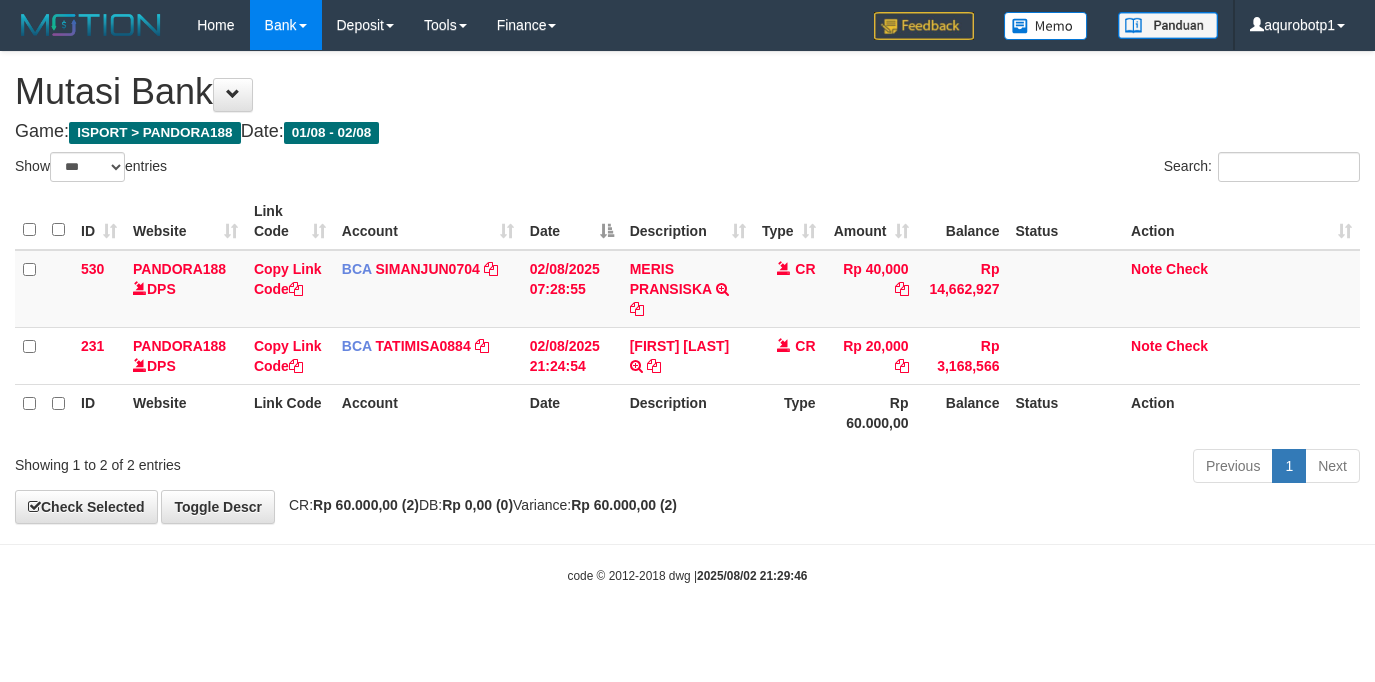 select on "***" 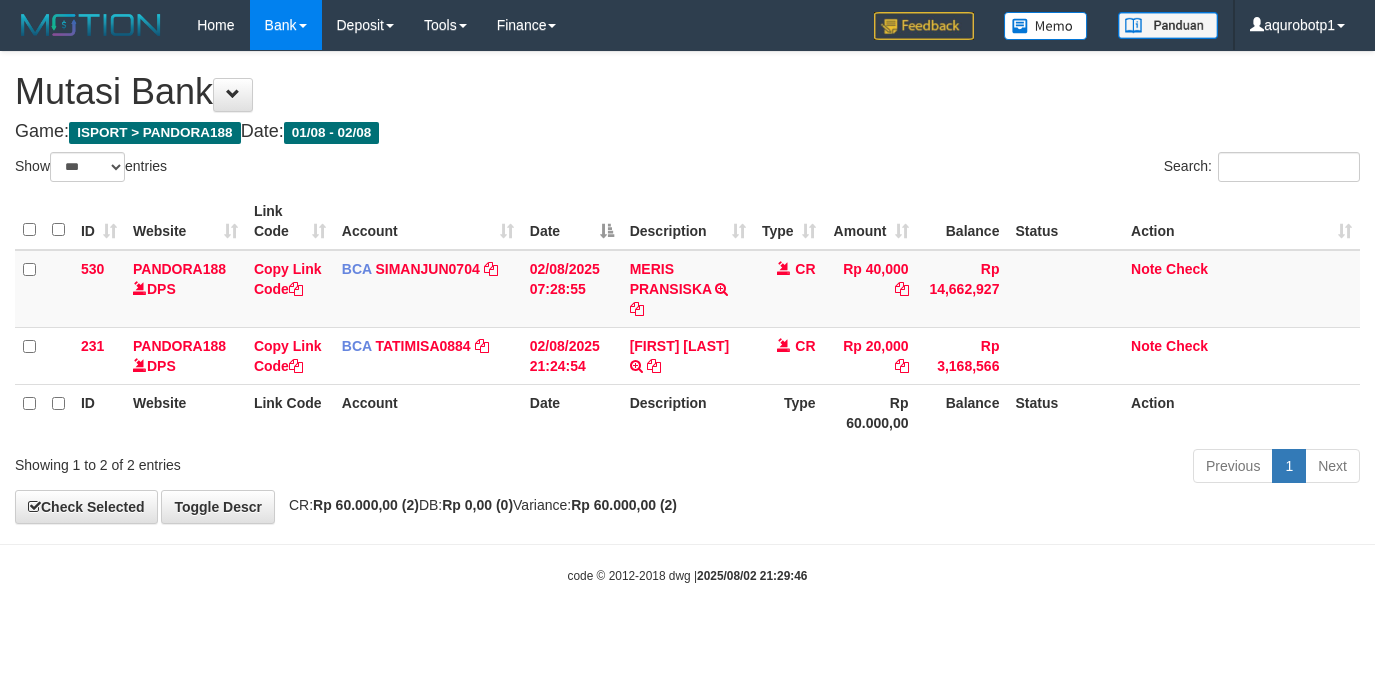 scroll, scrollTop: 0, scrollLeft: 0, axis: both 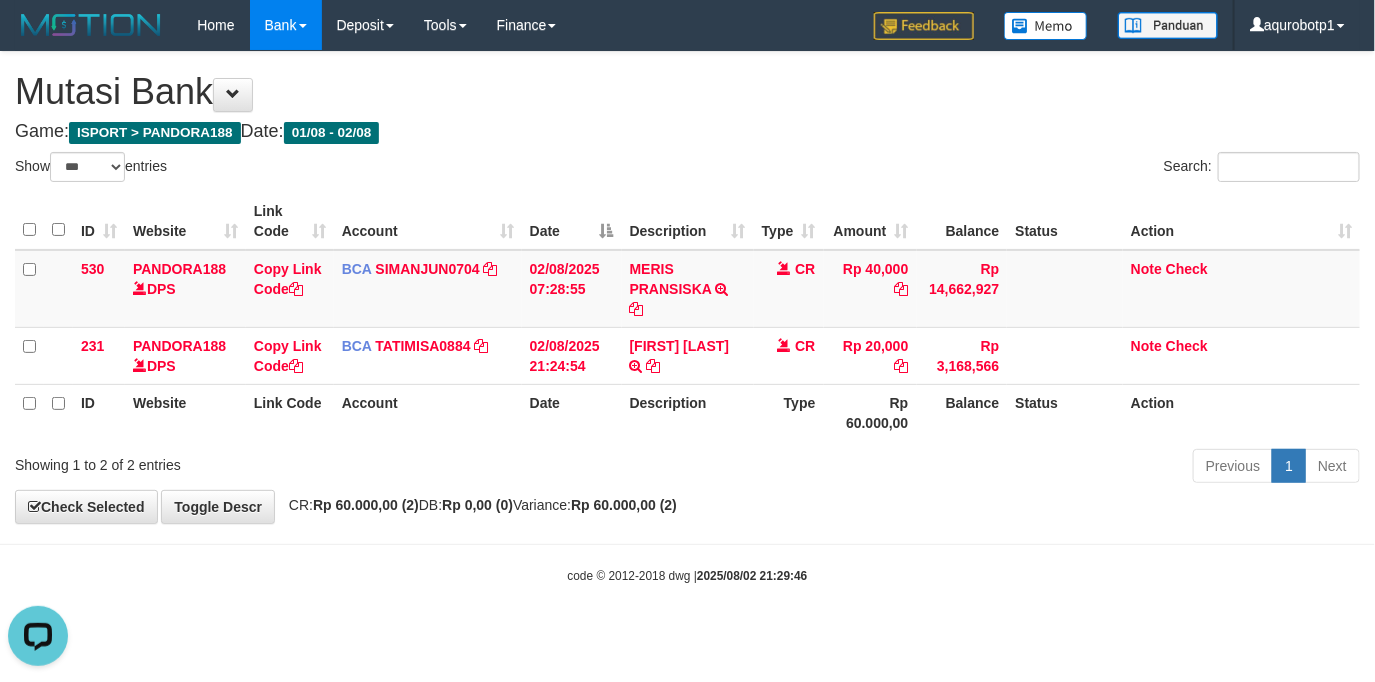 click on "Rp 60.000,00" at bounding box center [870, 412] 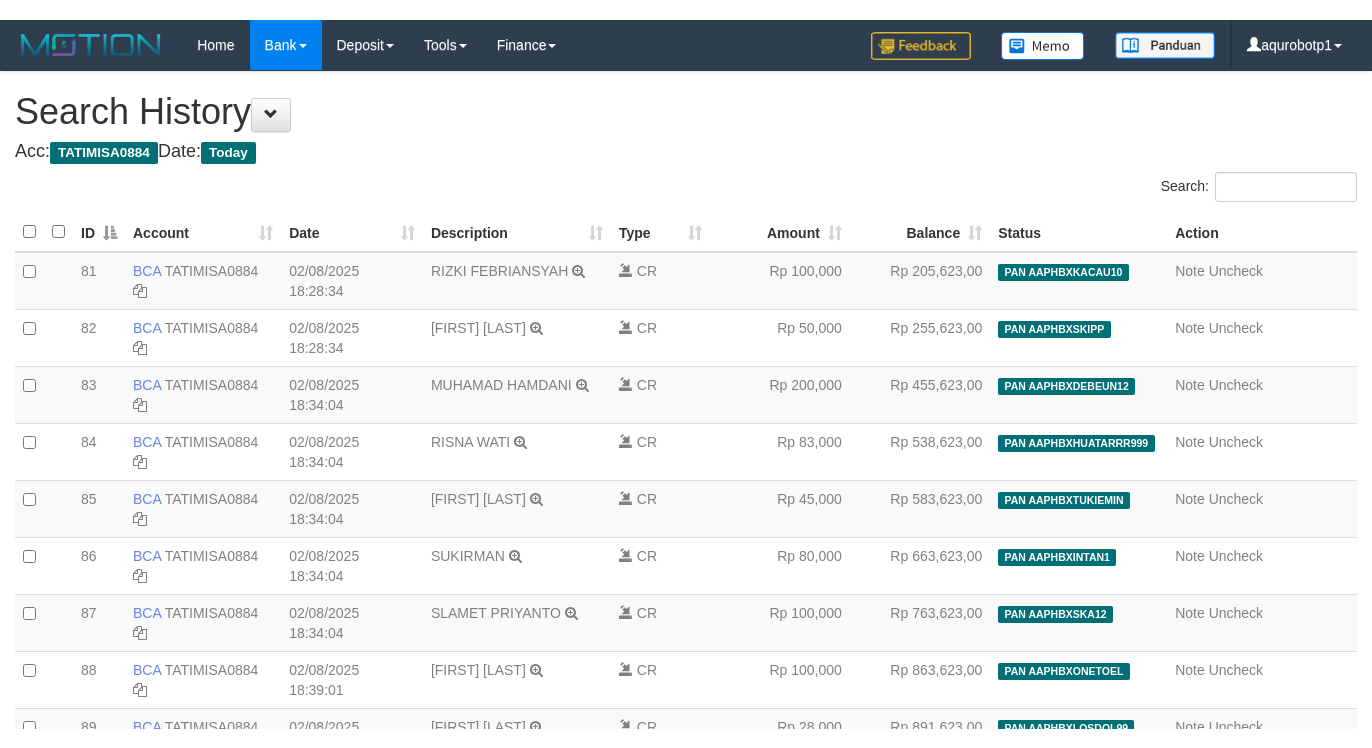 scroll, scrollTop: 5862, scrollLeft: 0, axis: vertical 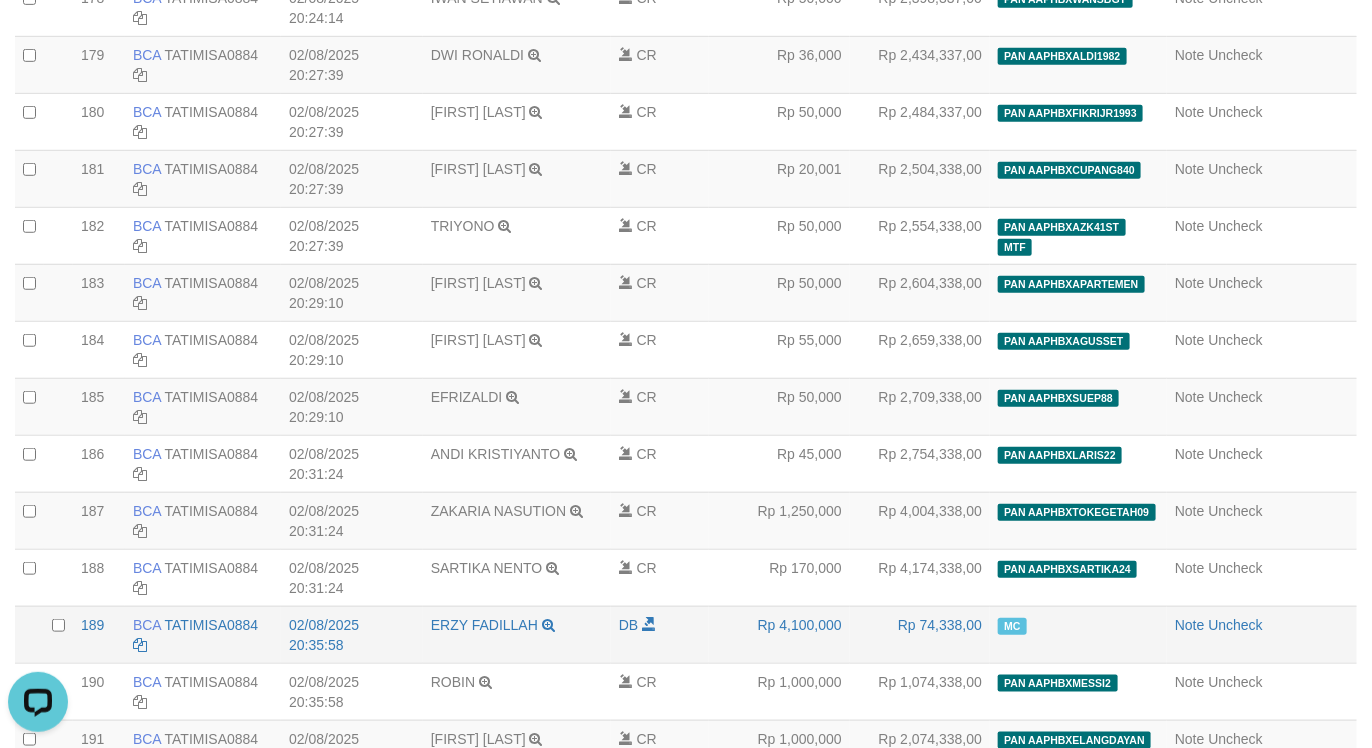 click on "Note
Uncheck" at bounding box center [1262, 634] 